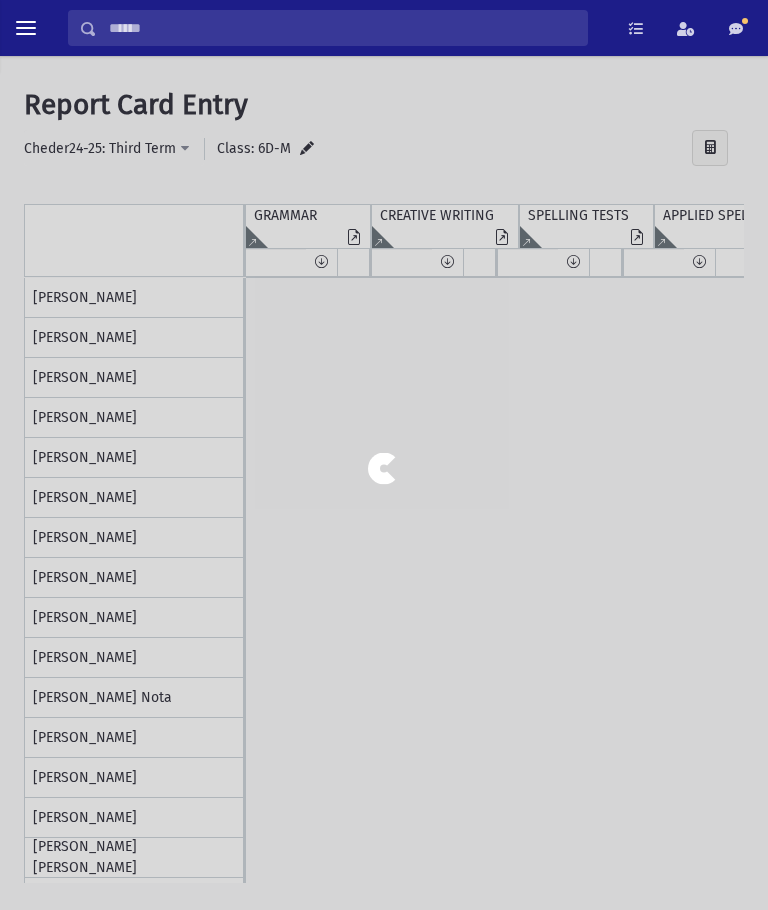 scroll, scrollTop: 0, scrollLeft: 0, axis: both 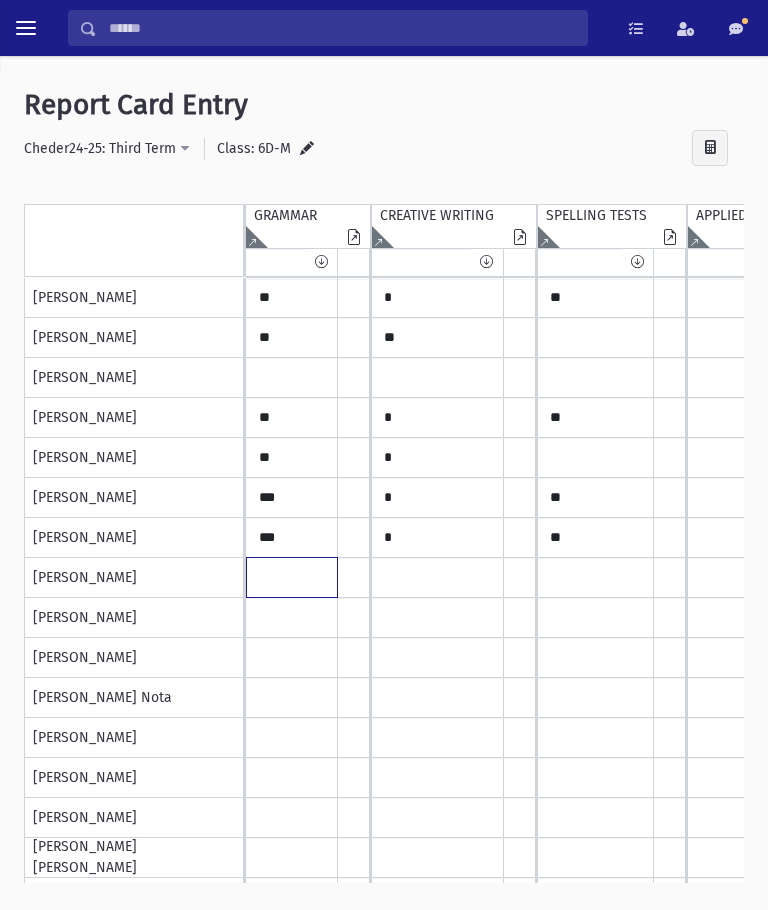 click at bounding box center (292, 298) 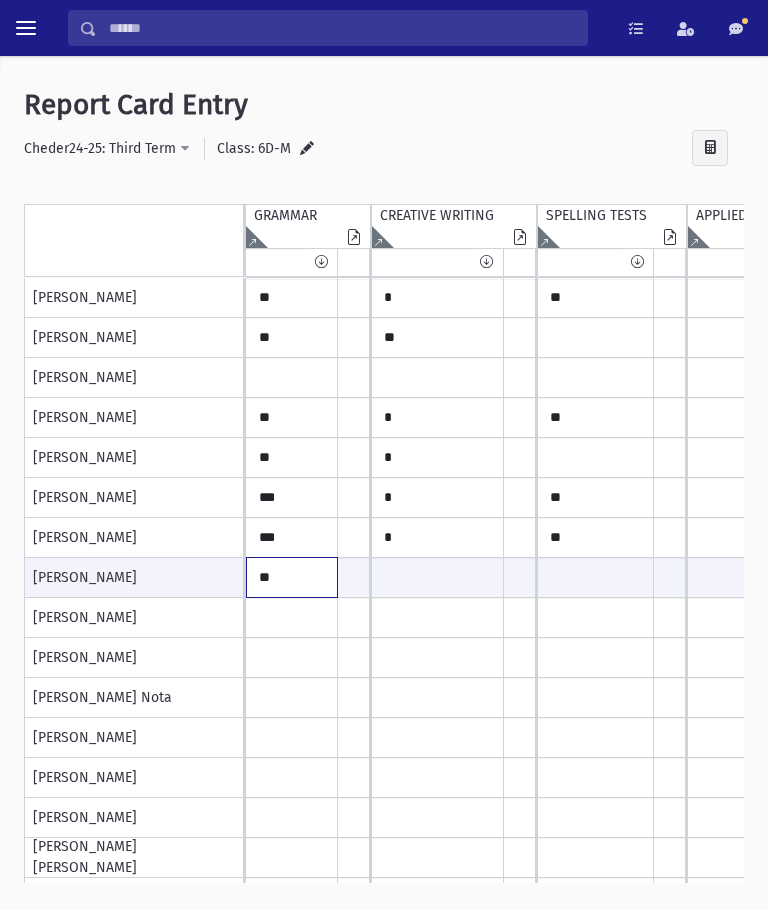 type on "**" 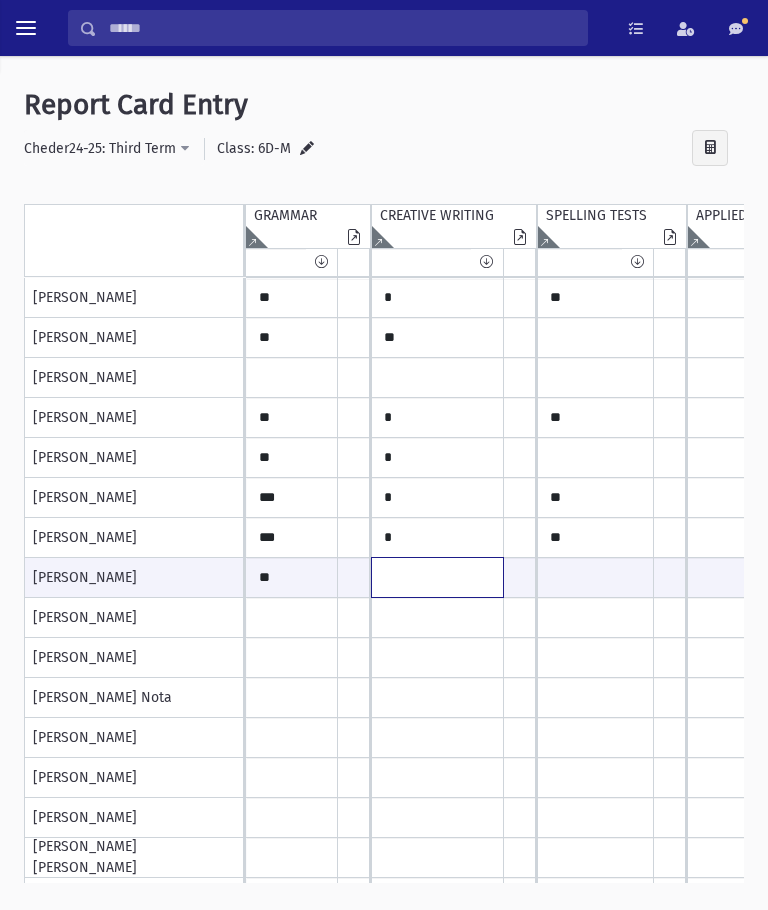 click at bounding box center [292, 577] 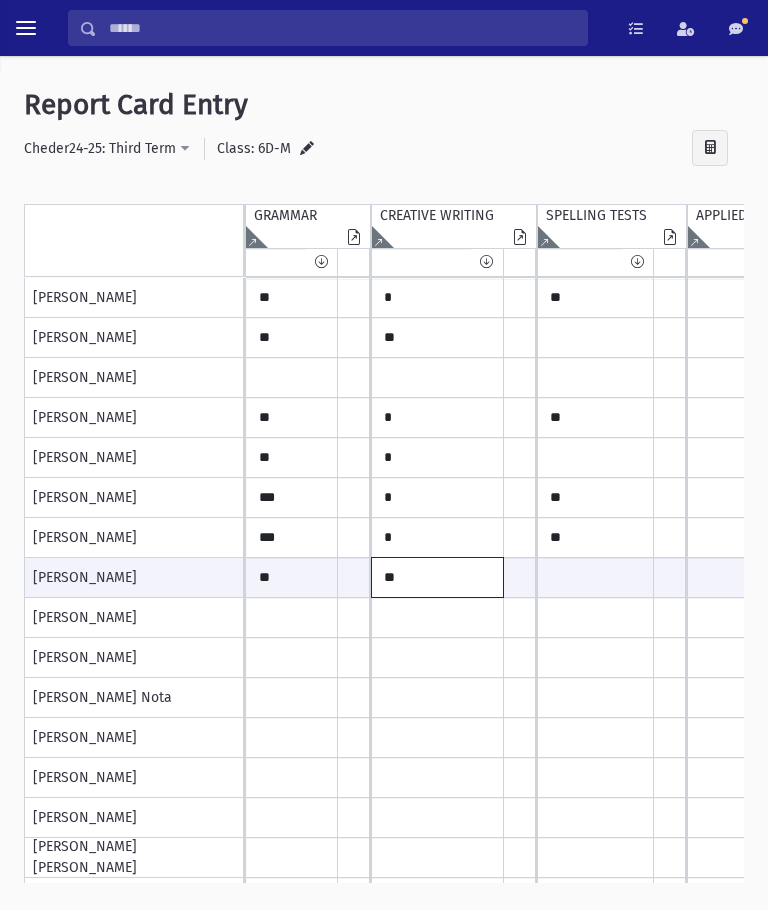 type on "**" 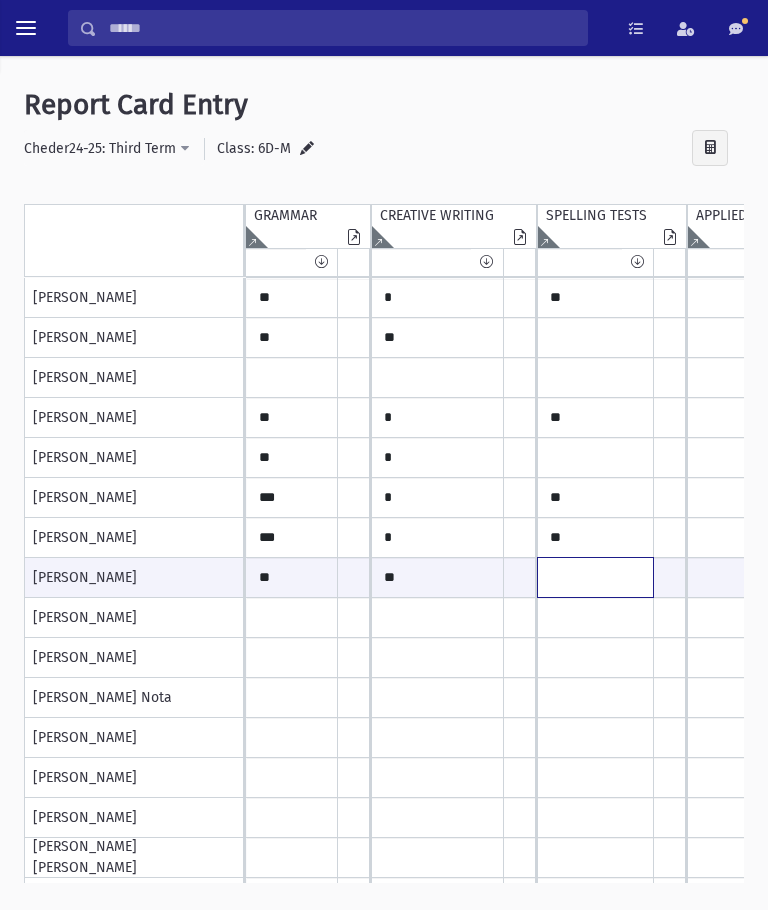 click at bounding box center [292, 577] 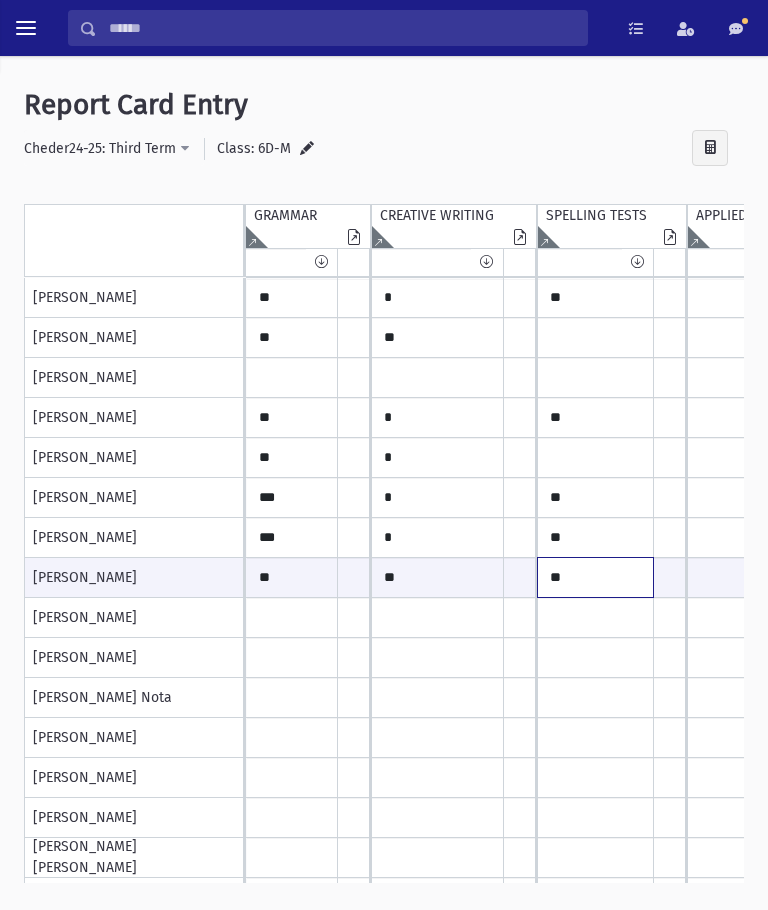 type on "**" 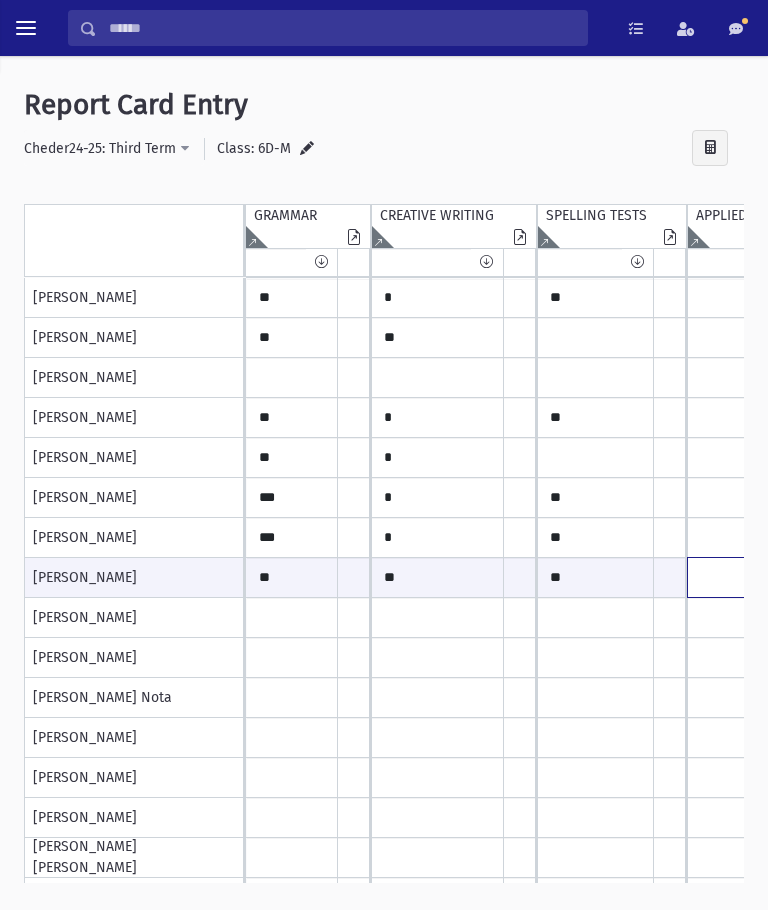 click at bounding box center (292, 577) 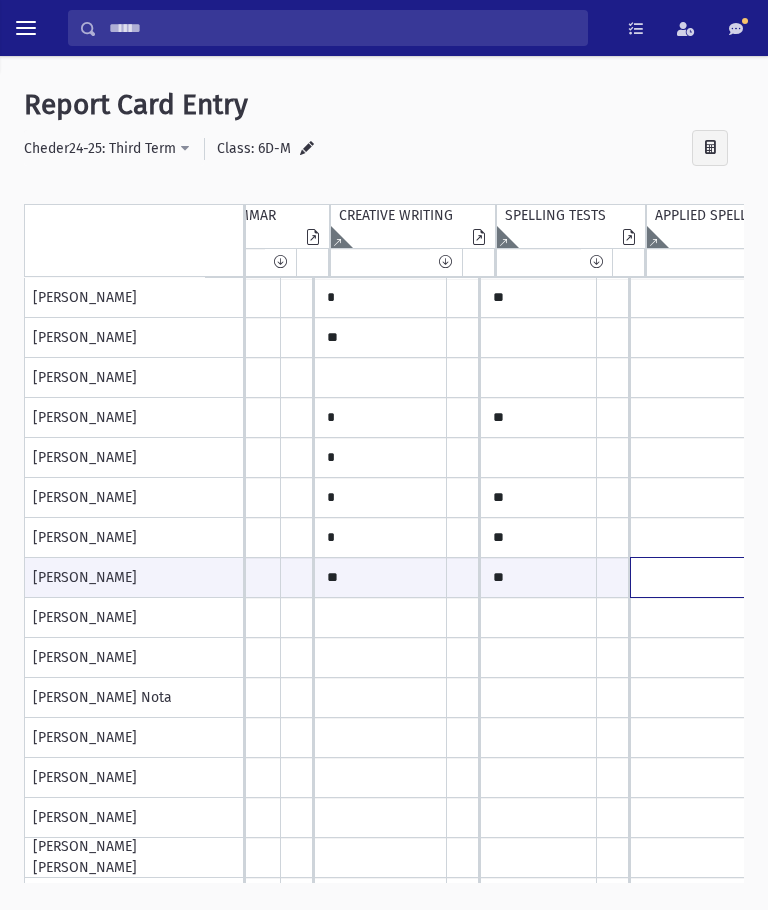 scroll, scrollTop: 0, scrollLeft: 125, axis: horizontal 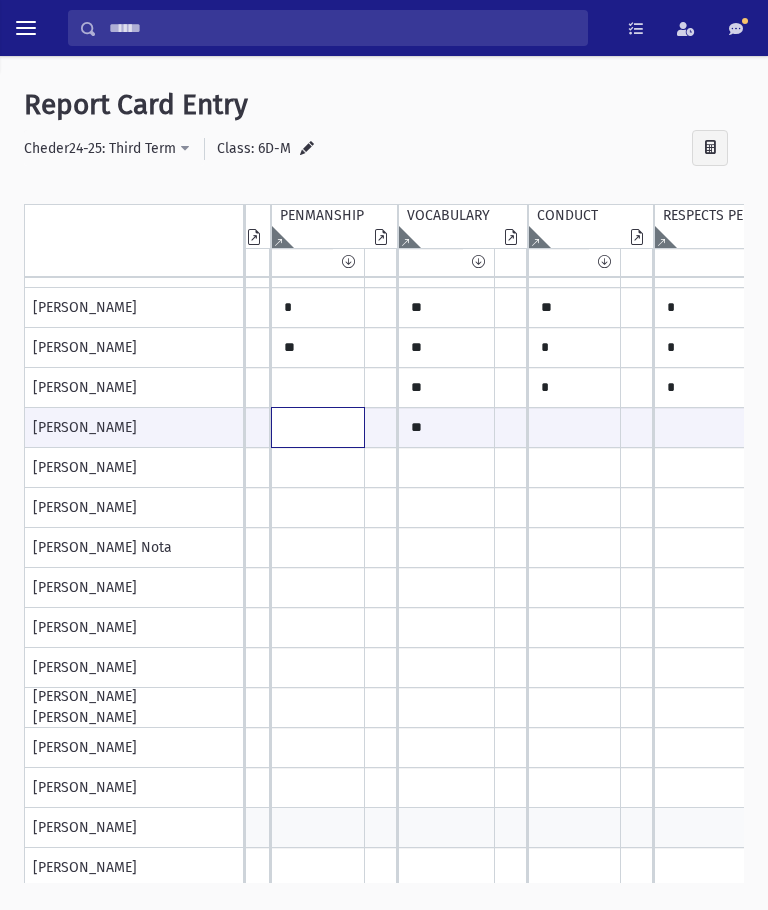 click at bounding box center (-288, 427) 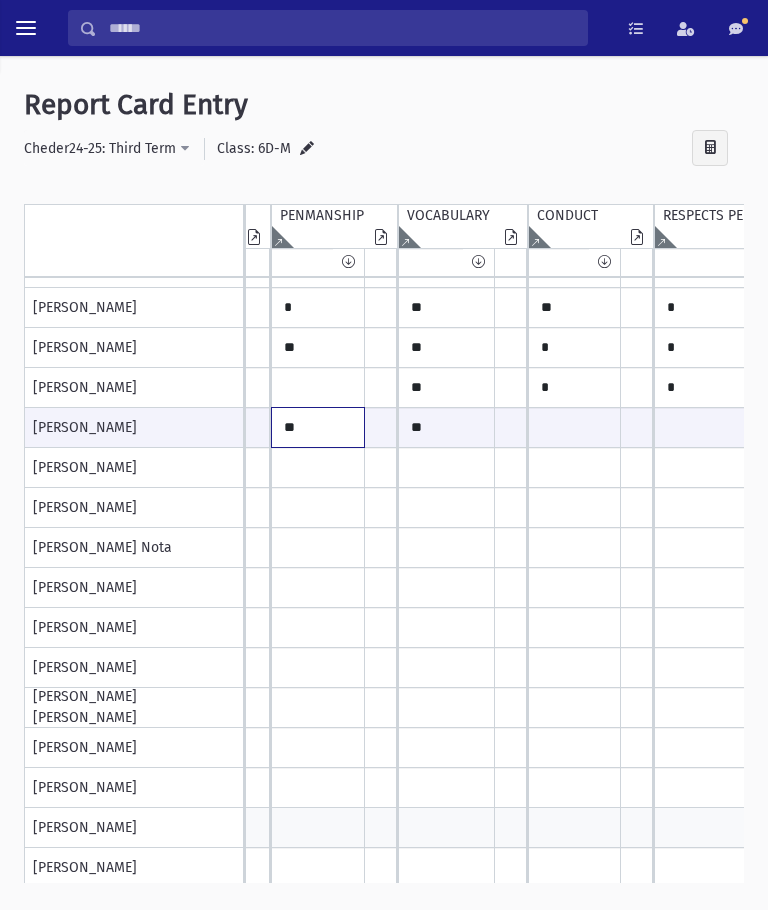 type on "**" 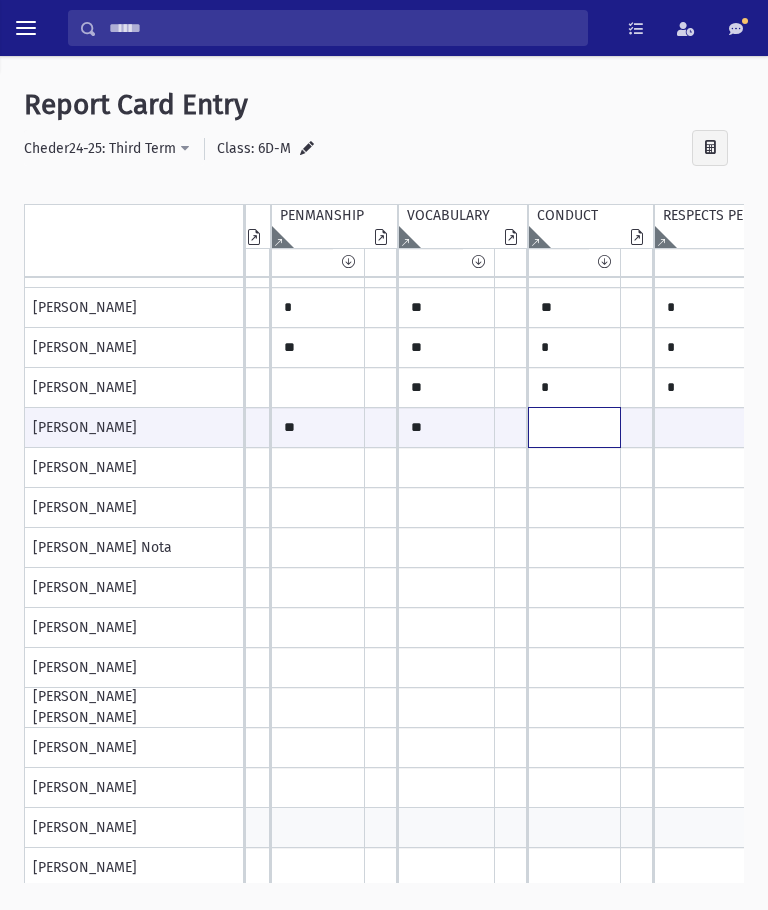 click at bounding box center (-288, 427) 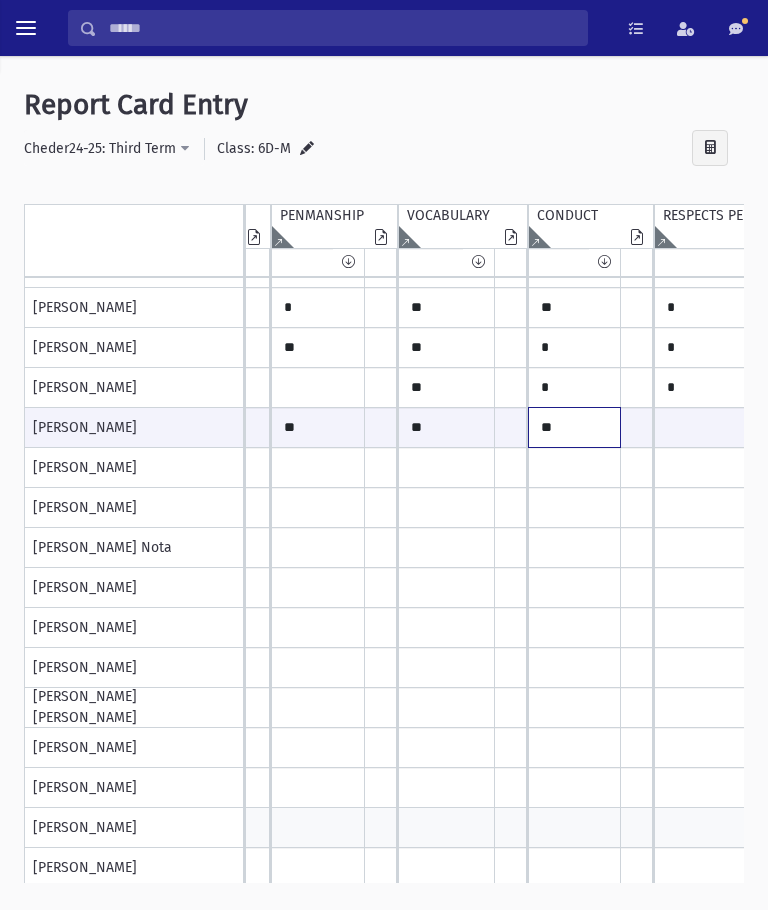 type on "**" 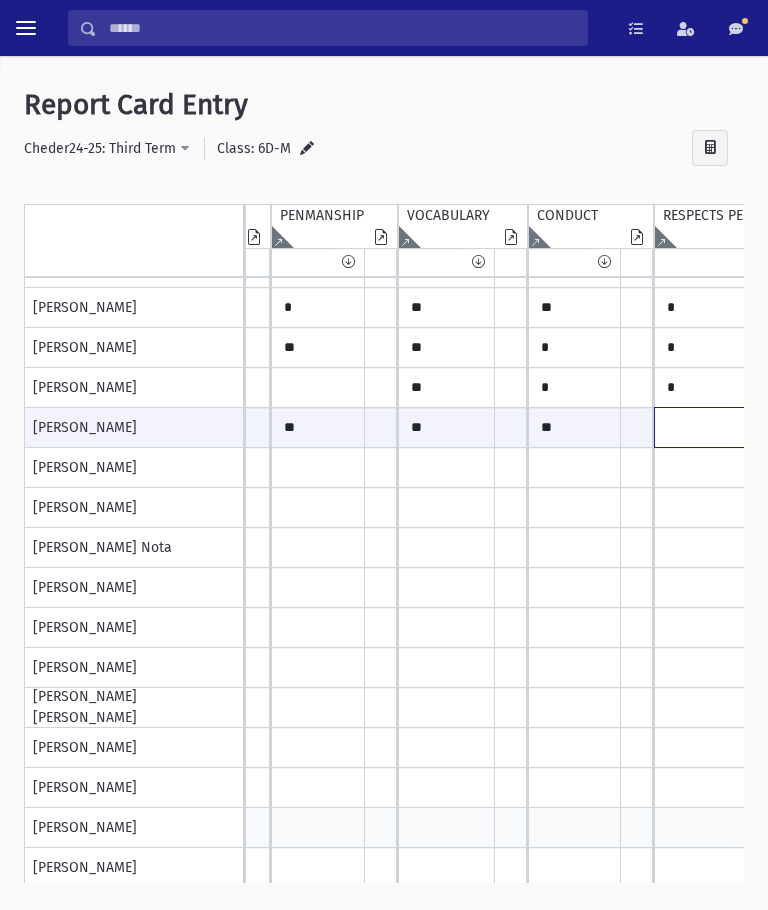 click at bounding box center (-288, 427) 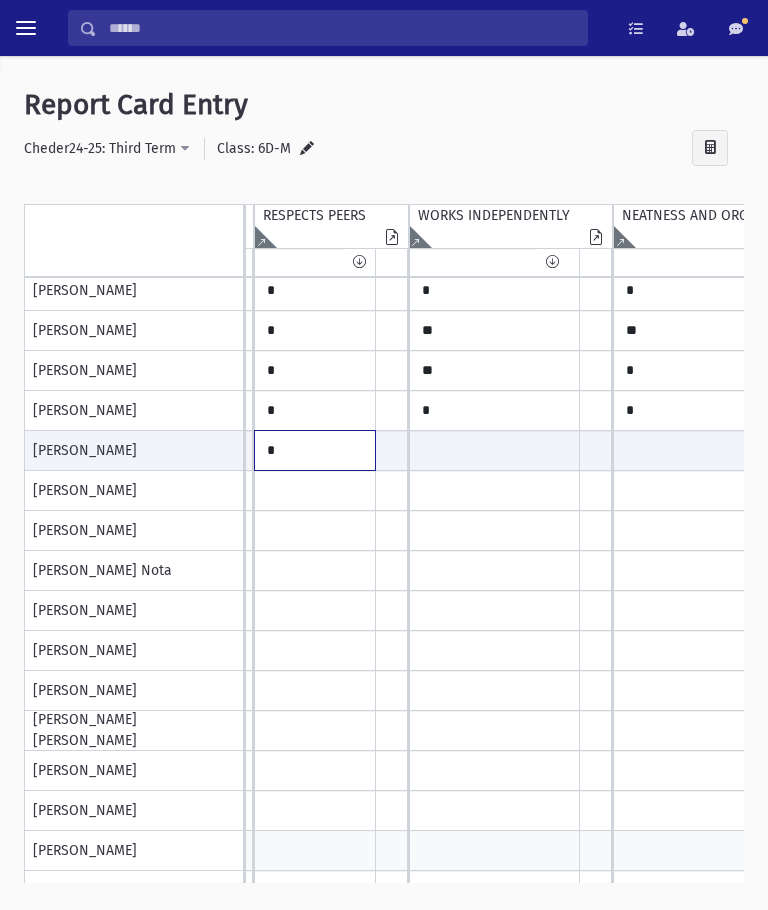 type on "*" 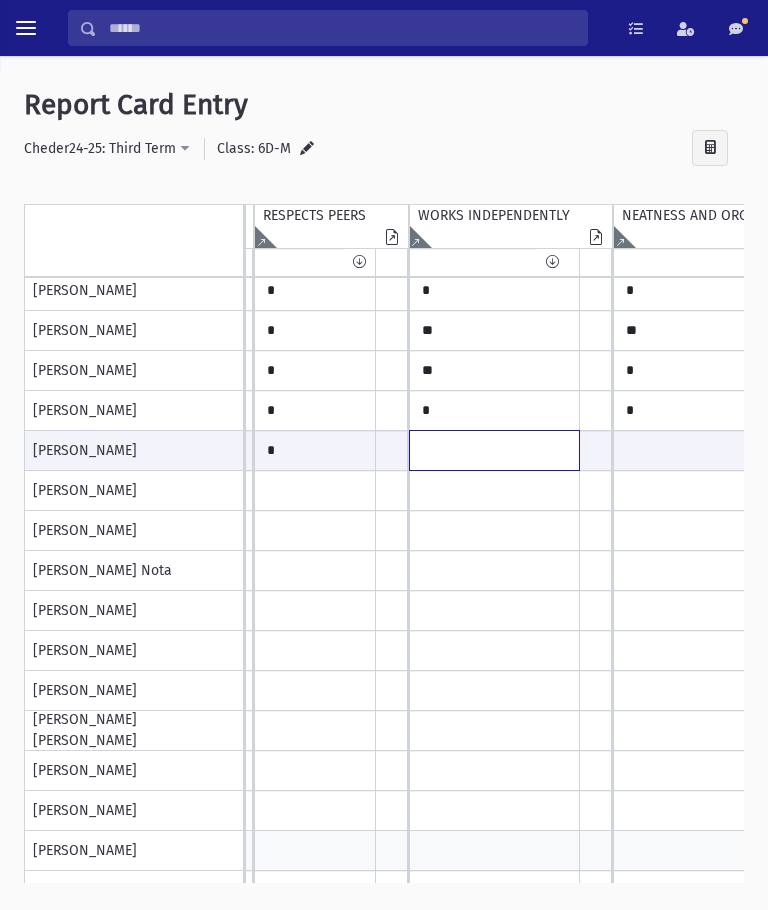 click at bounding box center (-688, 450) 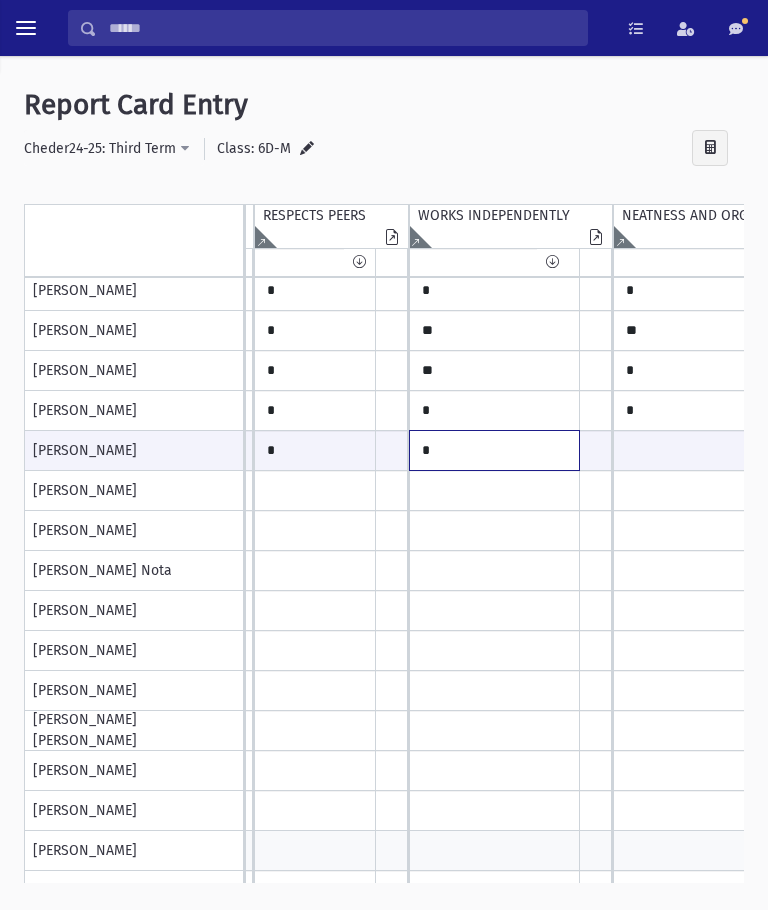 type on "*" 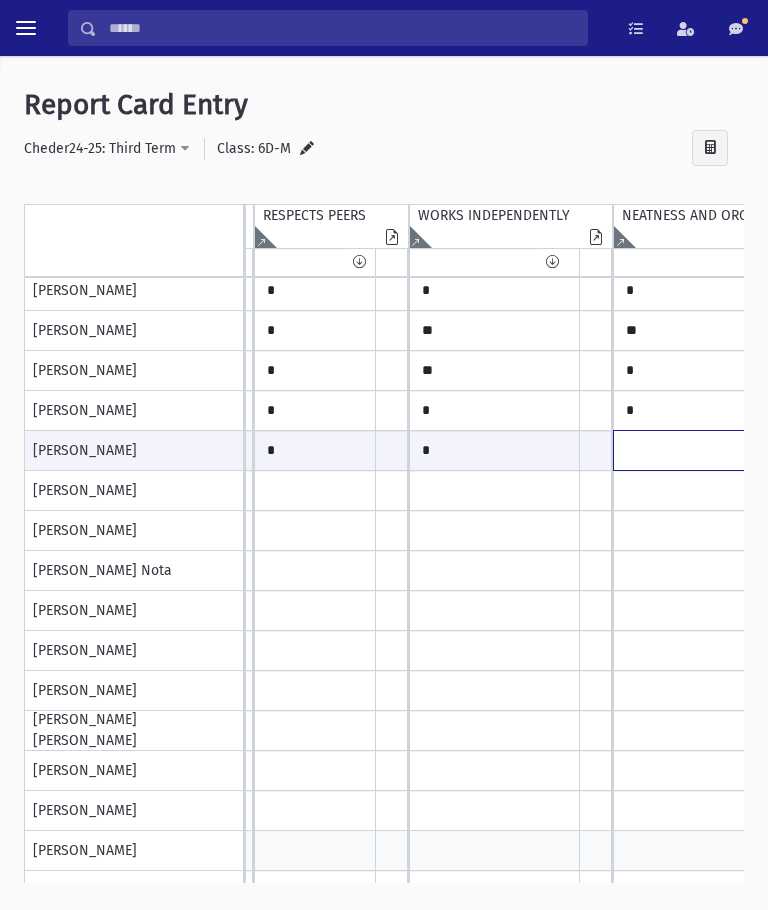 click at bounding box center [-688, 450] 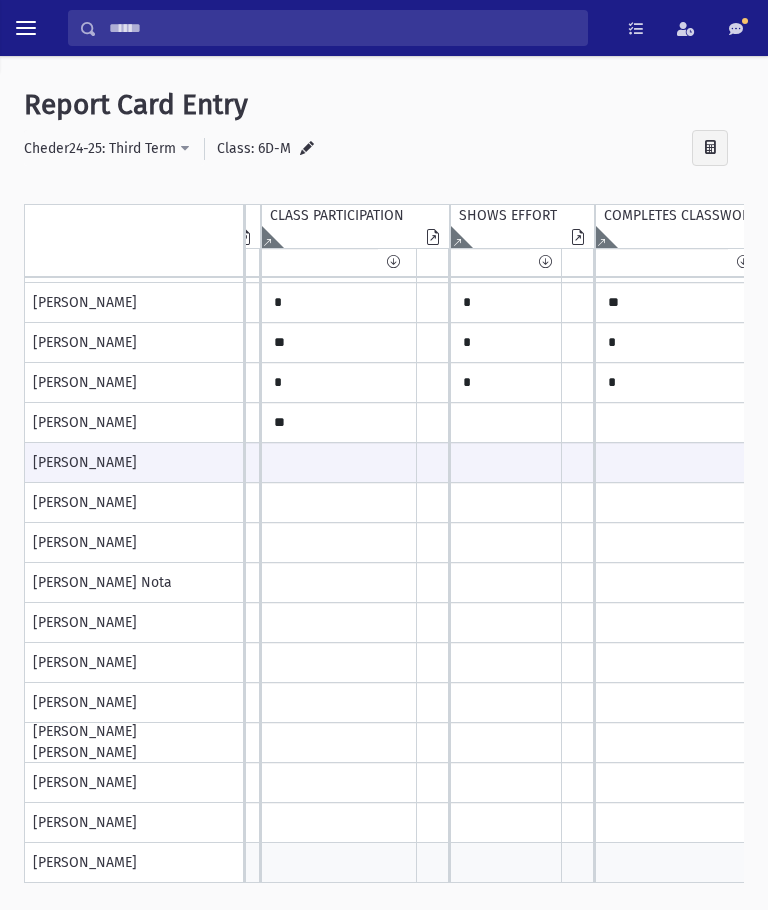 type on "*" 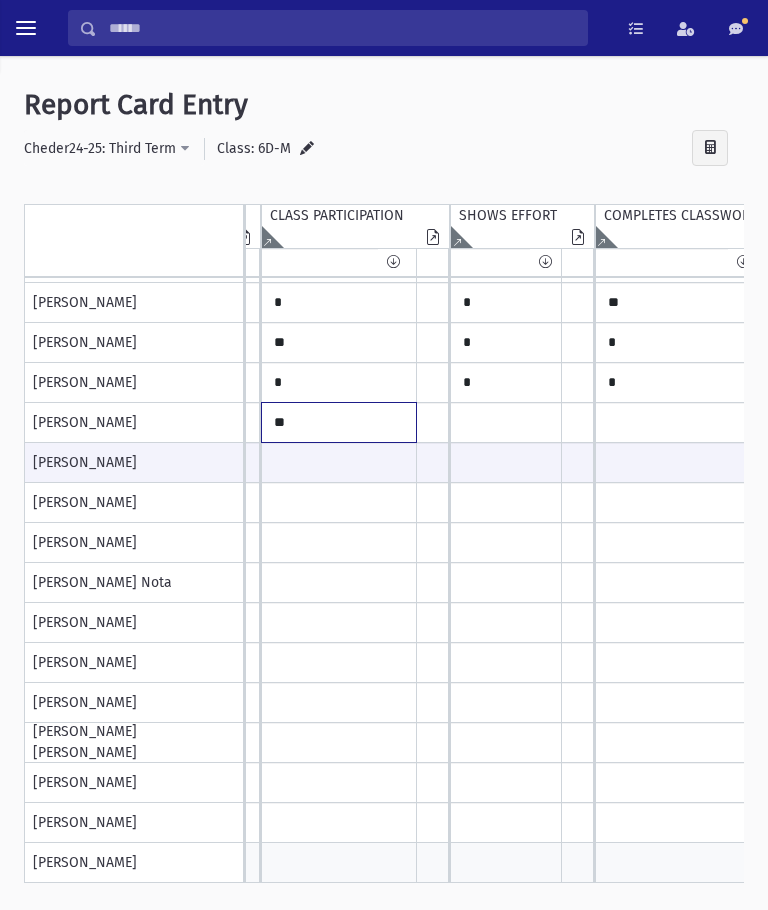click on "**" at bounding box center (-1293, 183) 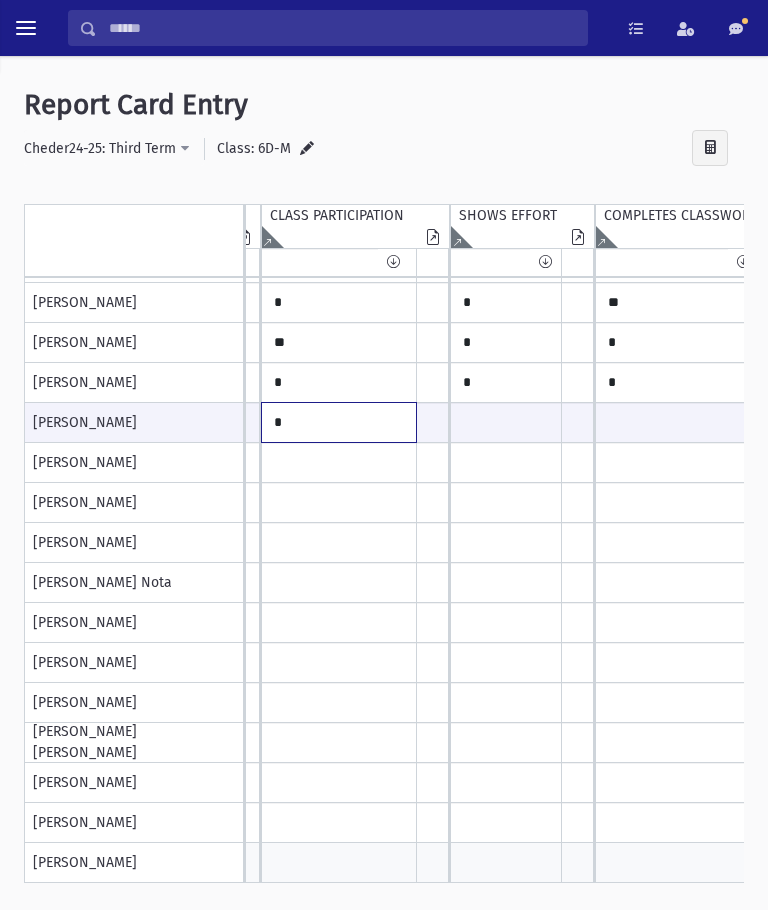 type on "*" 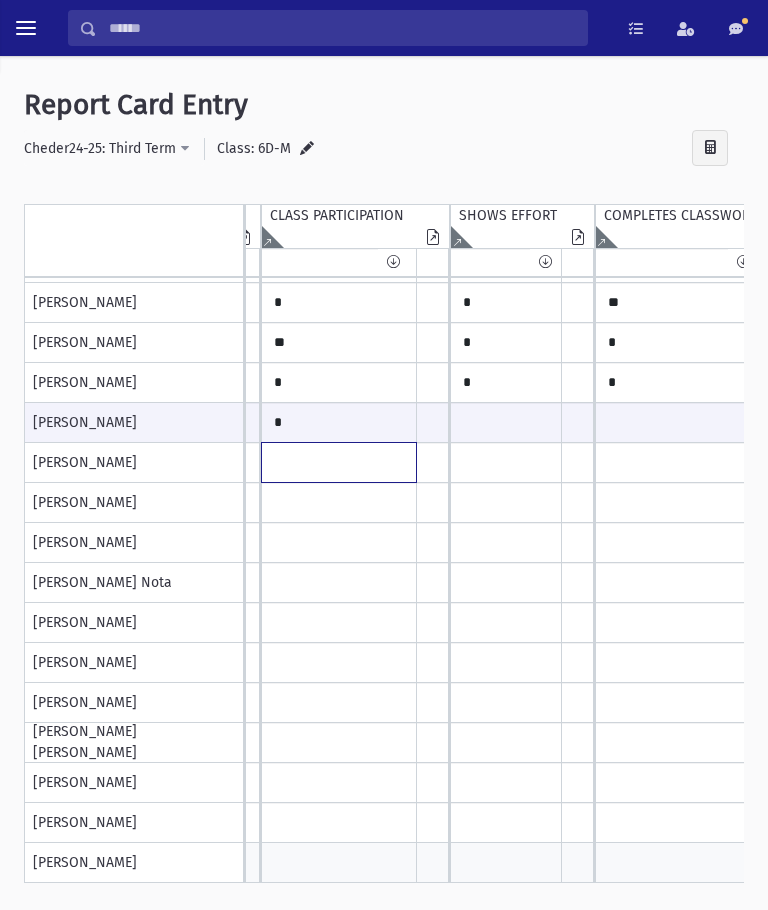 click at bounding box center [-1293, 183] 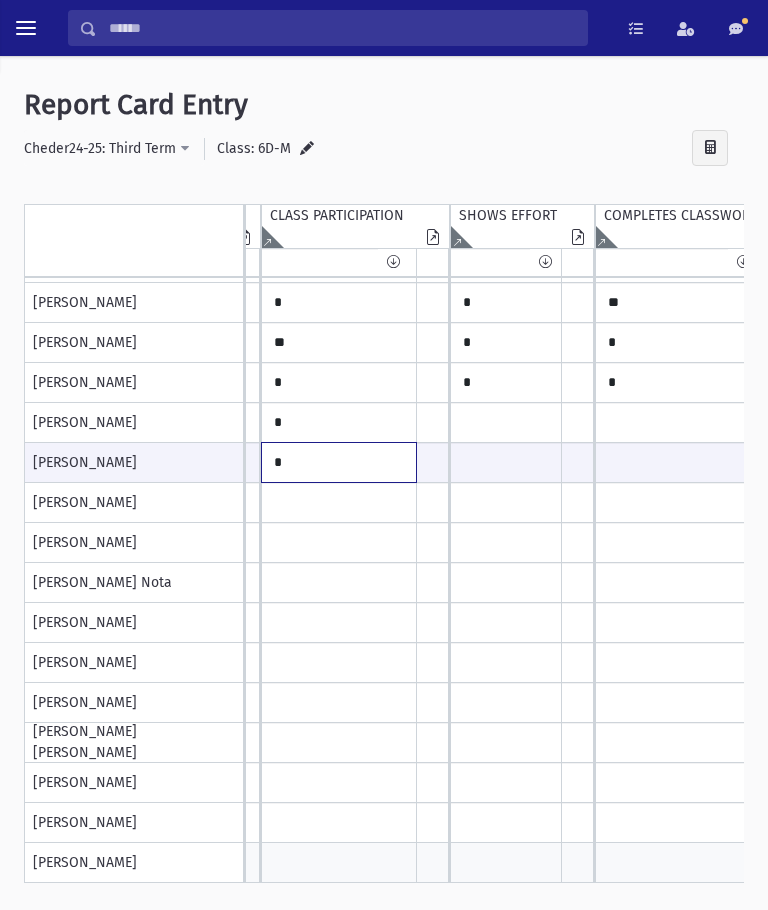type on "*" 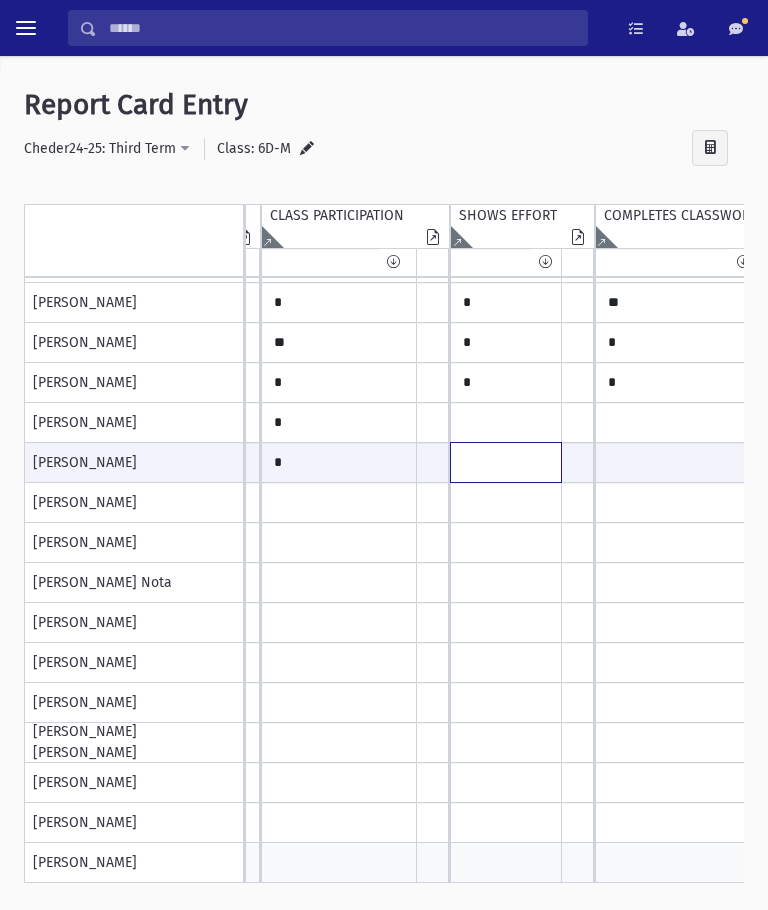 click at bounding box center [-1293, 462] 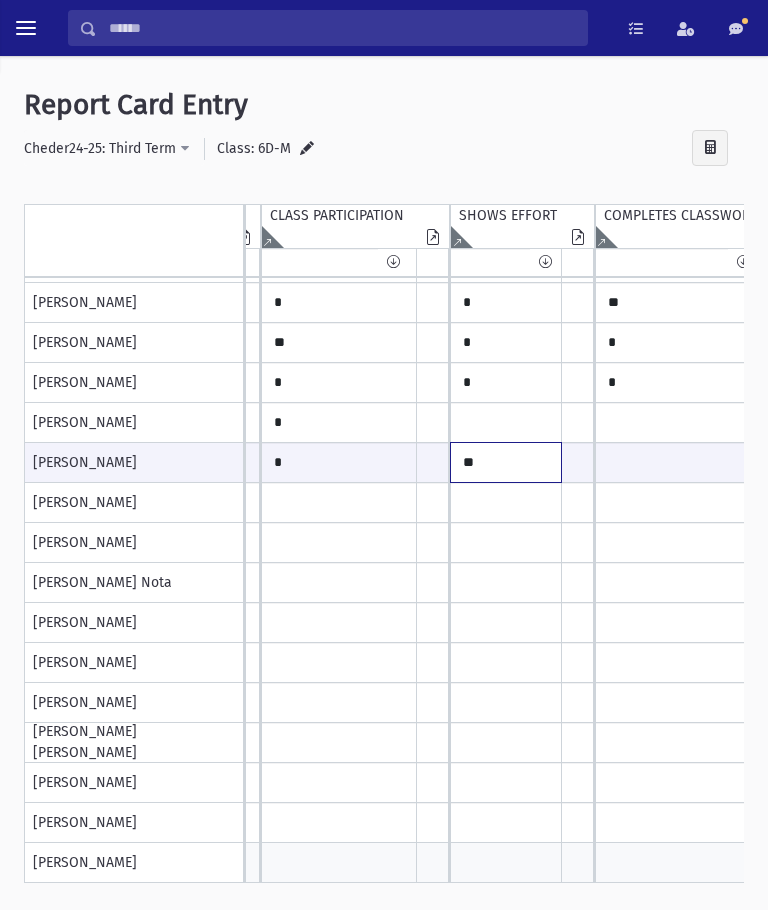 type on "**" 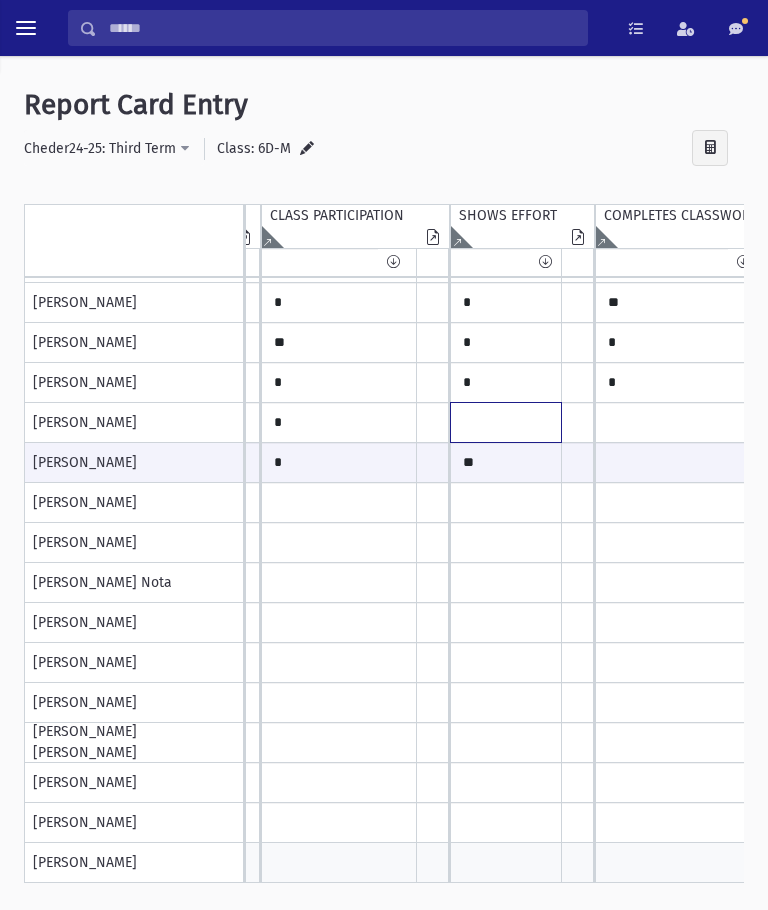 click at bounding box center (-1293, 183) 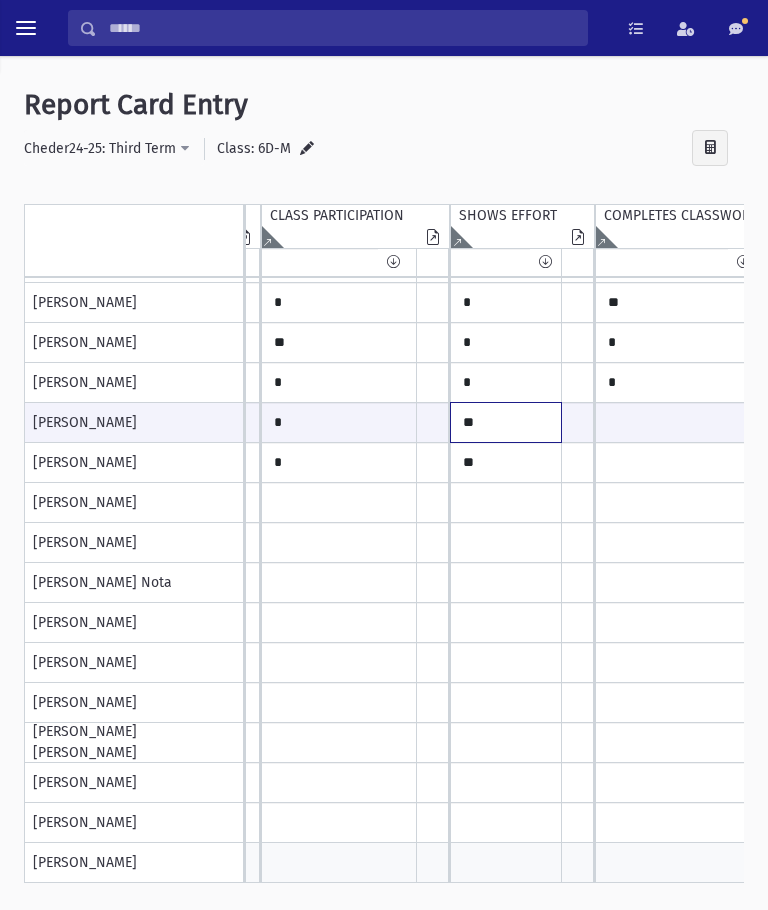 type on "**" 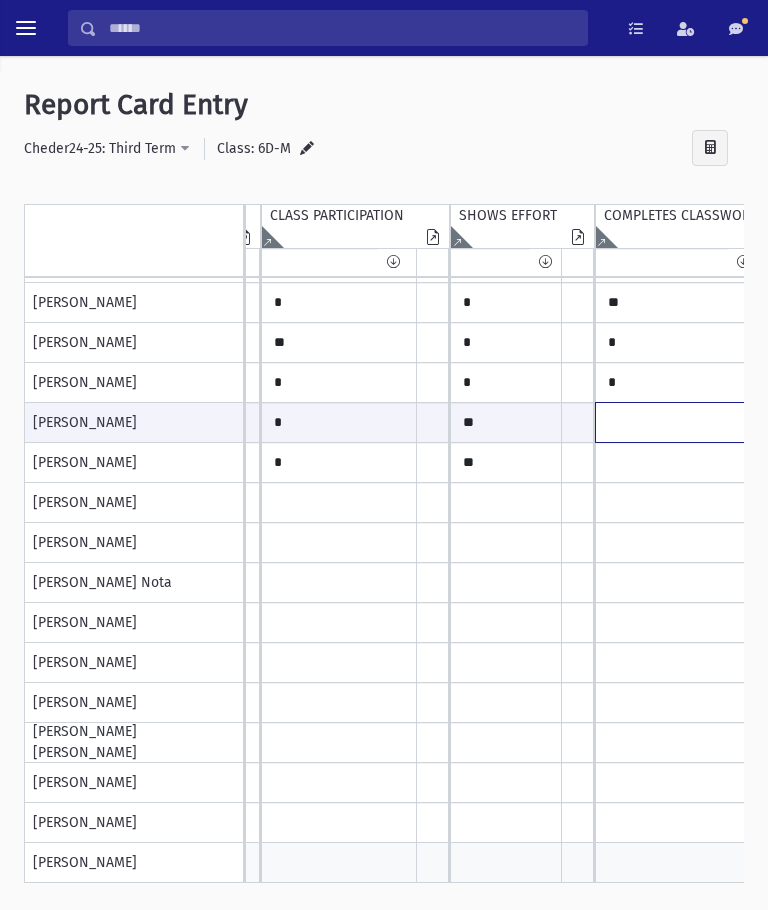 click at bounding box center [-1293, 422] 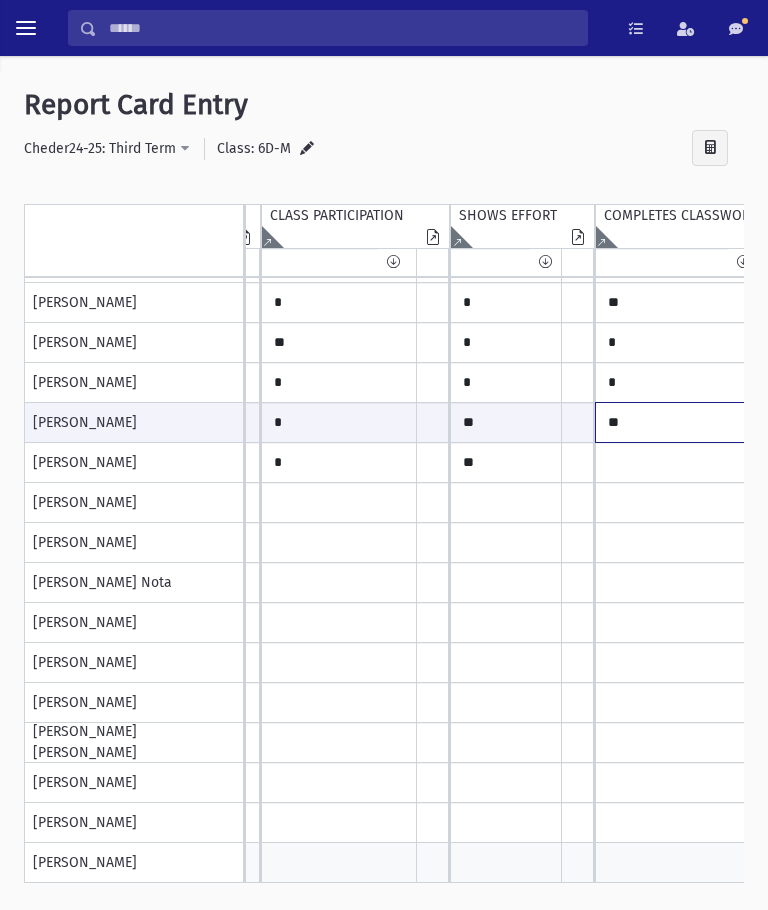type on "**" 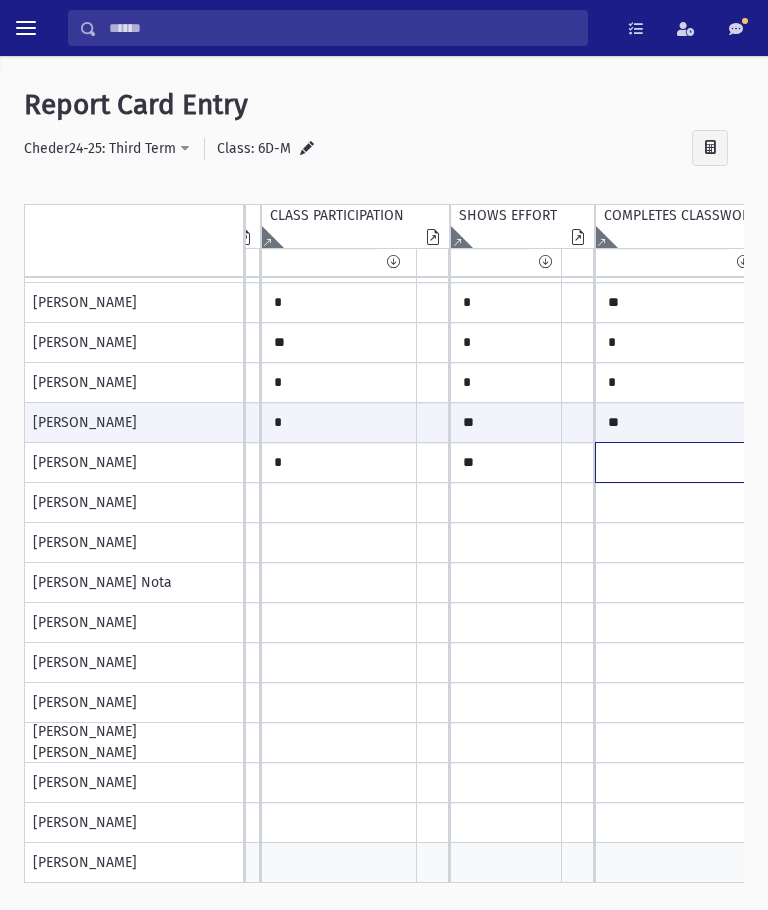 click at bounding box center [-1293, 183] 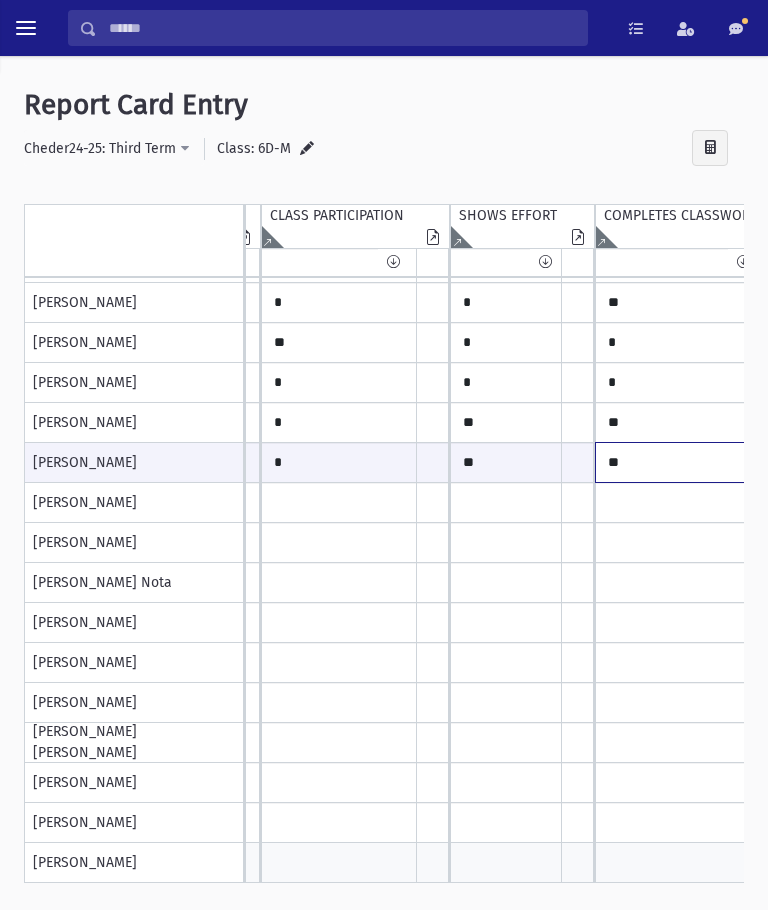 scroll, scrollTop: 96, scrollLeft: 1709, axis: both 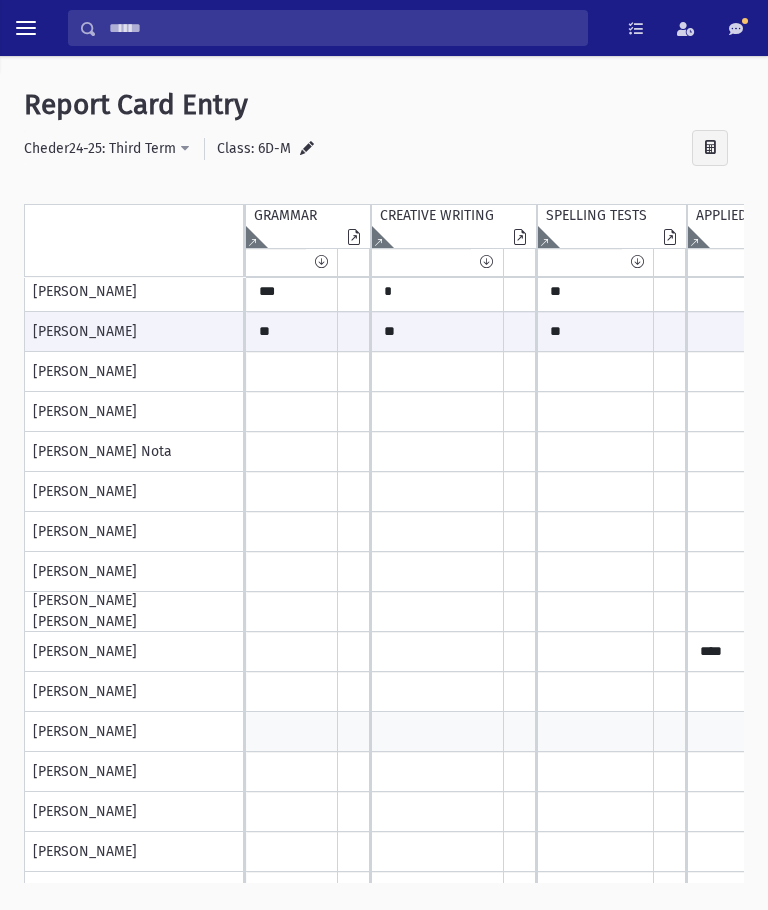 type on "**" 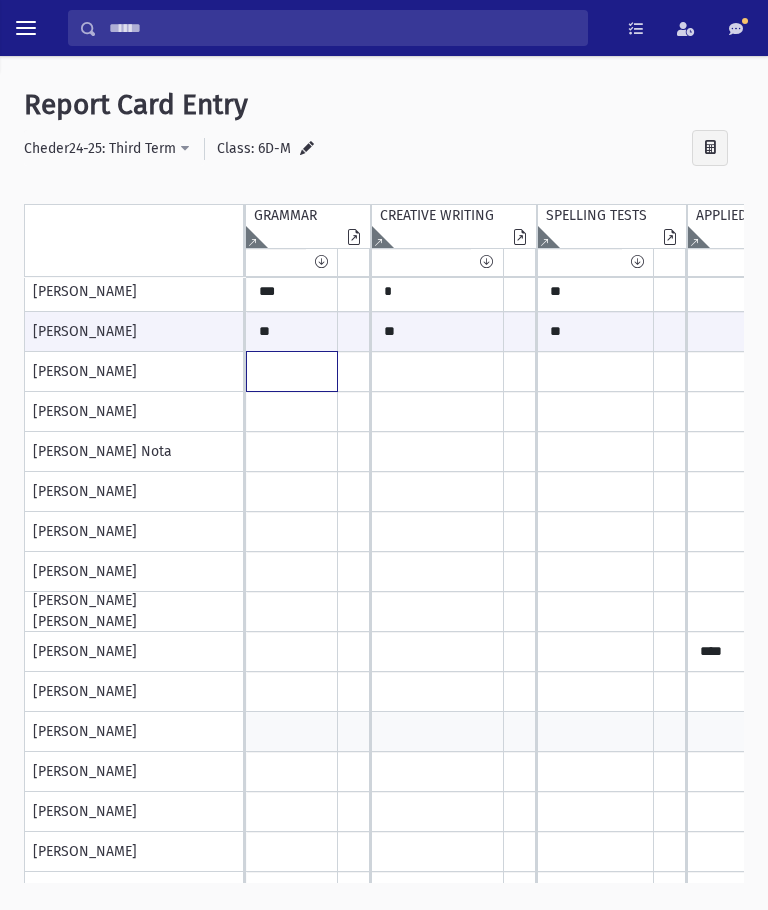 click at bounding box center (292, 52) 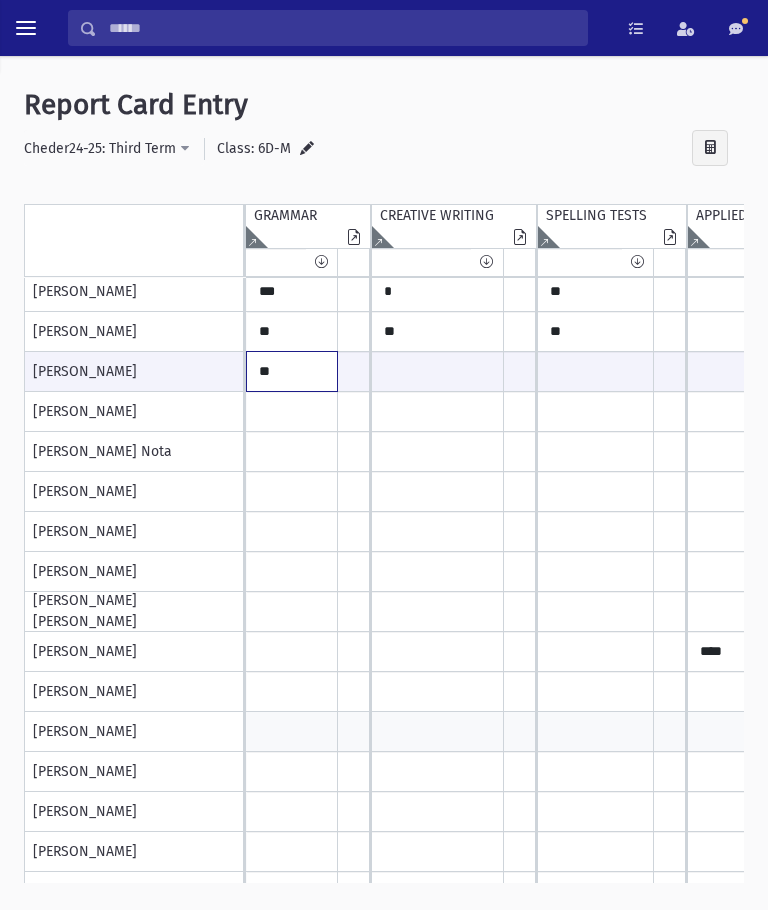 type on "**" 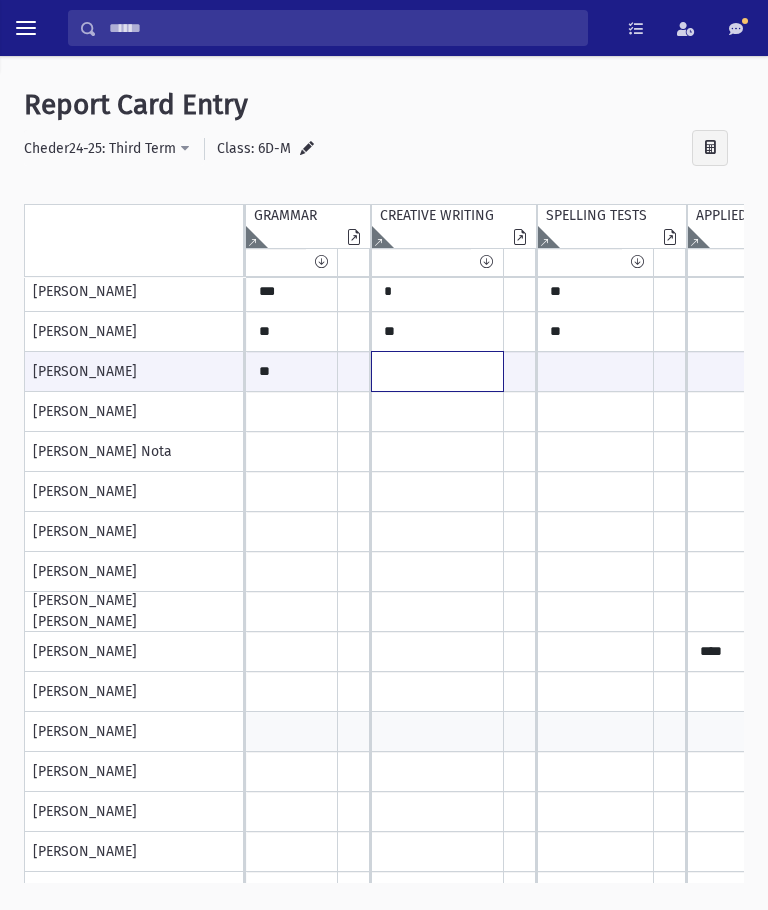 click at bounding box center (292, 371) 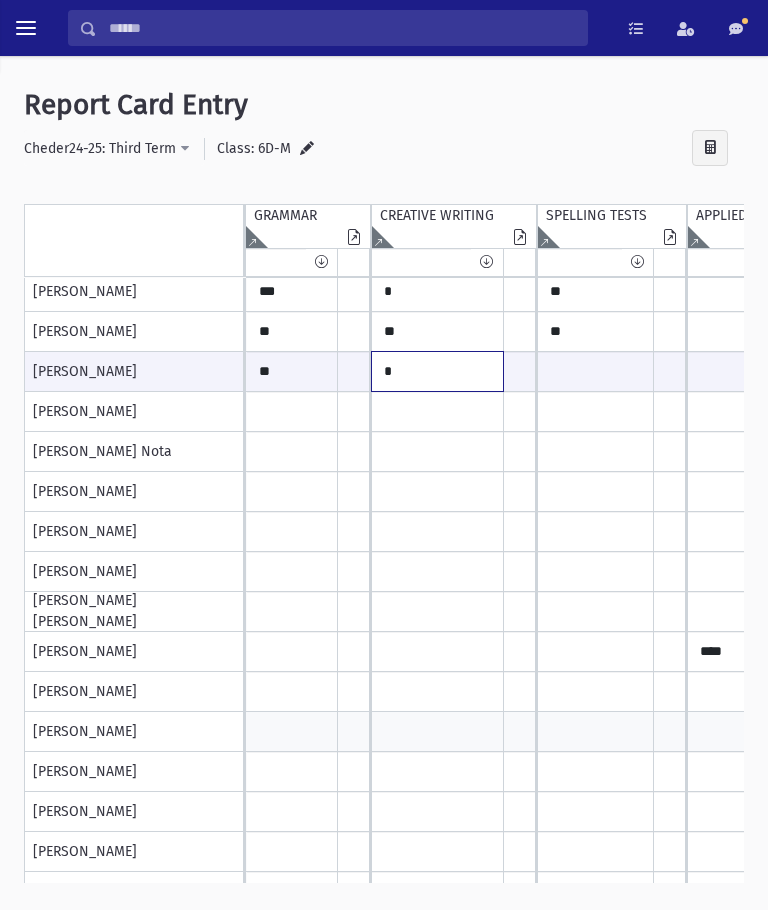 type on "*" 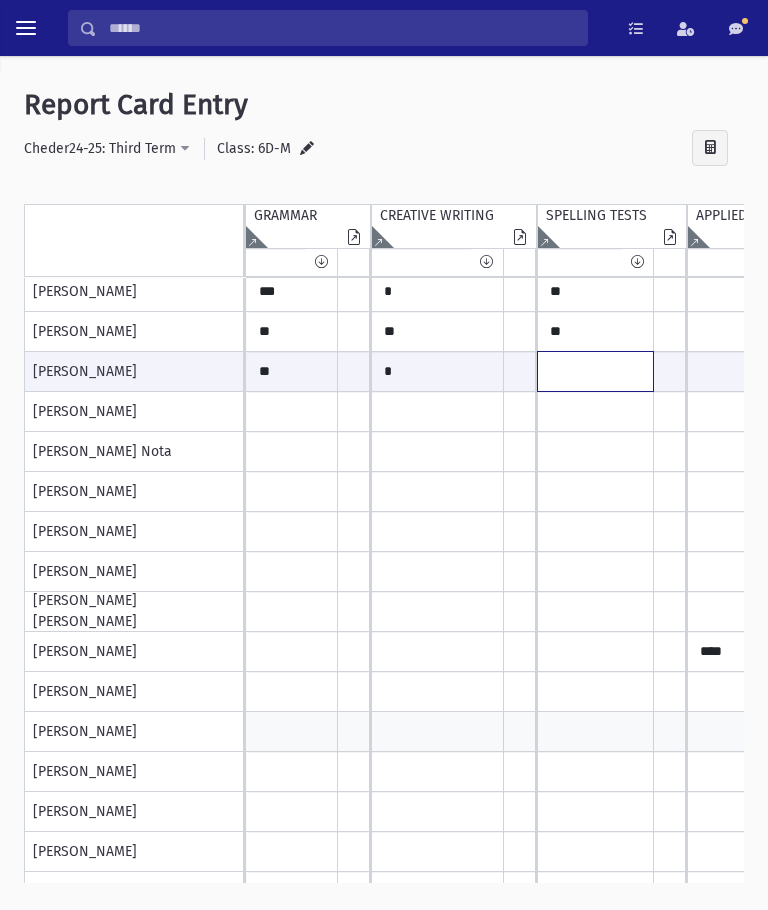 click at bounding box center [292, 371] 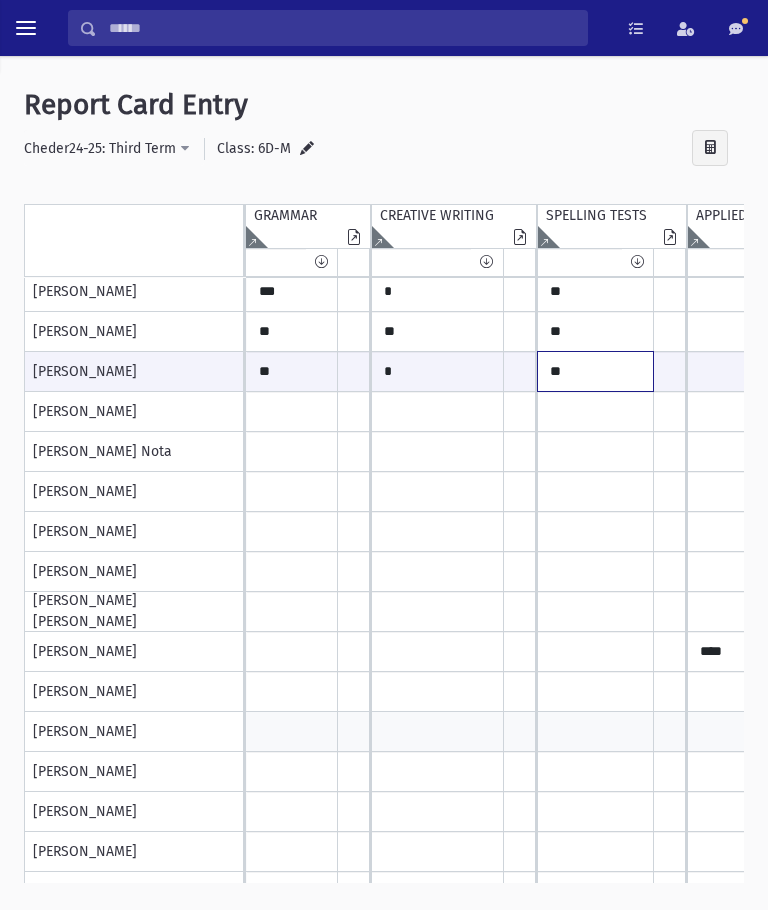 type on "**" 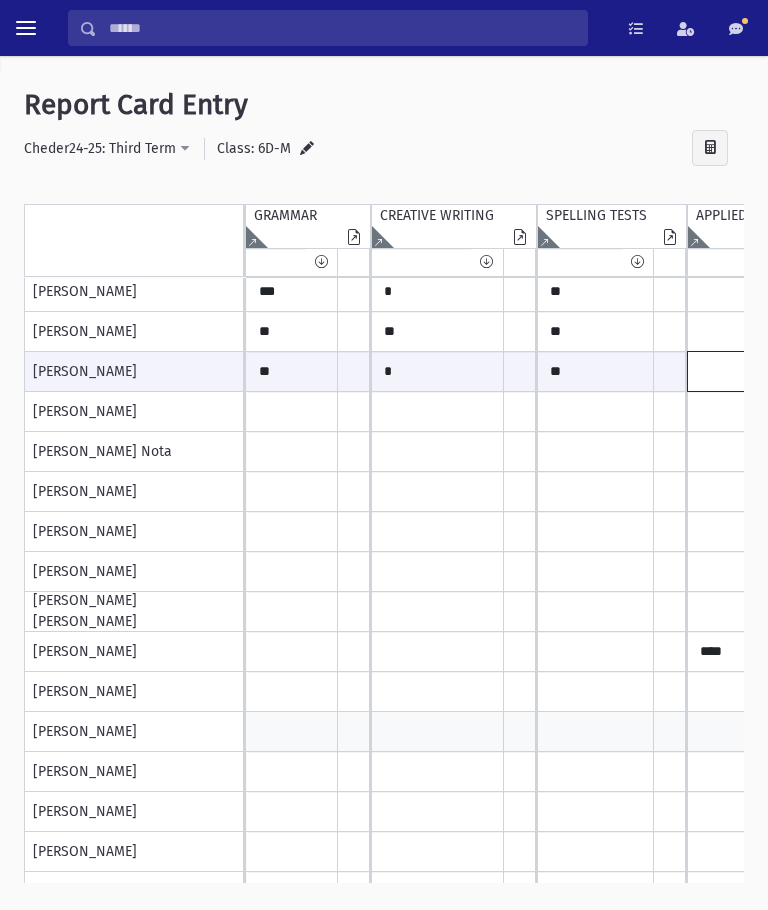 click at bounding box center (292, 371) 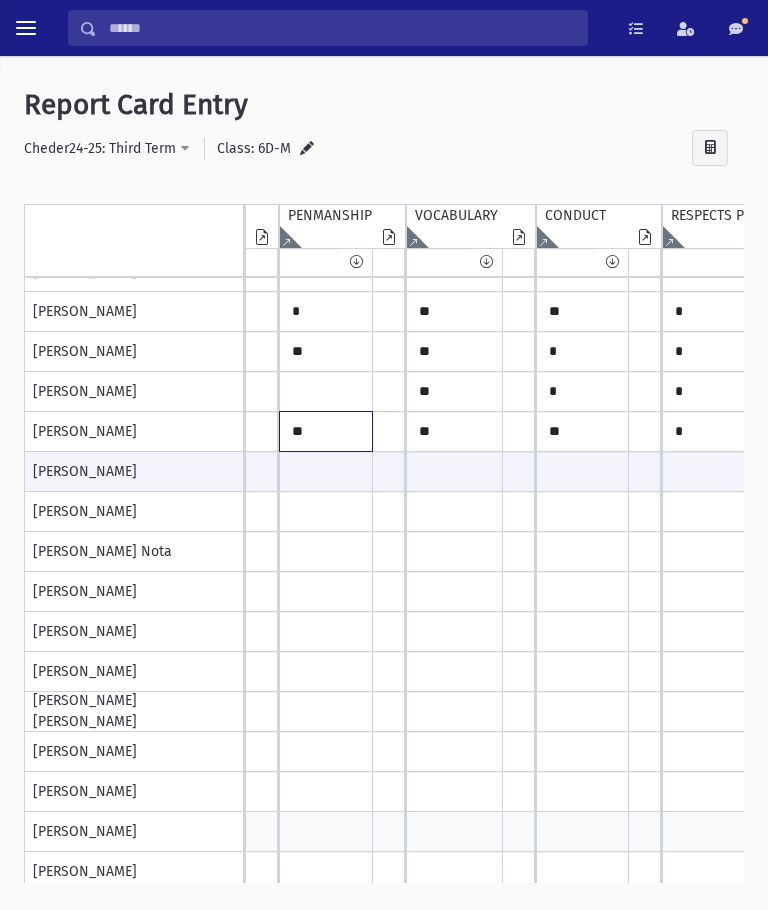 click on "**" at bounding box center [-280, 152] 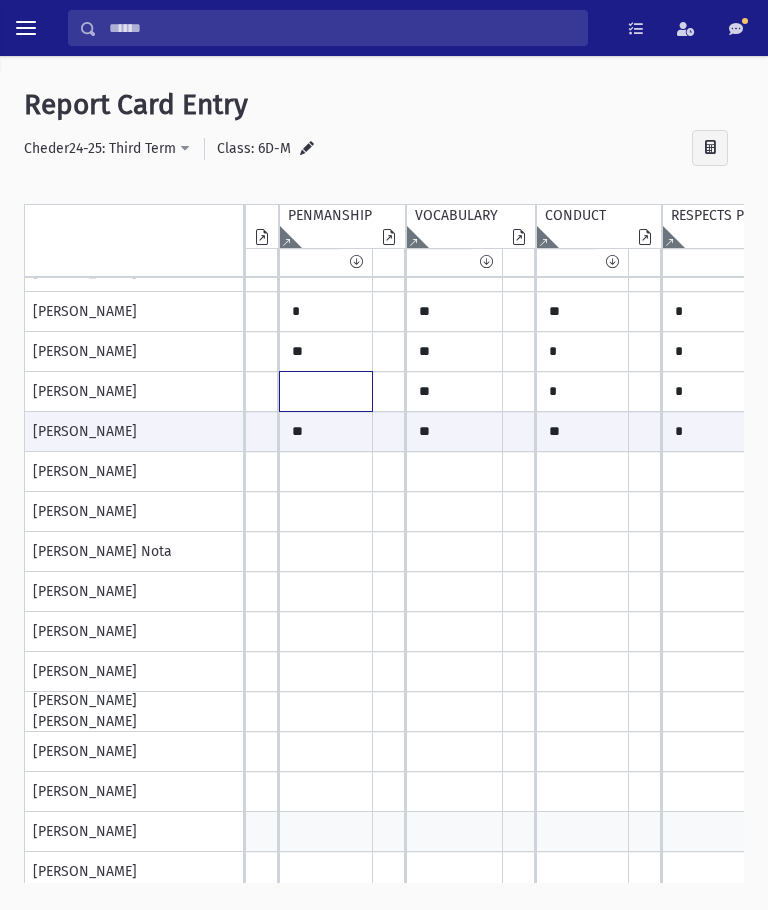 click at bounding box center [-280, 152] 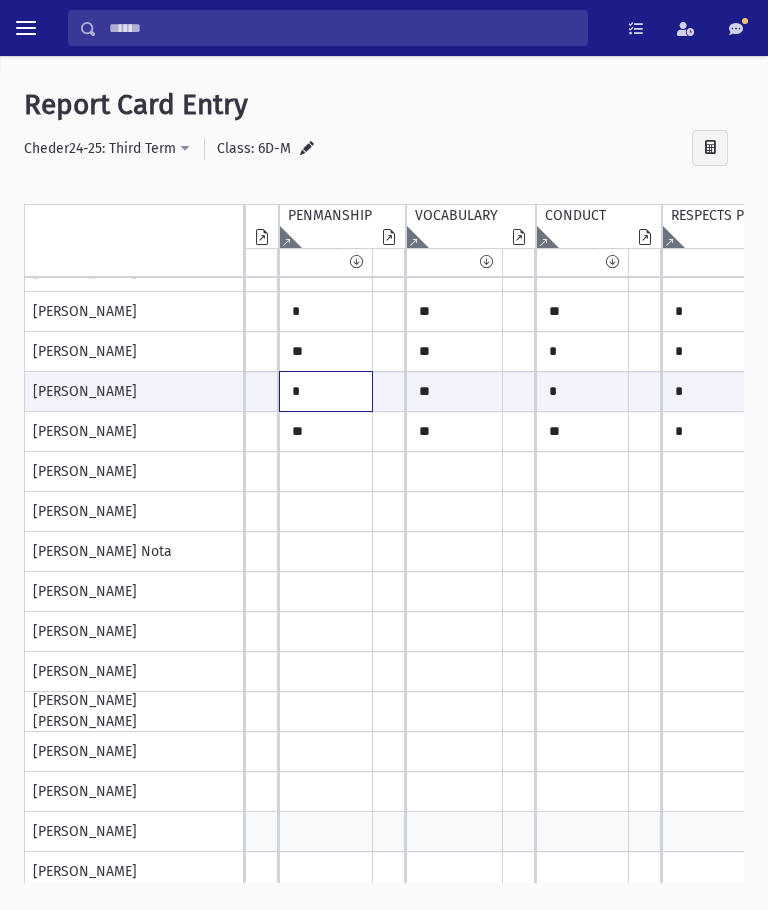 type on "*" 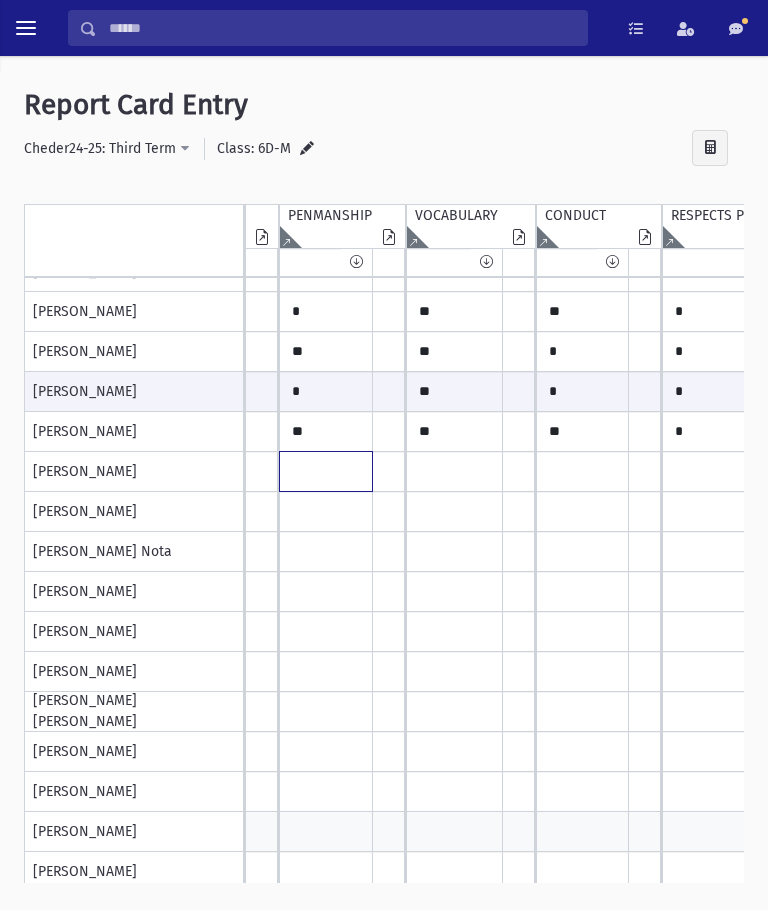 click at bounding box center (-280, 152) 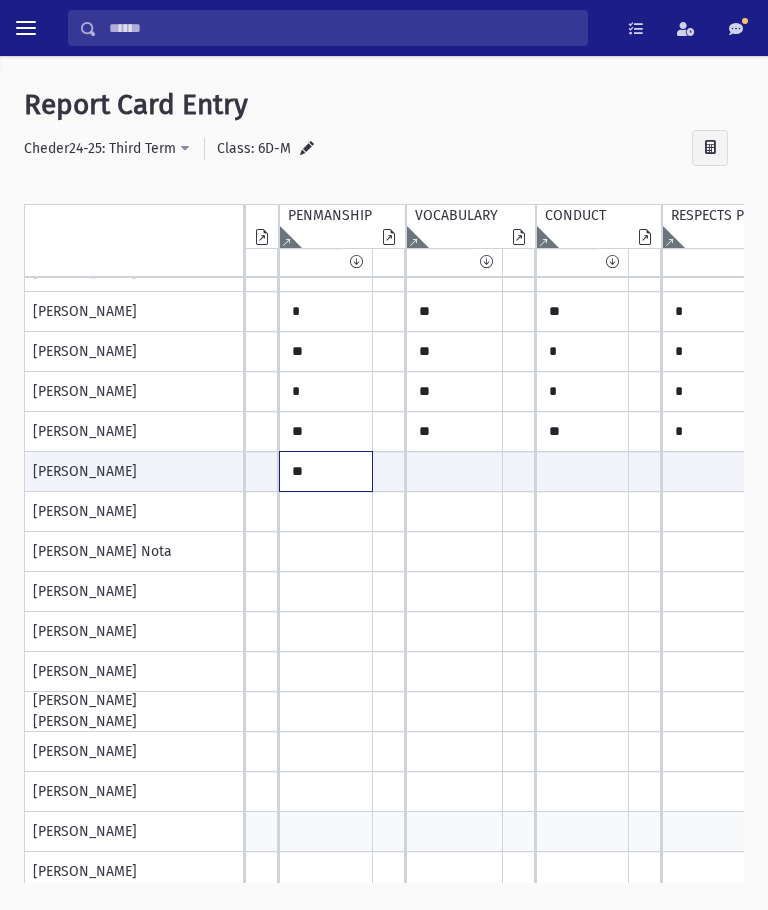 type on "**" 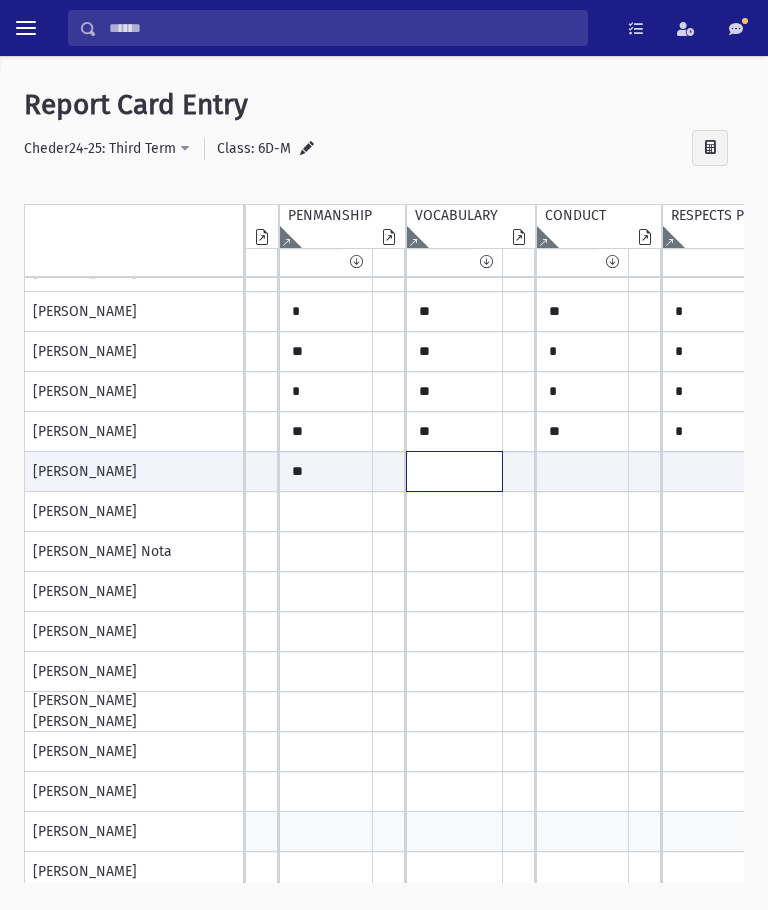 click at bounding box center (-280, 471) 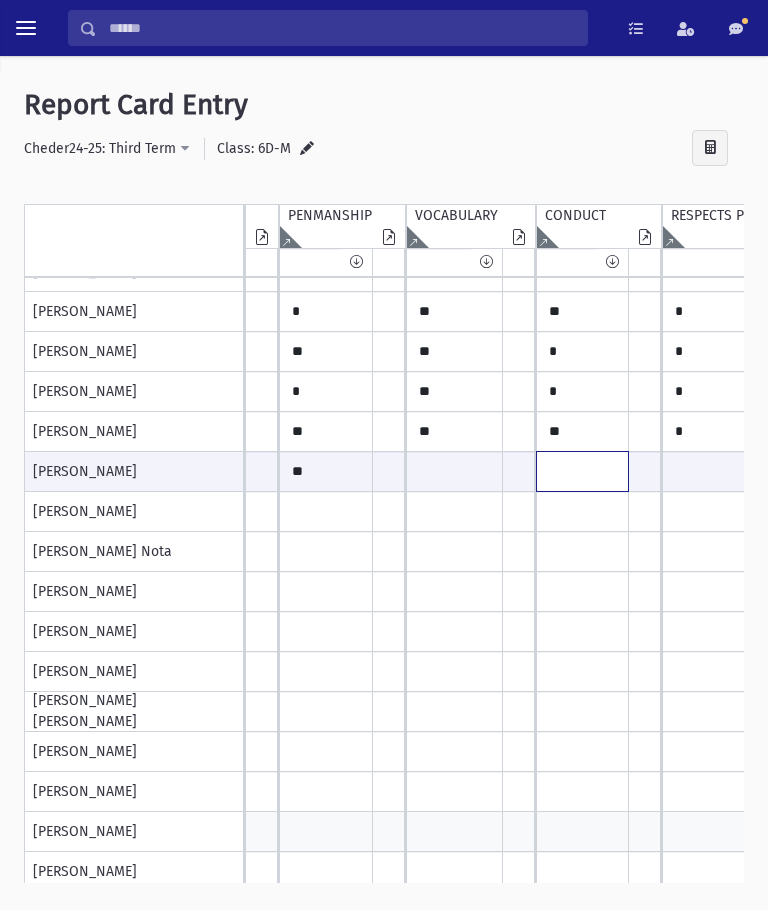 click at bounding box center [-280, 471] 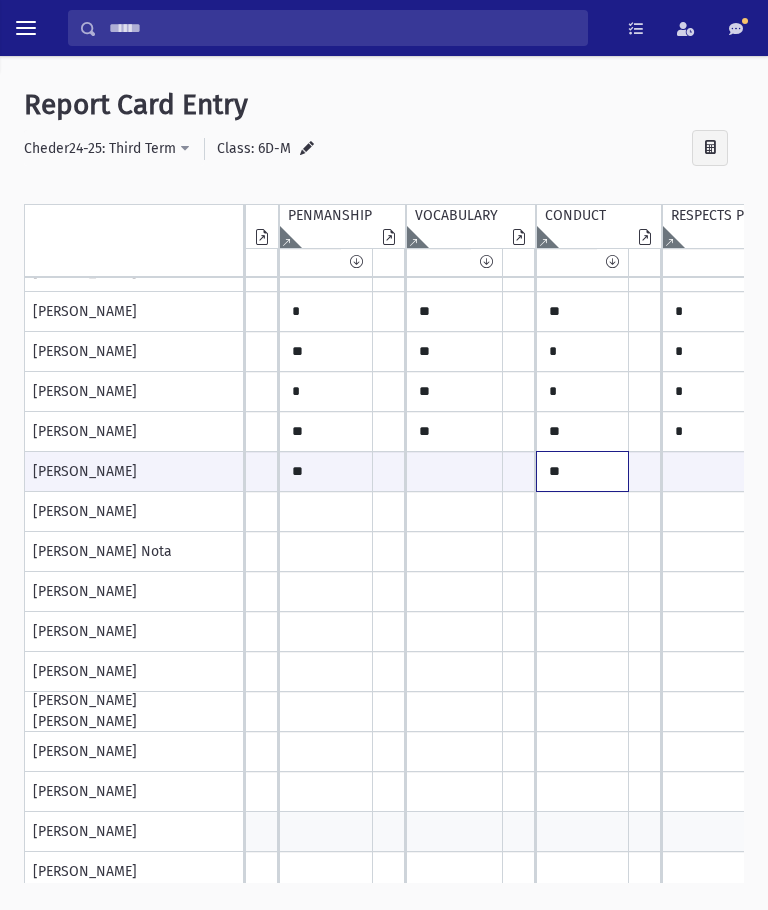 type on "**" 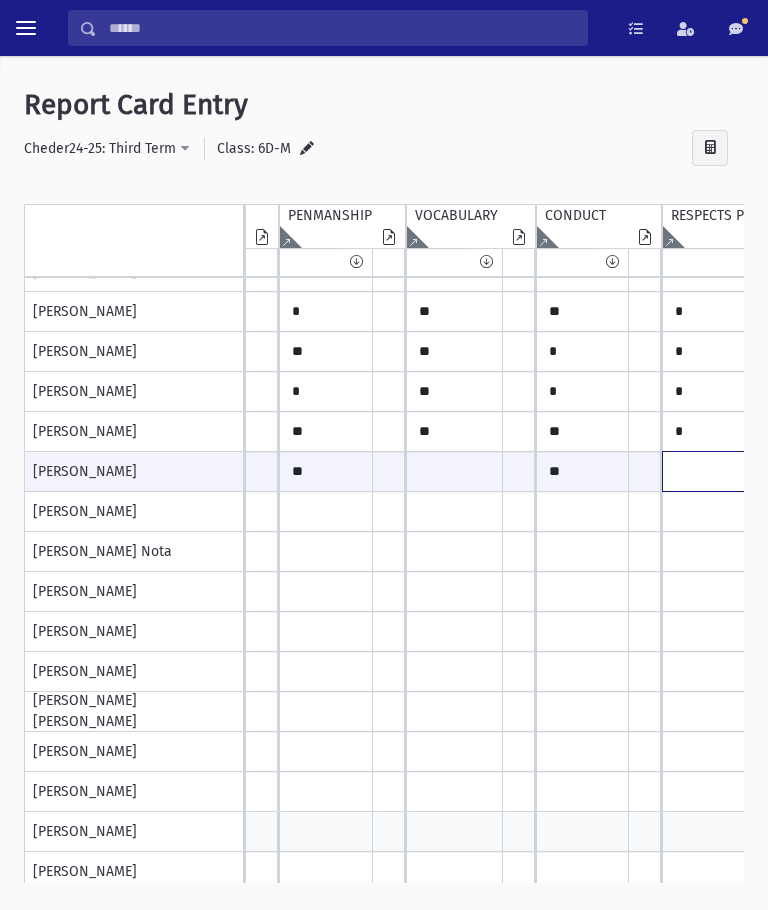click at bounding box center (-280, 471) 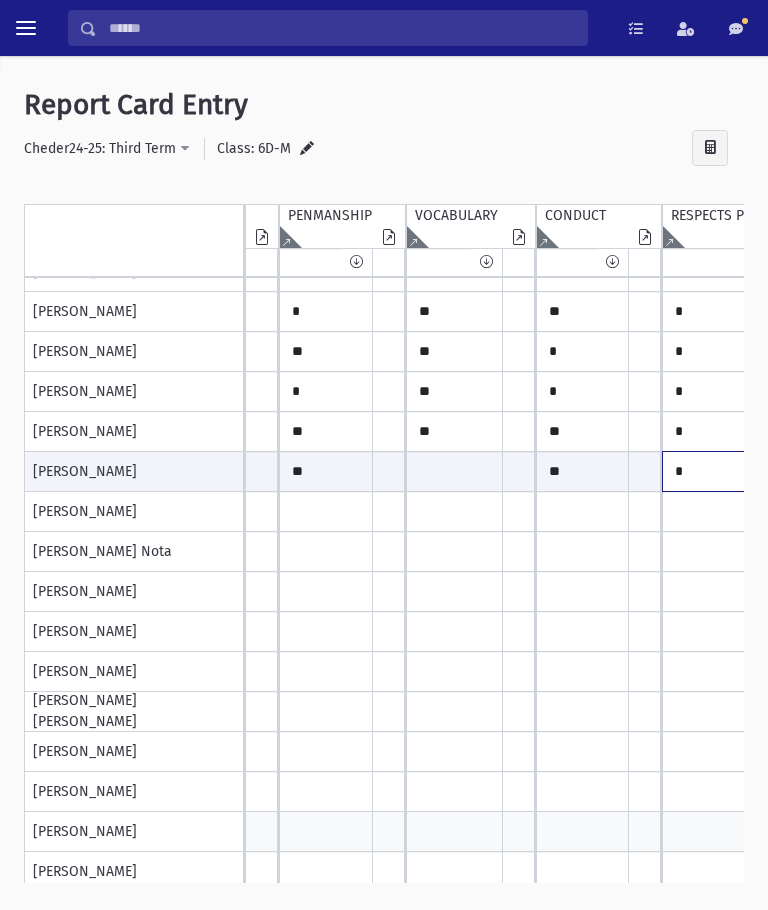 scroll, scrollTop: 133, scrollLeft: 766, axis: both 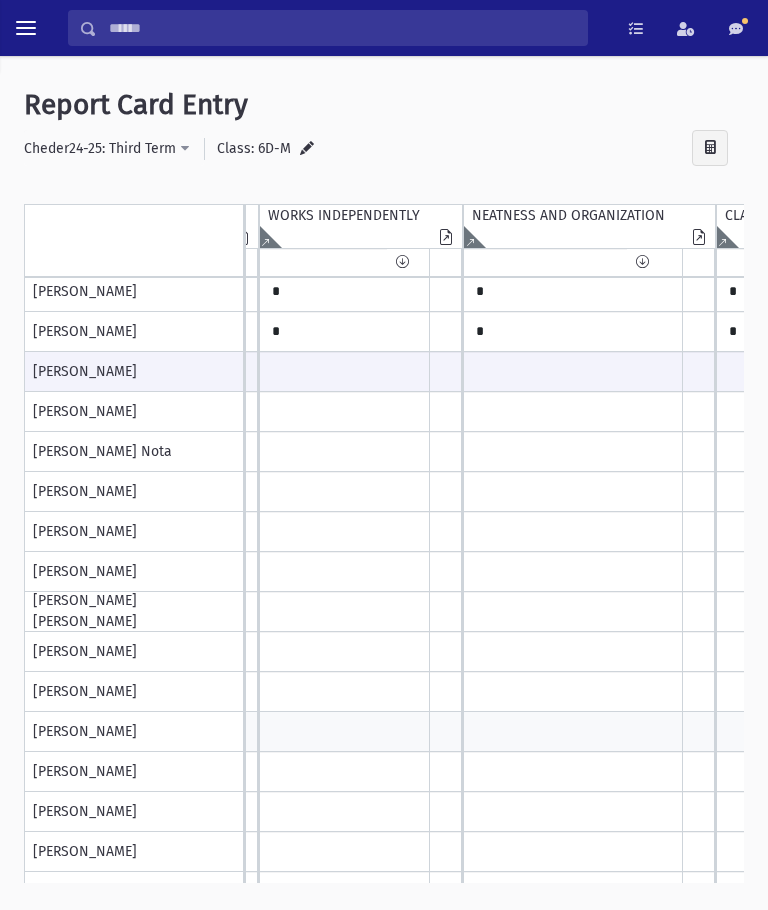 type on "*" 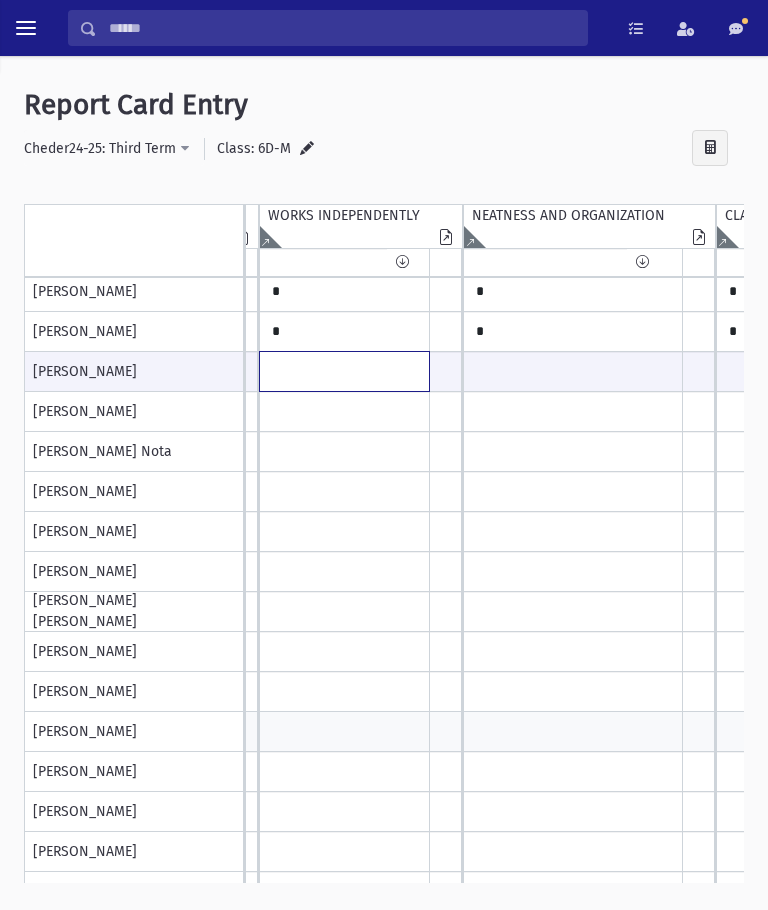 click at bounding box center [-838, 371] 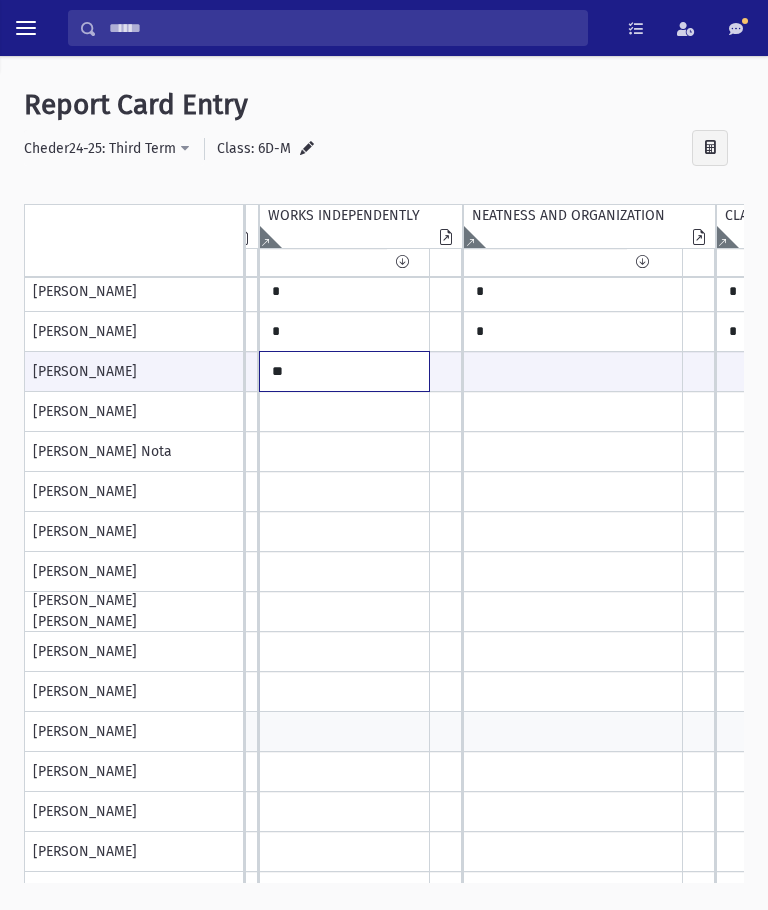 type on "**" 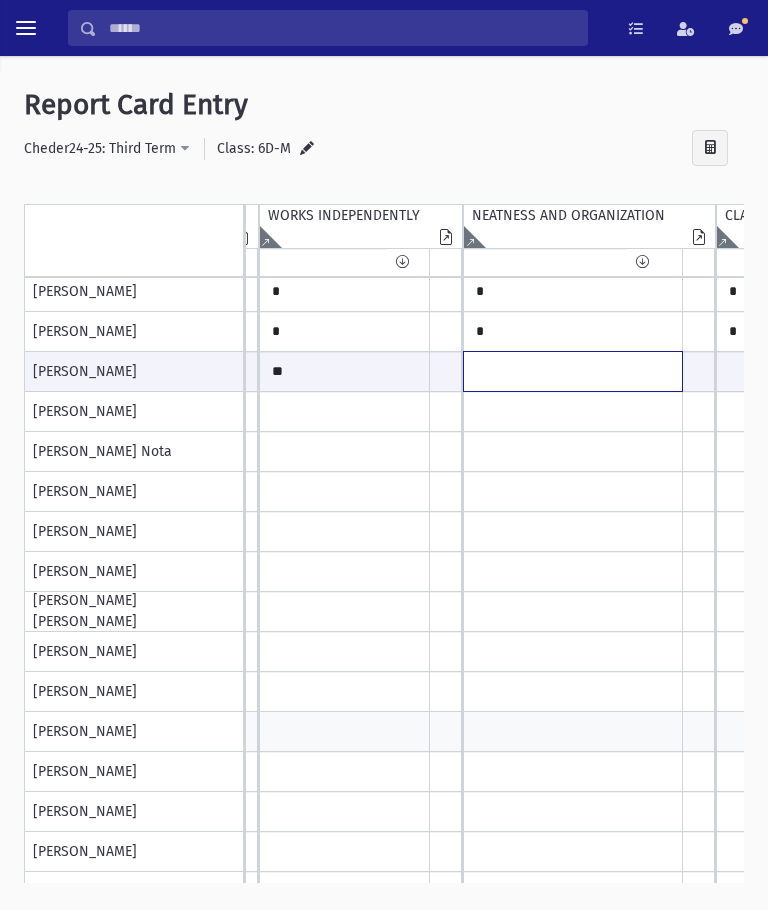 click at bounding box center [-838, 371] 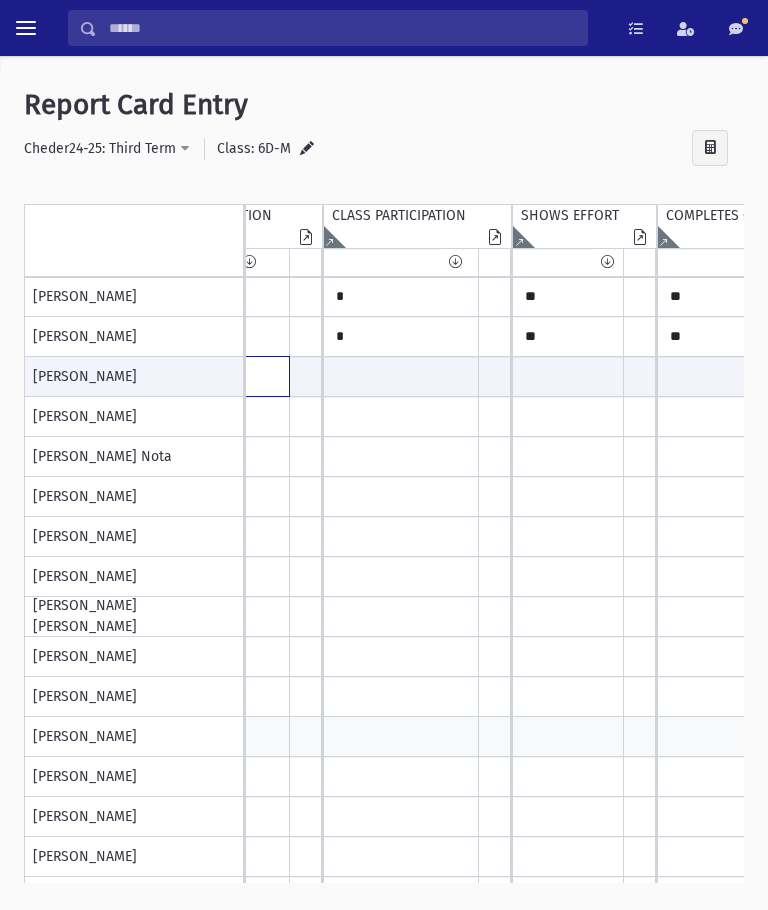 type on "**" 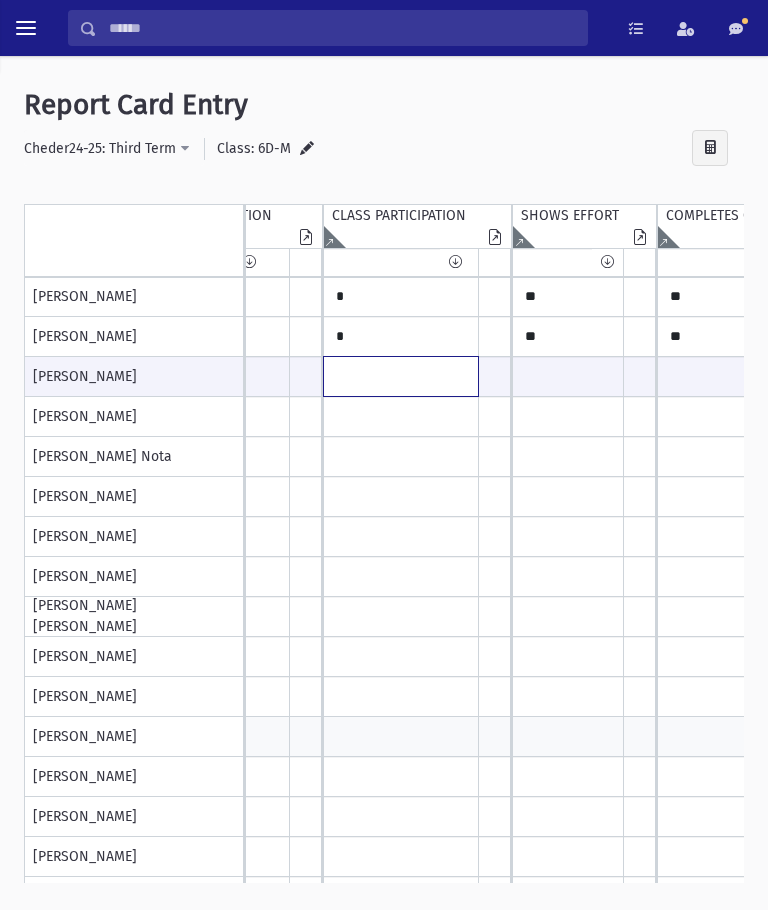 click at bounding box center [-1231, 376] 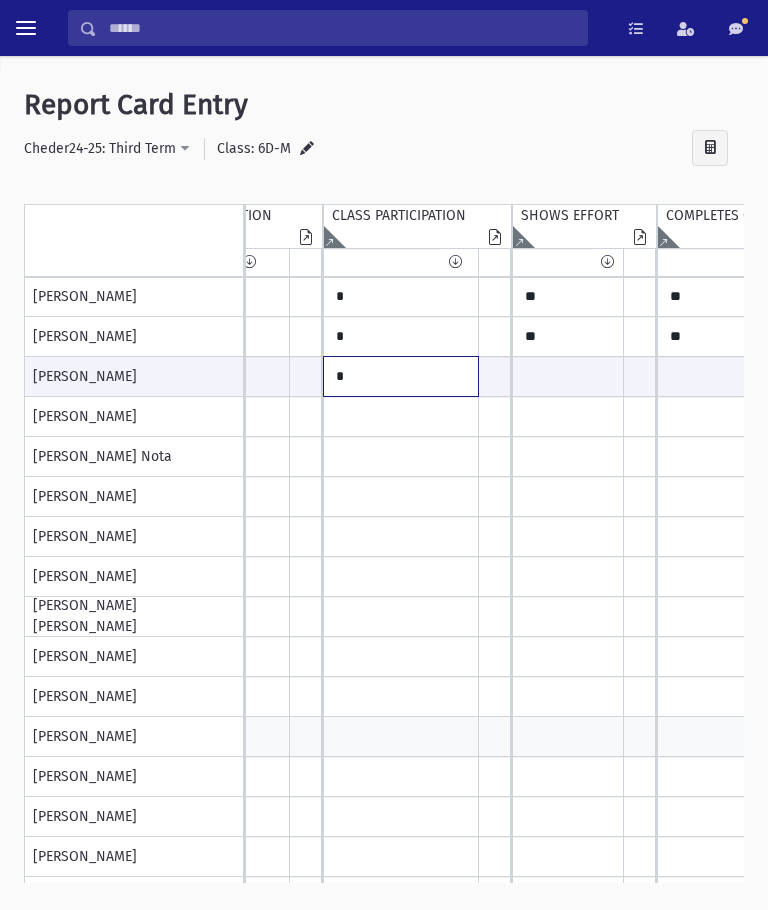 type on "*" 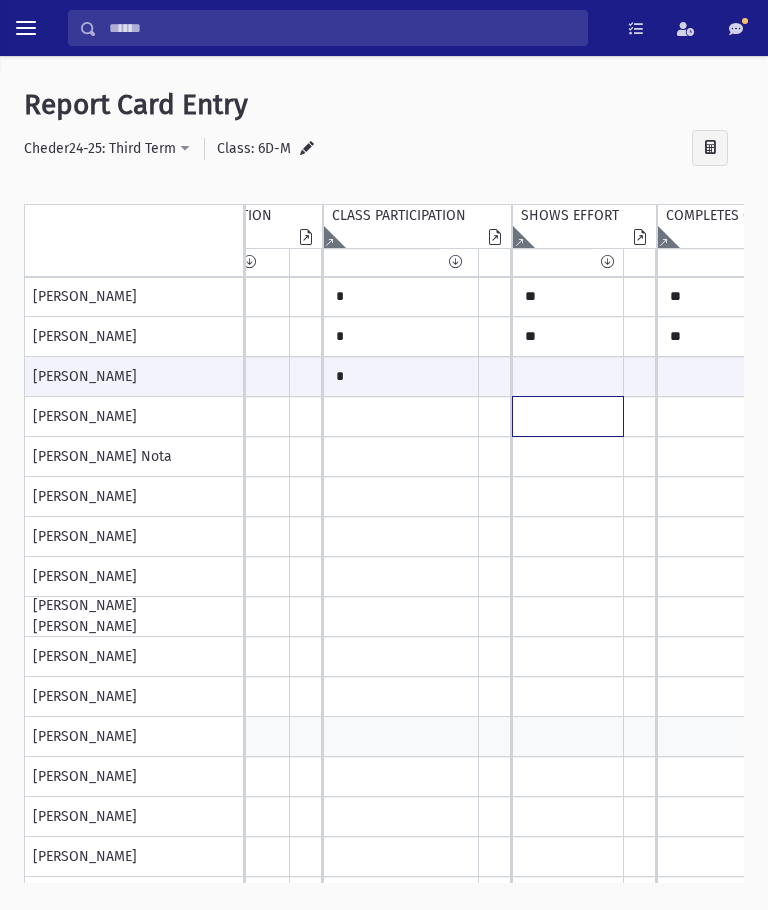 click at bounding box center (-1231, 57) 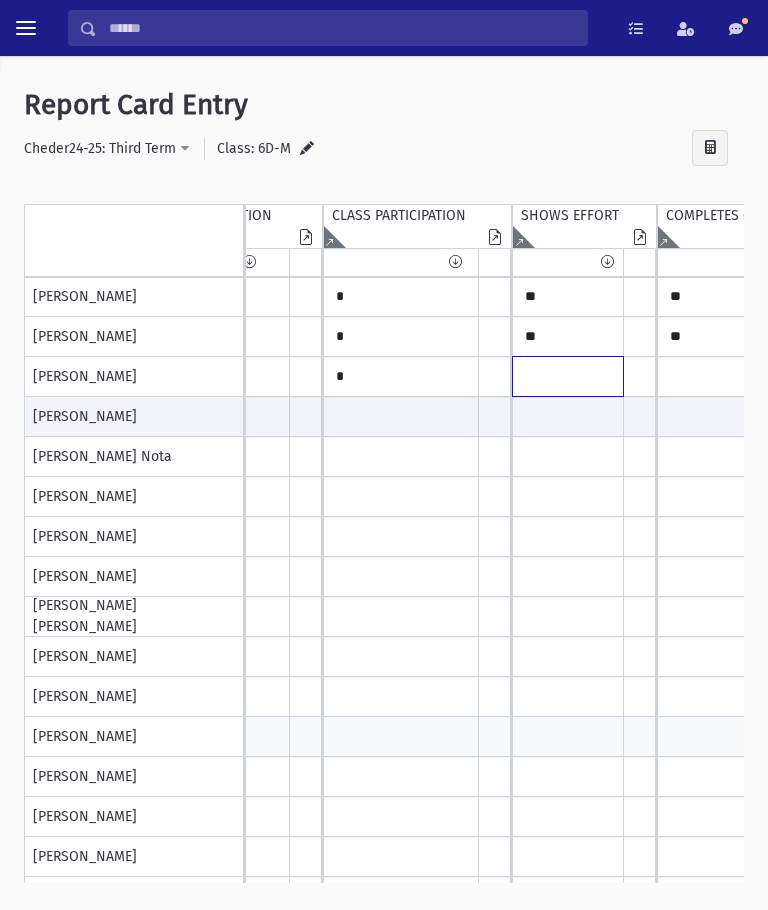 click at bounding box center [-1231, 57] 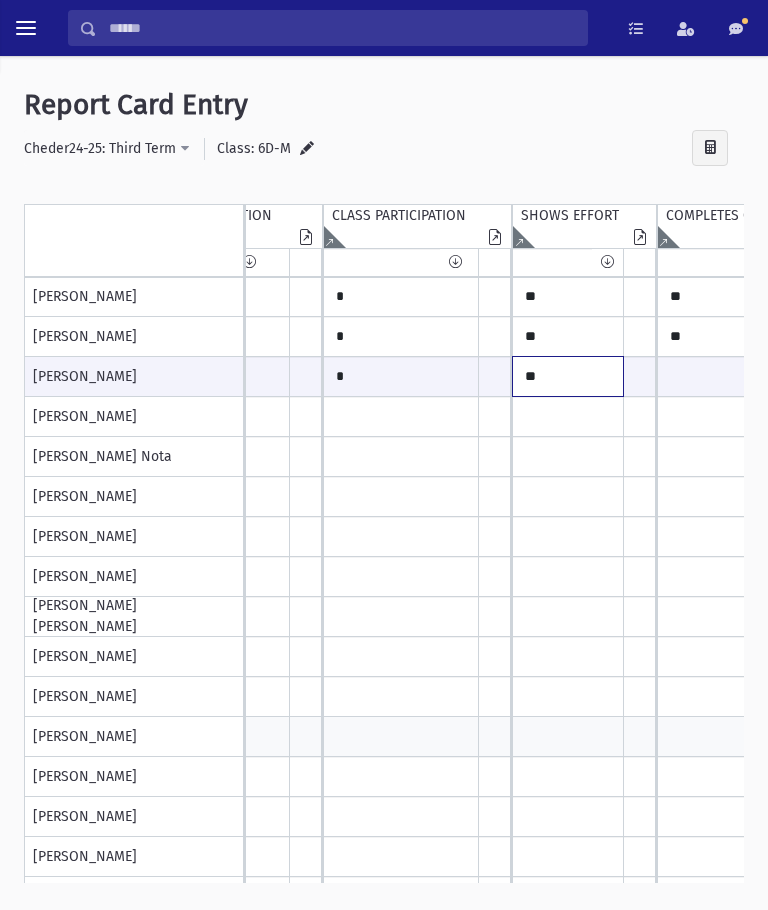 type on "**" 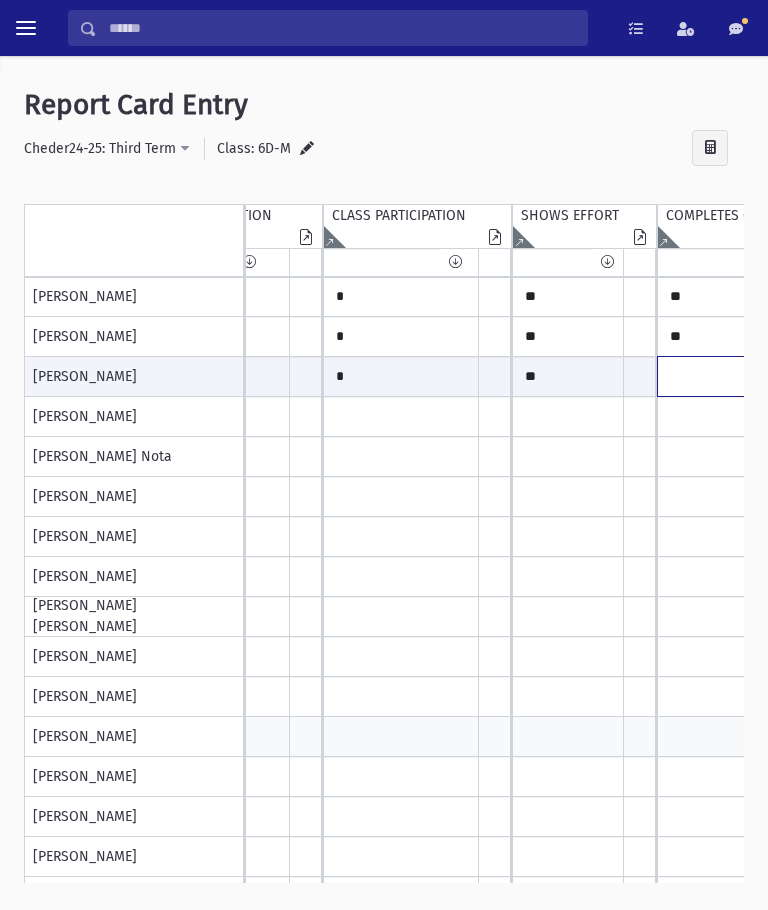 click at bounding box center (-1231, 376) 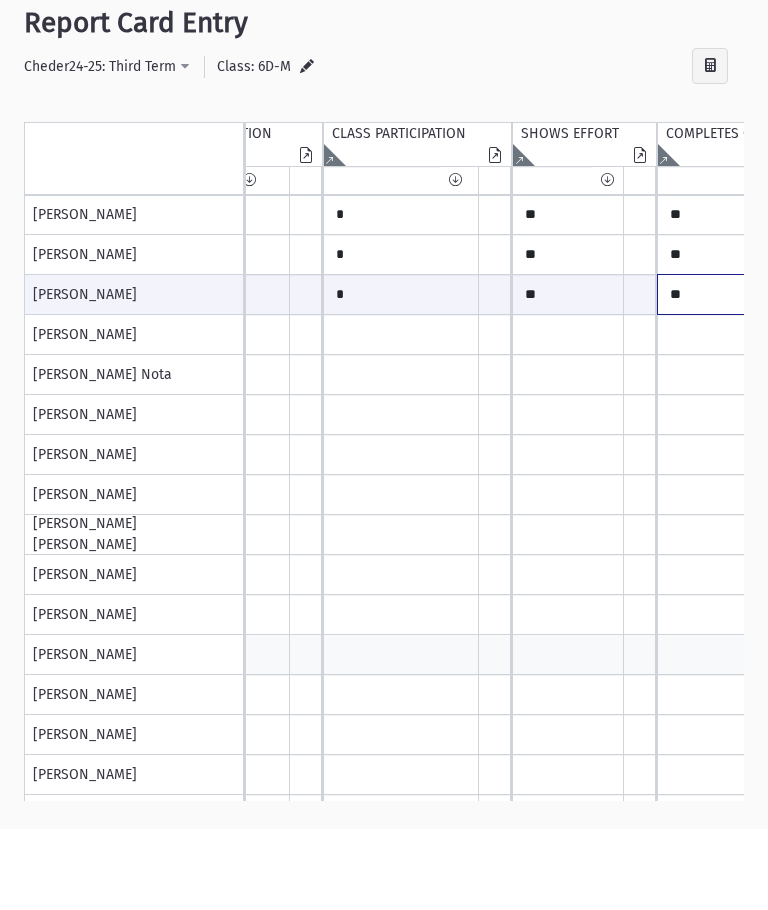 scroll, scrollTop: 241, scrollLeft: 1565, axis: both 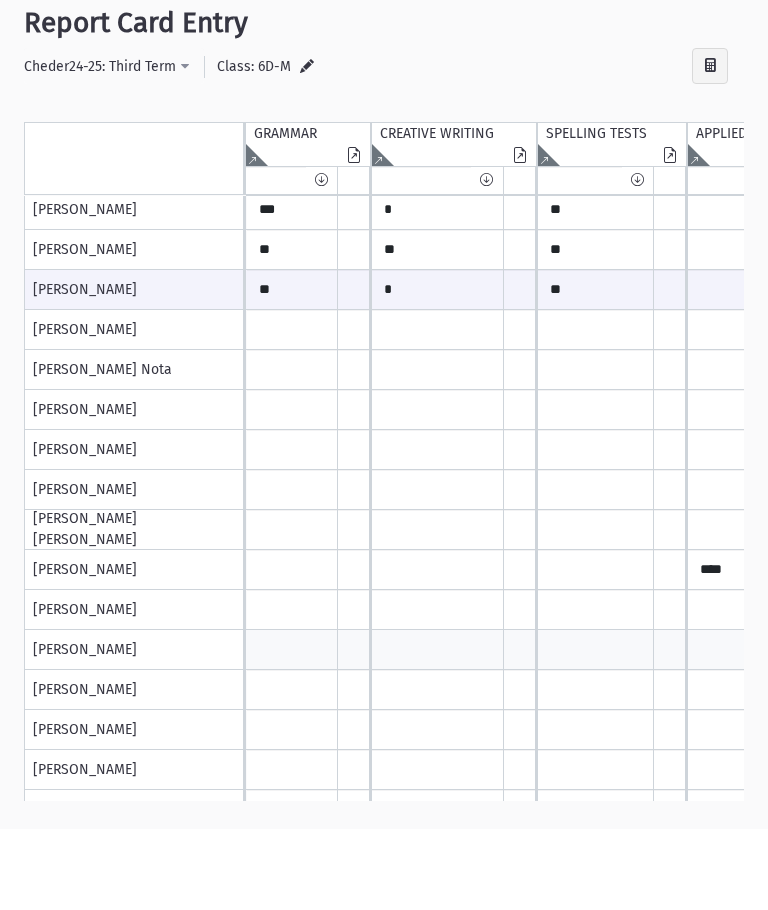 type on "**" 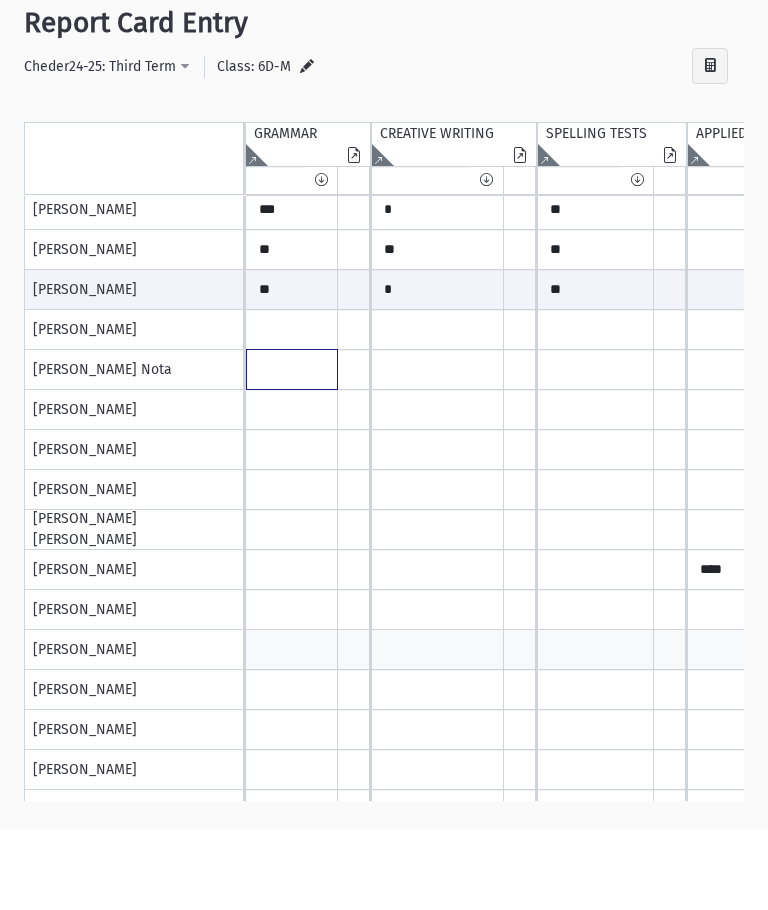 click at bounding box center (292, 52) 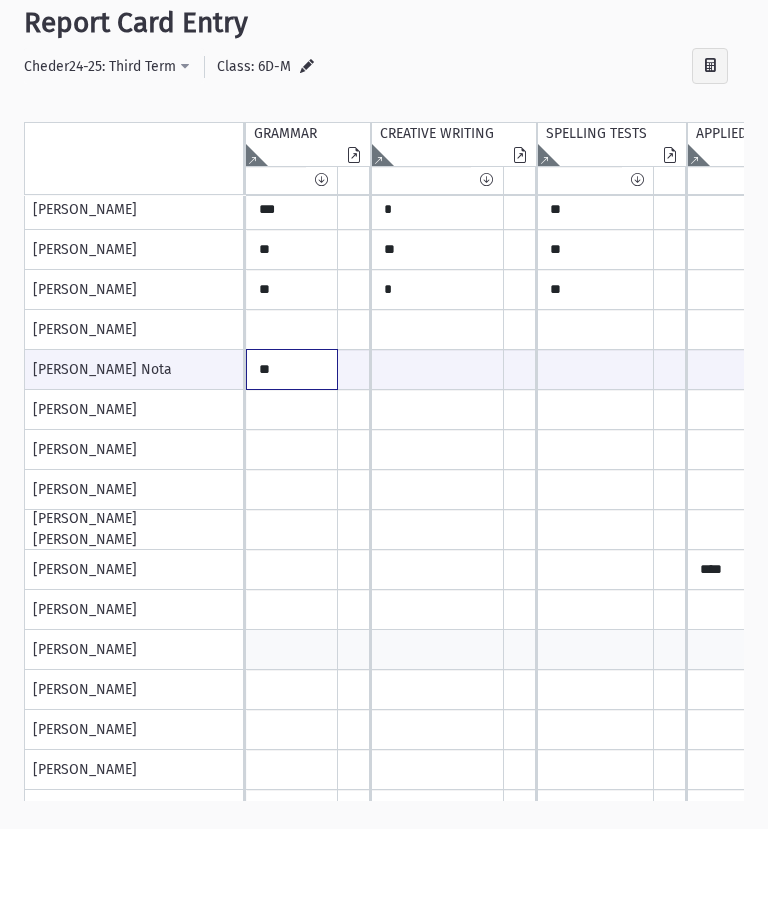 type on "**" 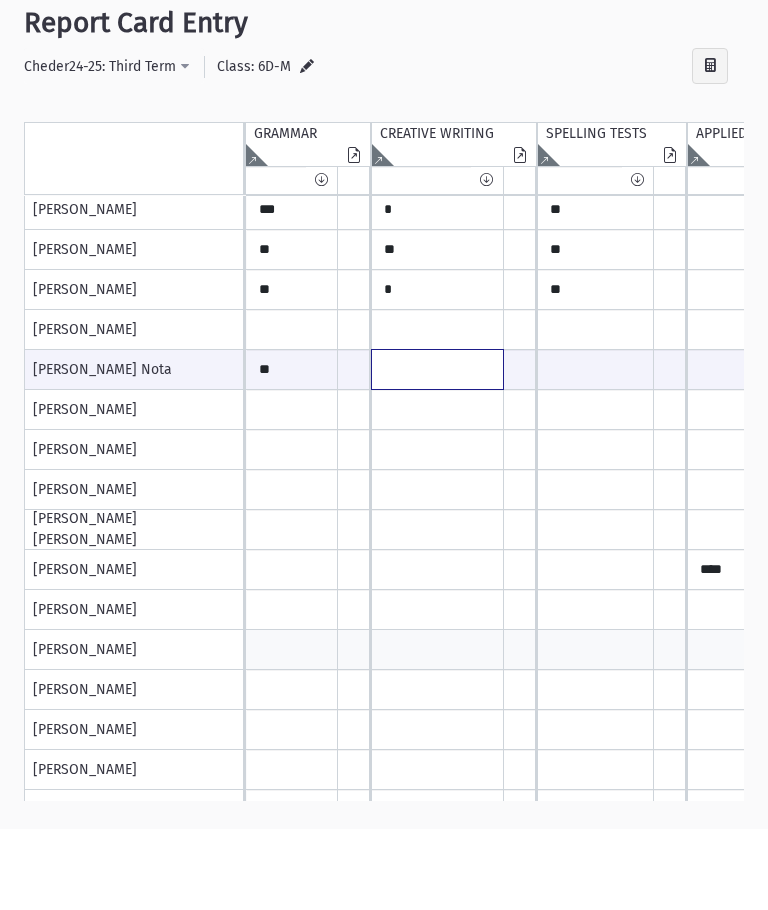 click at bounding box center [292, 451] 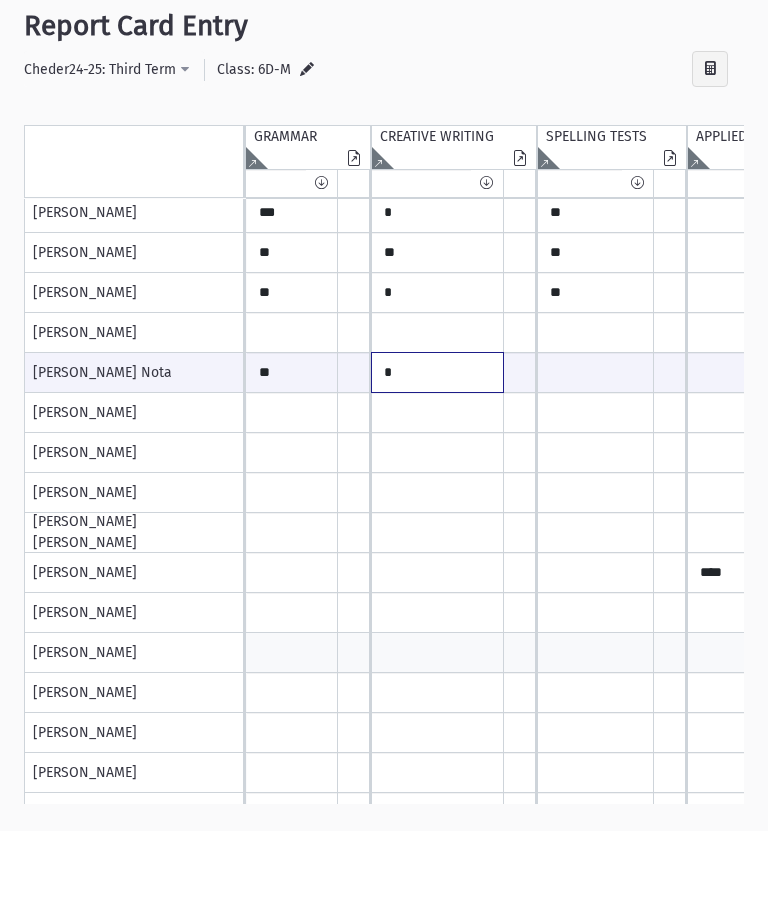 type on "*" 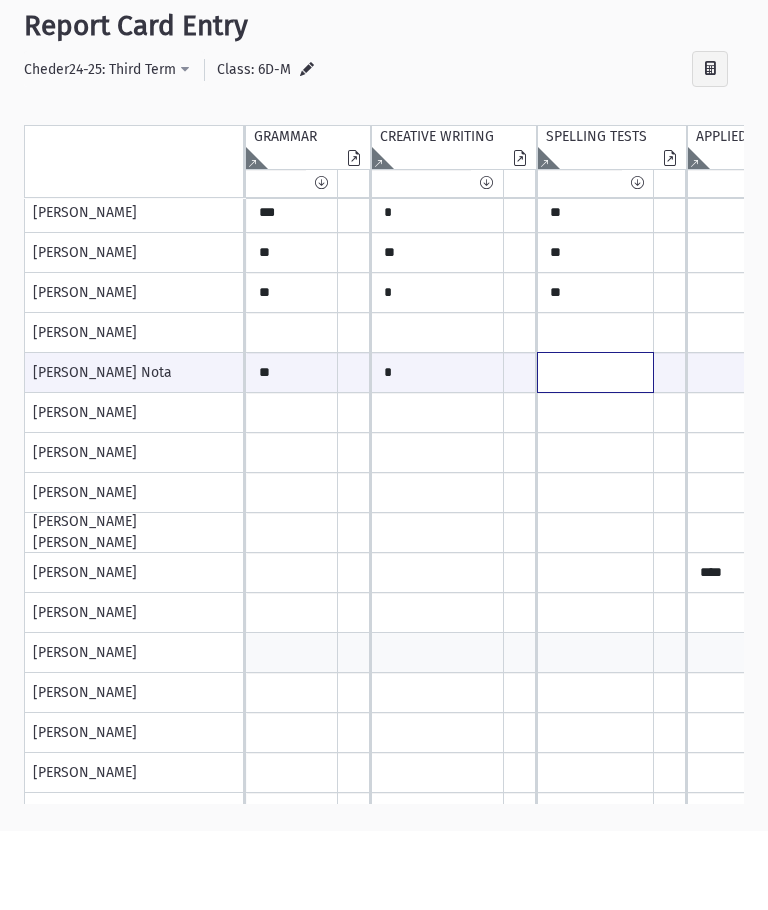 click at bounding box center [292, 451] 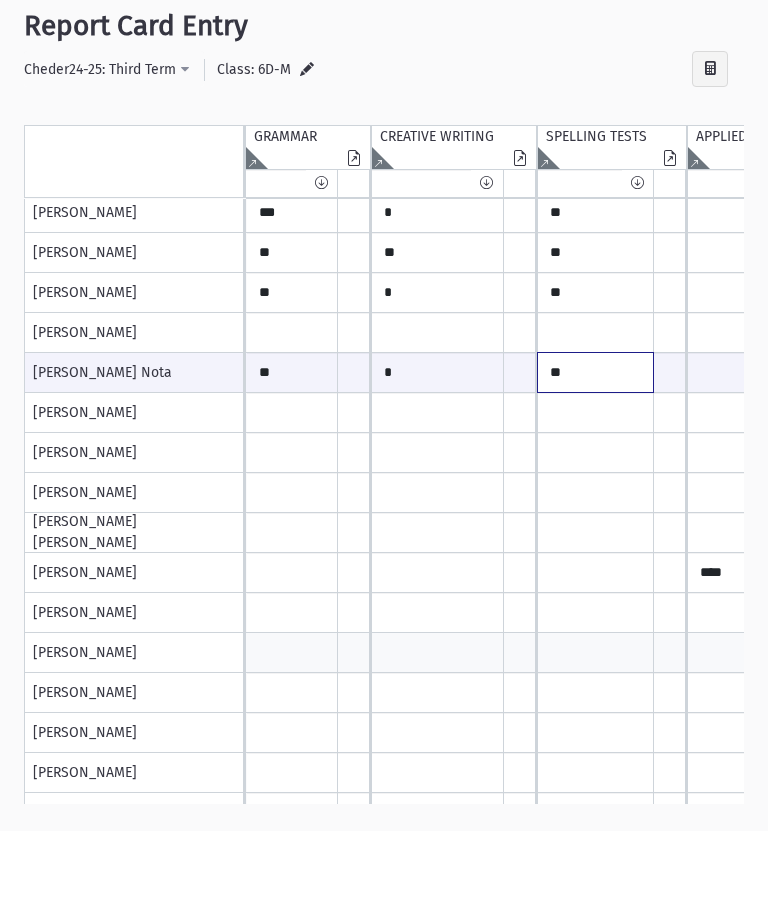 scroll, scrollTop: 244, scrollLeft: 101, axis: both 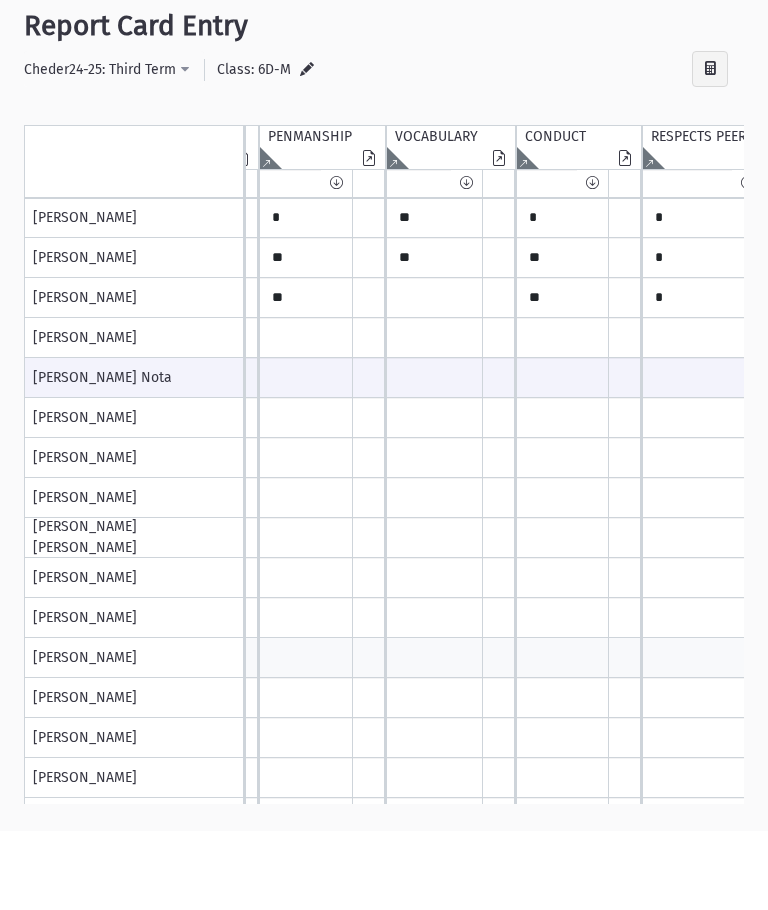 type on "**" 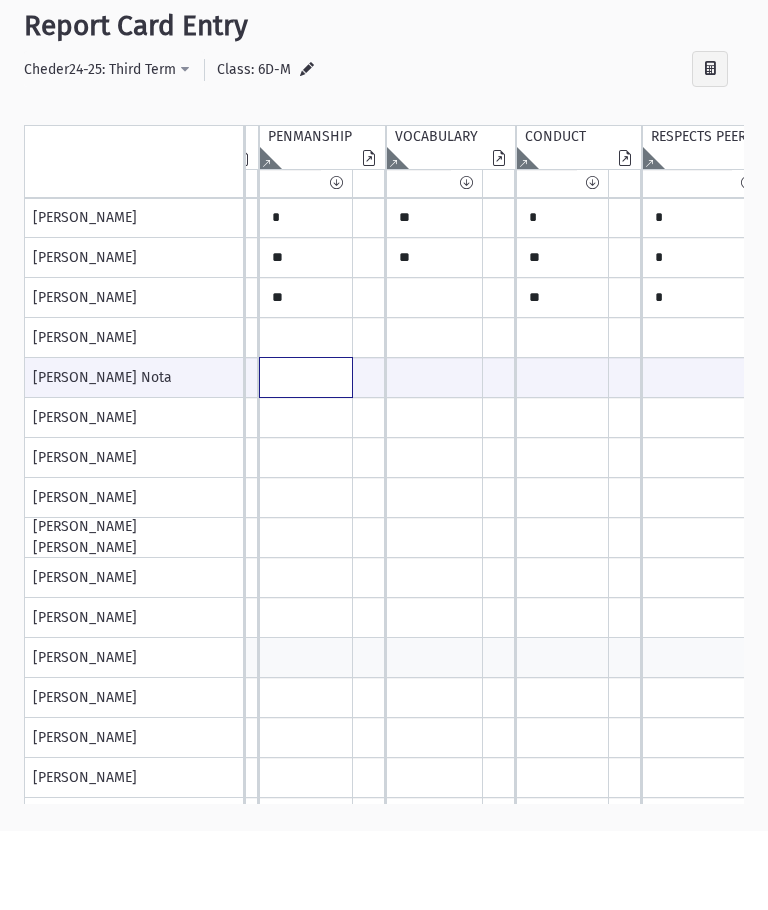 click at bounding box center [-300, 456] 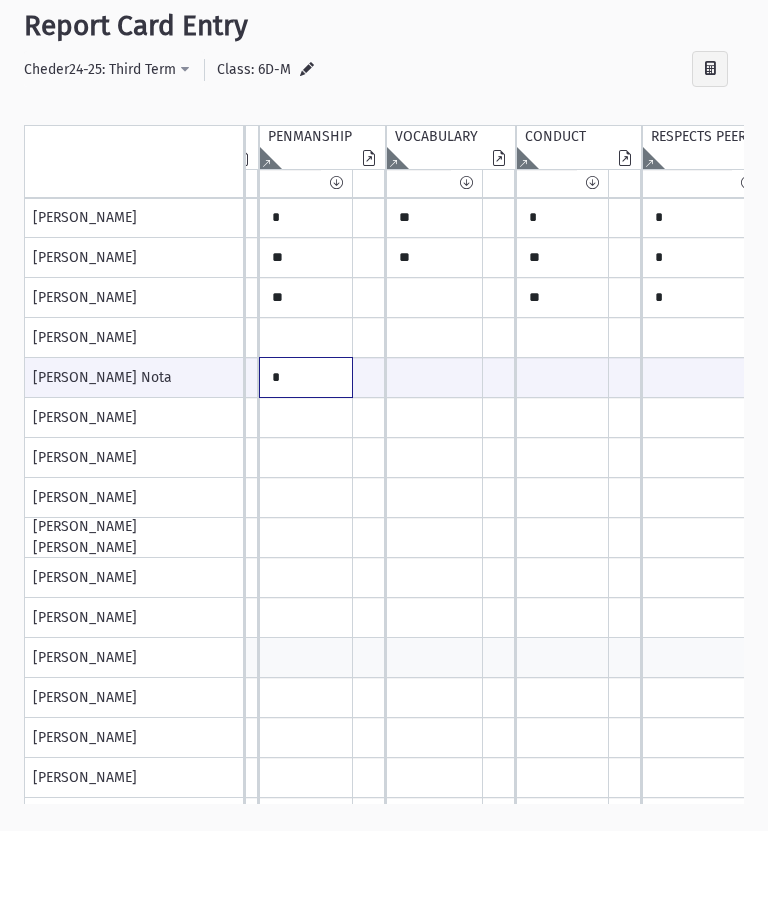 type on "*" 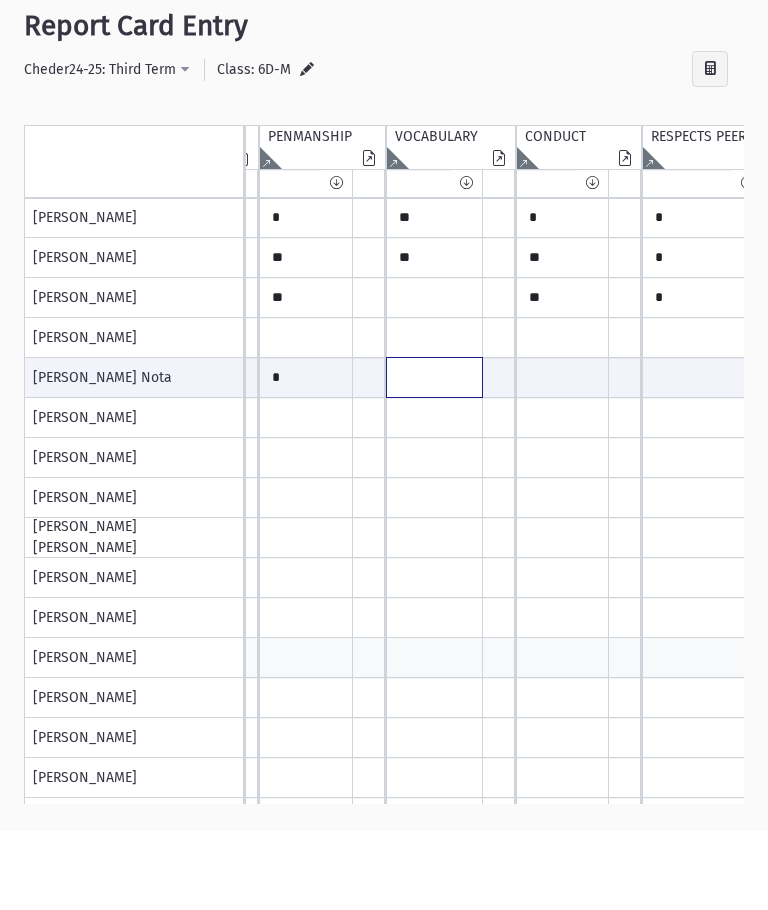 click at bounding box center [-300, 456] 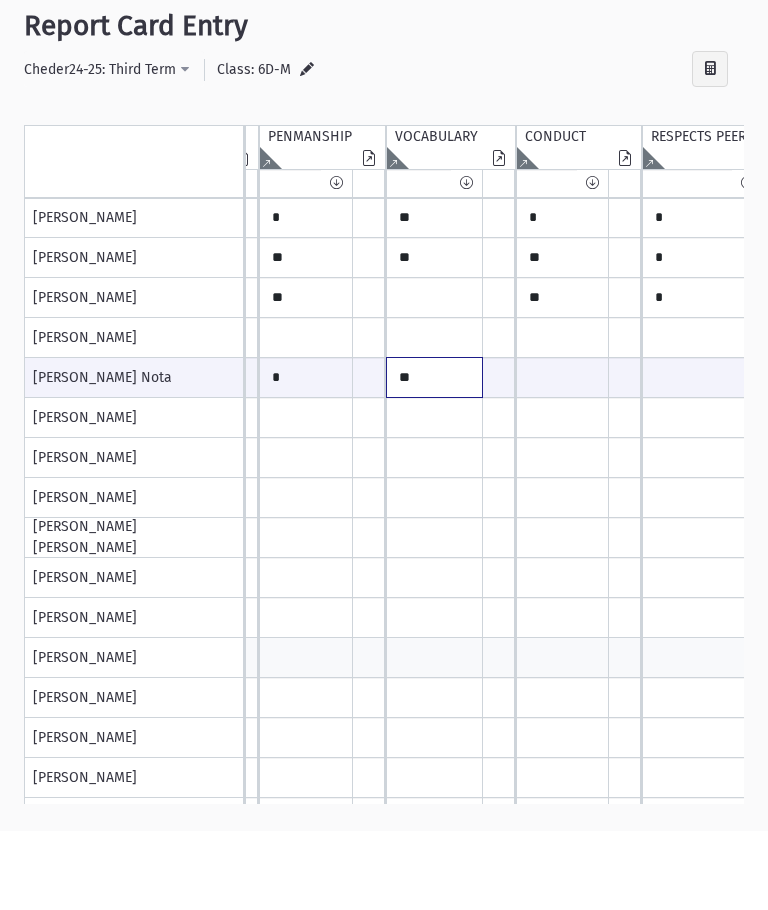 type on "**" 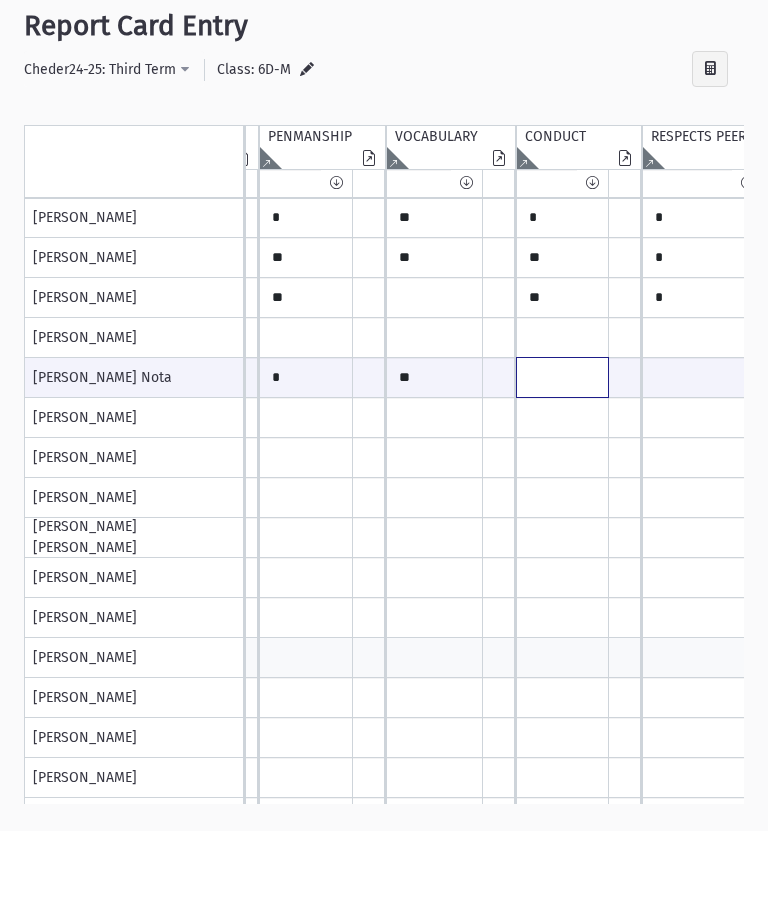 click at bounding box center [-300, 456] 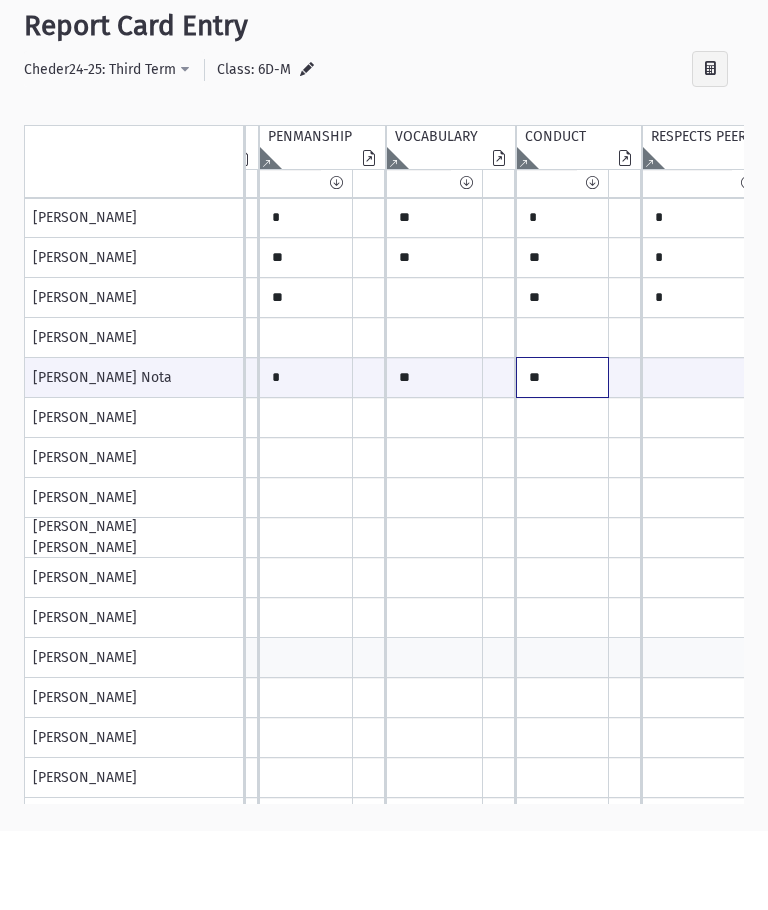 type on "**" 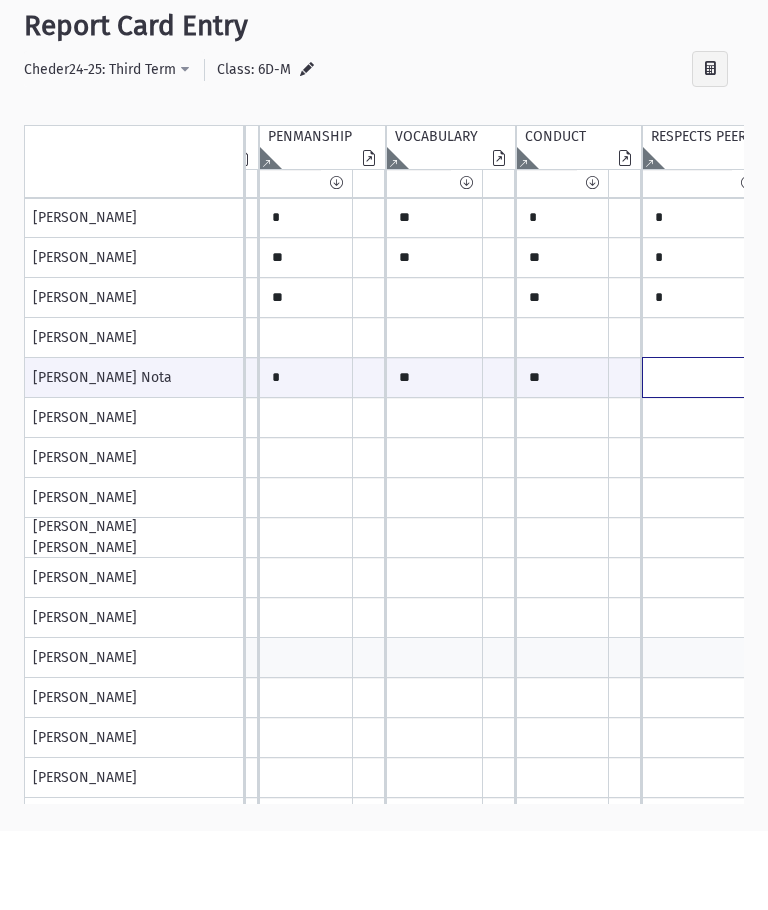 click at bounding box center (-300, 456) 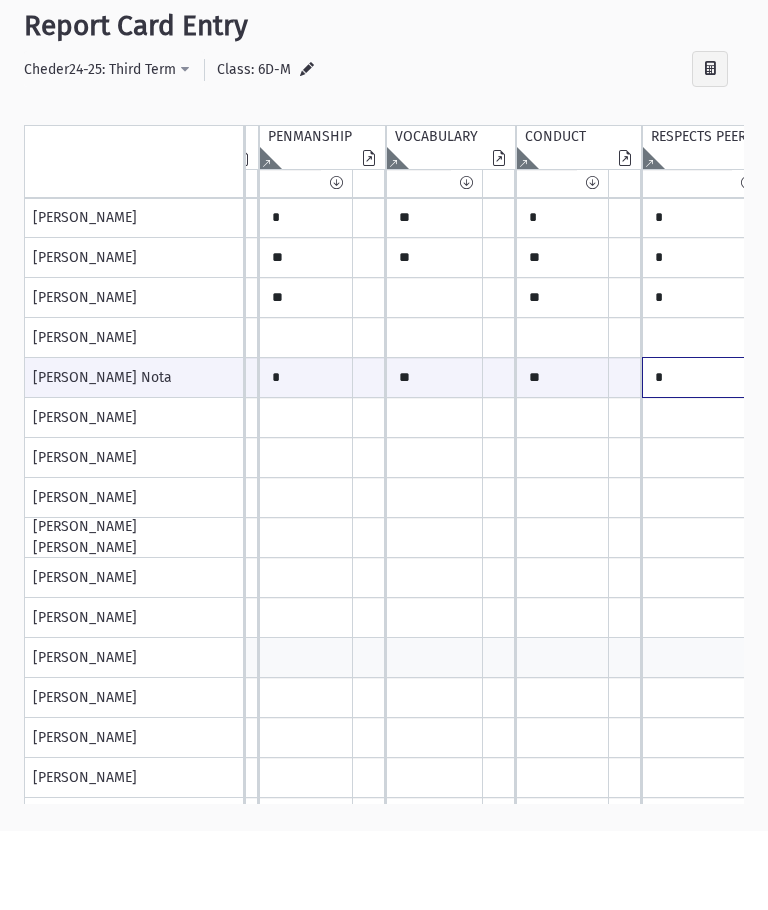 scroll, scrollTop: 230, scrollLeft: 836, axis: both 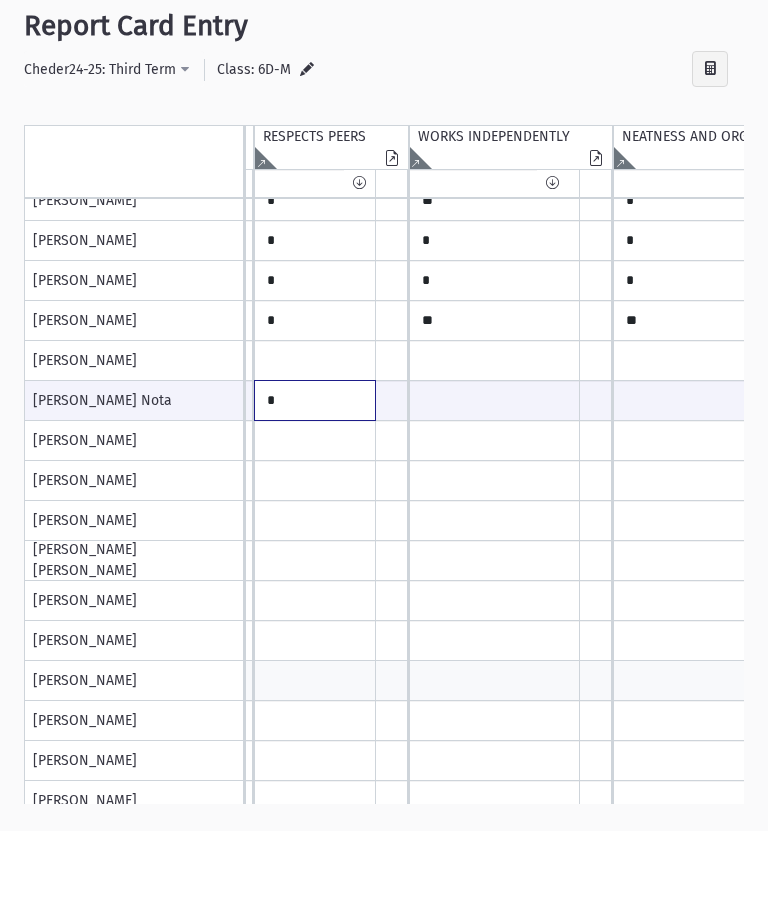type on "*" 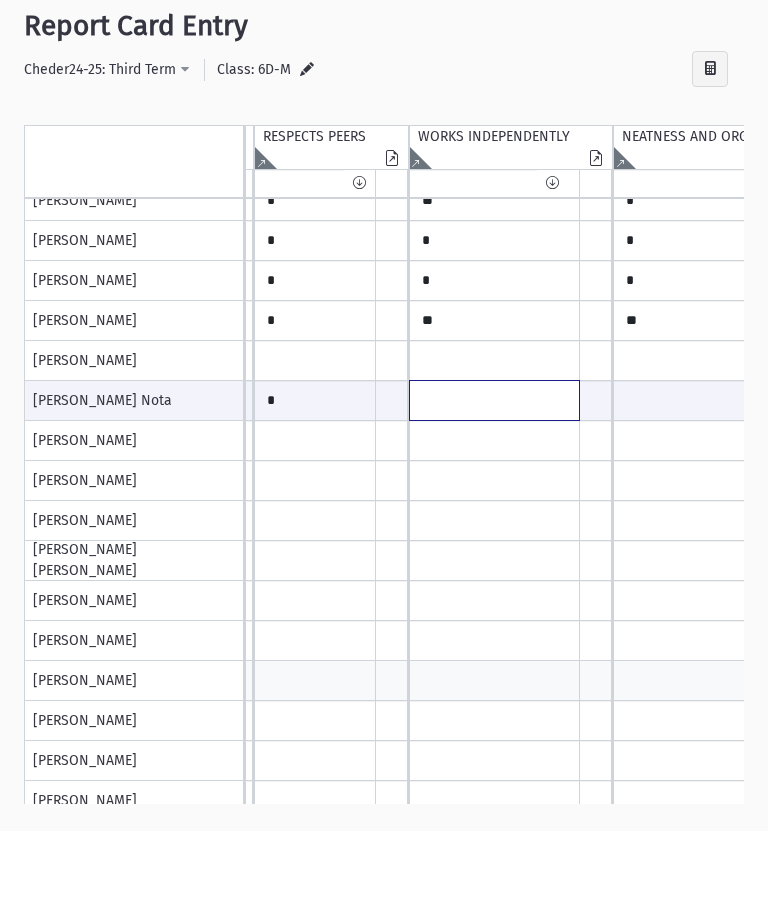 click at bounding box center [-688, 479] 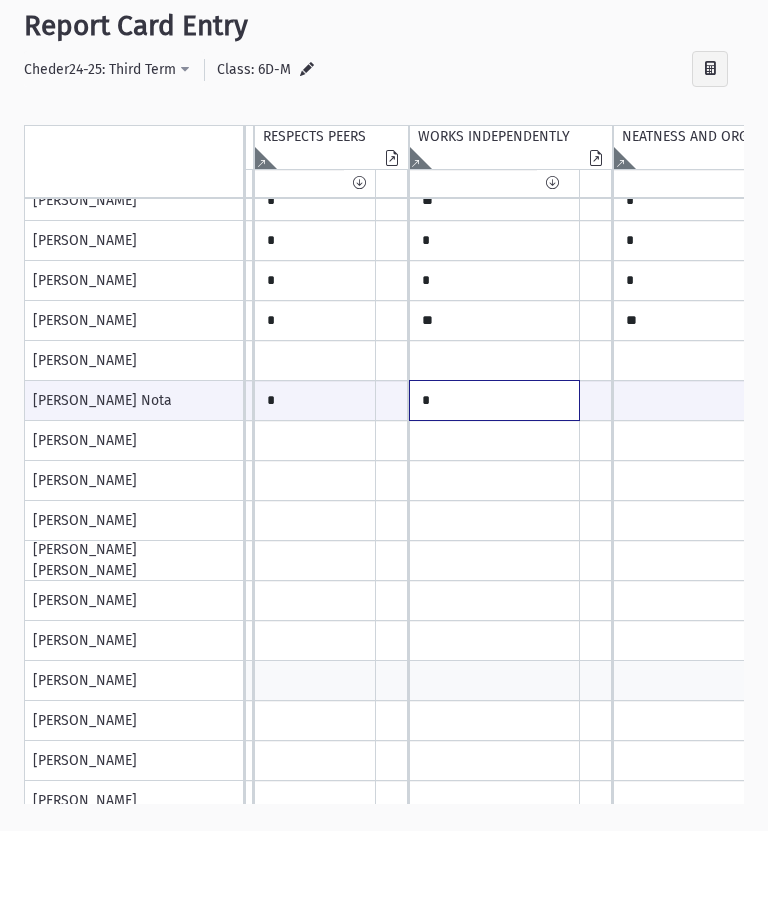 type on "*" 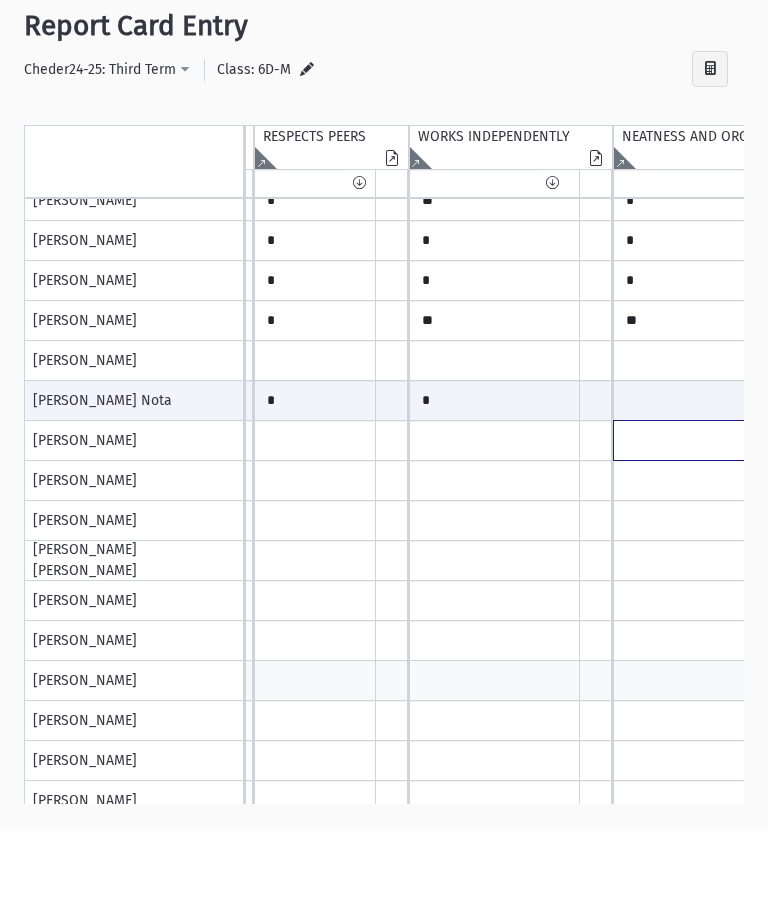 click at bounding box center (-688, 80) 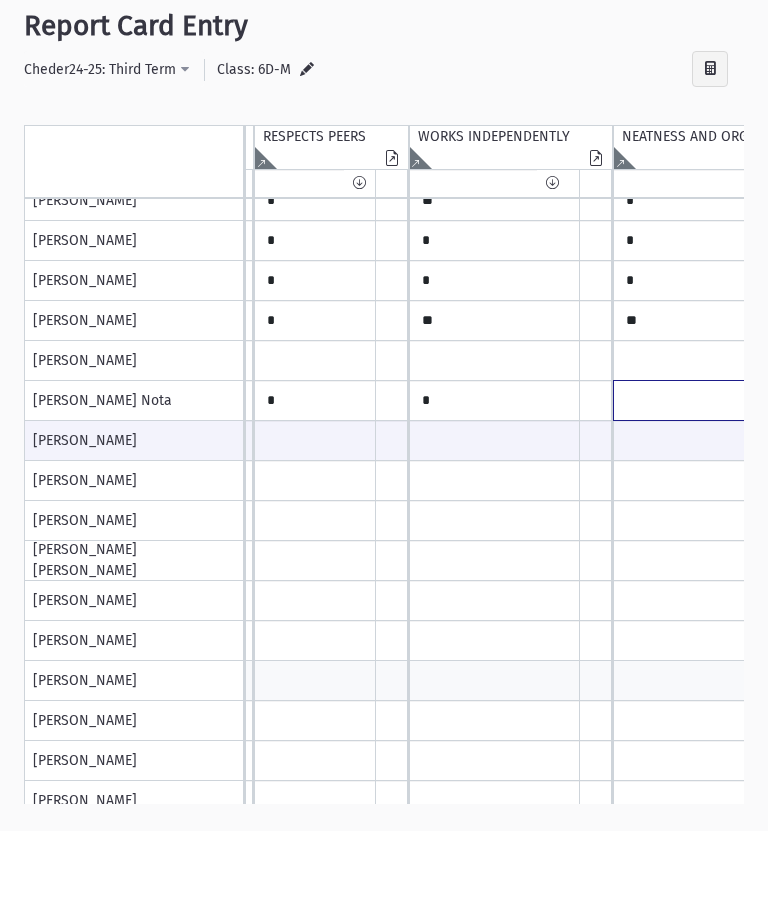 click at bounding box center (-688, 80) 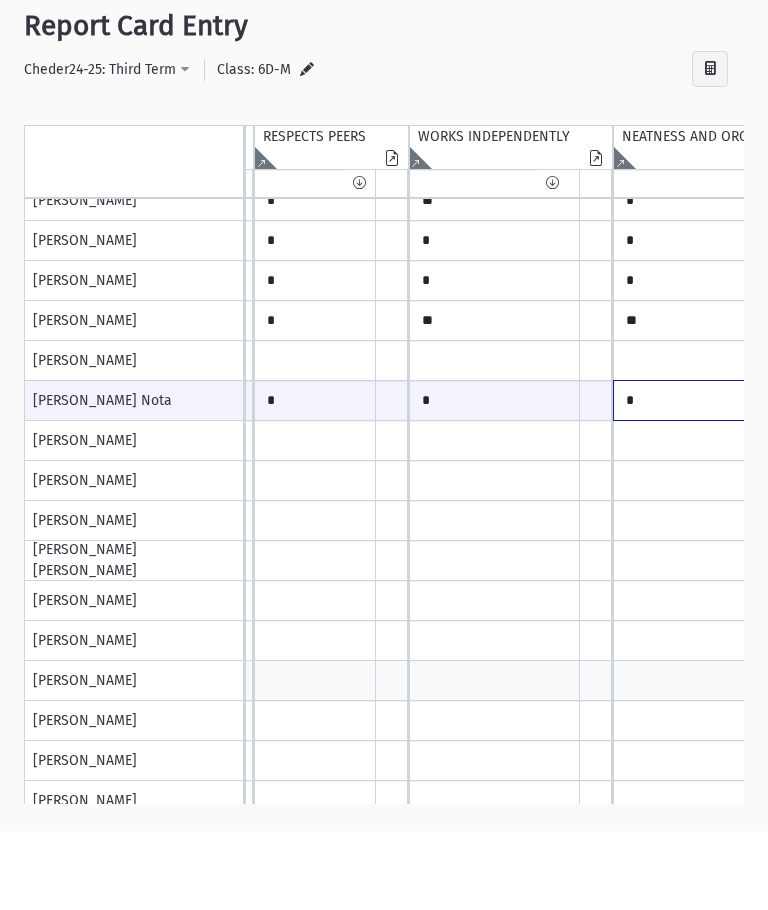 scroll, scrollTop: 220, scrollLeft: 1007, axis: both 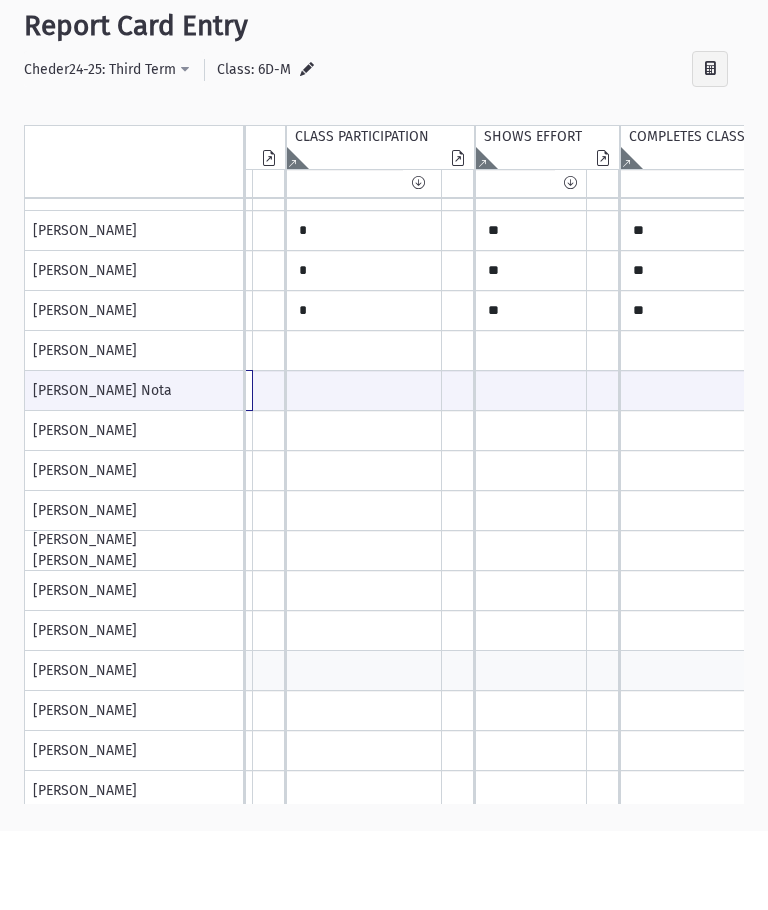 type on "**" 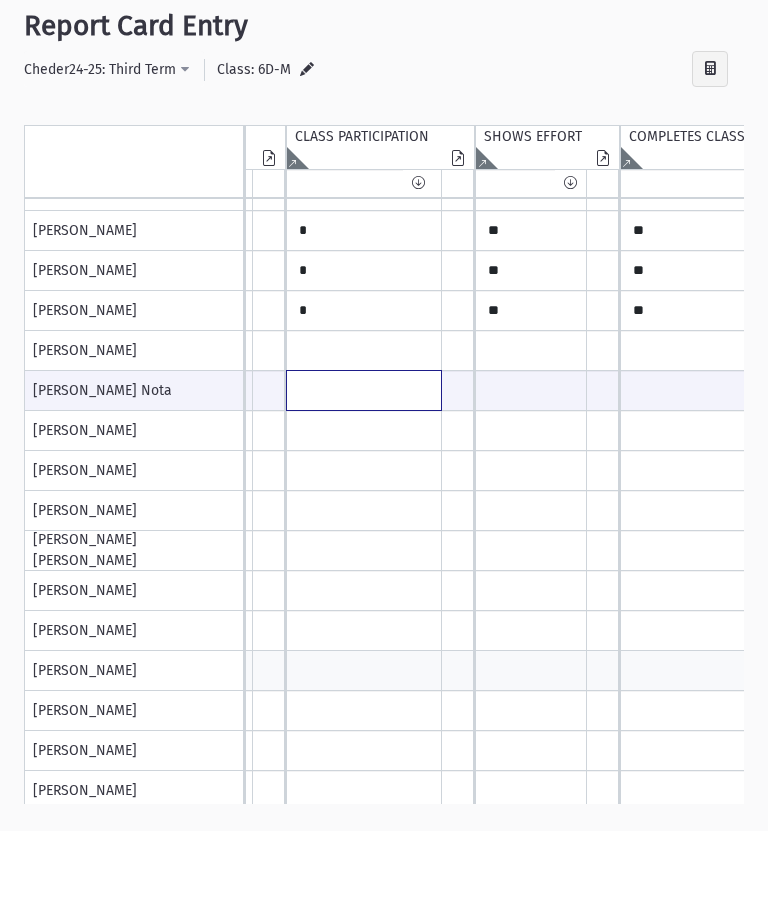 click at bounding box center (-1268, 469) 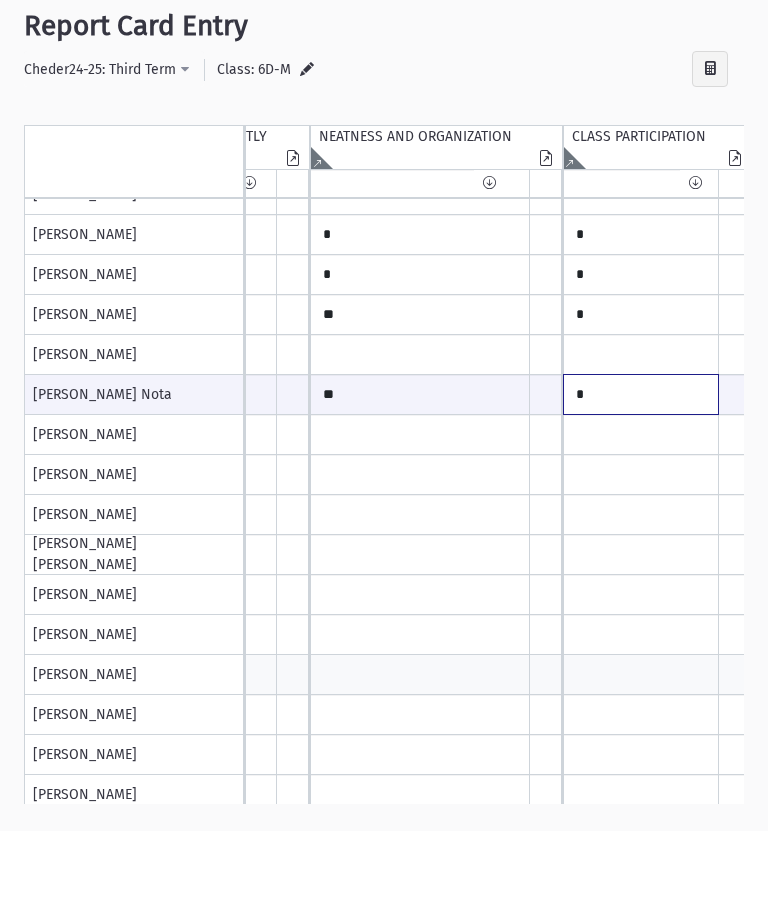 type on "*" 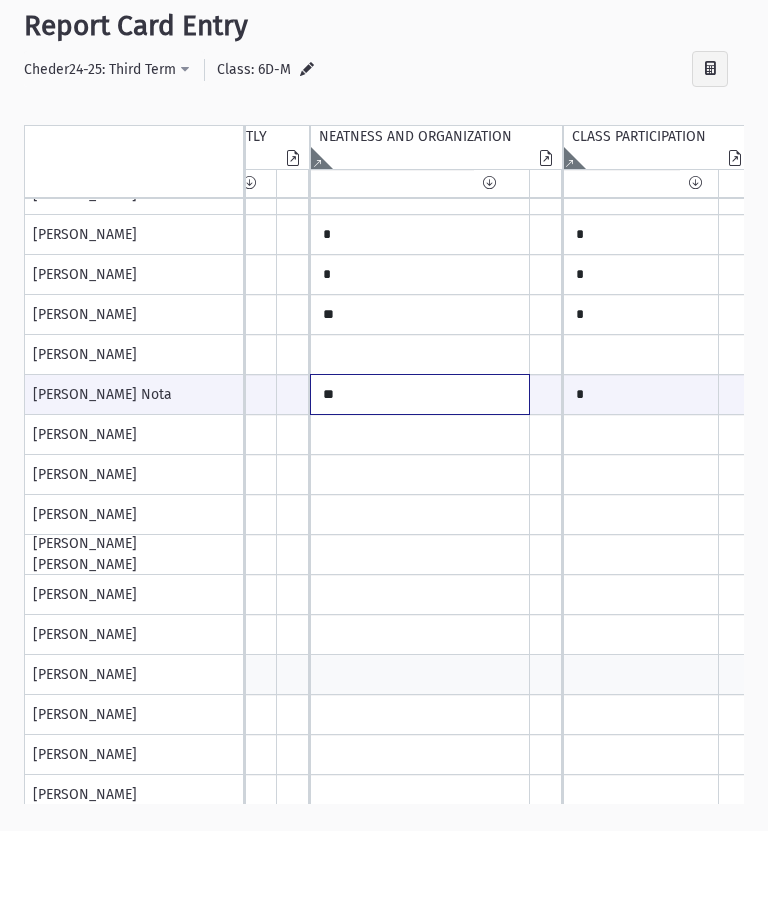 click on "**" at bounding box center (-991, 473) 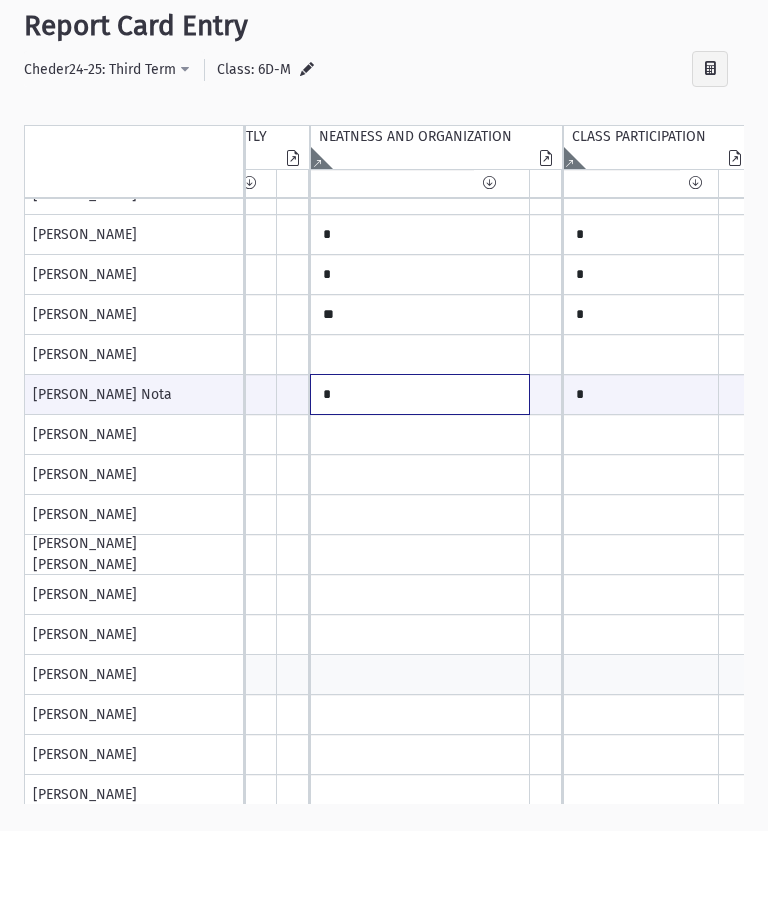 scroll, scrollTop: 235, scrollLeft: 1468, axis: both 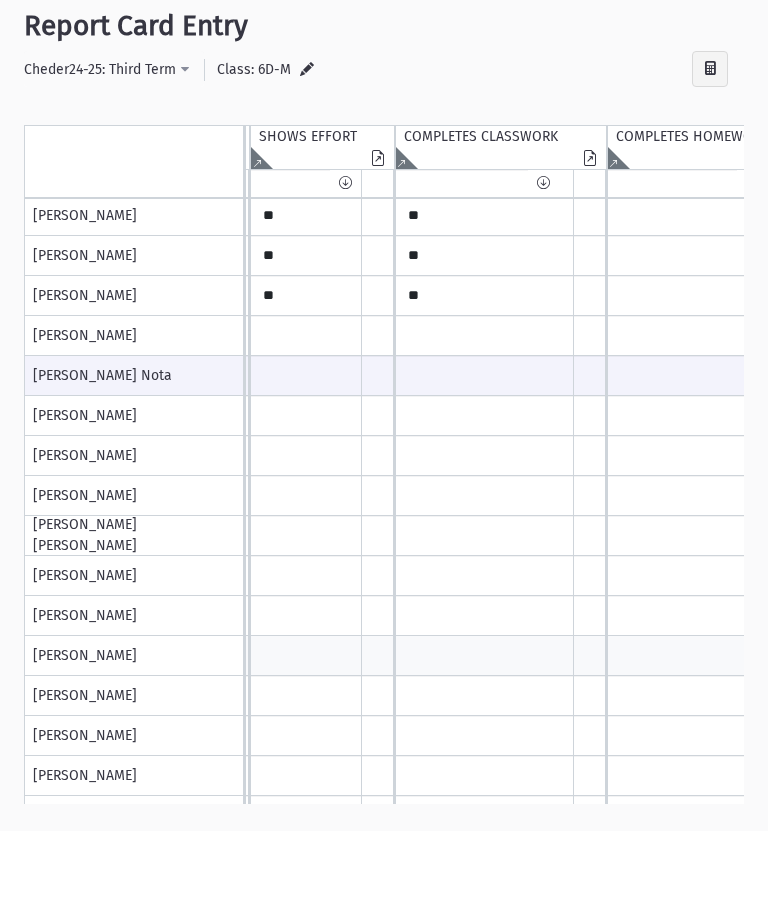 type on "*" 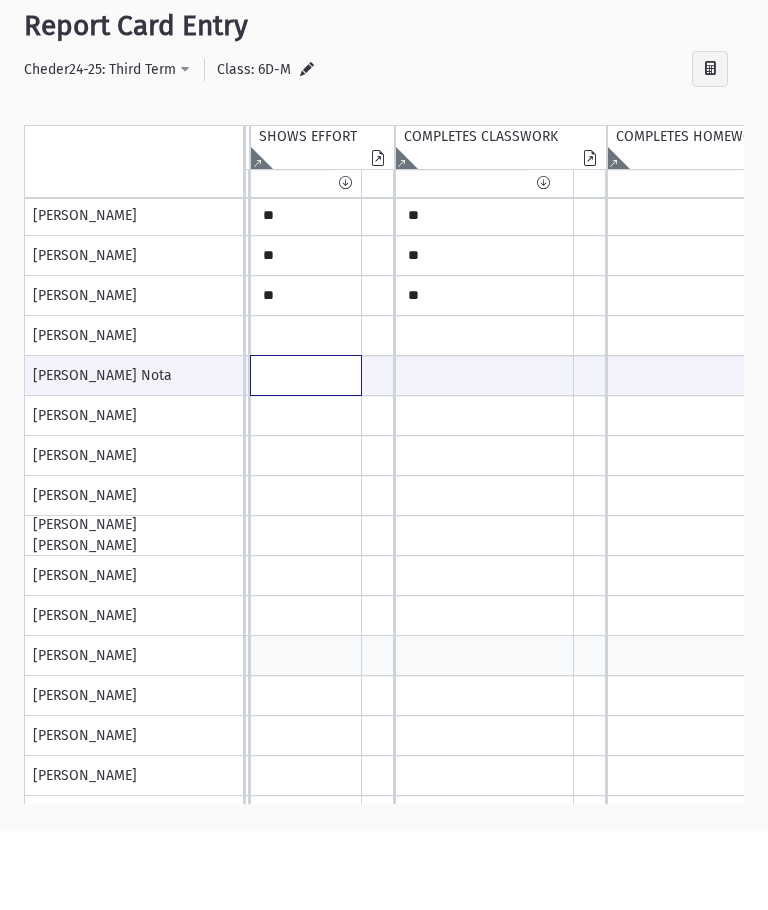 click at bounding box center (-1493, 454) 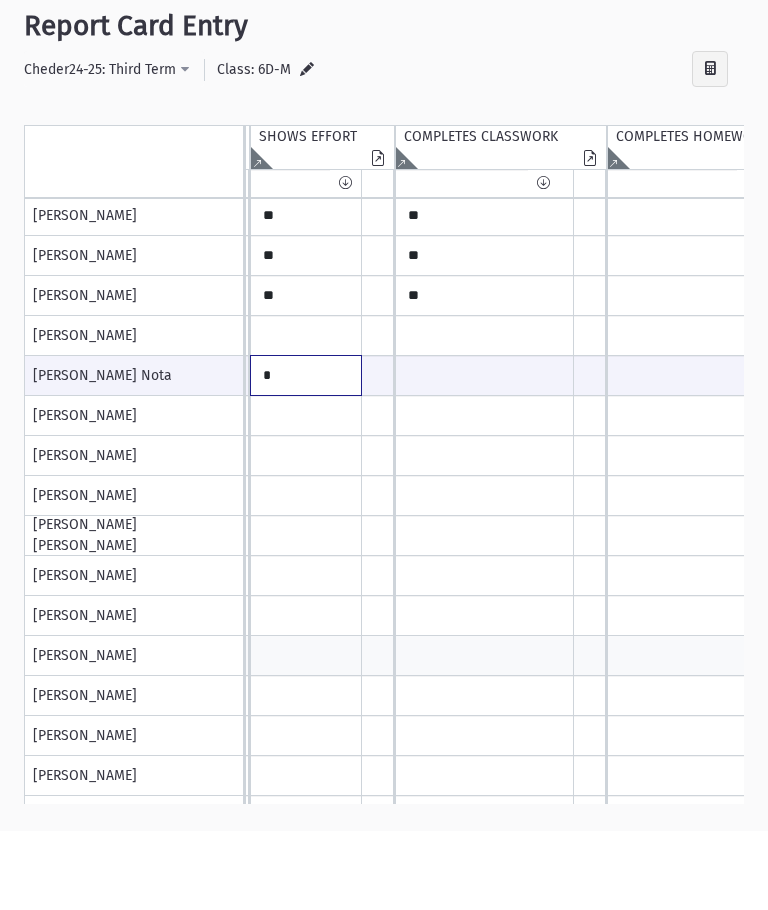type on "*" 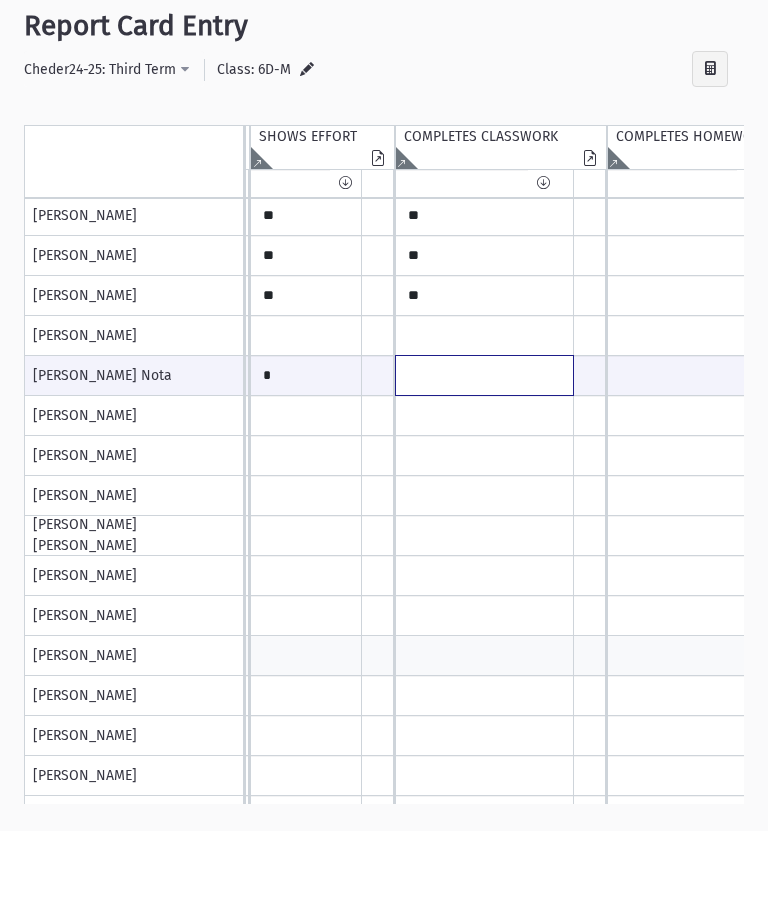 click at bounding box center [-1493, 454] 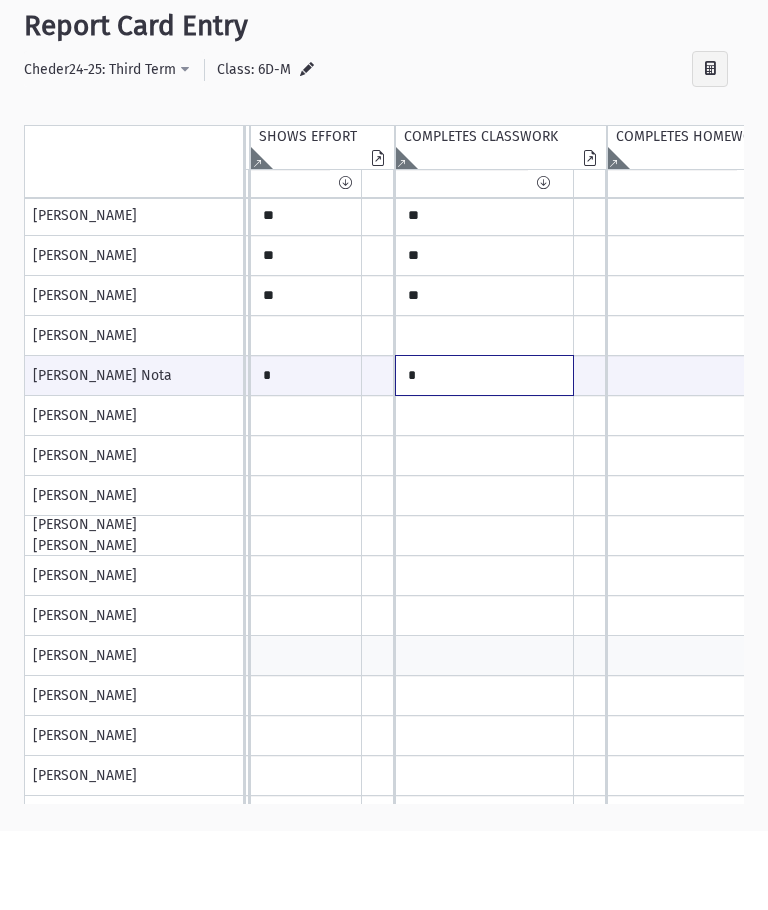 type on "*" 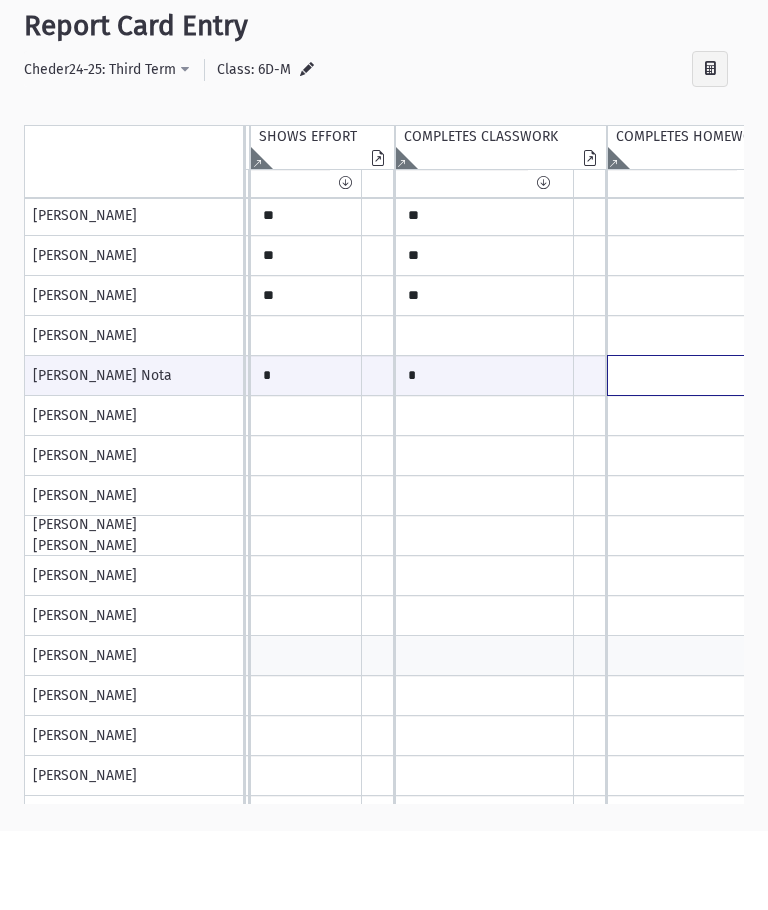 click at bounding box center [-1493, 454] 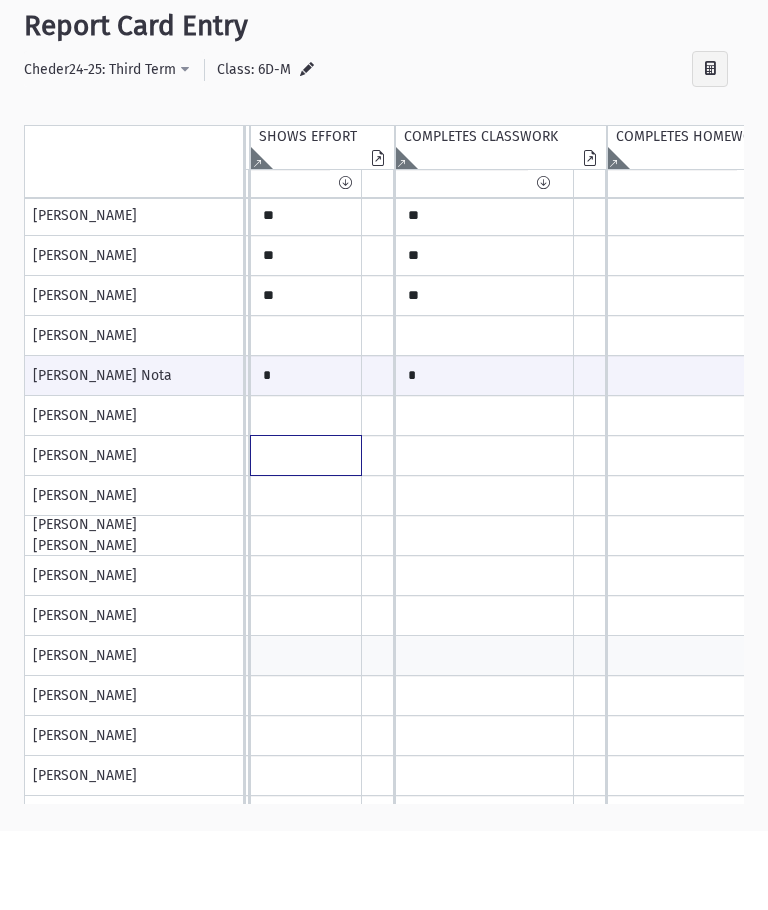 click at bounding box center (-1493, 55) 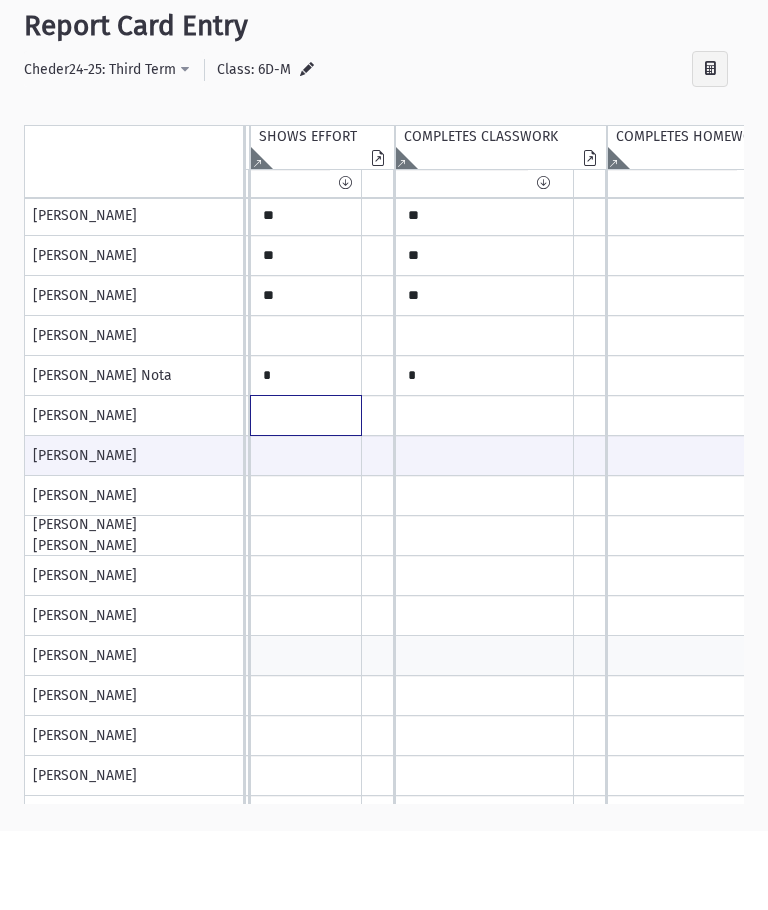 click at bounding box center (-1493, 55) 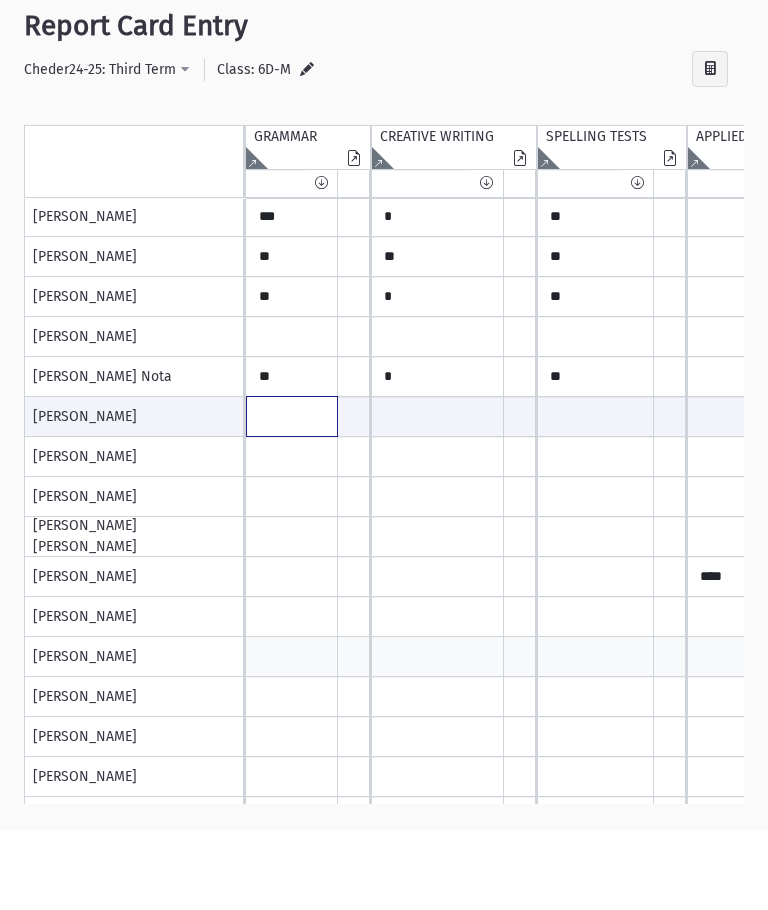 click at bounding box center (292, 495) 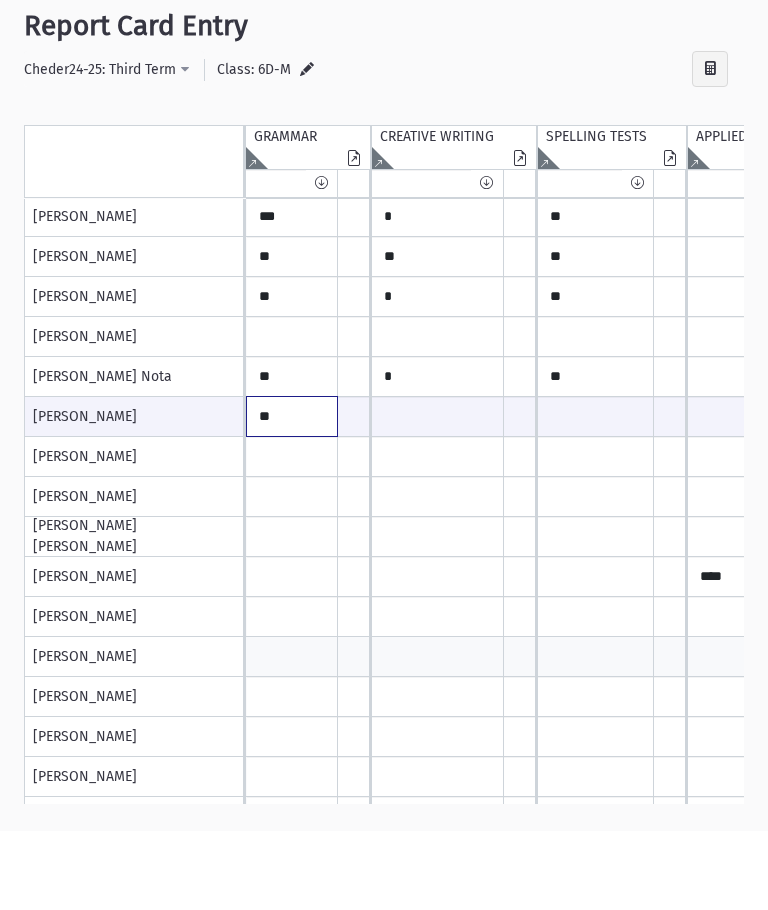 type on "**" 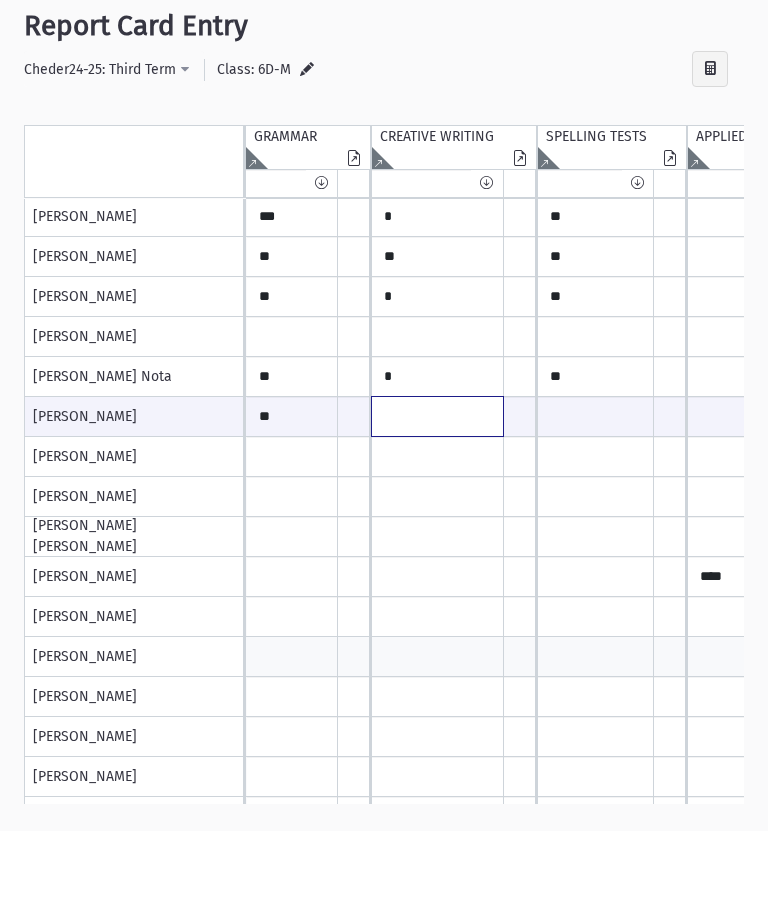 click at bounding box center [292, 495] 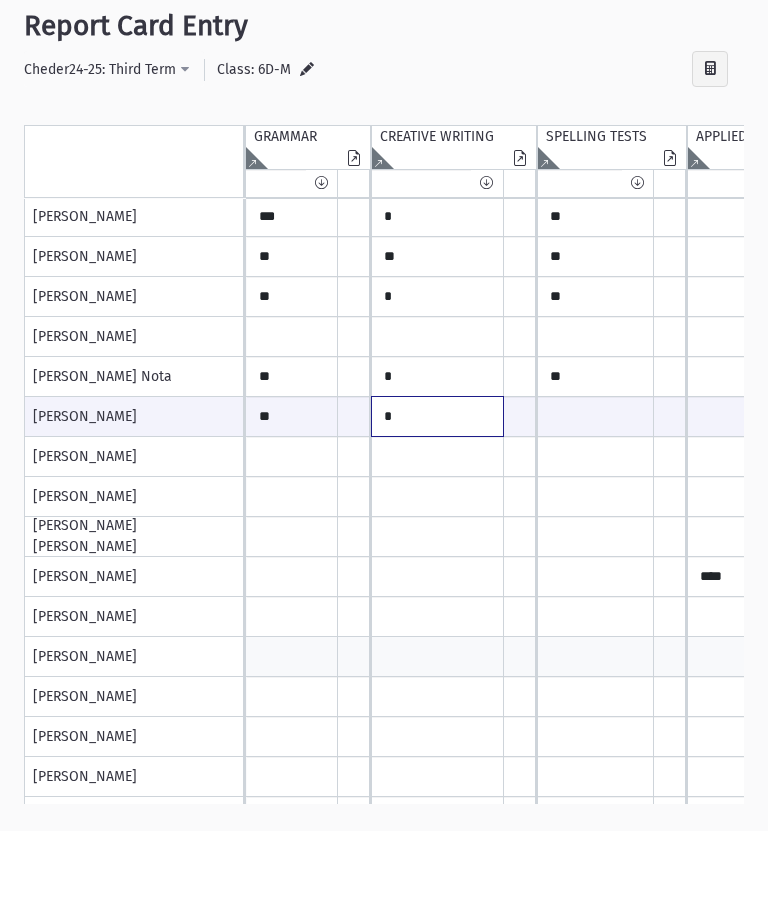 type on "*" 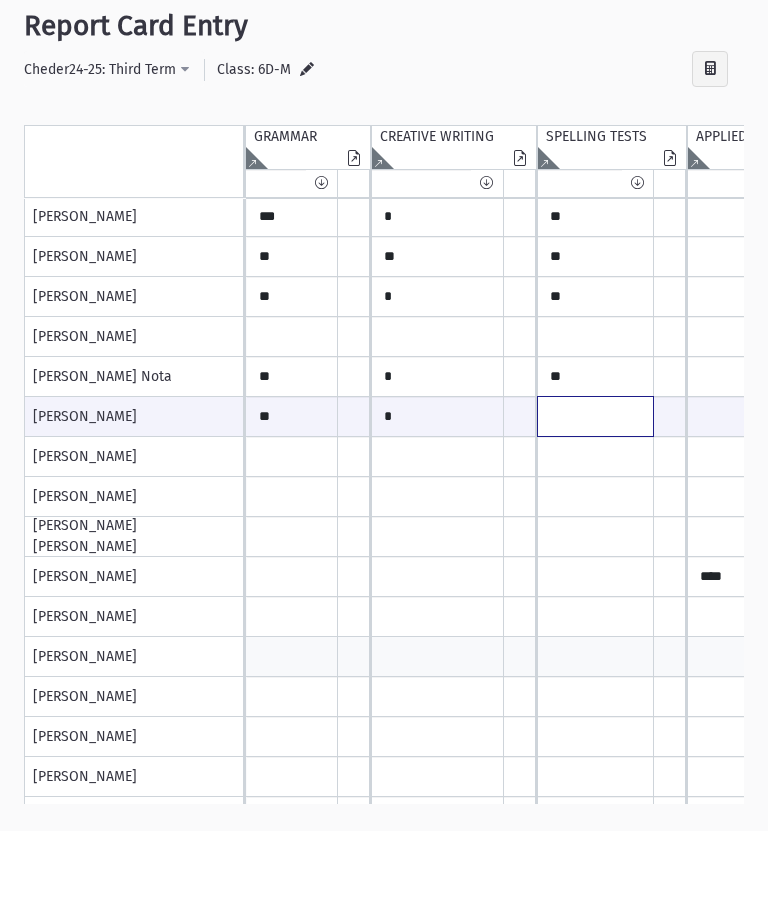 click at bounding box center (292, 495) 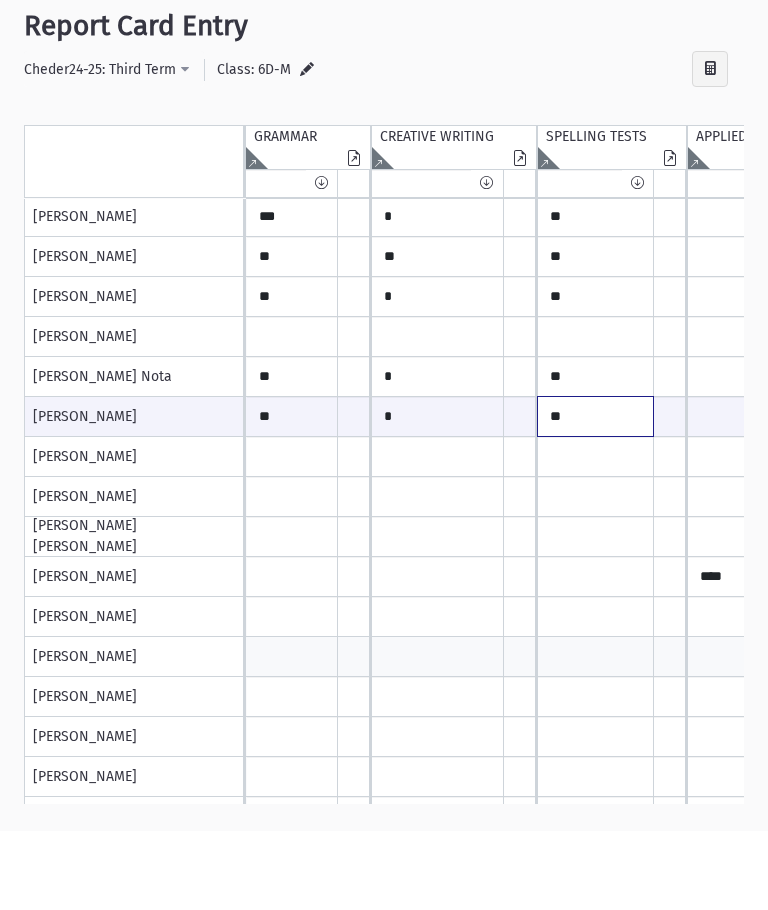 type on "**" 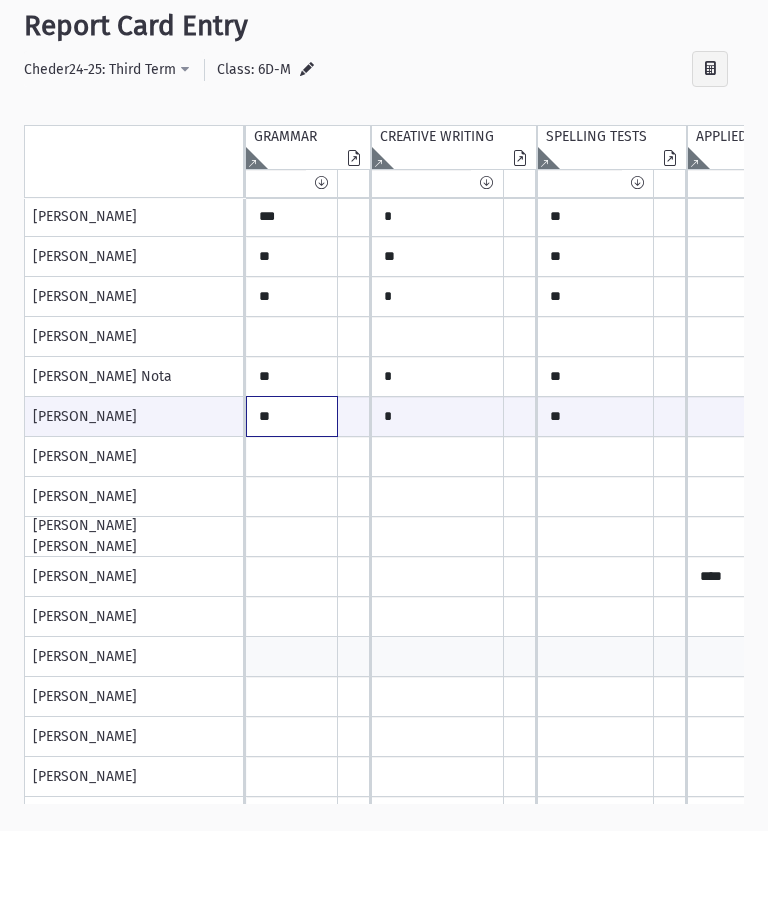 click on "**" at bounding box center [292, 495] 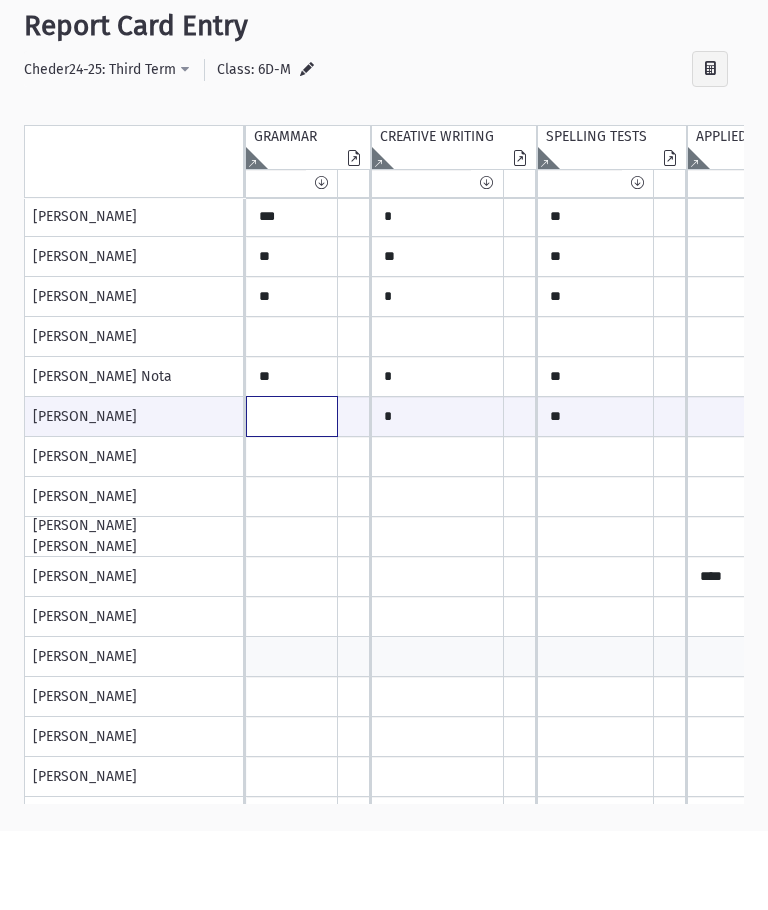 type on "*" 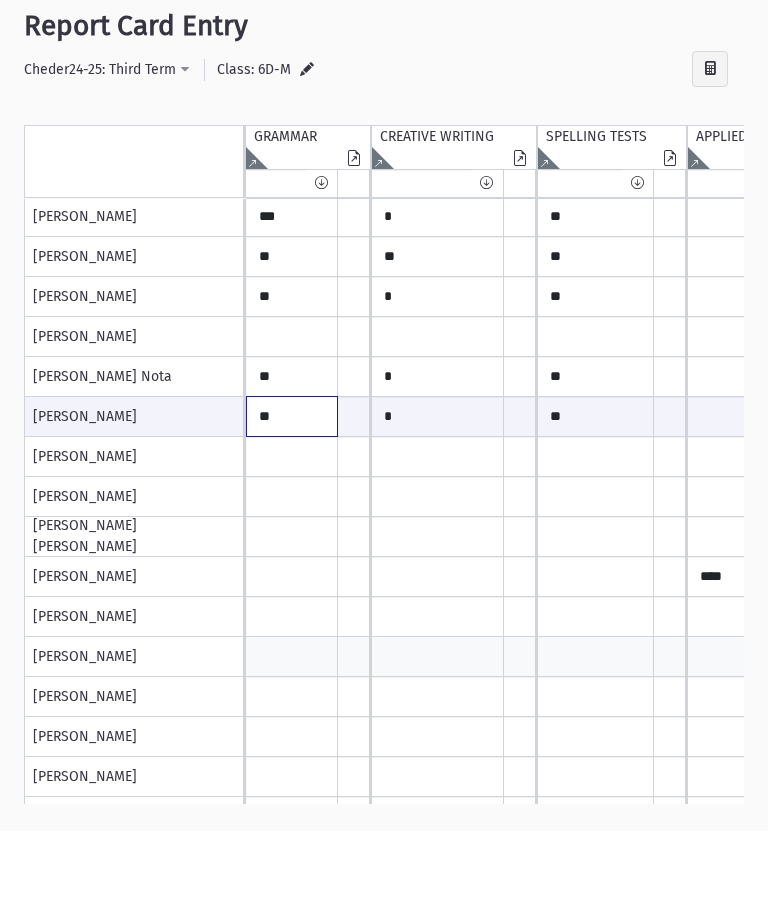 scroll, scrollTop: 241, scrollLeft: 64, axis: both 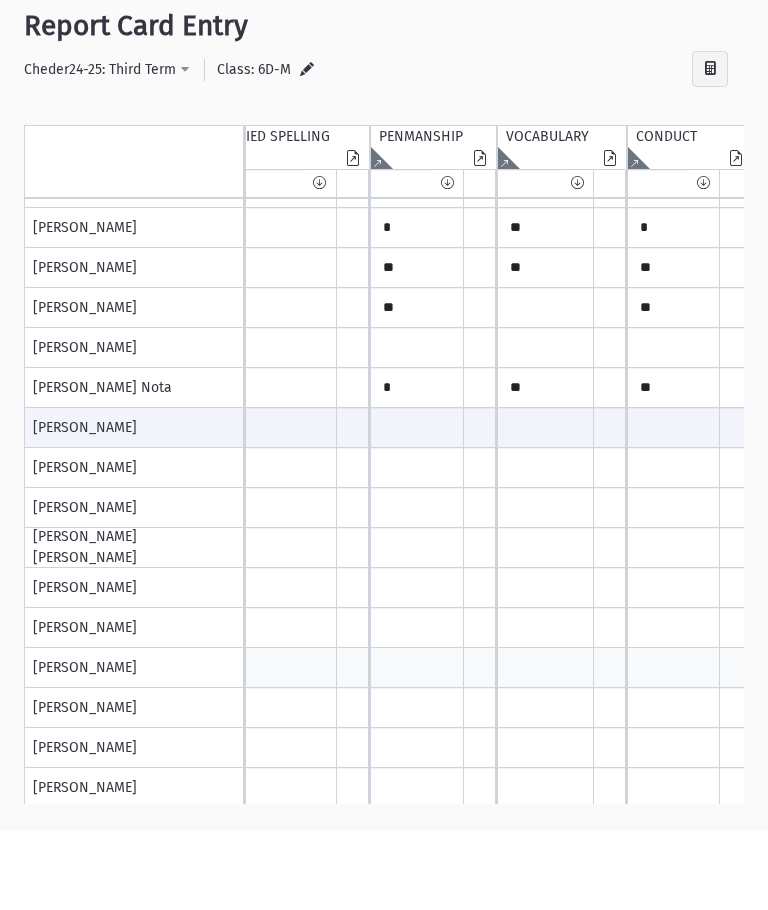 type on "**" 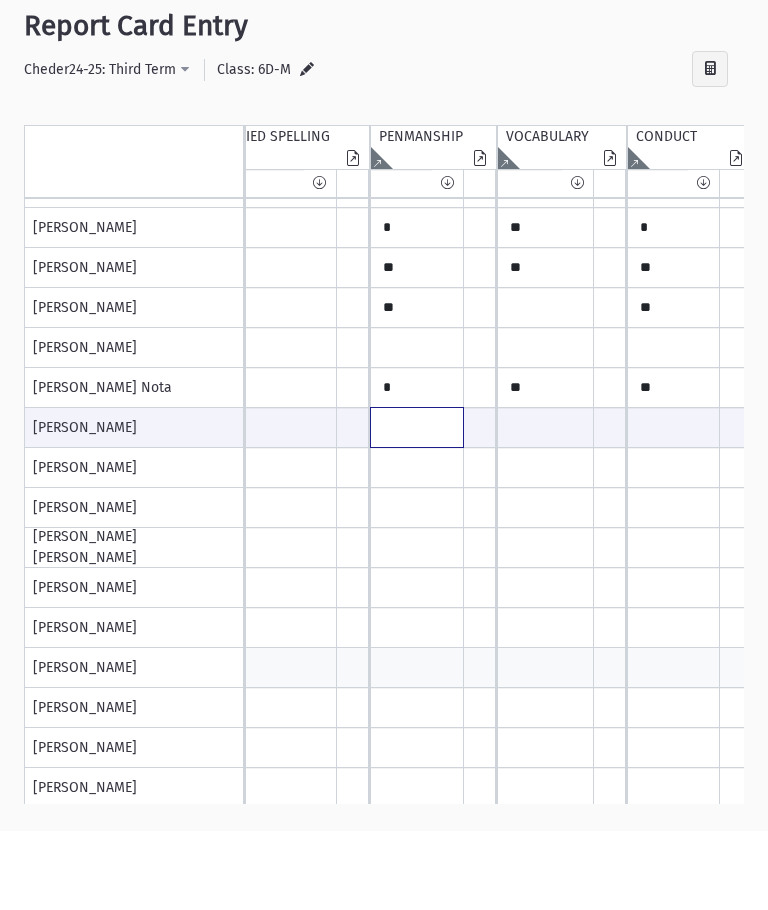 click at bounding box center [-189, 506] 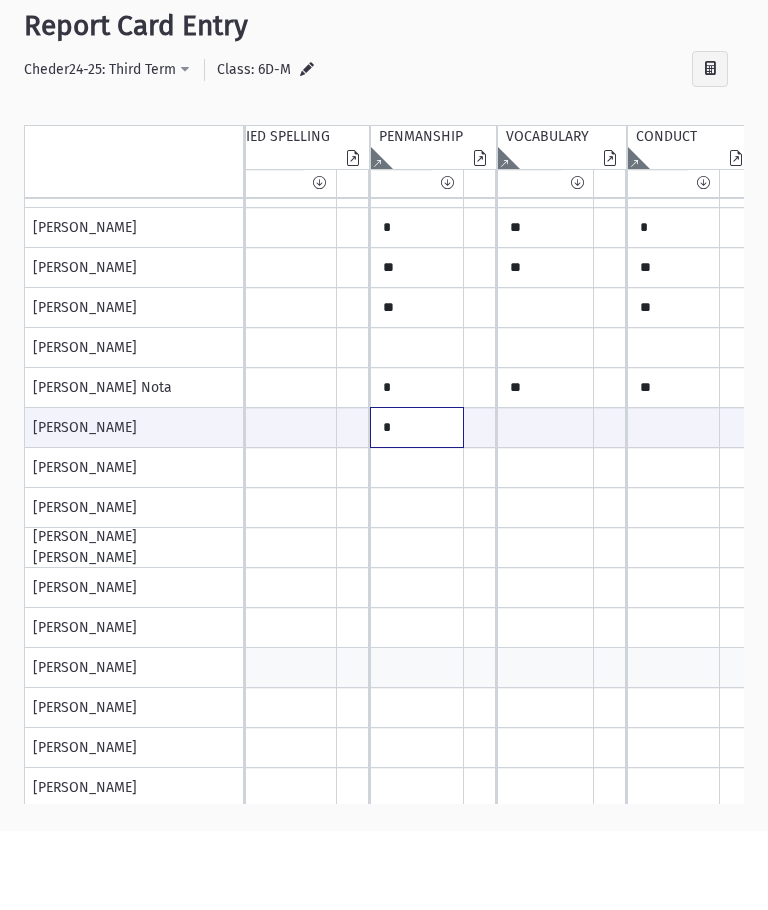 type on "*" 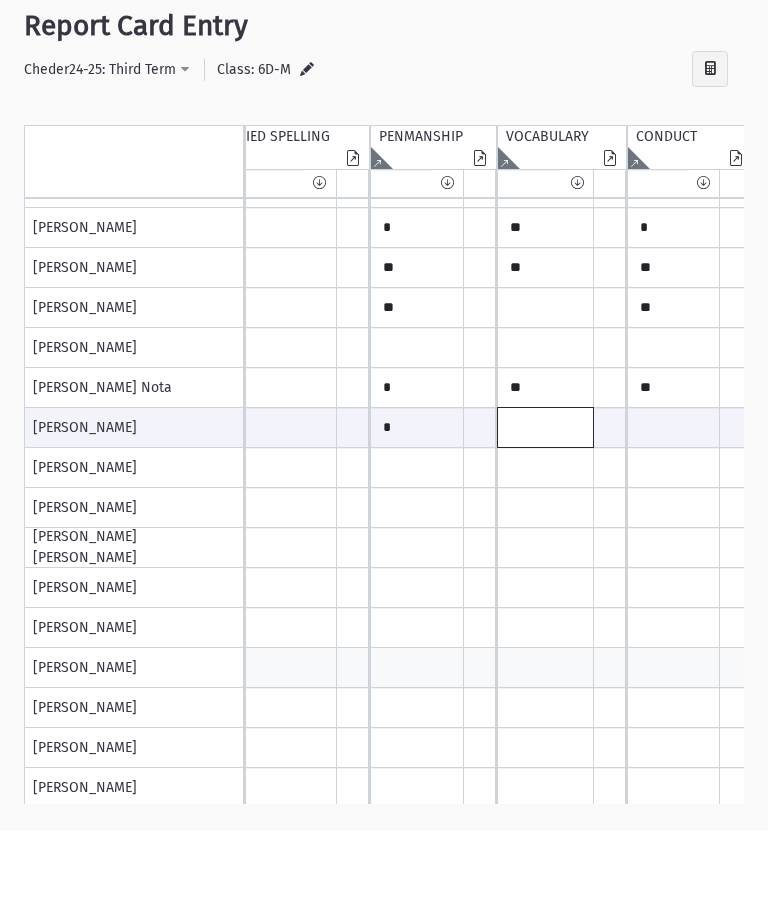 click at bounding box center (-189, 506) 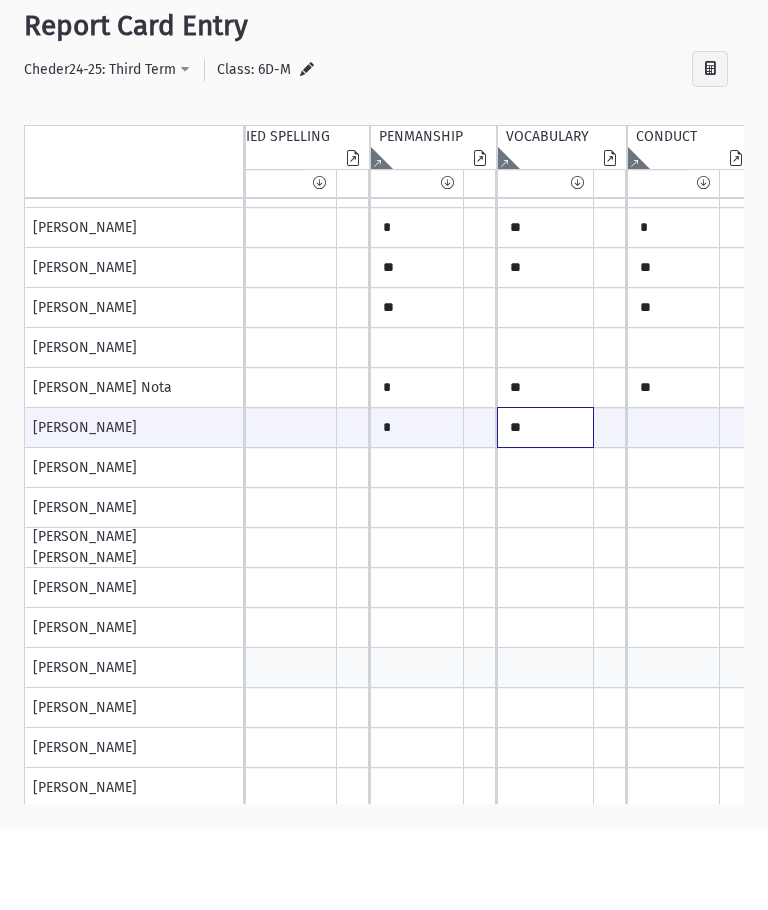 type on "**" 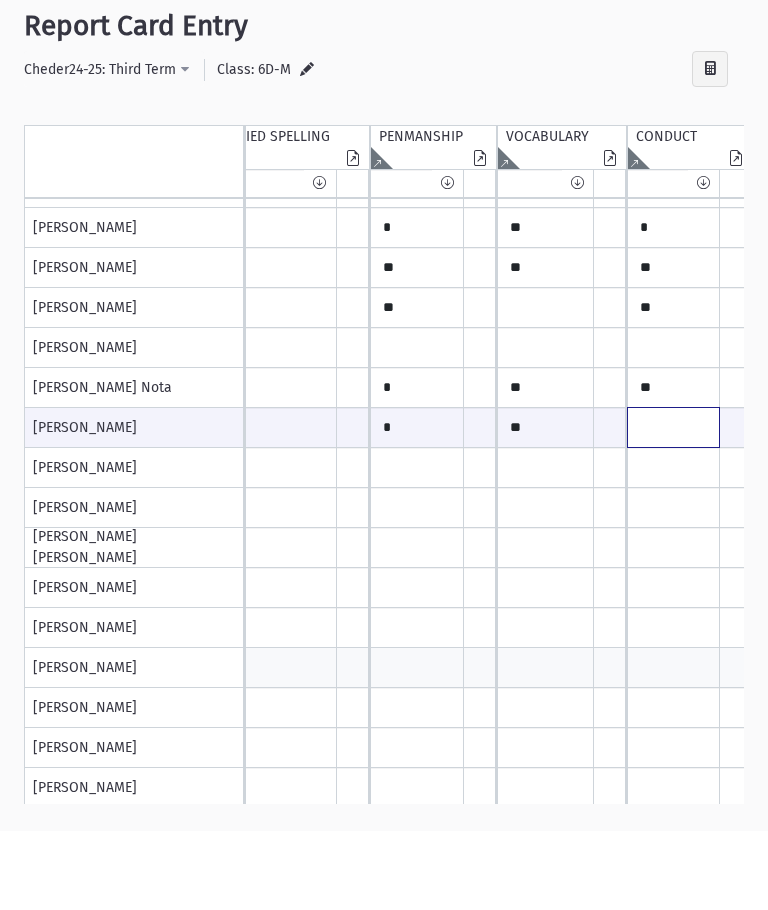 click at bounding box center (-189, 506) 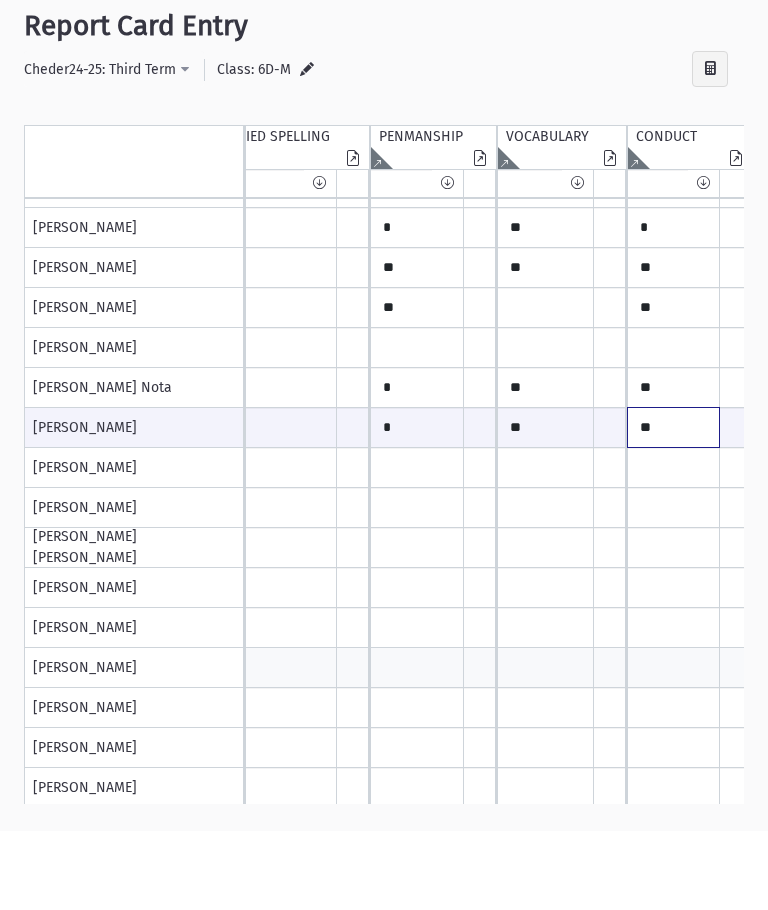 scroll, scrollTop: 229, scrollLeft: 706, axis: both 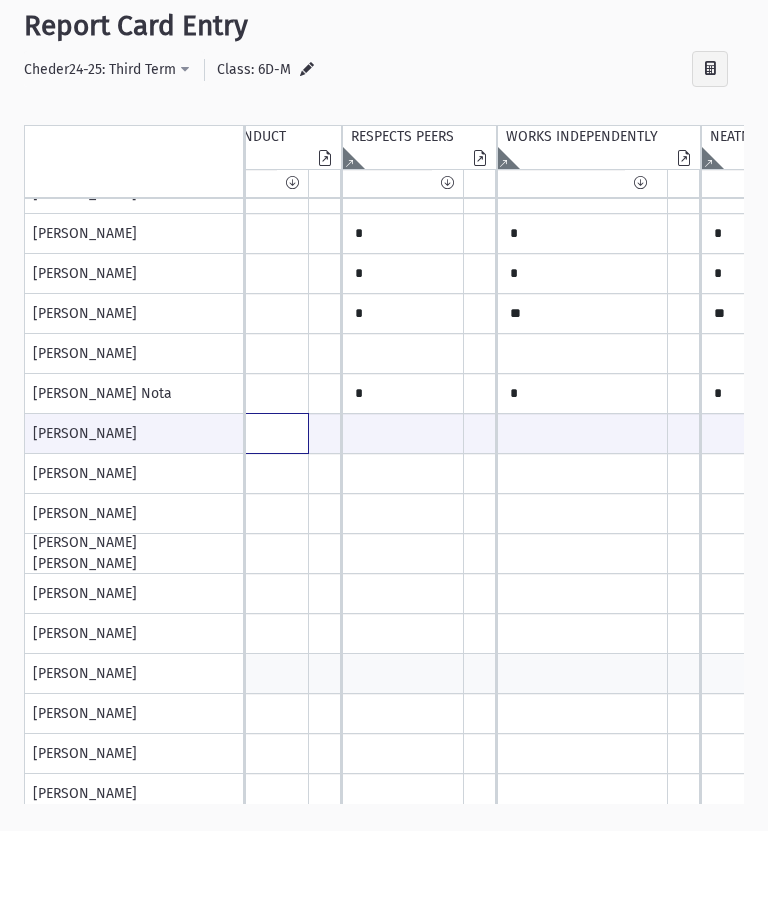 type on "**" 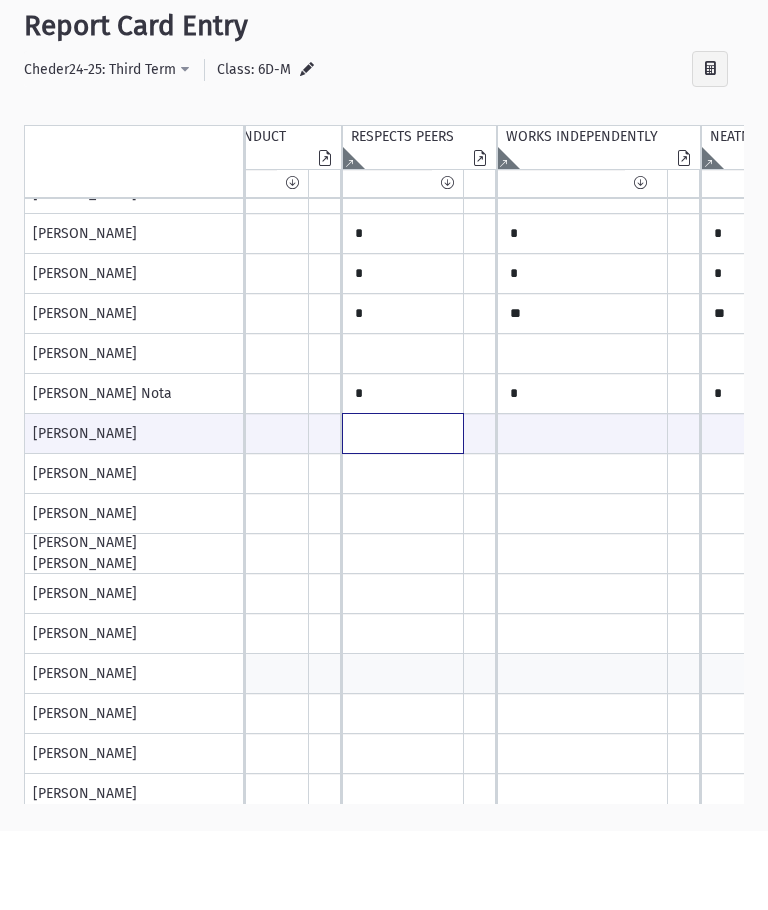 click at bounding box center [-600, 512] 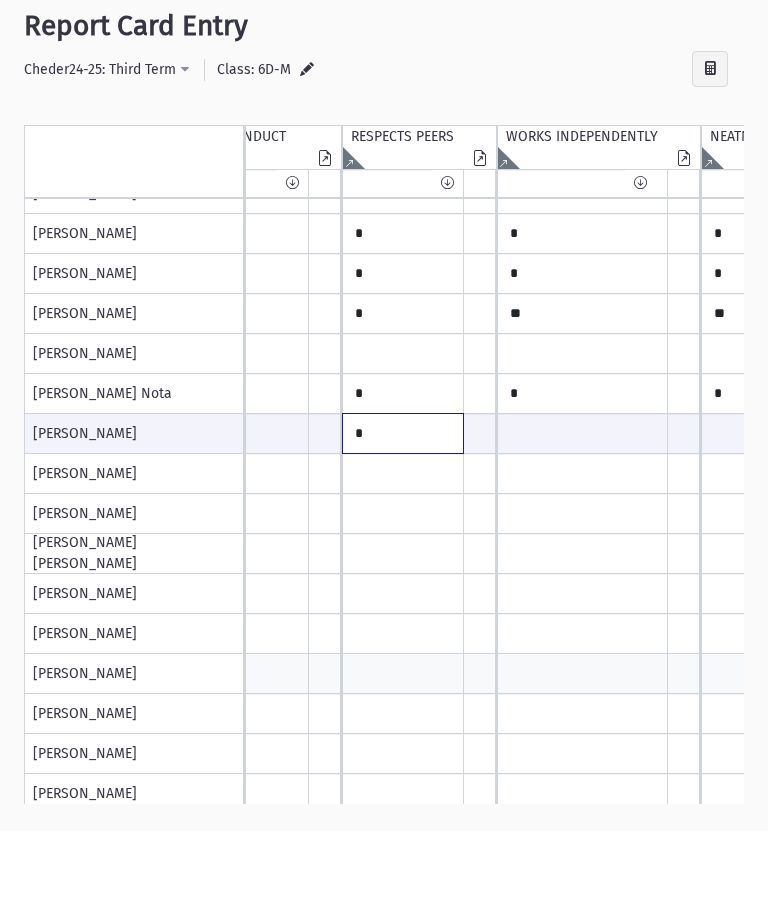 type on "*" 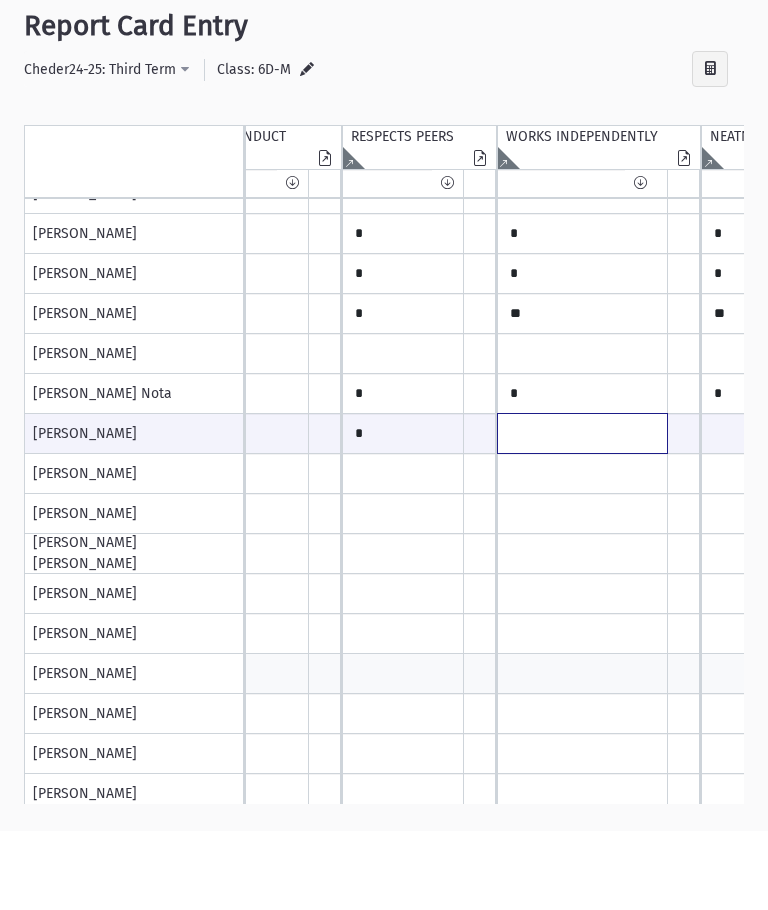 click at bounding box center [-600, 512] 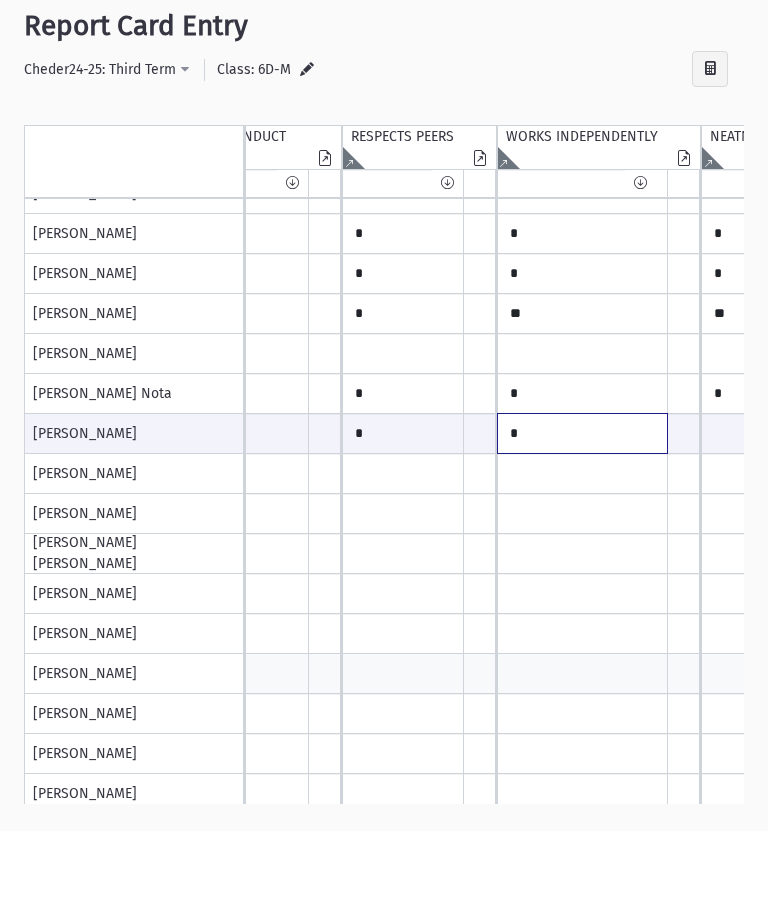 scroll, scrollTop: 221, scrollLeft: 1006, axis: both 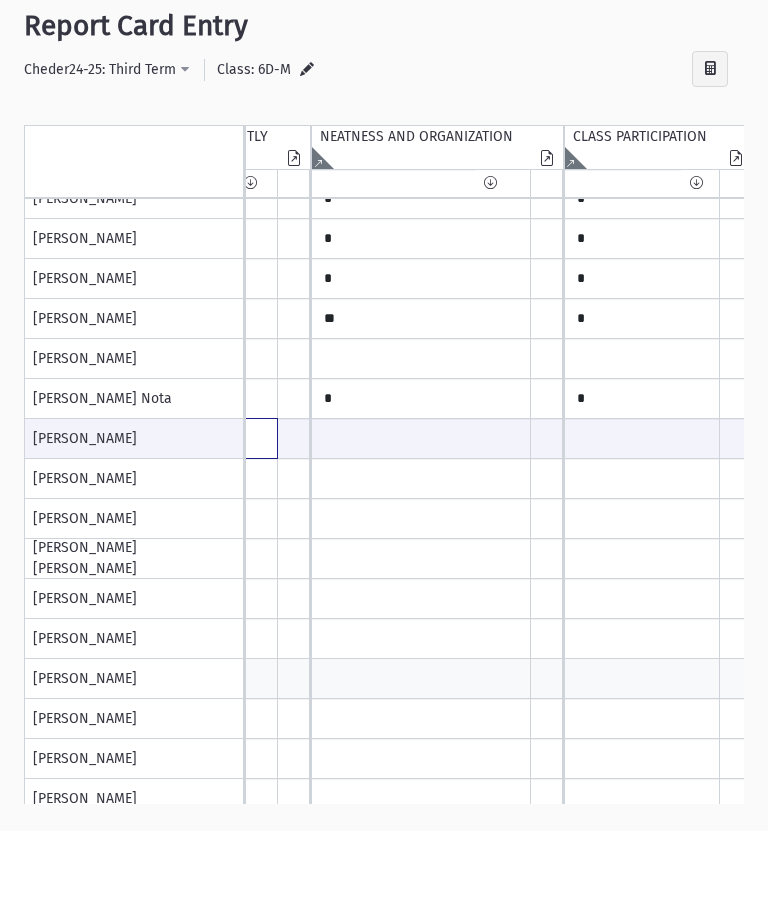 type on "*" 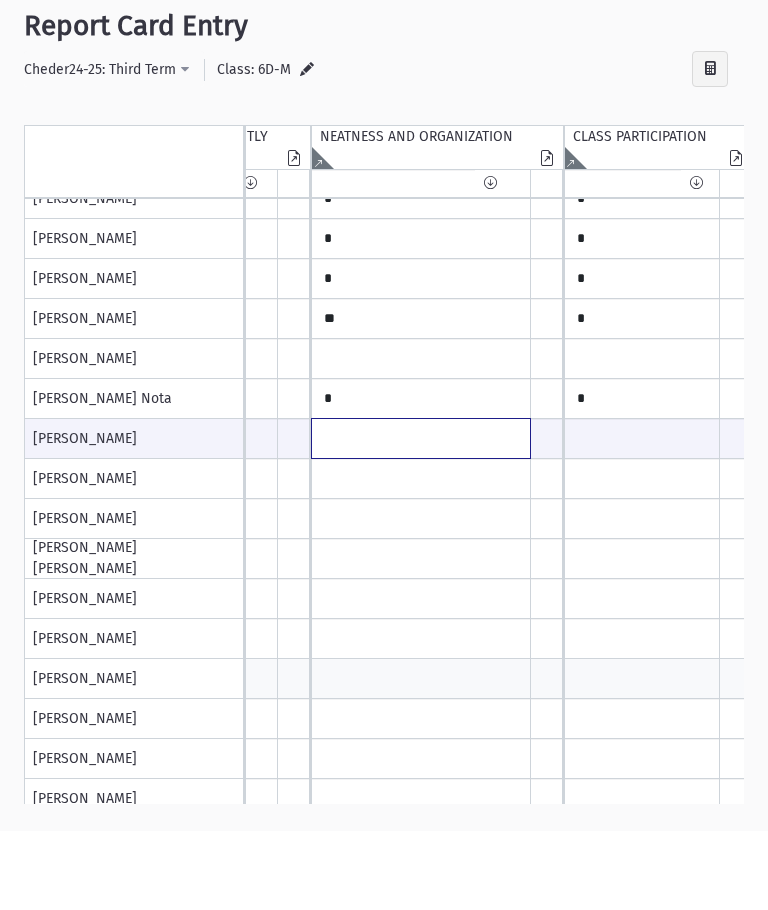 click at bounding box center (-990, 517) 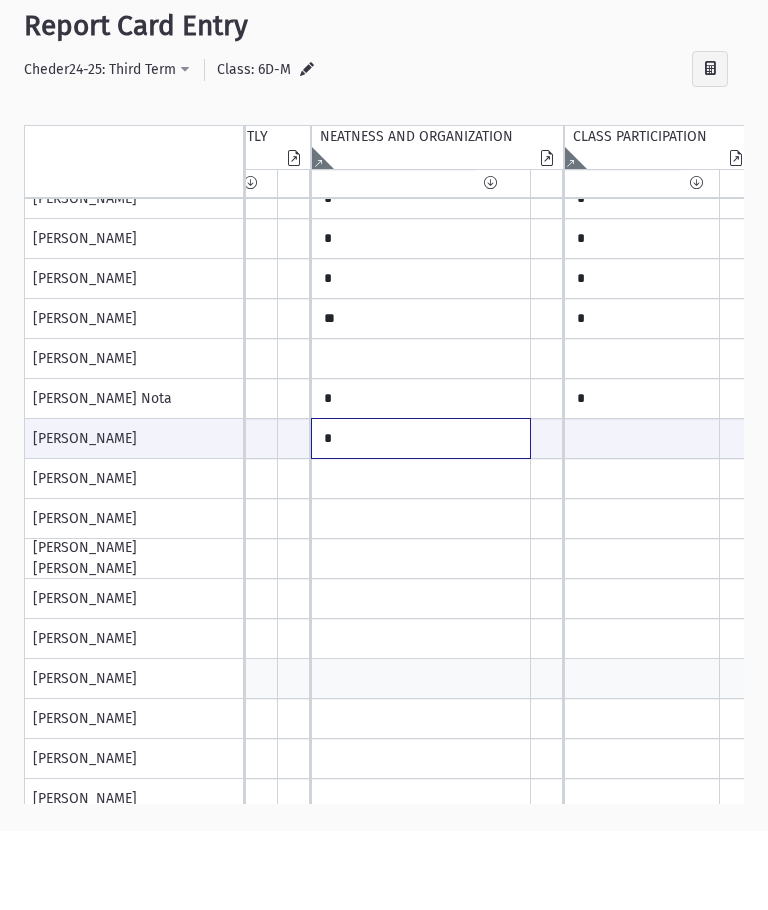 type on "*" 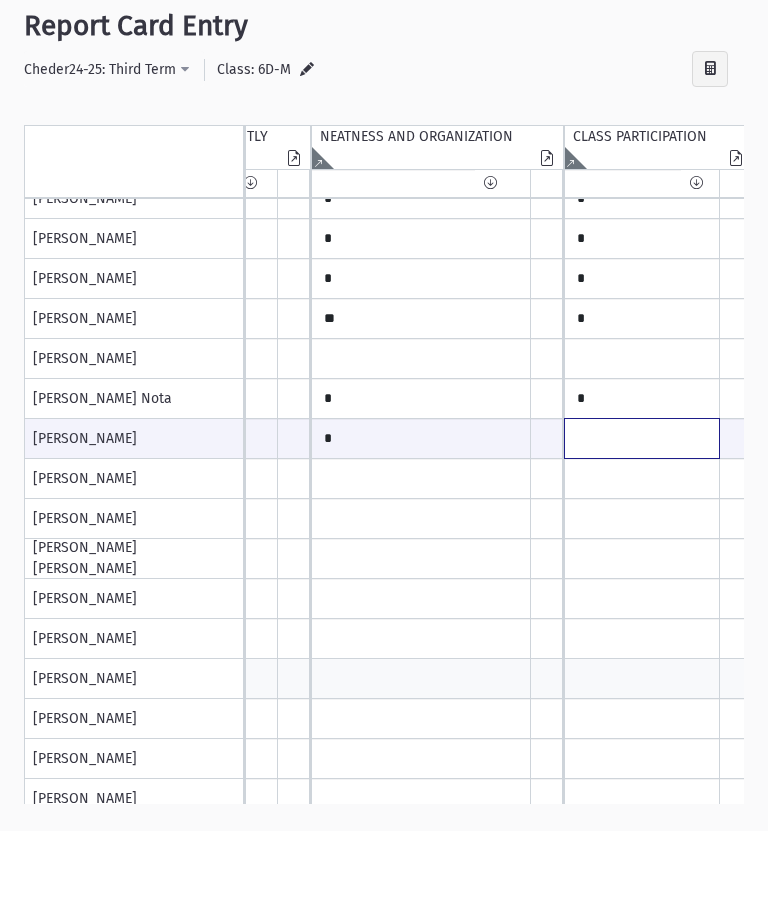 click at bounding box center (-990, 517) 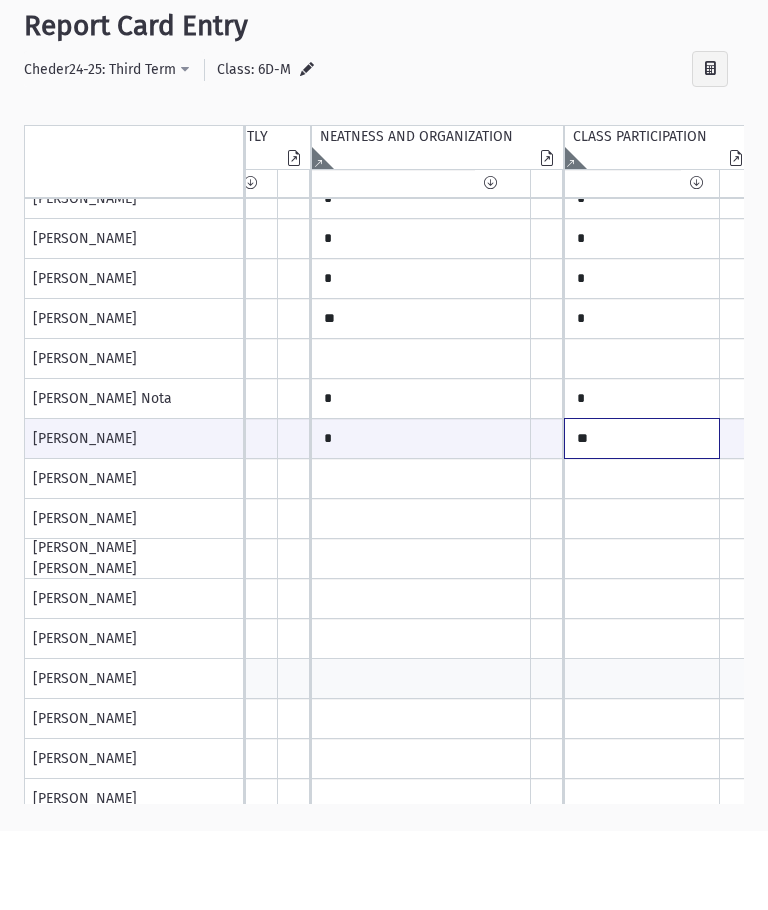 scroll, scrollTop: 216, scrollLeft: 1416, axis: both 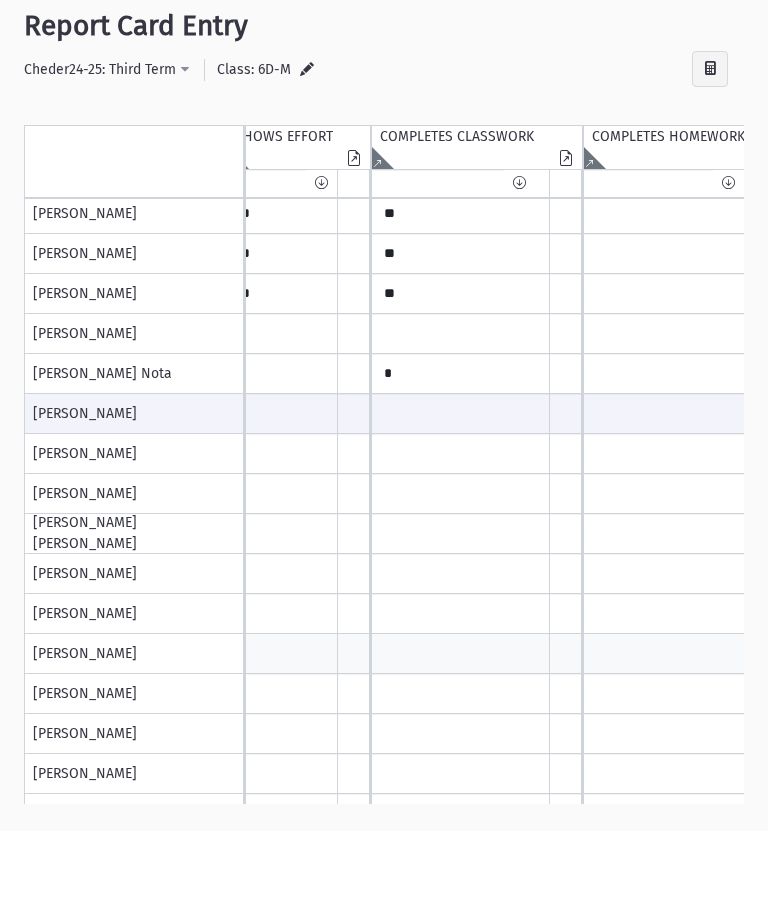 type on "**" 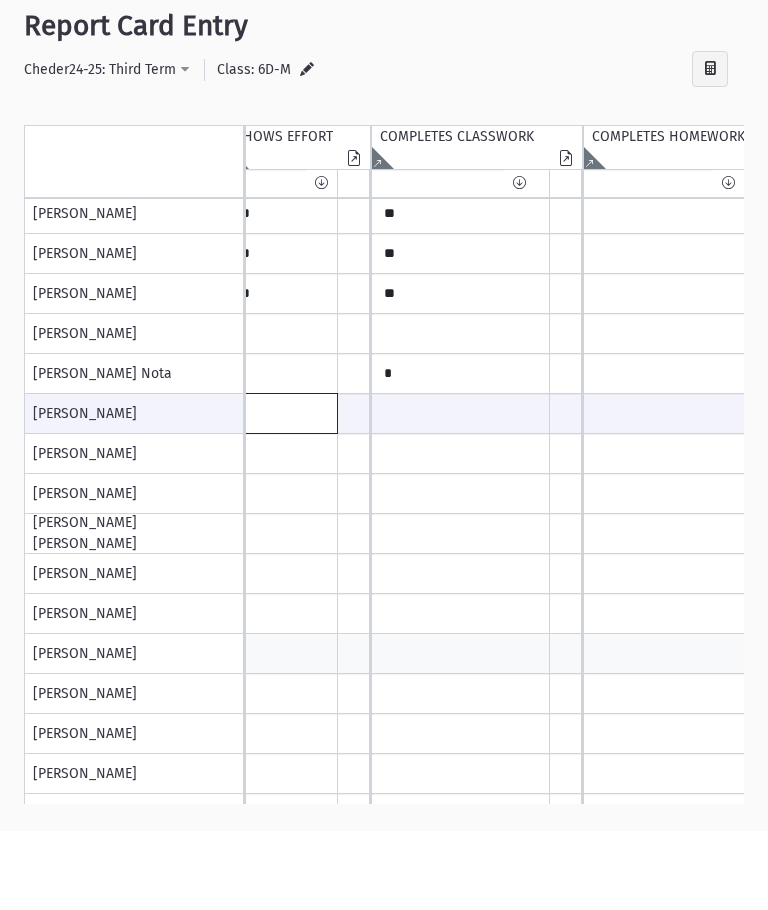 click at bounding box center (-1517, 492) 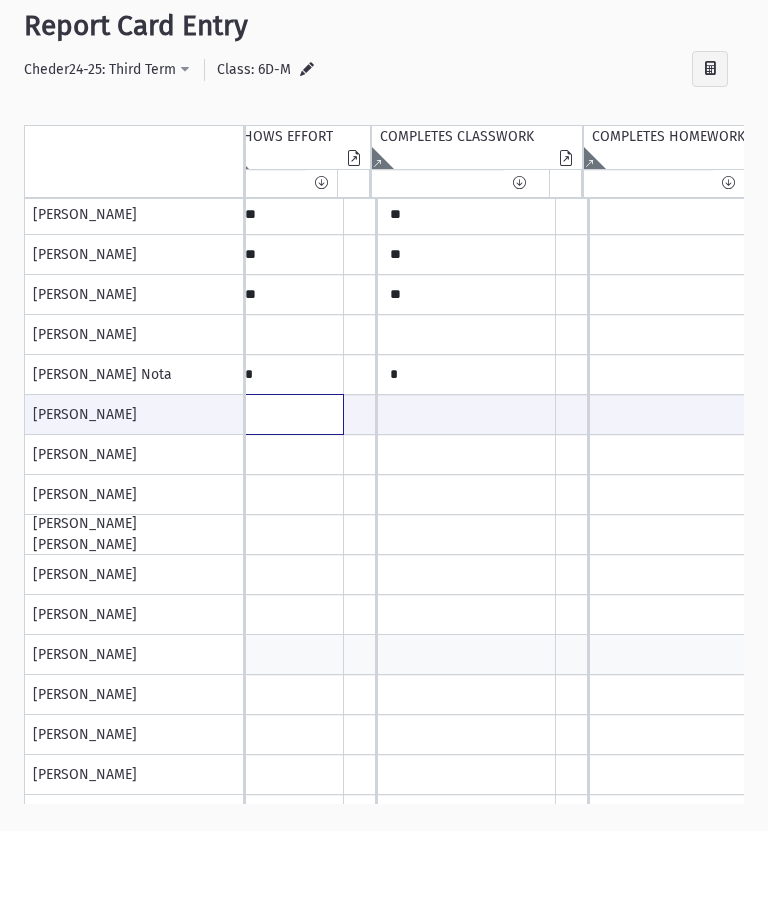 scroll, scrollTop: 0, scrollLeft: 1746, axis: horizontal 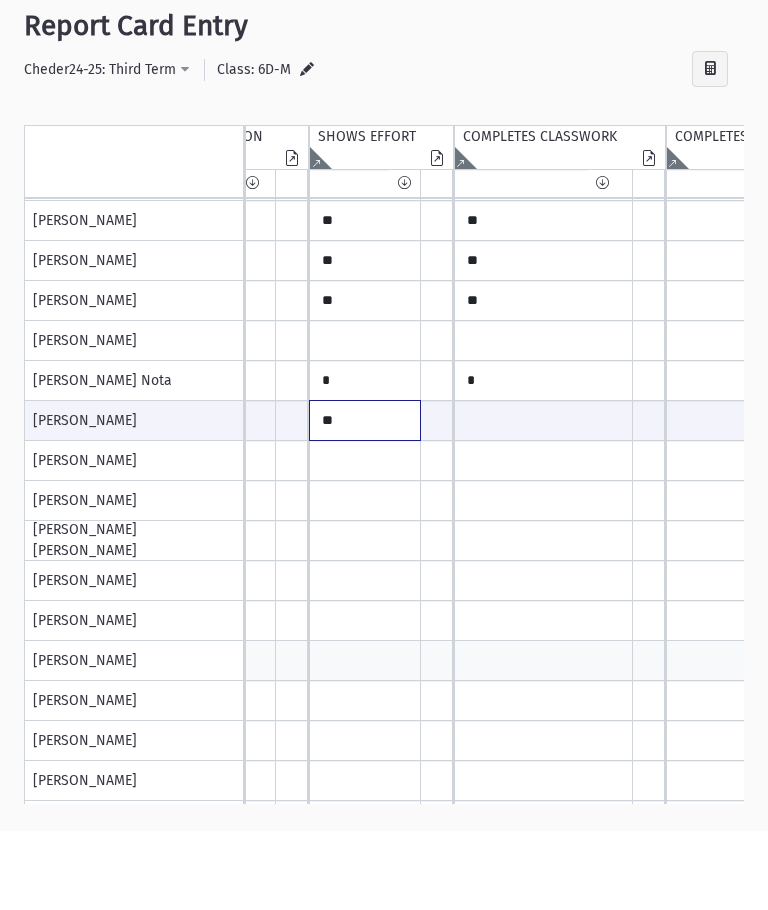 type on "**" 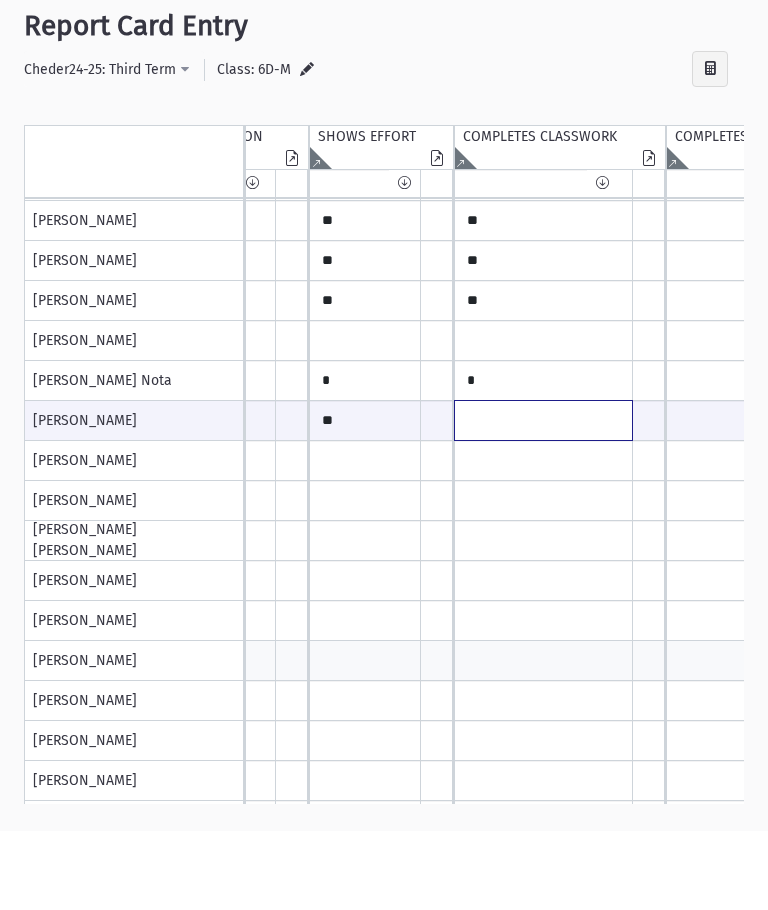 click at bounding box center (-1434, 499) 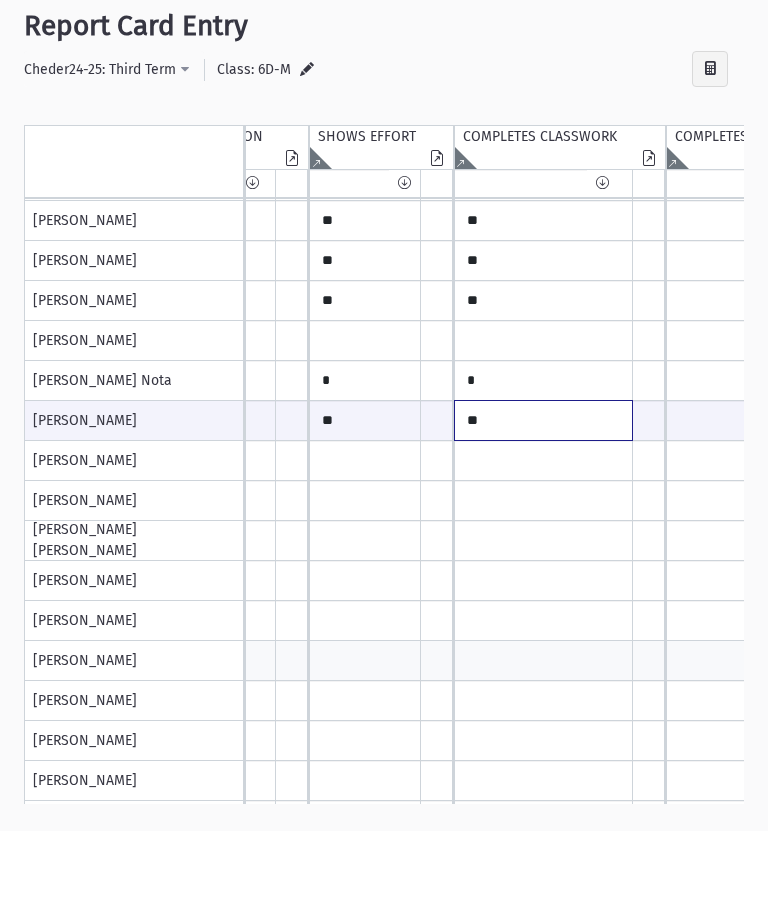type on "**" 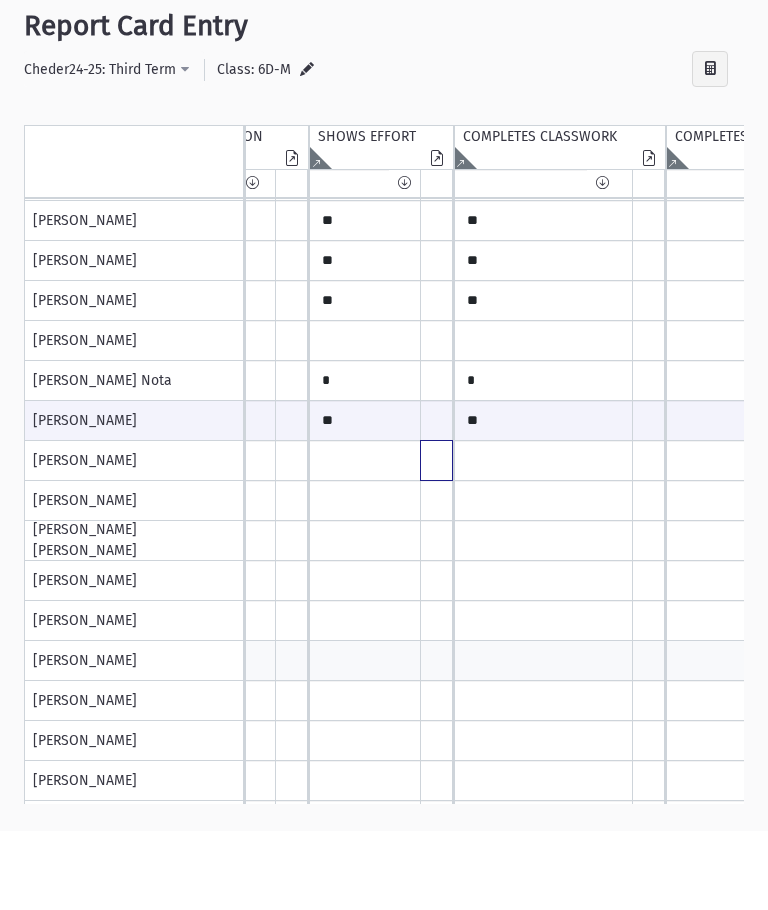 click at bounding box center (-1373, 60) 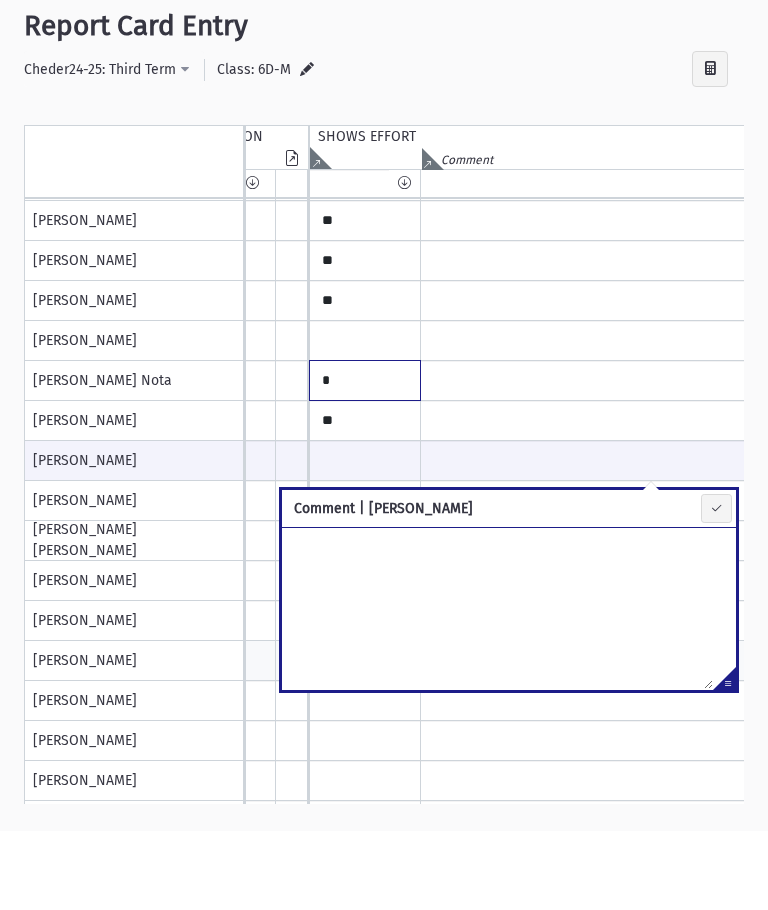 click on "*" at bounding box center [-1434, 60] 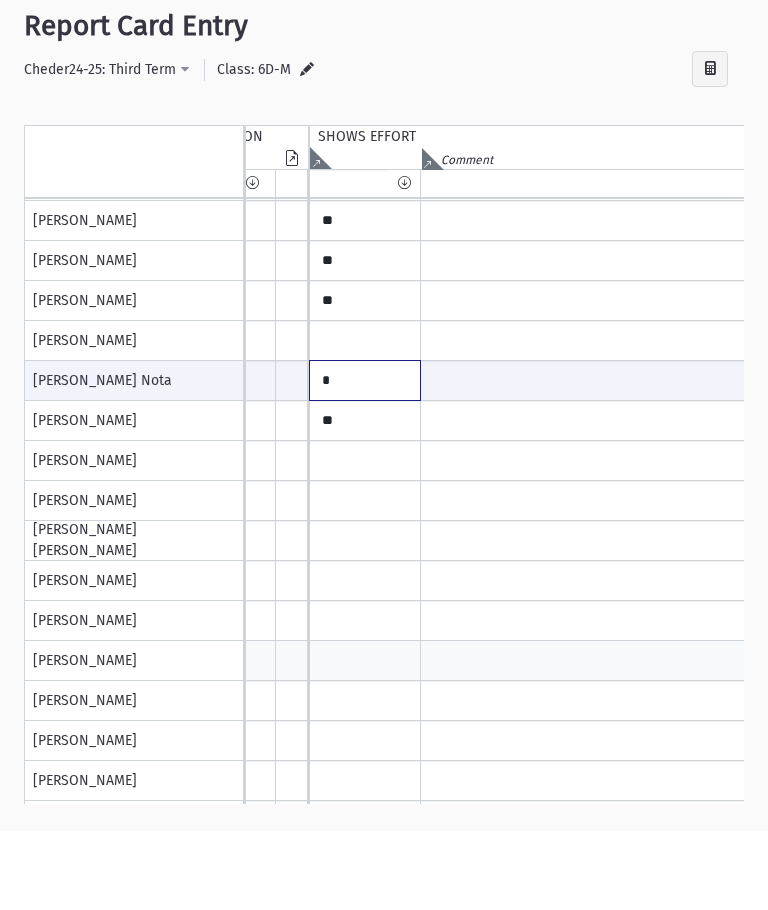 scroll, scrollTop: 257, scrollLeft: 1361, axis: both 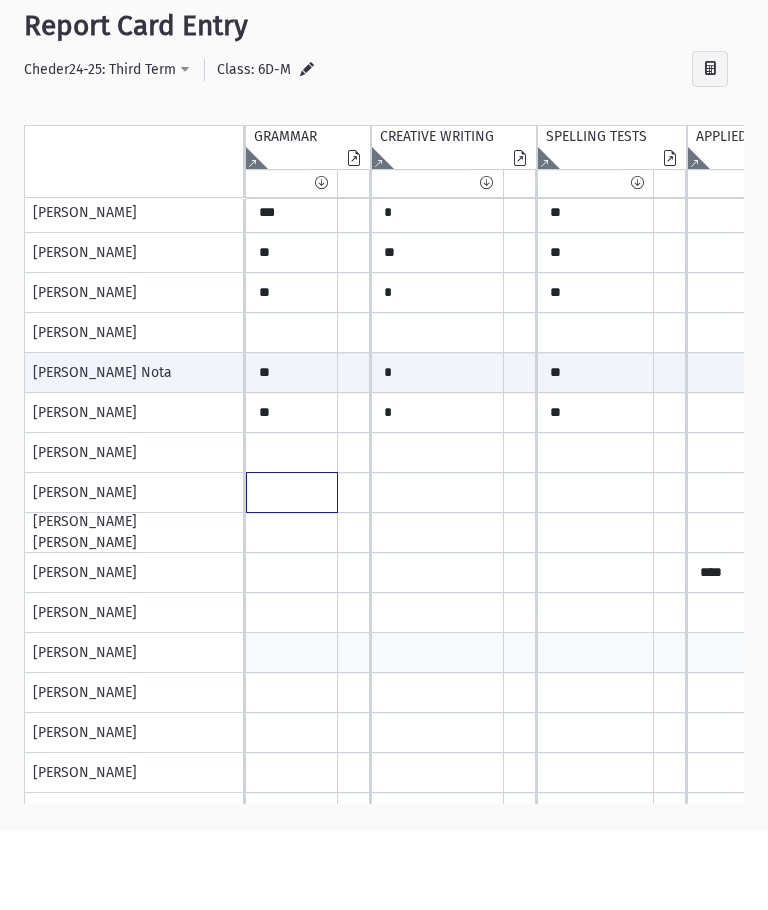 click at bounding box center (292, 52) 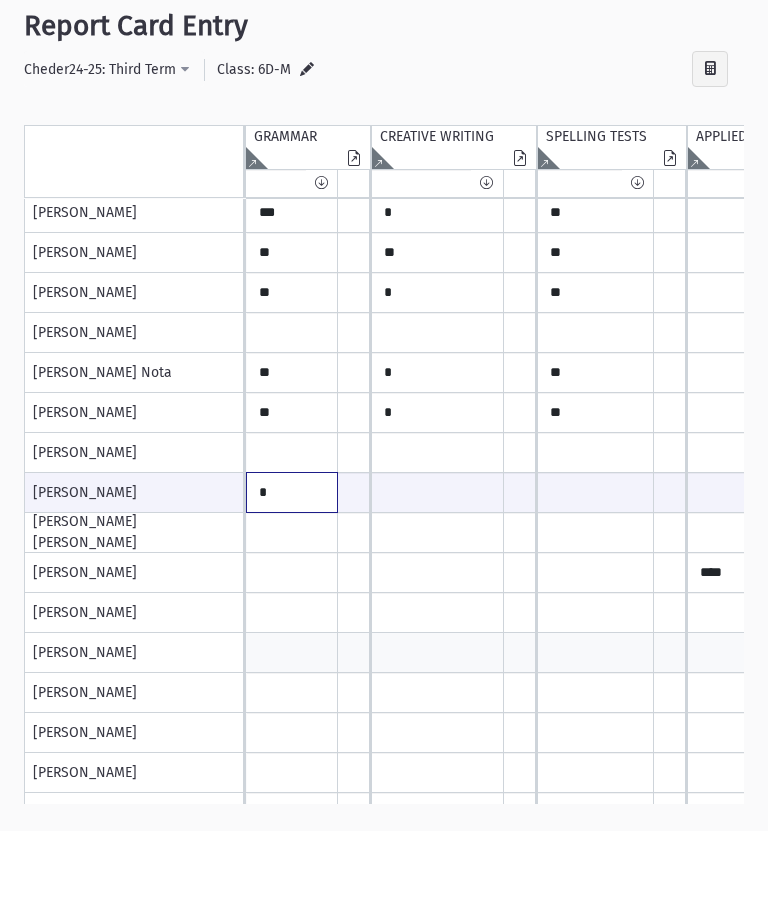 scroll, scrollTop: 246, scrollLeft: 0, axis: vertical 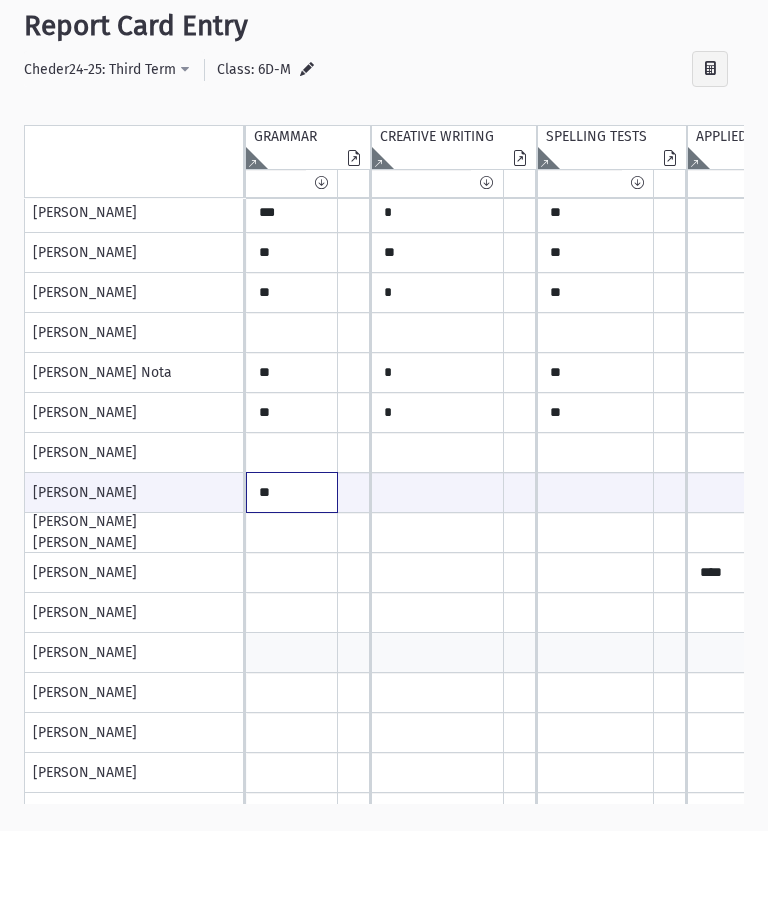 type on "**" 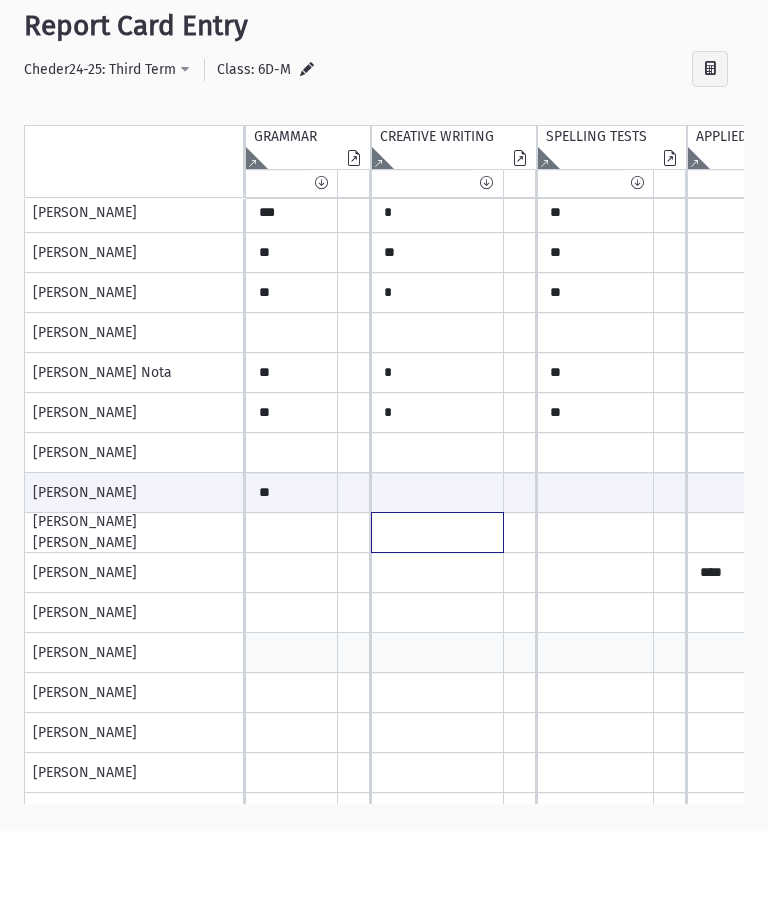 click at bounding box center (292, 52) 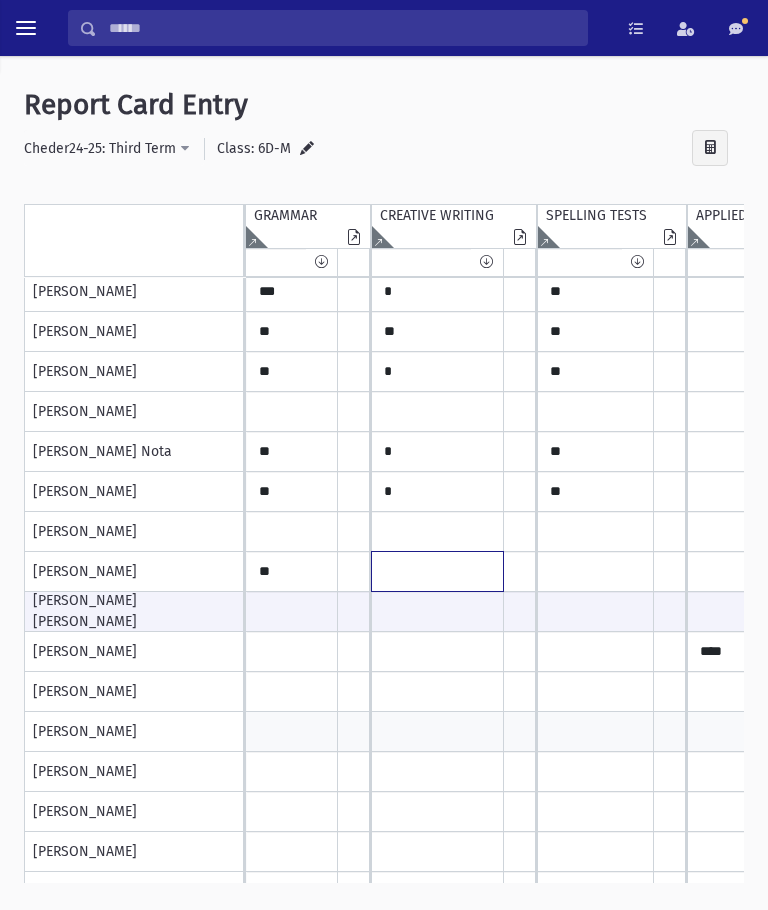 click at bounding box center (292, 52) 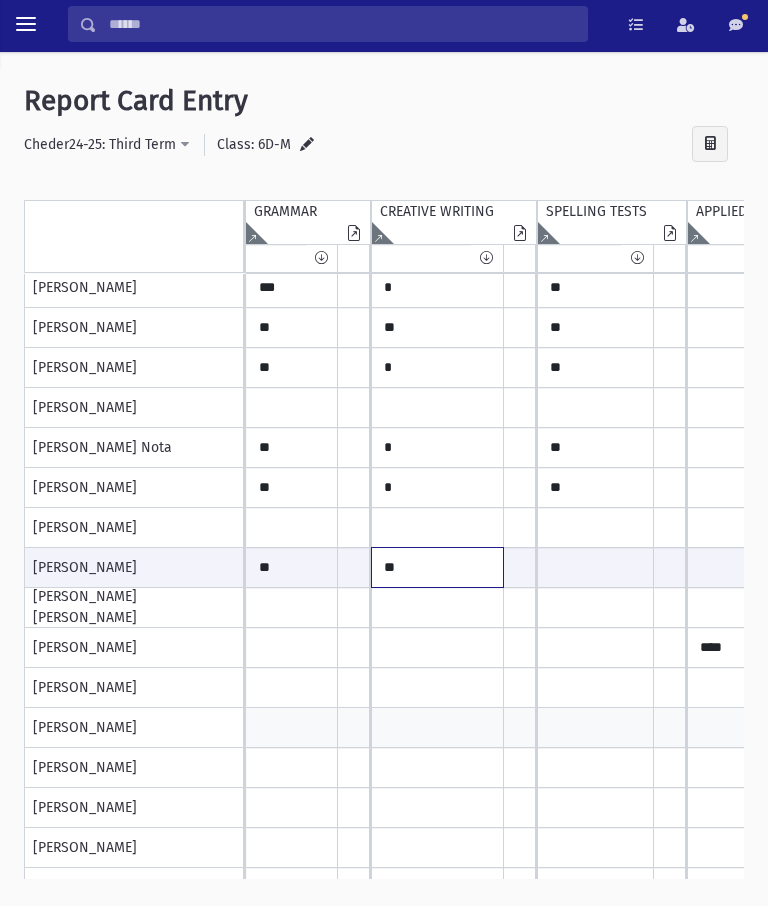 type on "**" 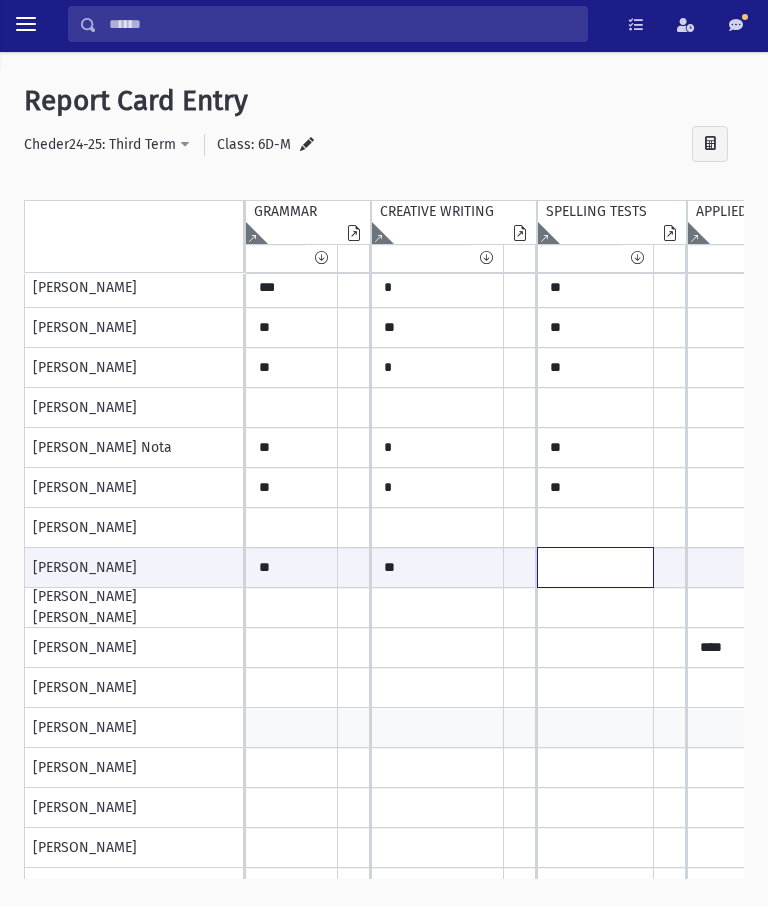 click at bounding box center [292, 571] 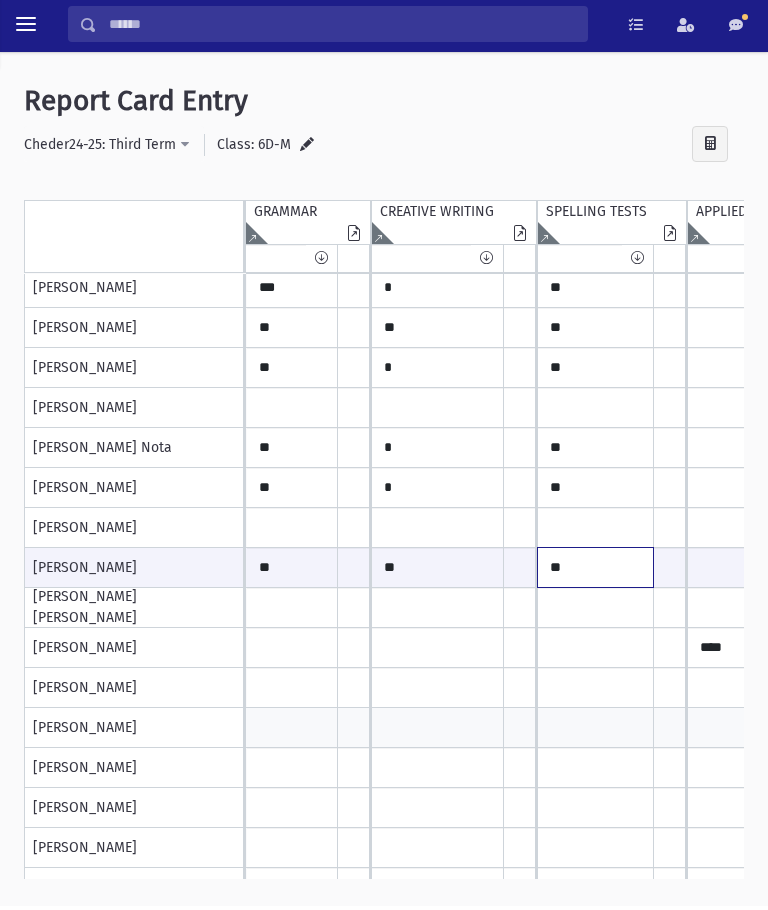 scroll, scrollTop: 245, scrollLeft: 88, axis: both 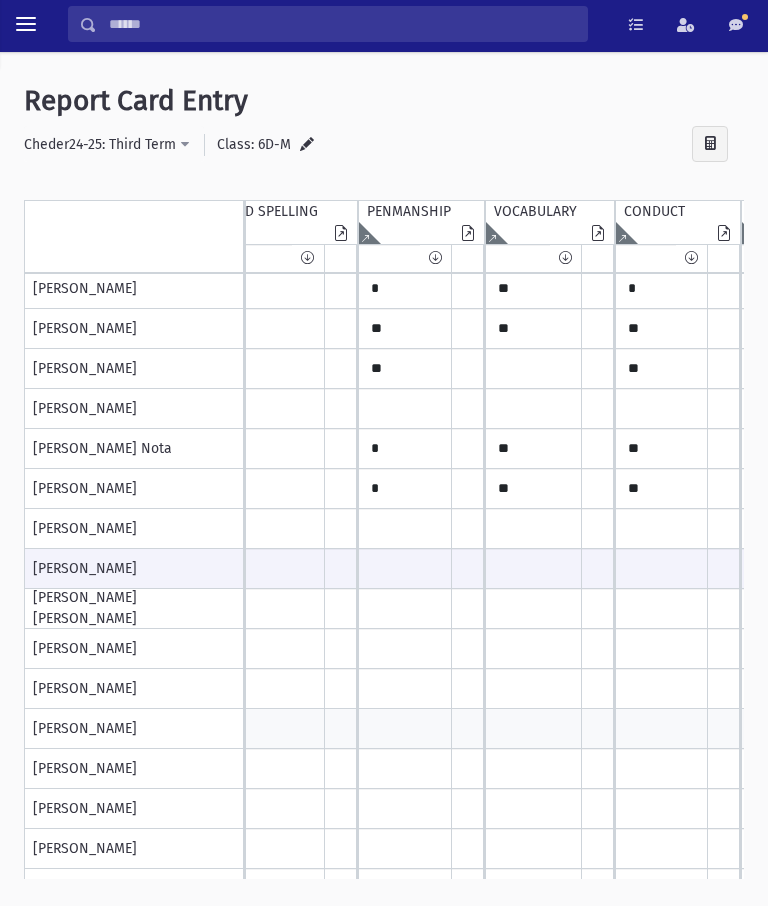 type on "**" 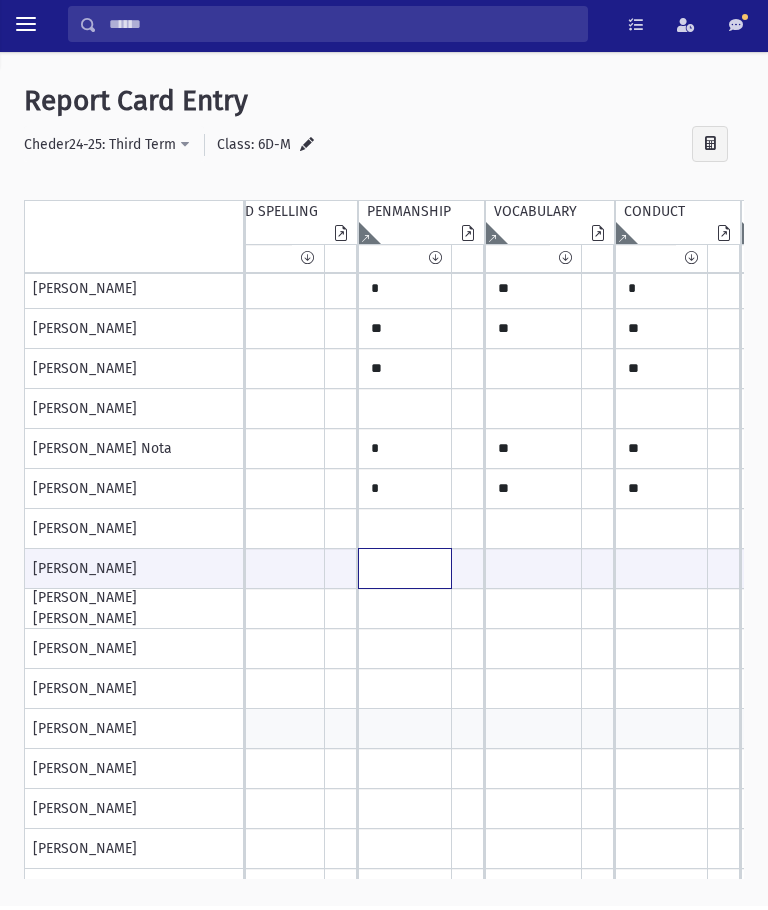 click at bounding box center (-201, 572) 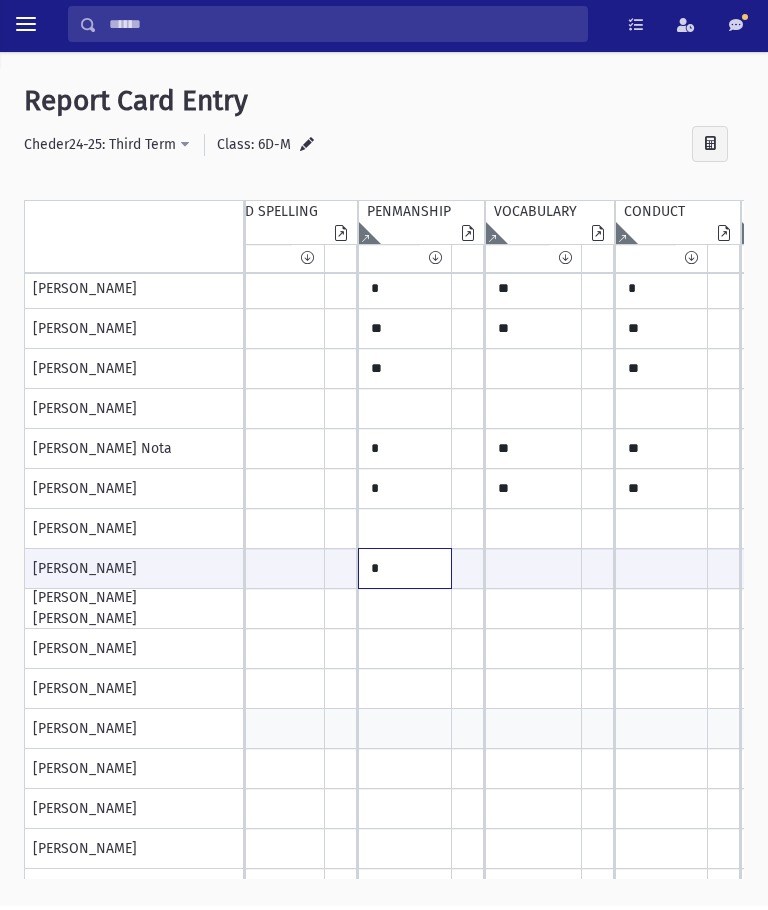 type on "*" 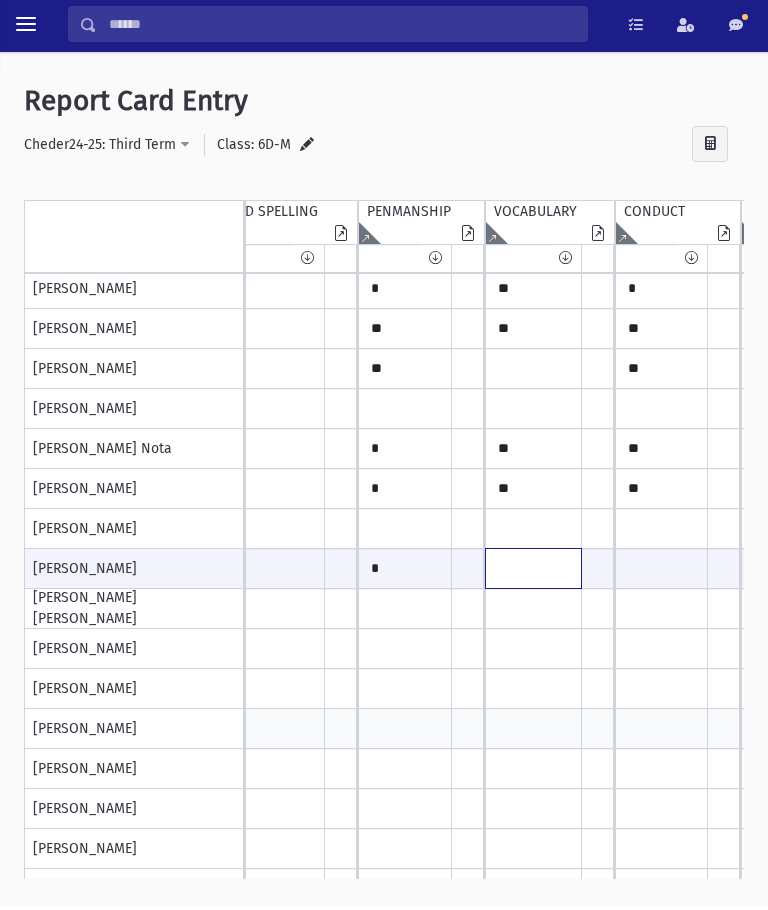 click at bounding box center [-201, 572] 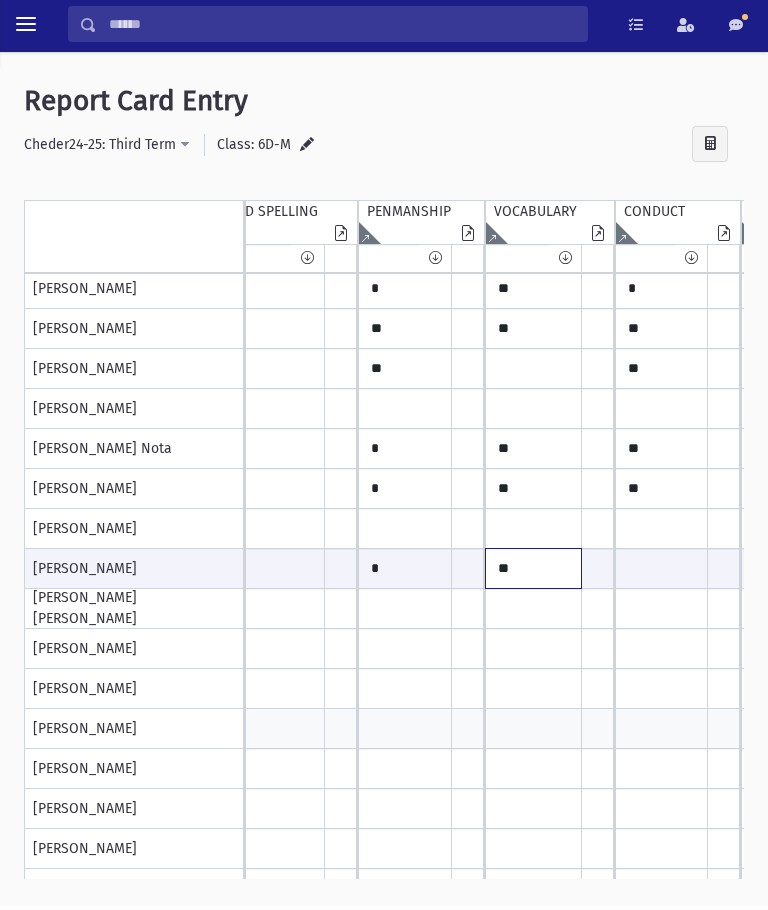 type on "**" 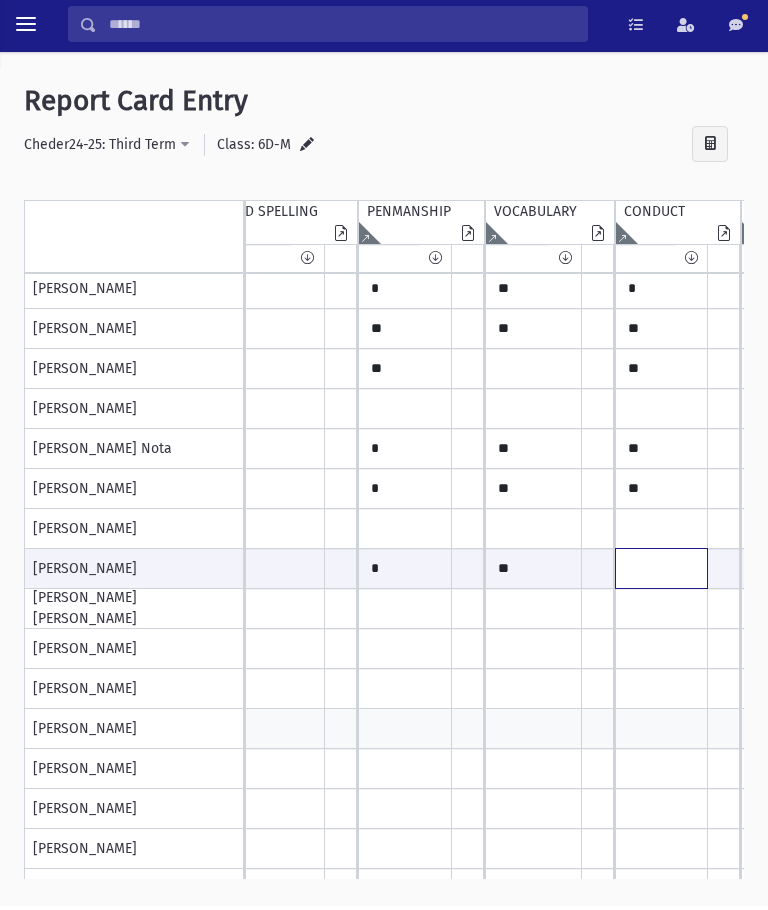 click at bounding box center [-201, 572] 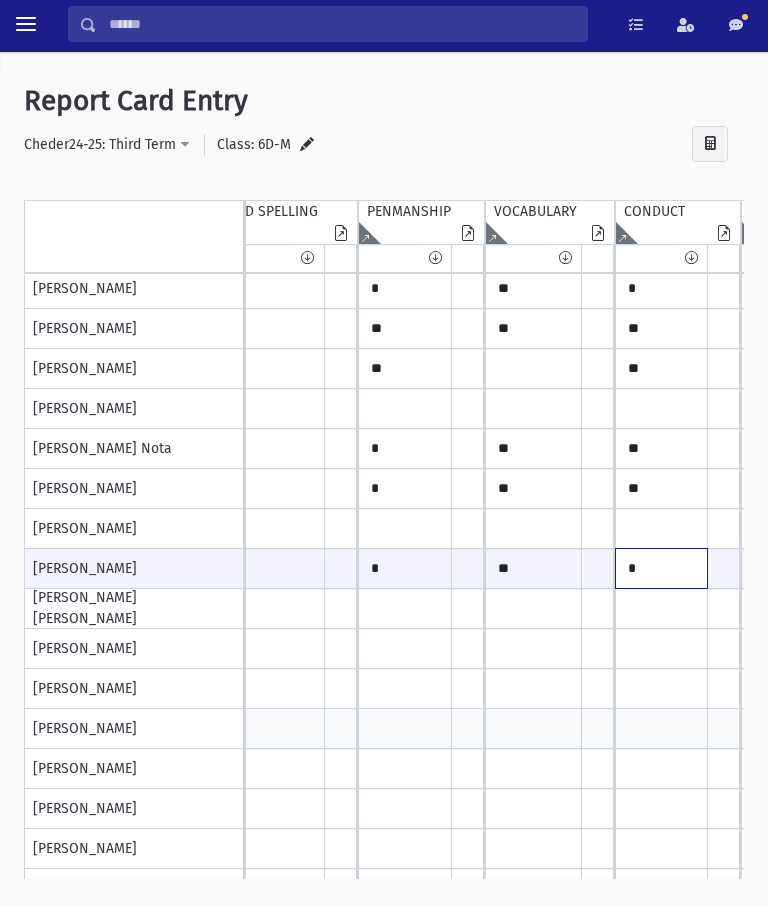 scroll, scrollTop: 245, scrollLeft: 513, axis: both 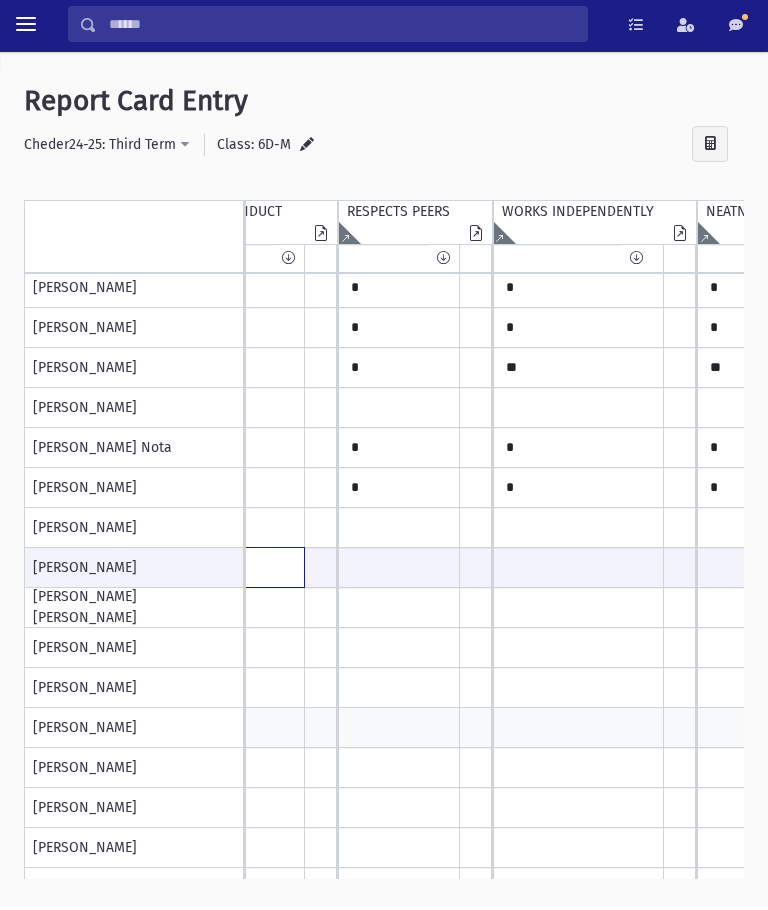 type on "*" 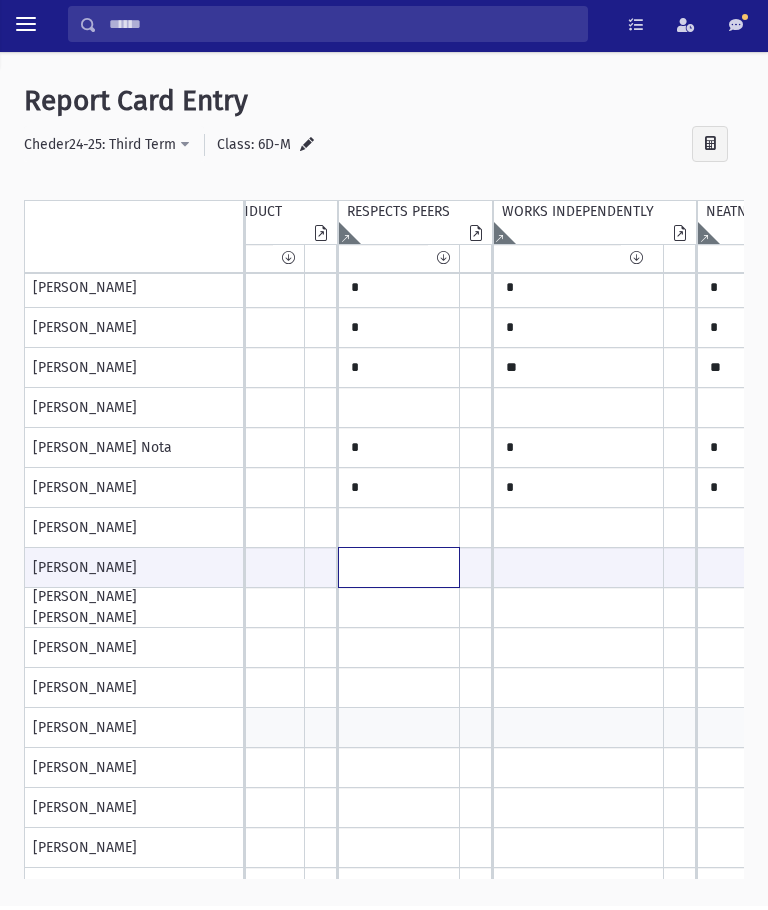 click at bounding box center (-604, 571) 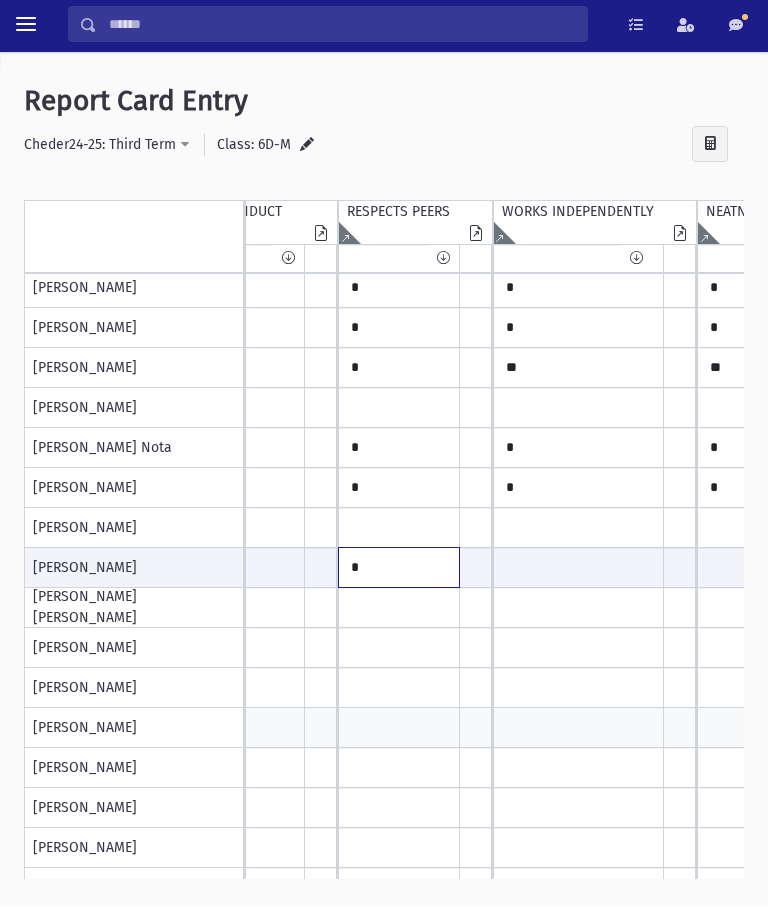 type on "*" 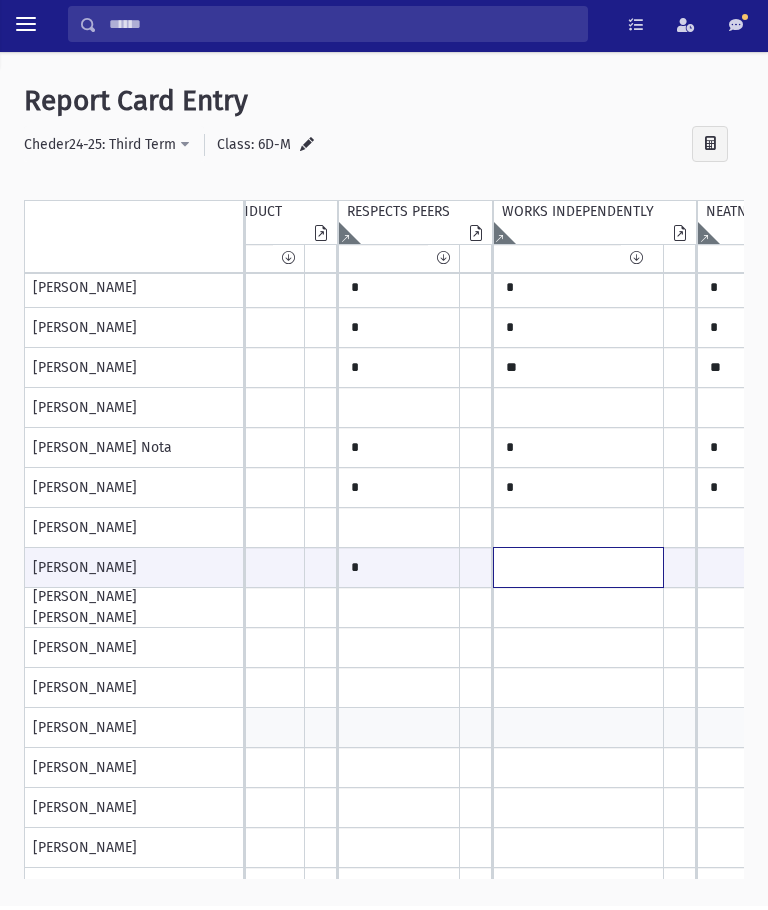 click at bounding box center (-604, 571) 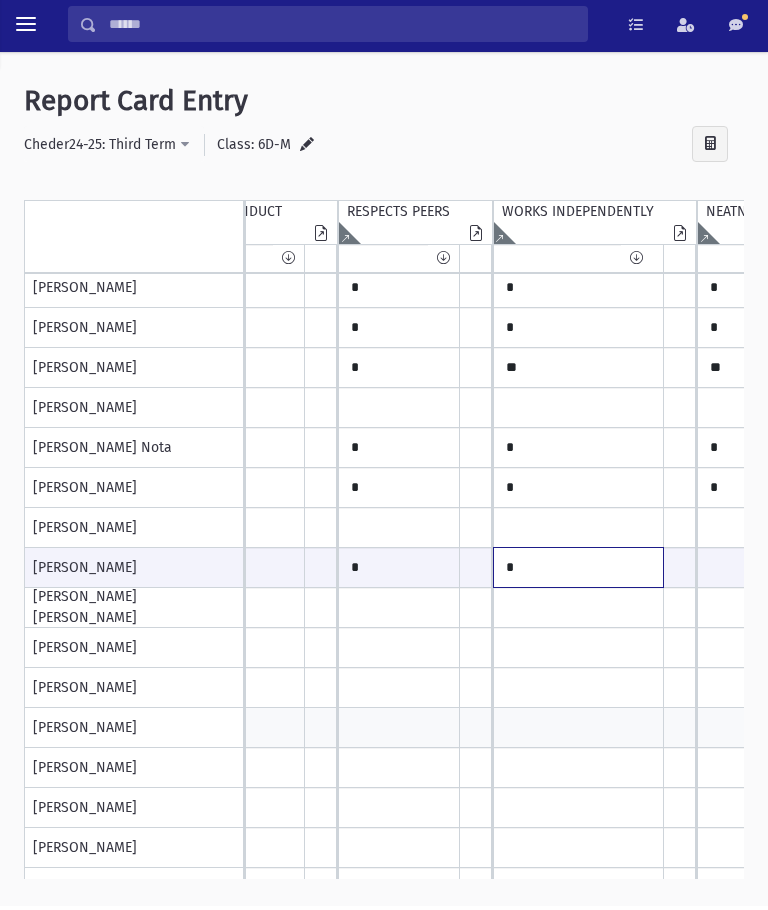 scroll, scrollTop: 241, scrollLeft: 1040, axis: both 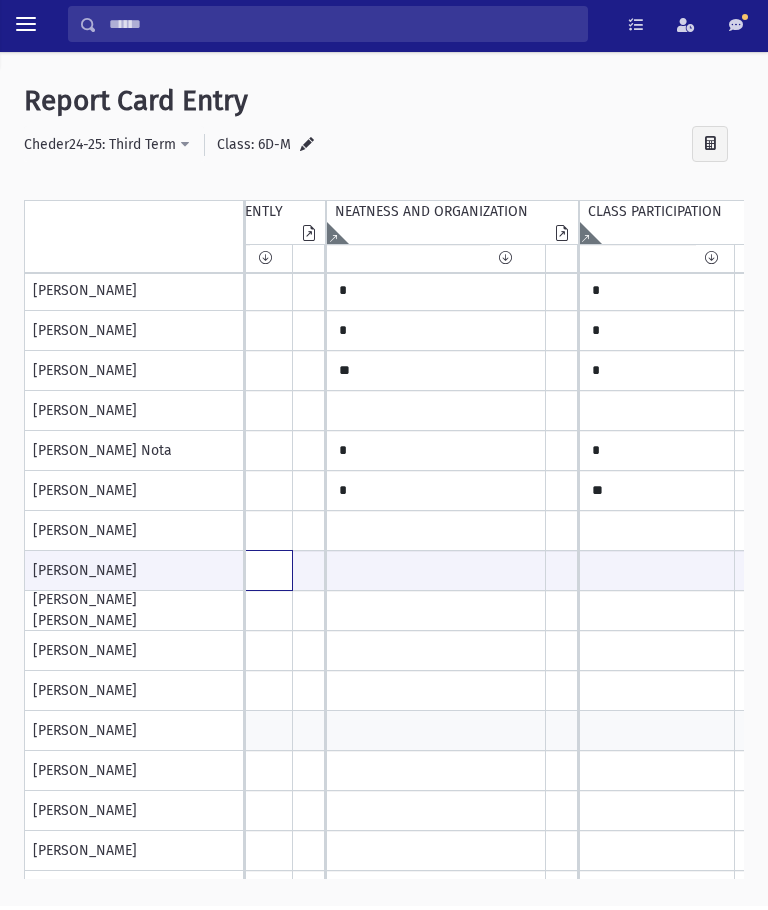 type on "*" 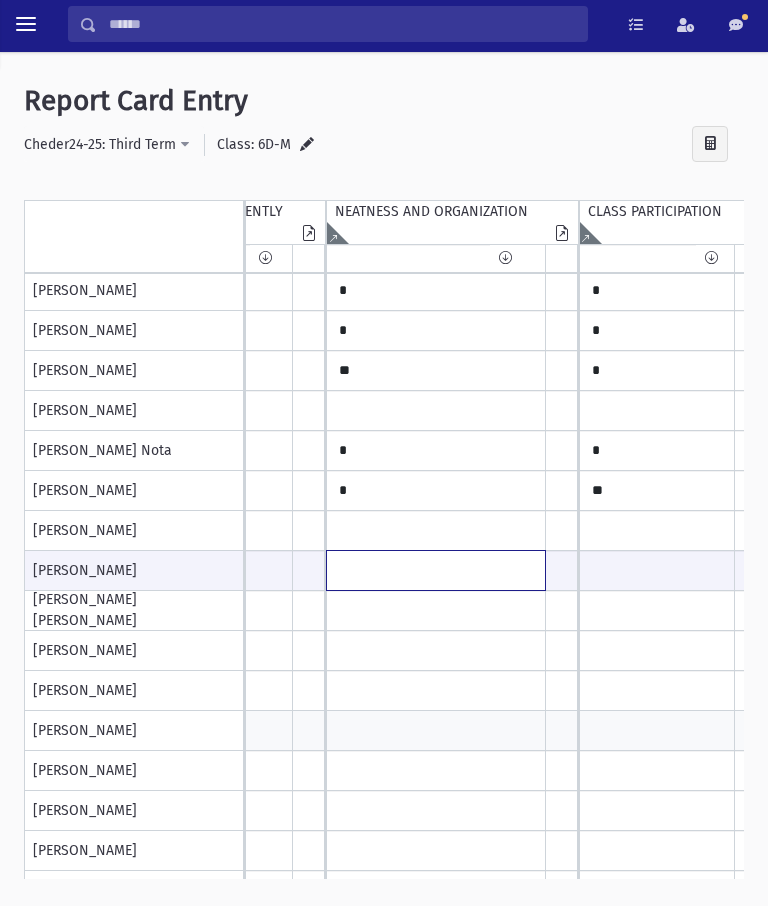 click at bounding box center [-975, 574] 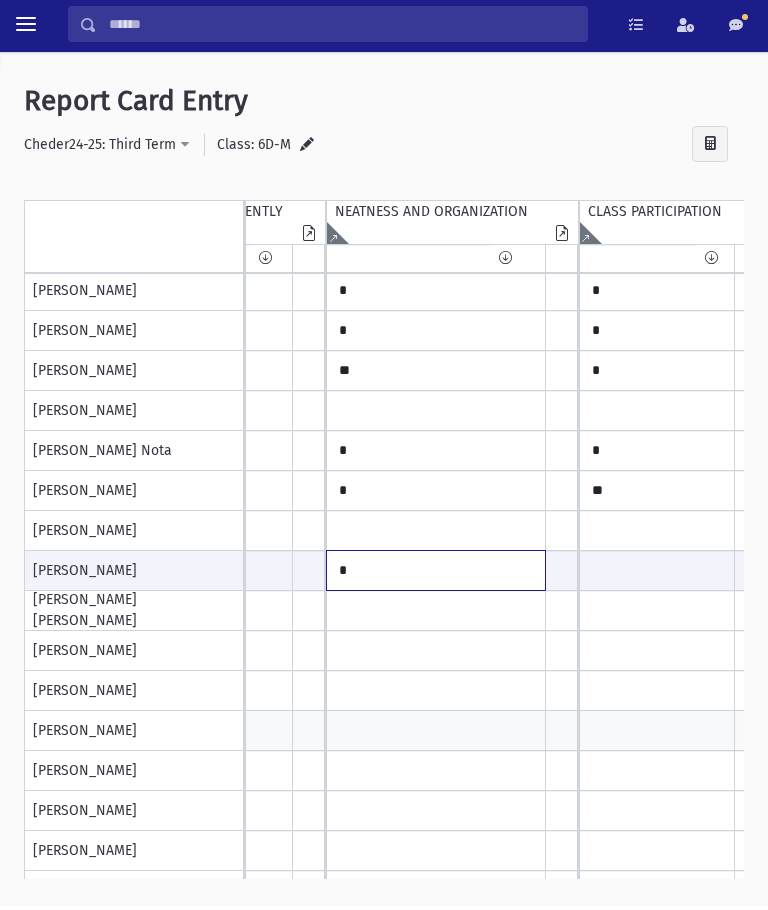 type on "*" 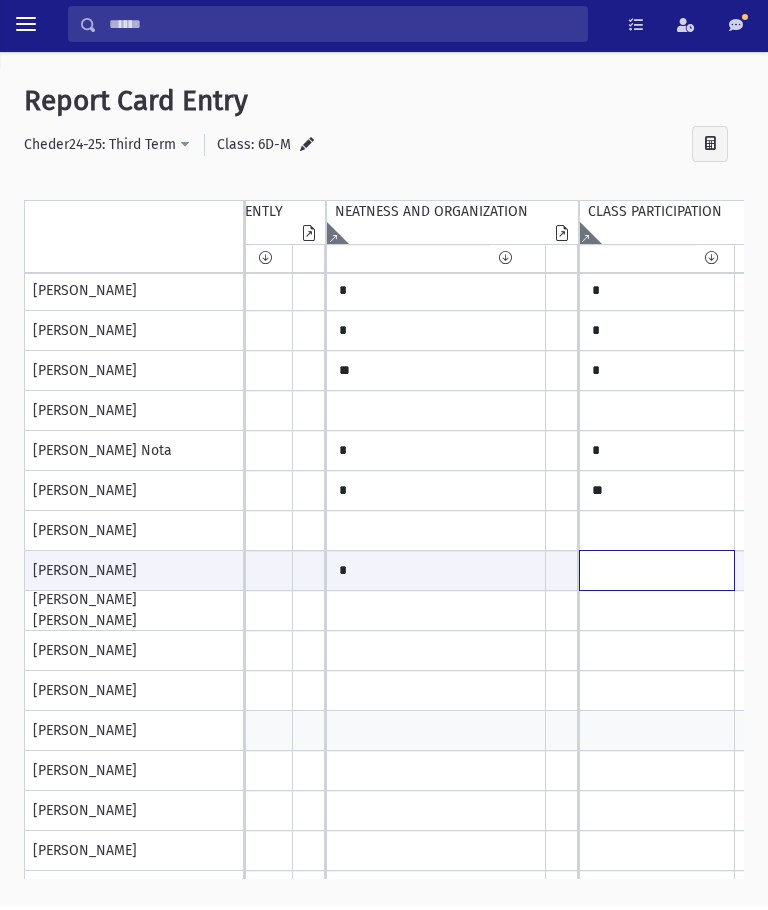 click at bounding box center [-975, 574] 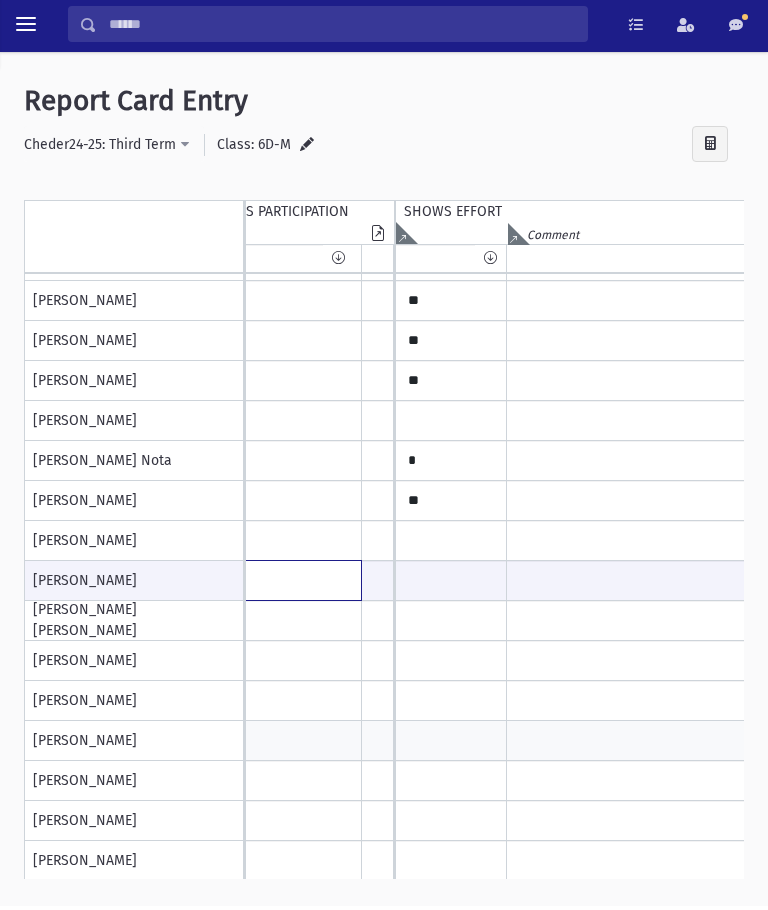 type on "**" 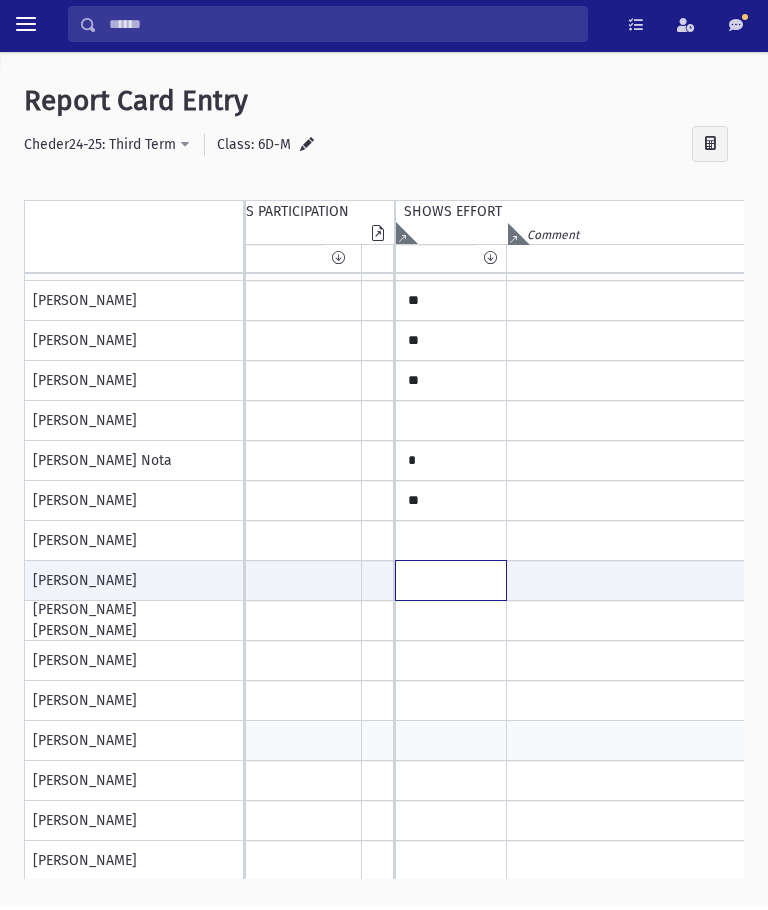 click at bounding box center [-1348, 584] 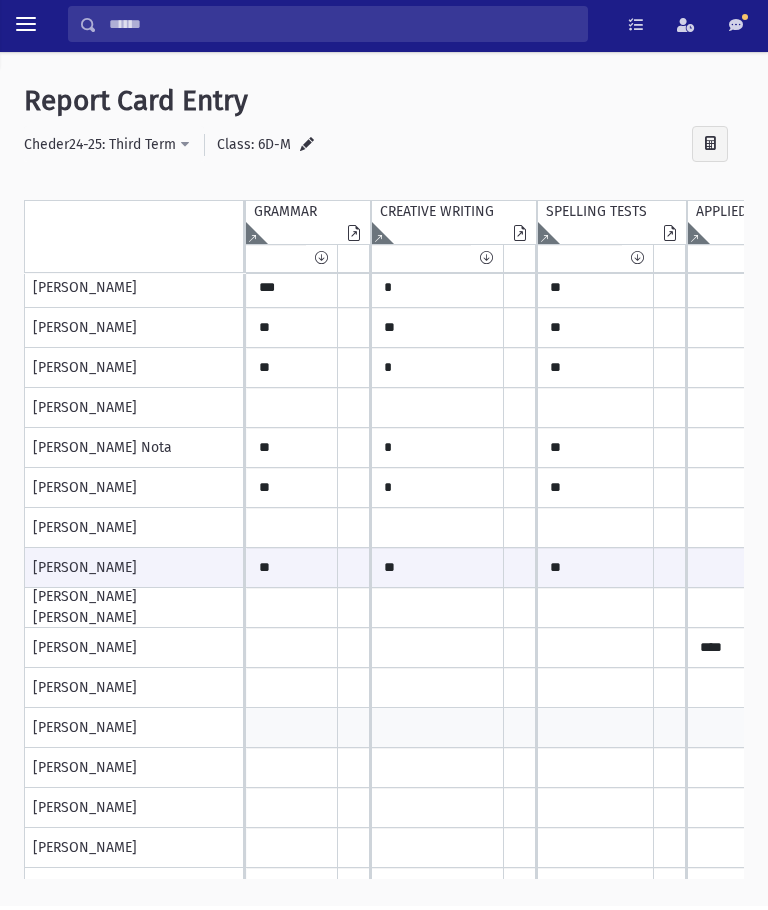type on "*" 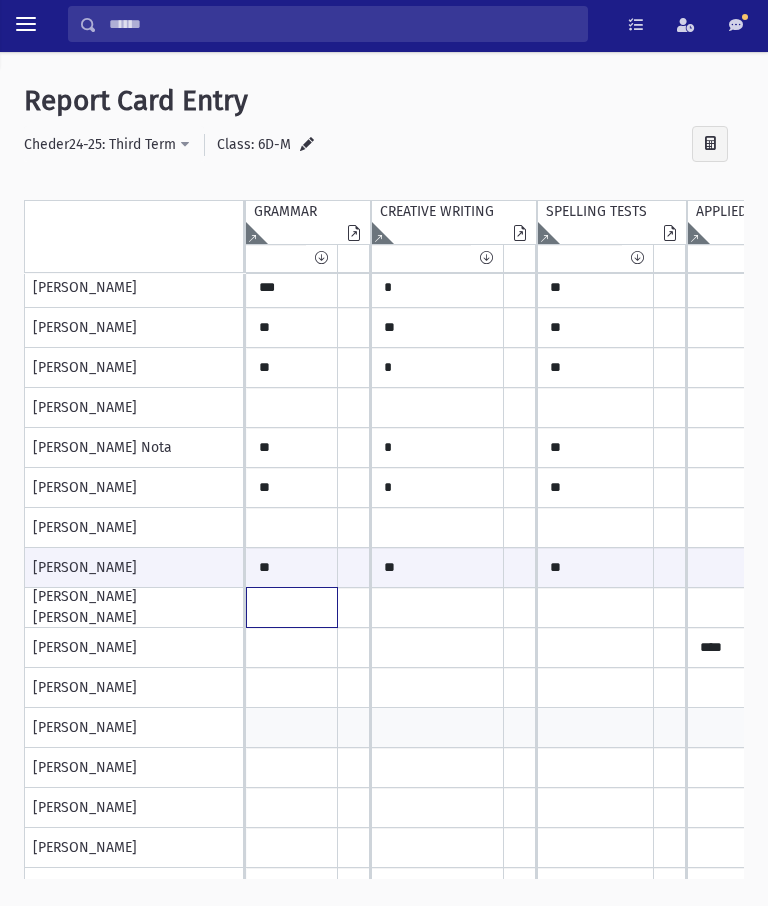 click at bounding box center (292, 52) 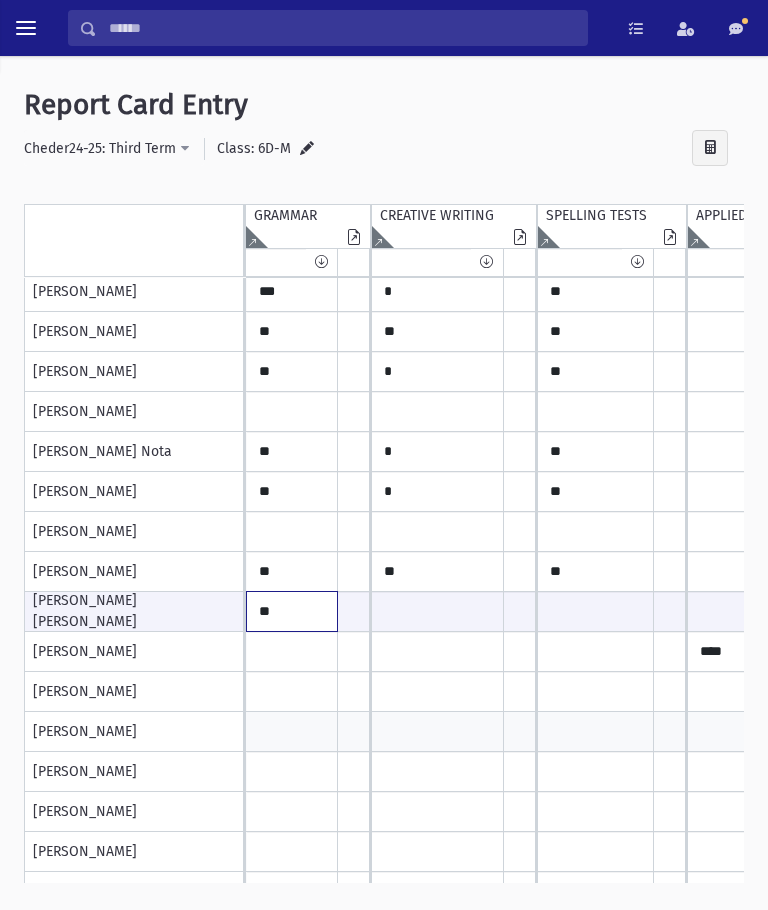 type on "**" 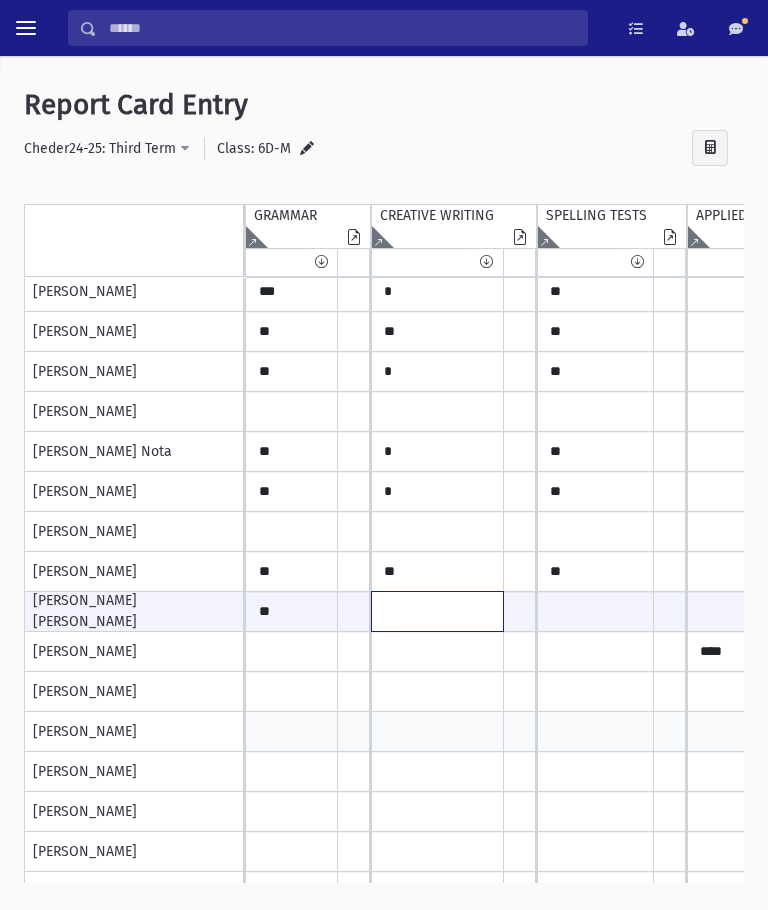 click at bounding box center (292, 611) 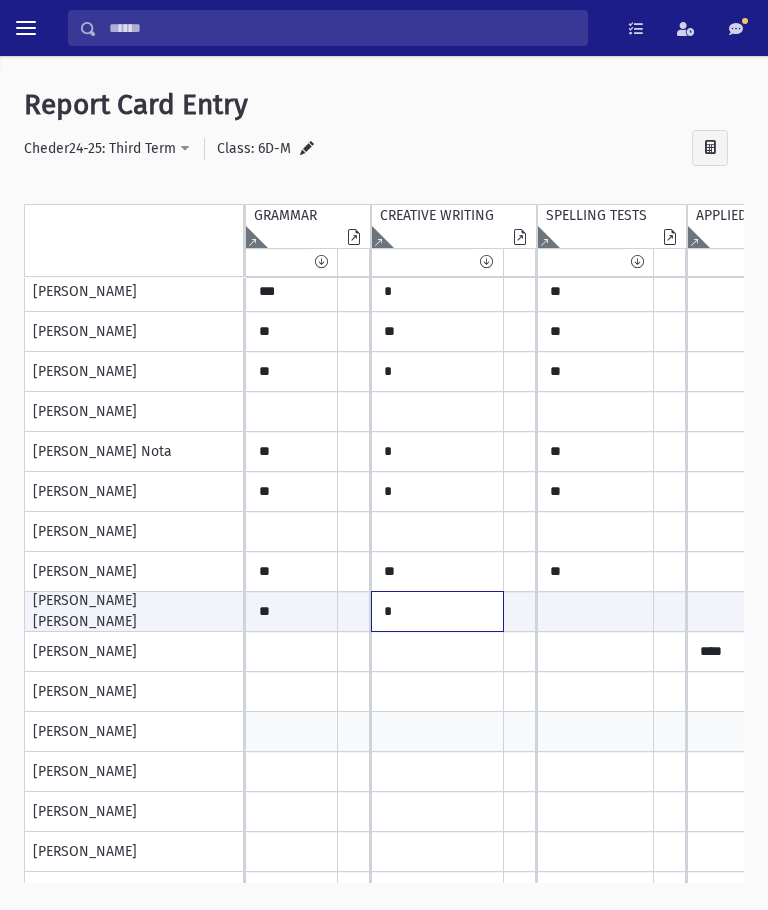 type on "*" 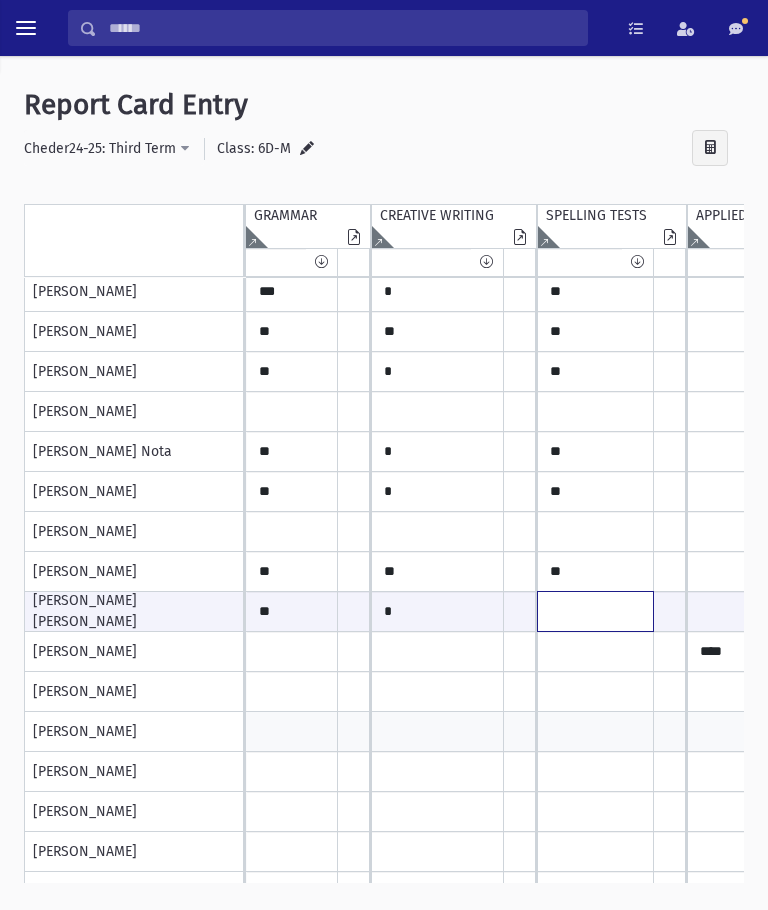 click at bounding box center [292, 611] 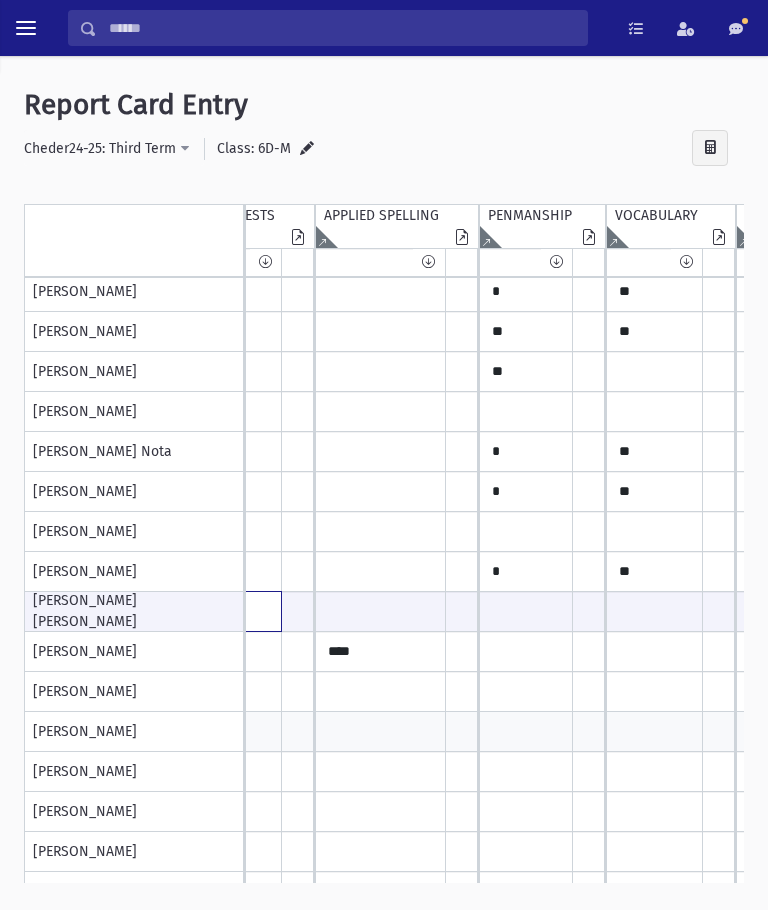 type on "**" 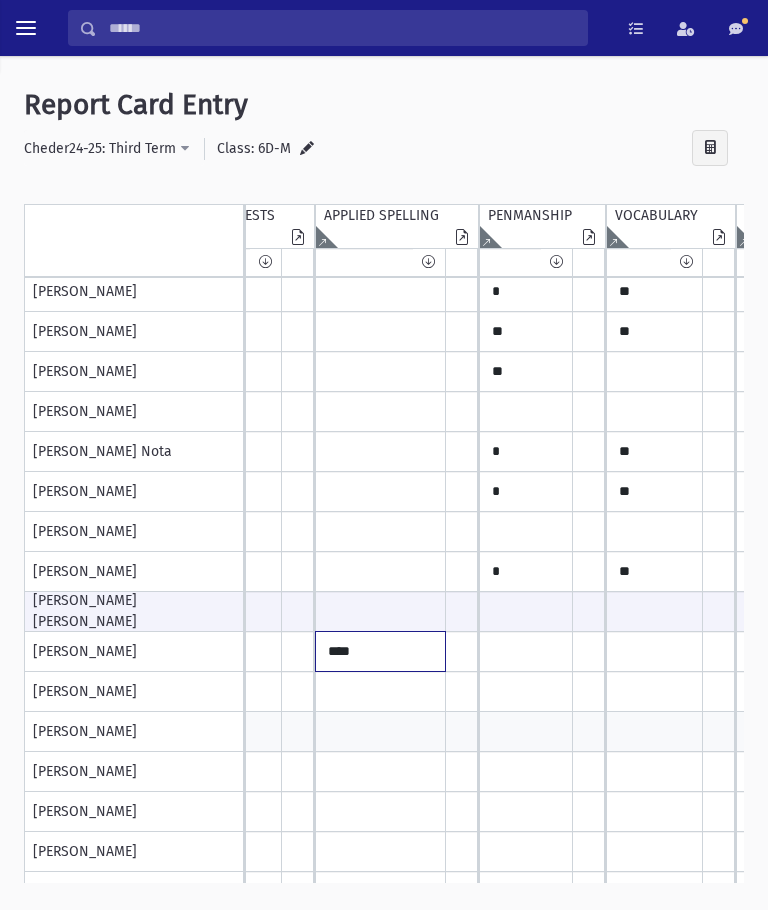 click on "****" at bounding box center [-80, 52] 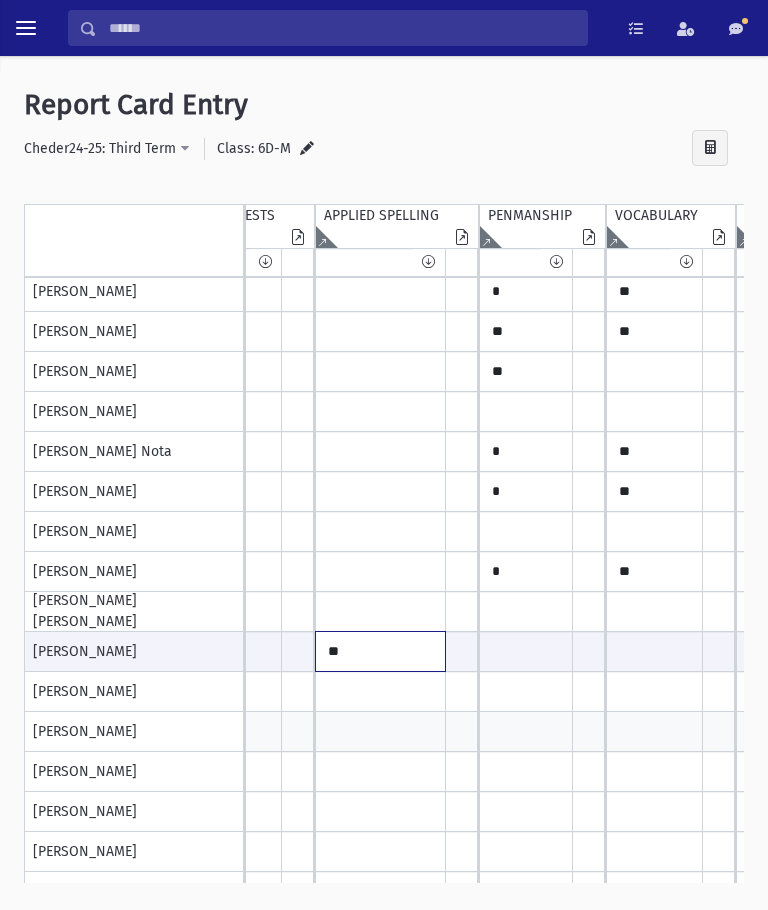 type on "*" 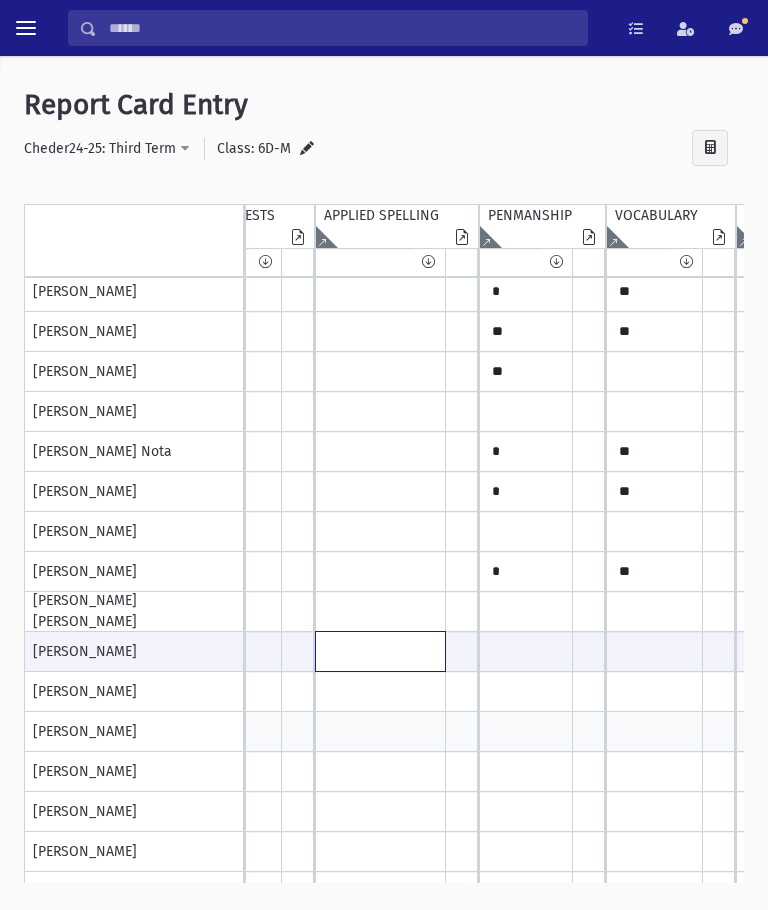 type 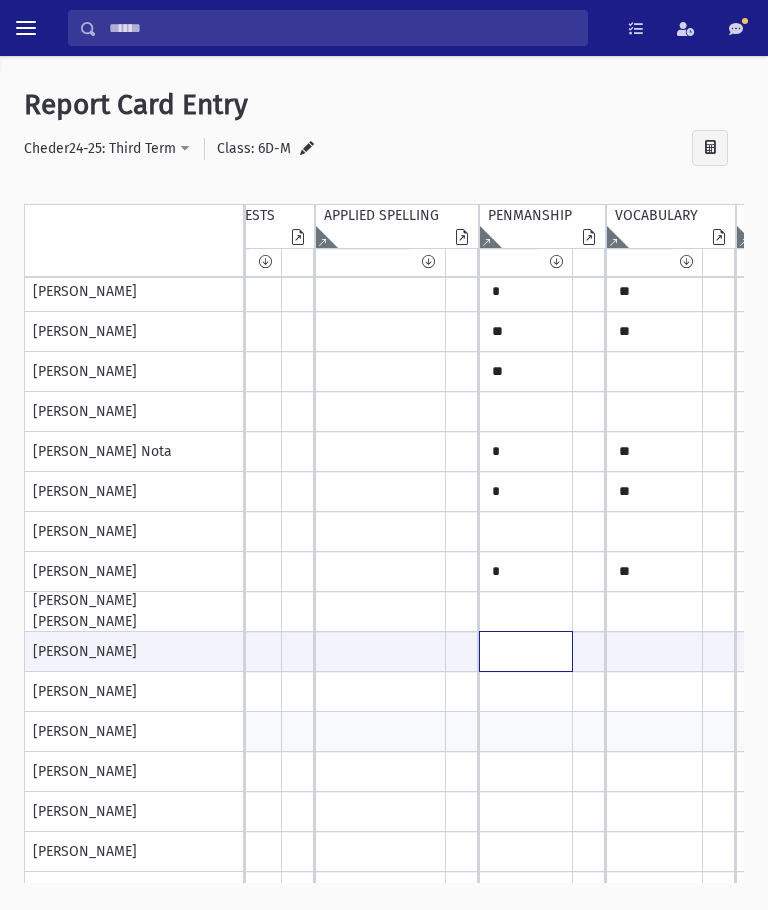click at bounding box center [-80, 651] 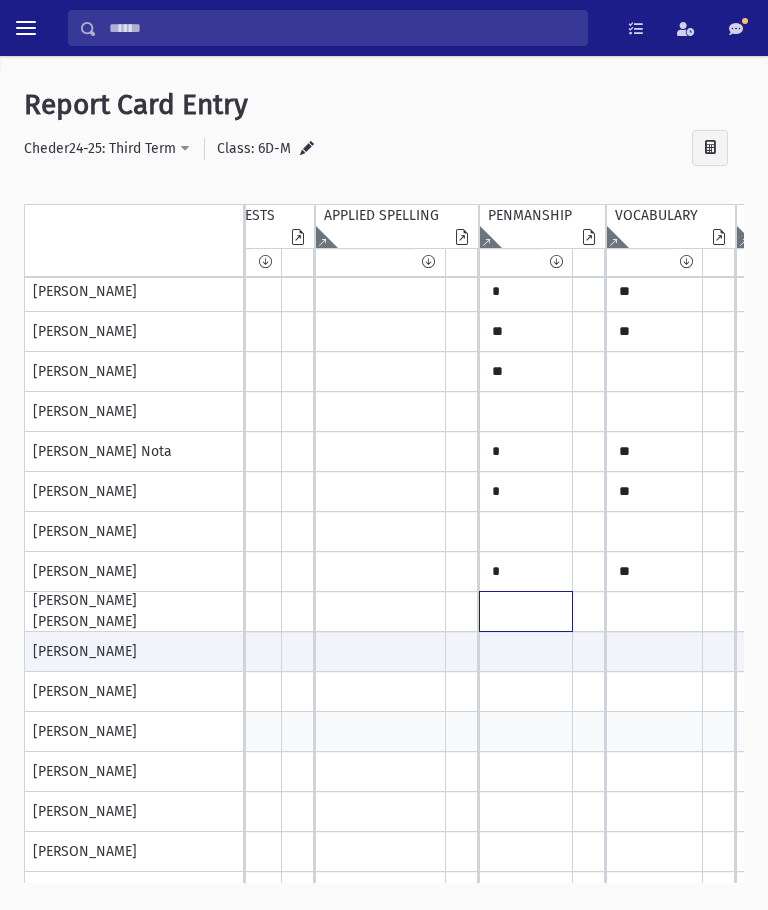 click at bounding box center [-80, 52] 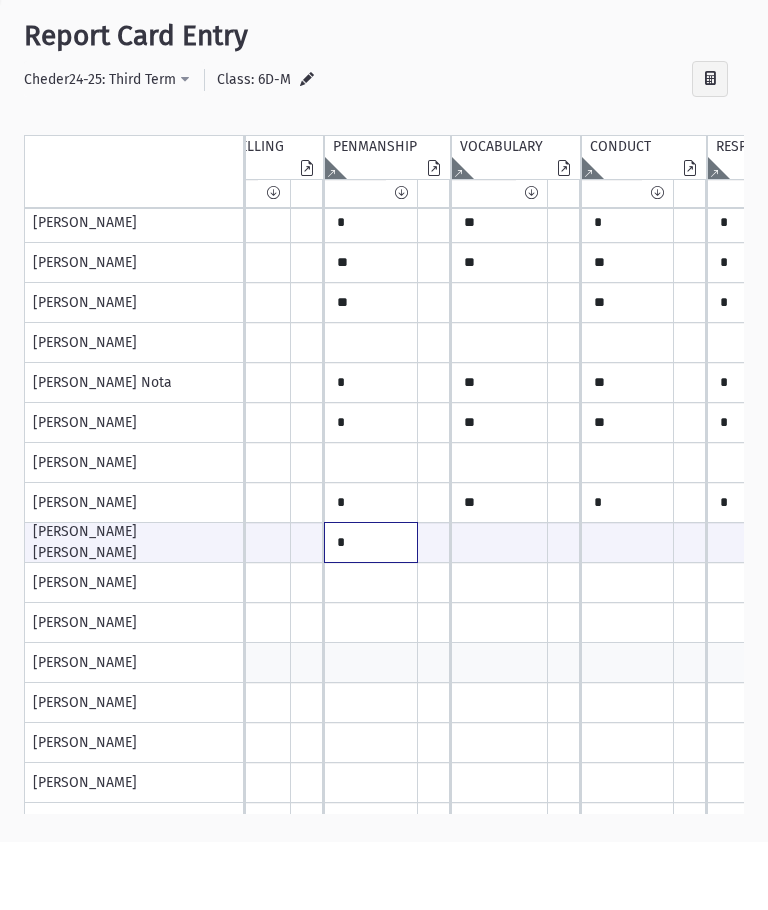 type on "*" 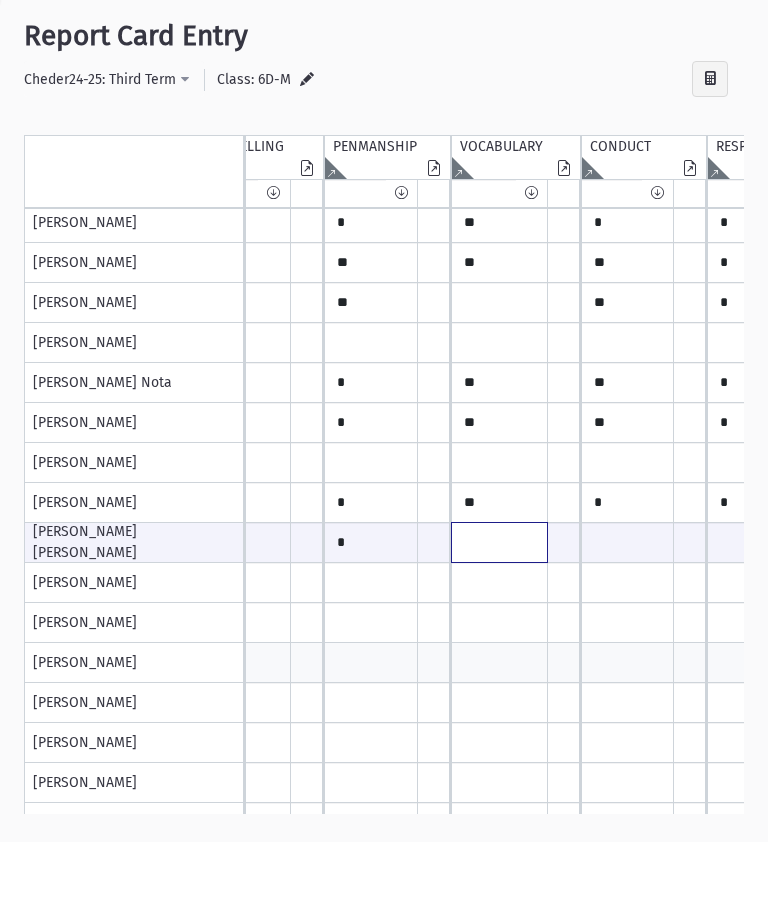 click at bounding box center [-235, 611] 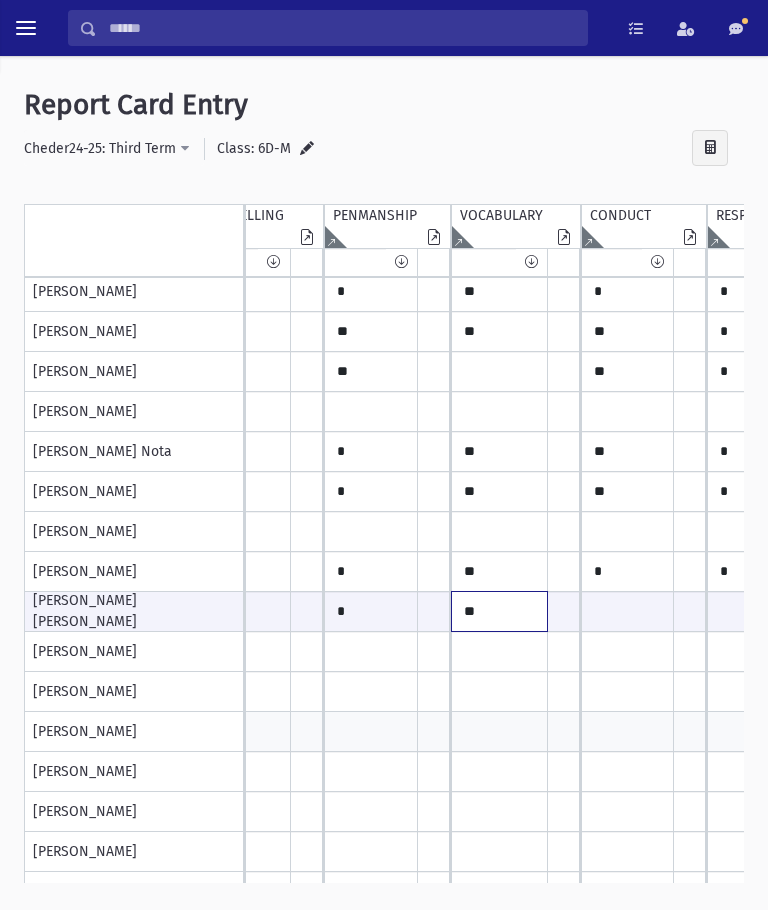 type on "**" 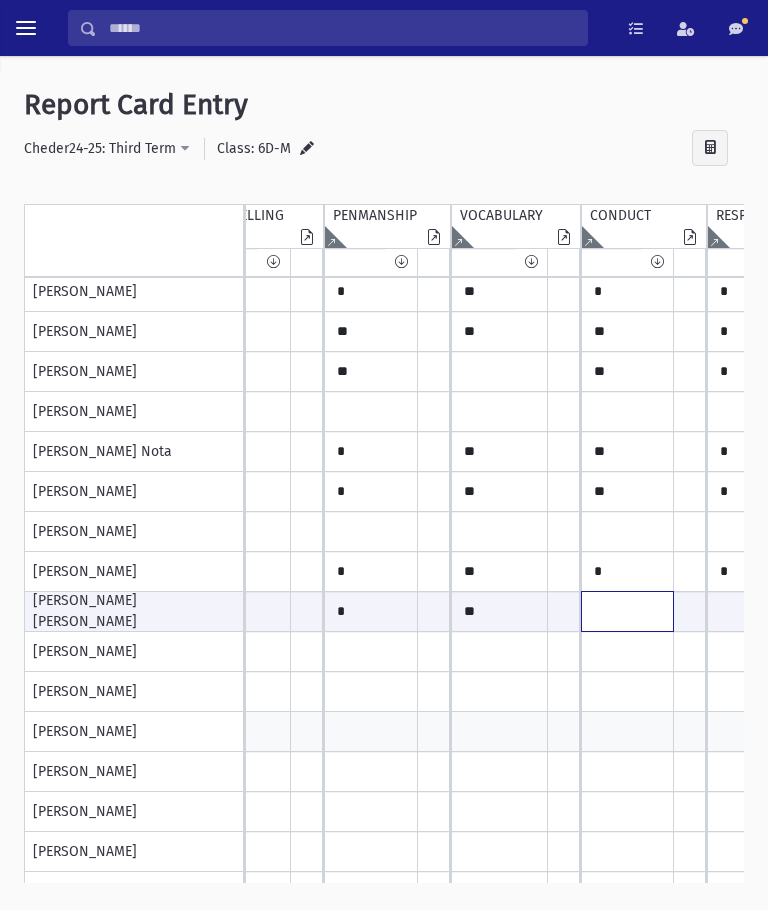 click at bounding box center [-235, 611] 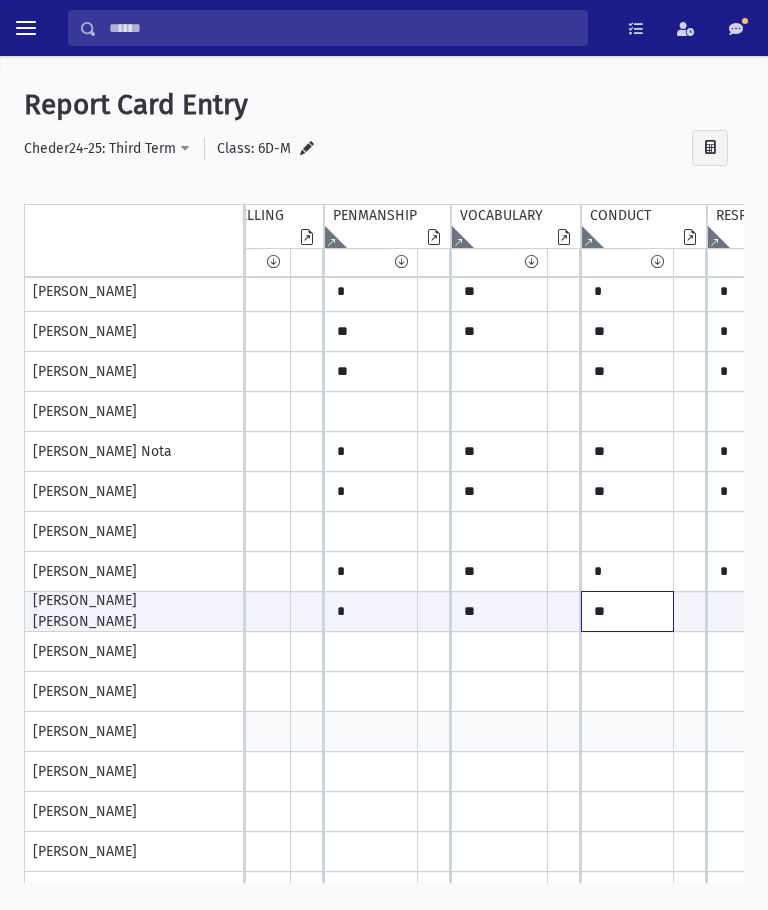 type on "**" 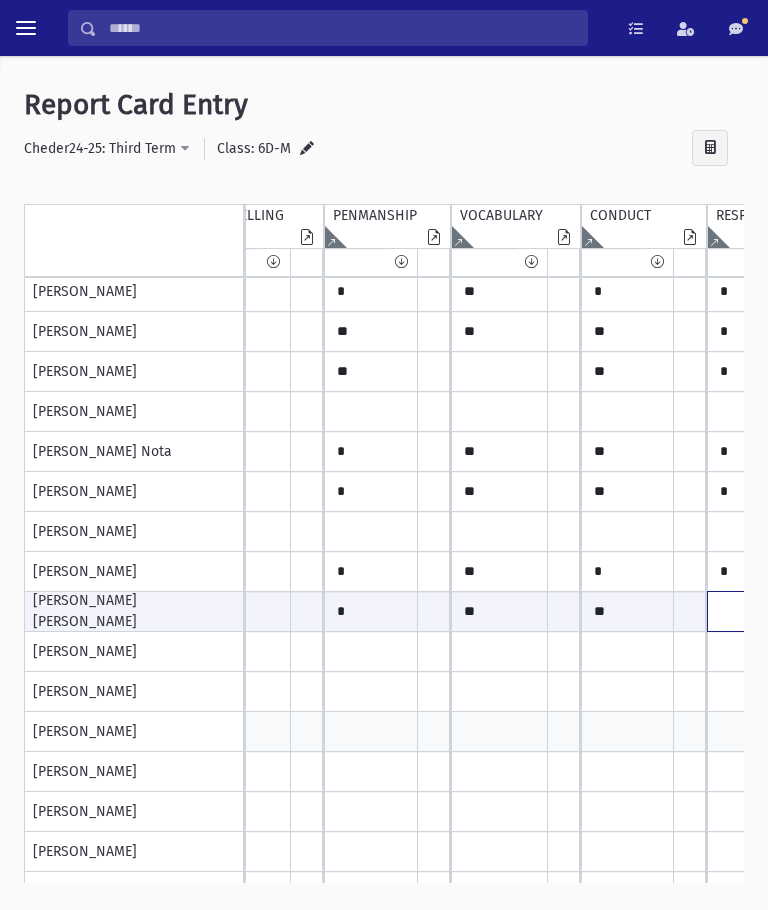click at bounding box center [-235, 611] 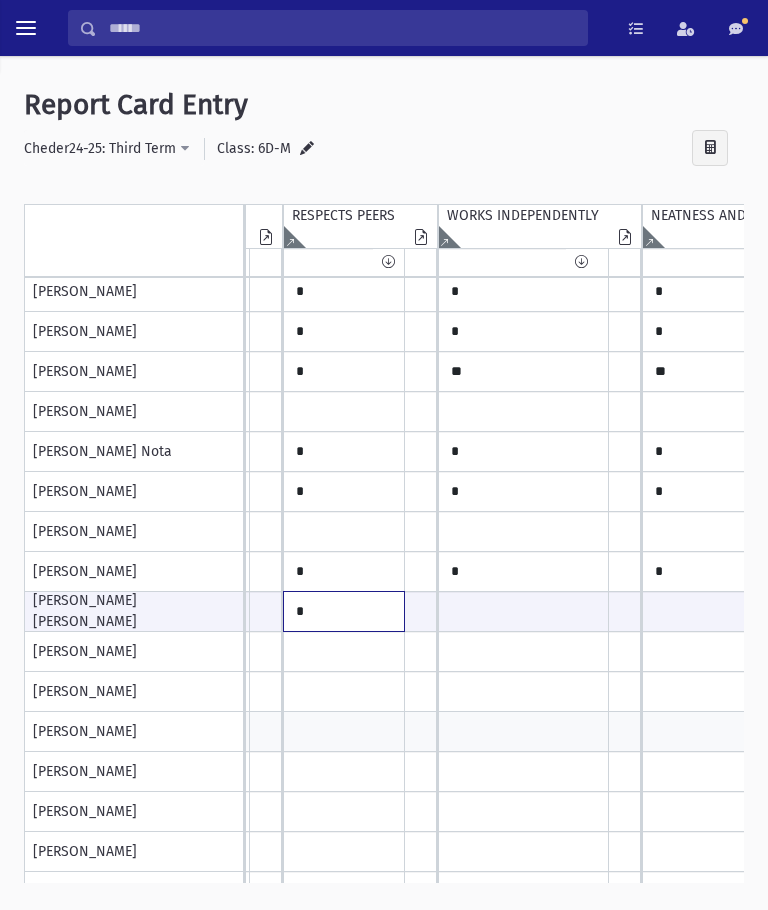 type on "*" 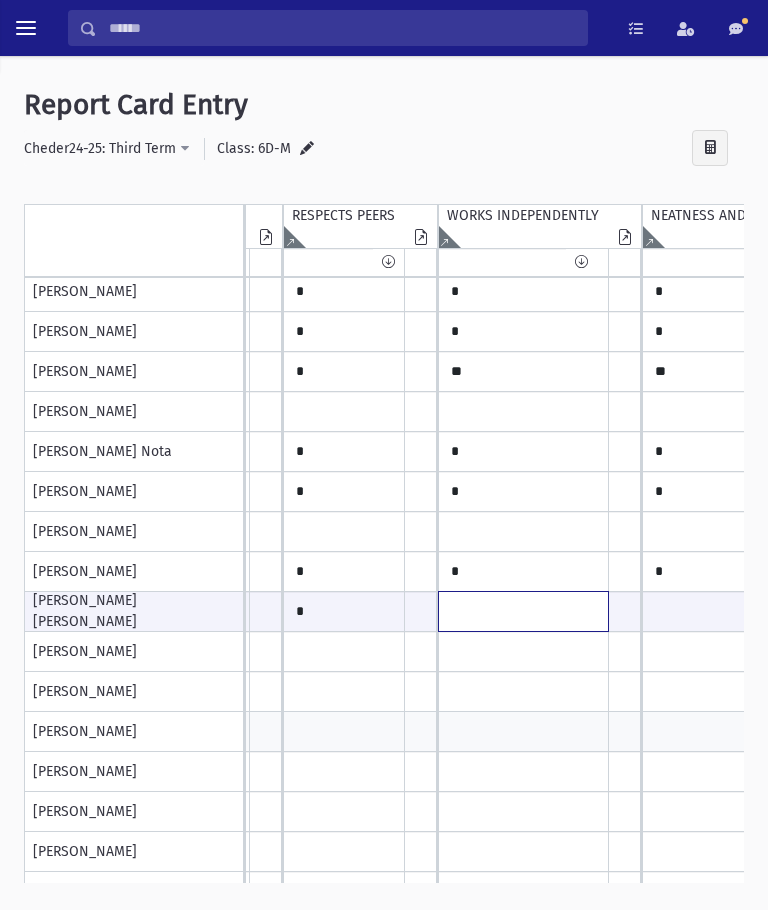 click at bounding box center (-659, 611) 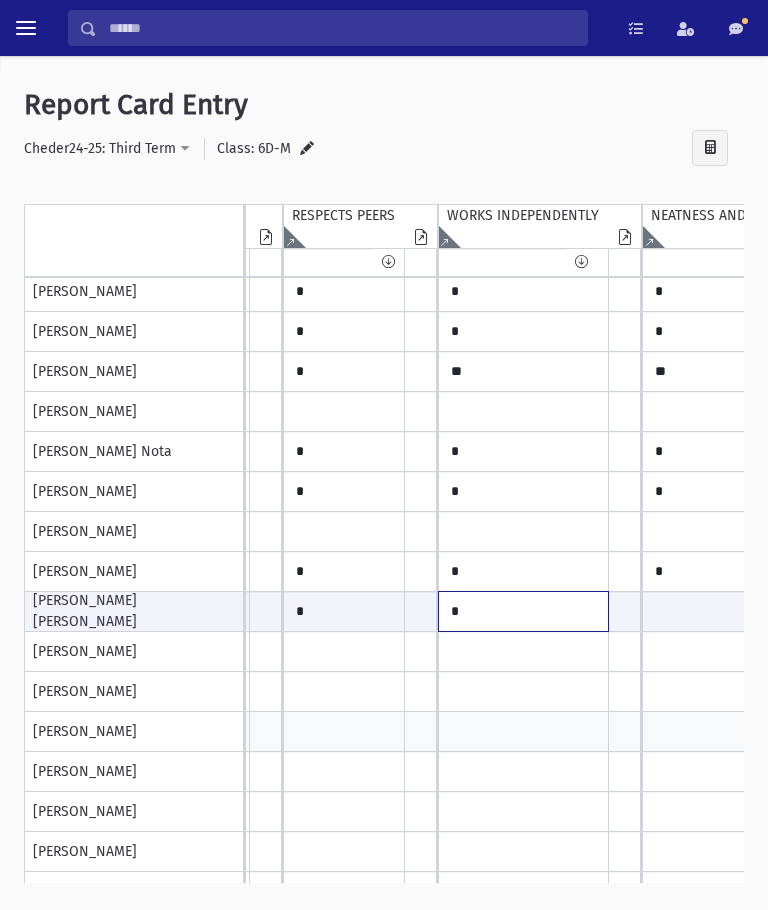 type on "*" 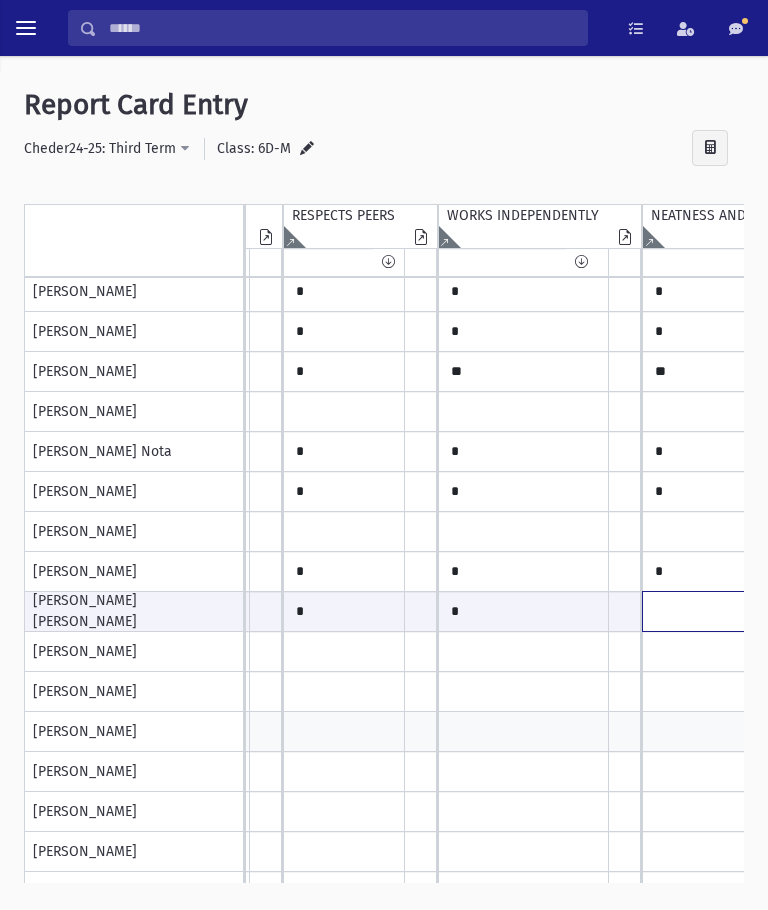 click at bounding box center [-659, 611] 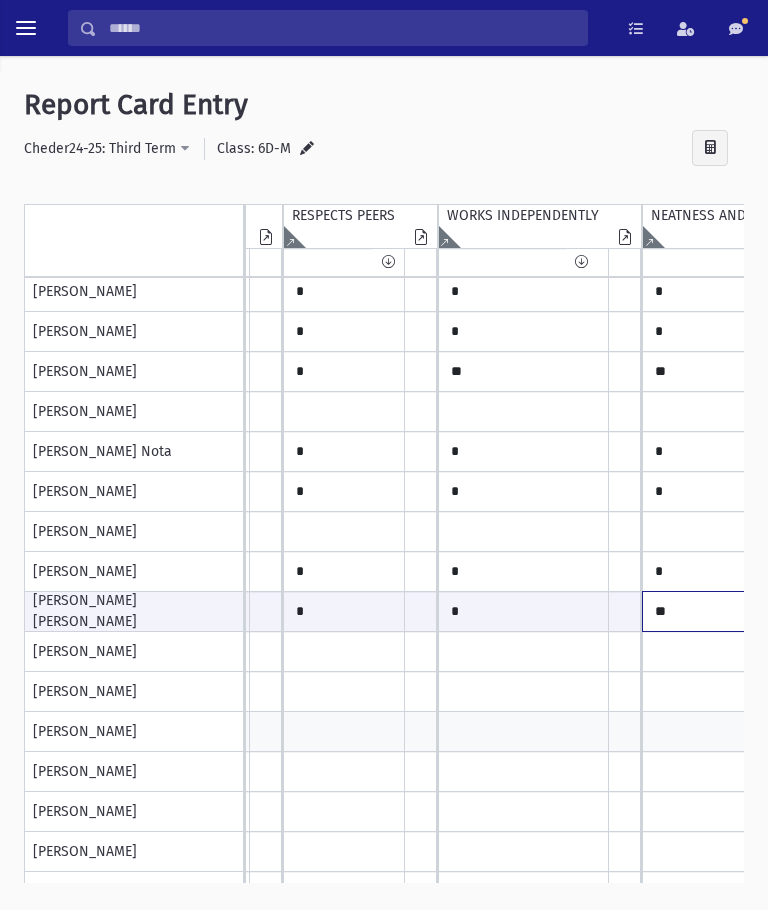 type on "*" 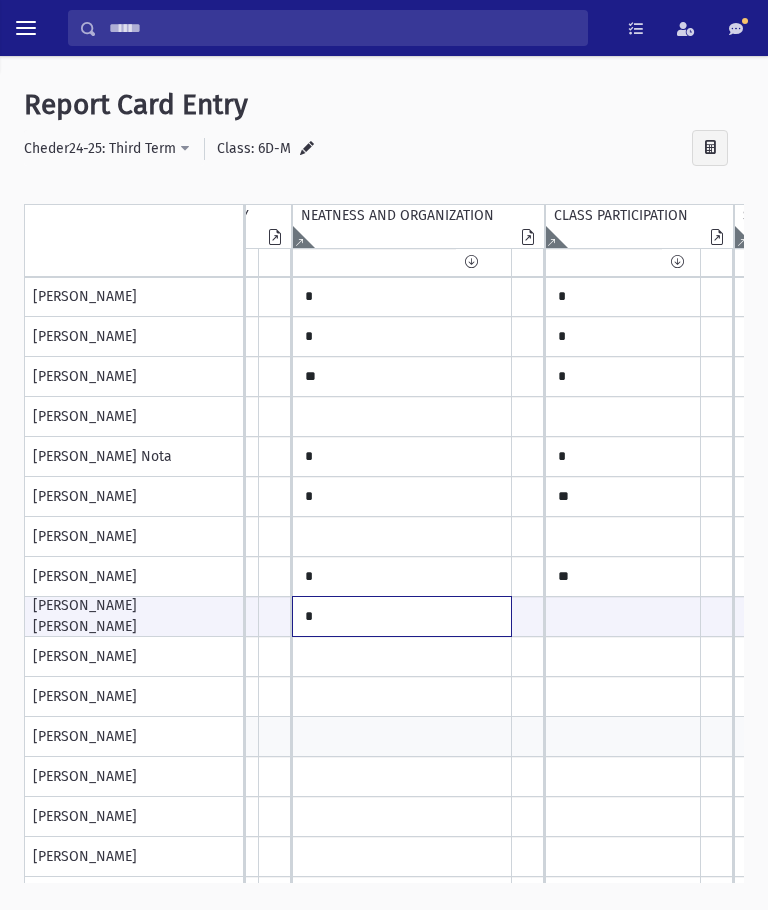 type on "*" 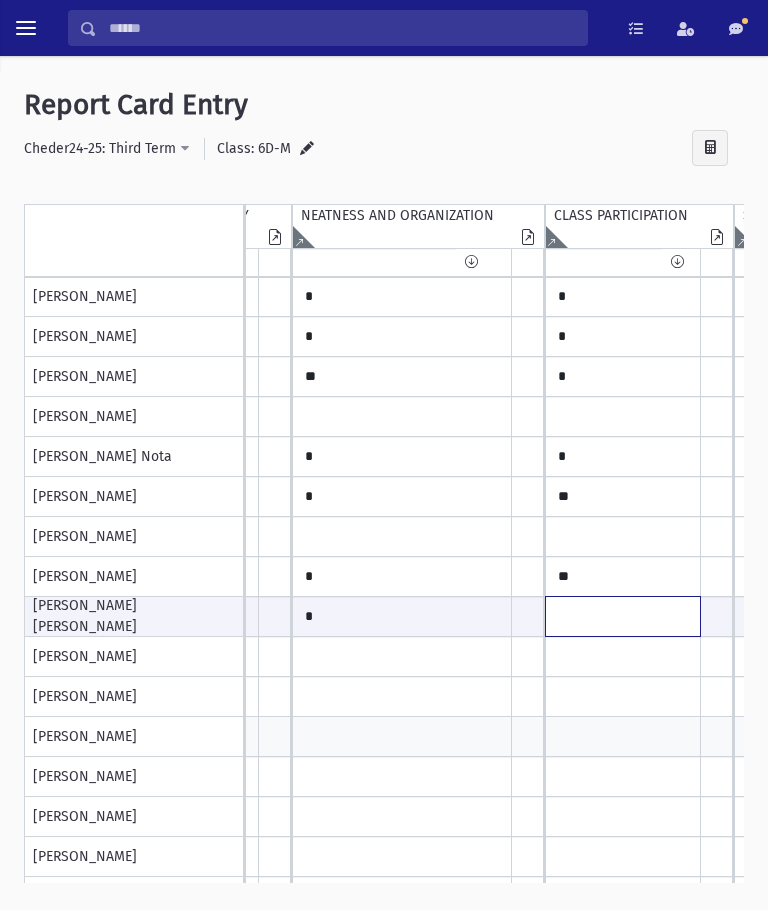 click at bounding box center (-1009, 616) 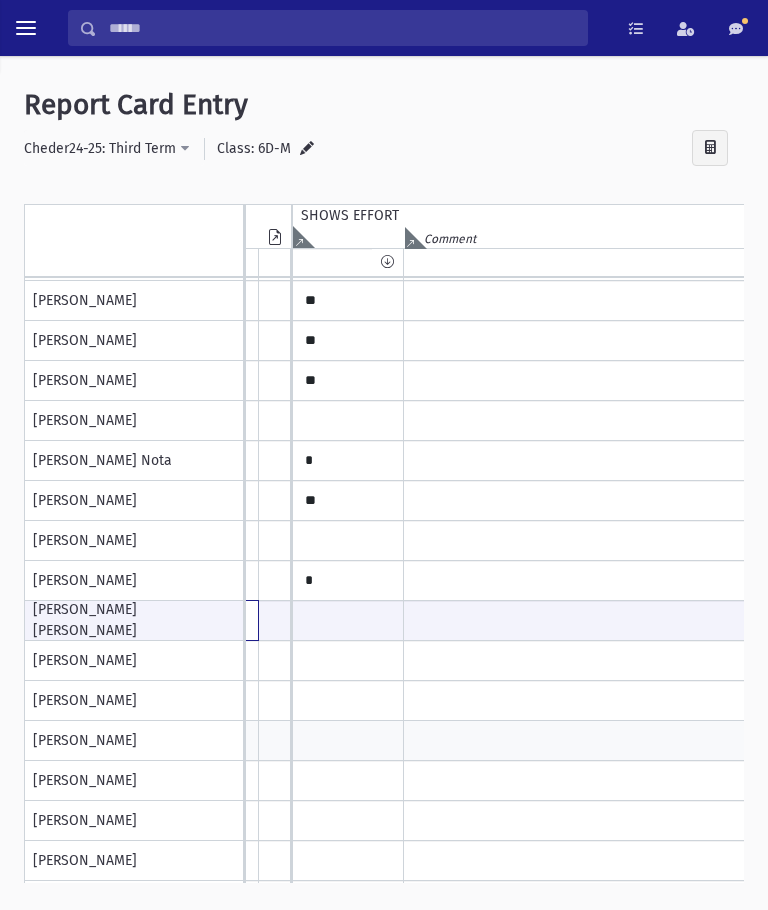 type on "*" 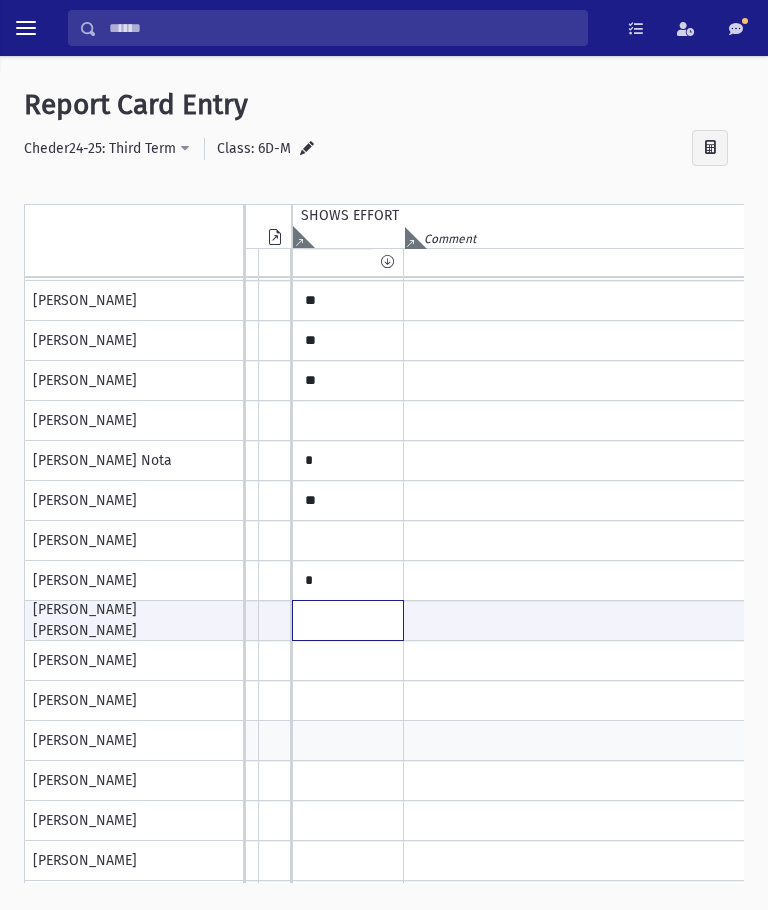 click at bounding box center [-1451, 620] 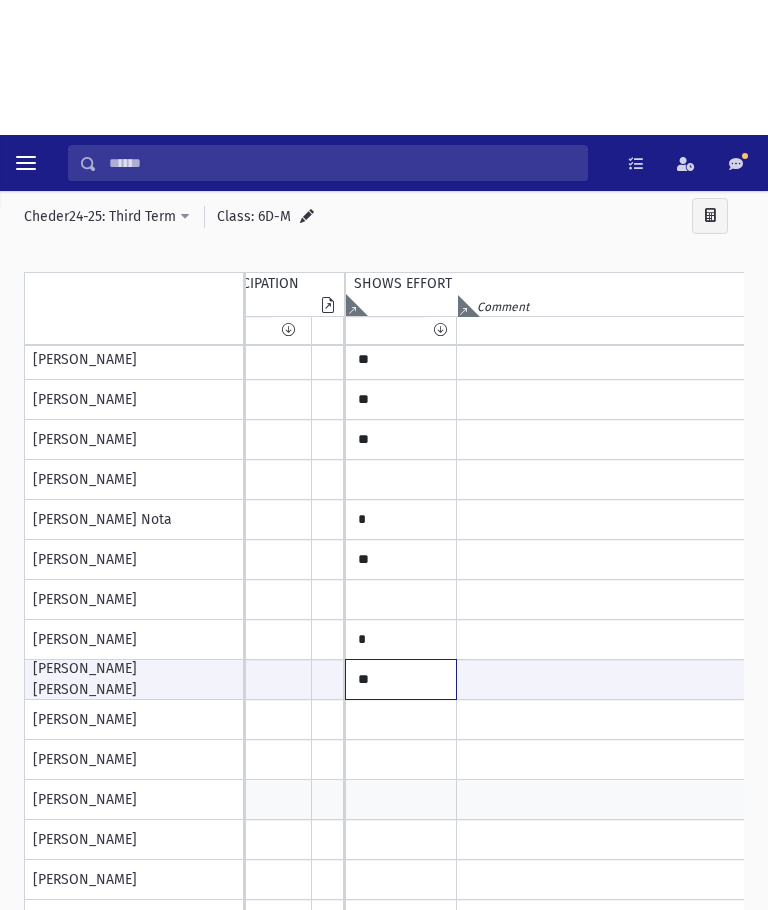 scroll, scrollTop: 0, scrollLeft: 0, axis: both 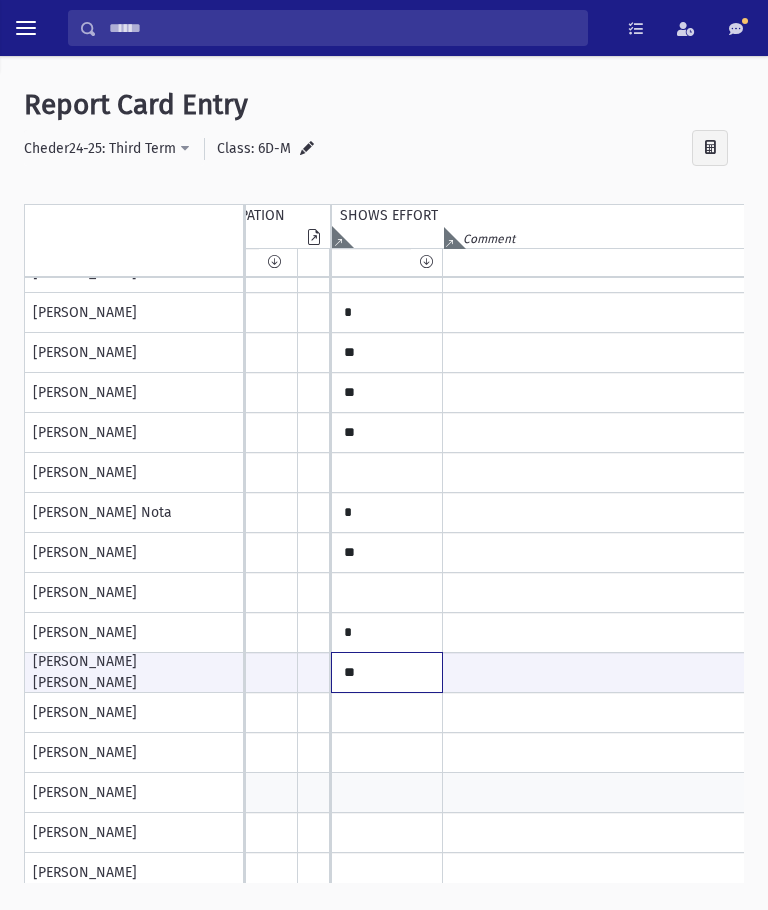 type on "**" 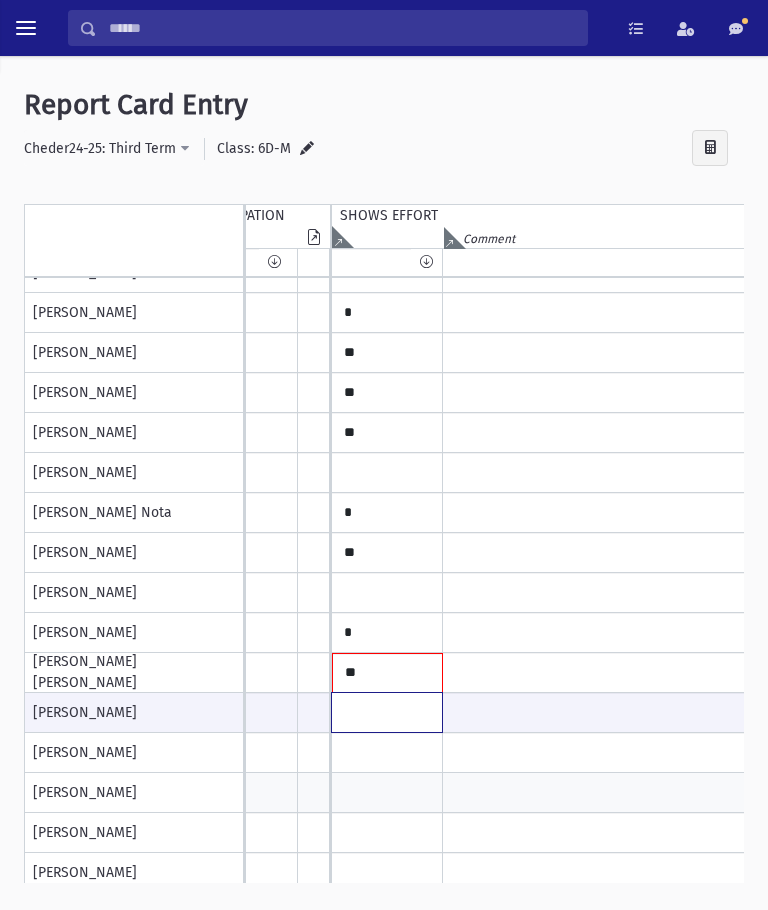 scroll, scrollTop: 0, scrollLeft: 0, axis: both 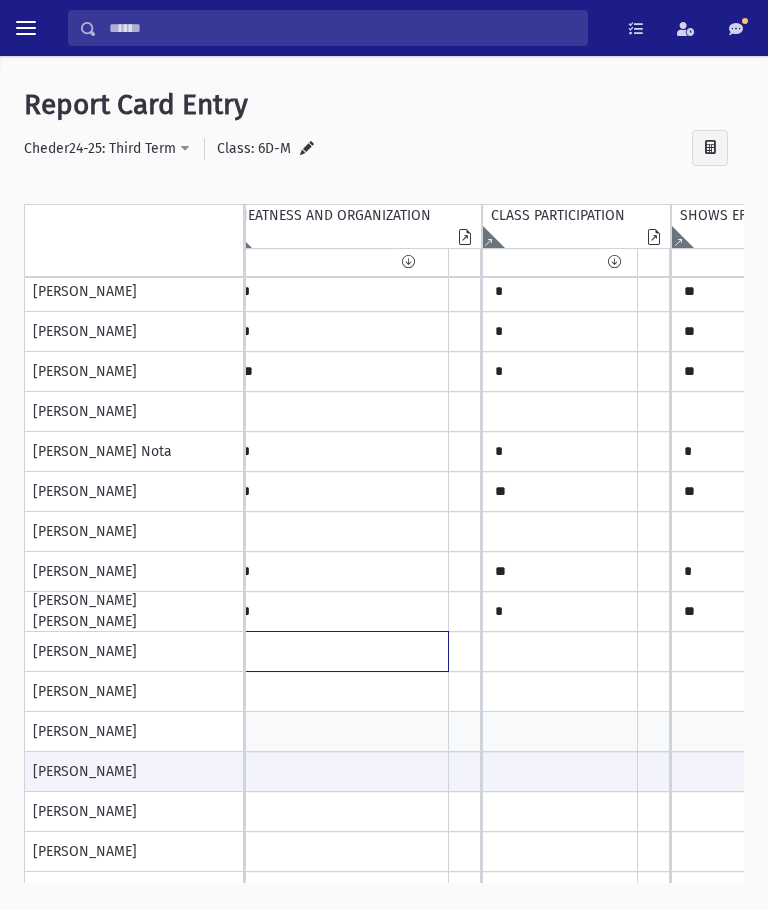 click at bounding box center [-1072, 52] 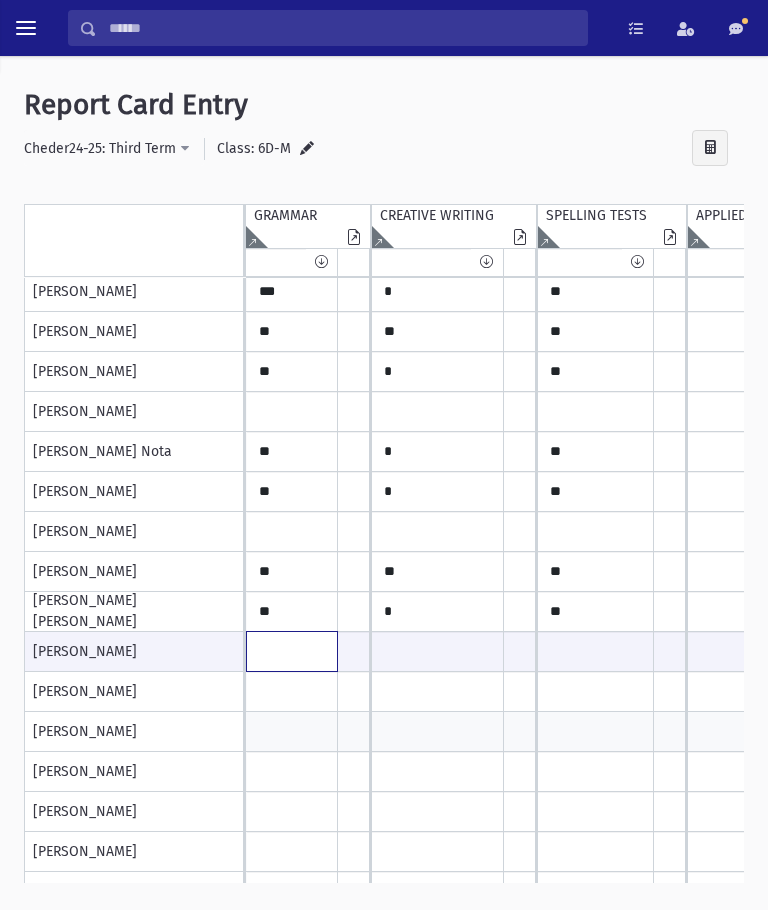 click at bounding box center [292, 651] 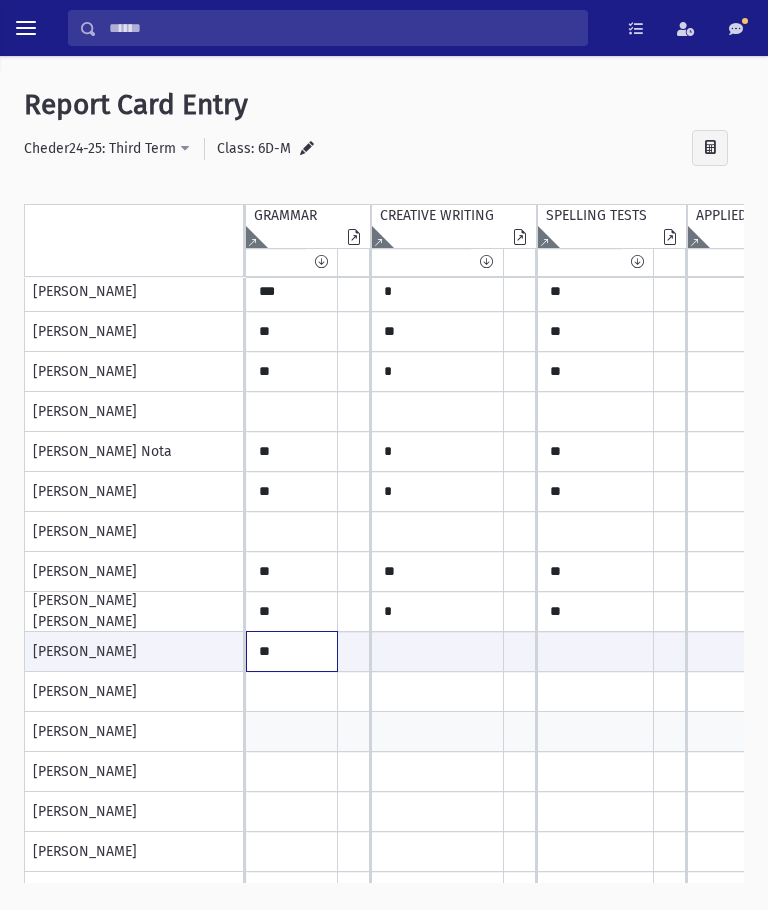 type on "**" 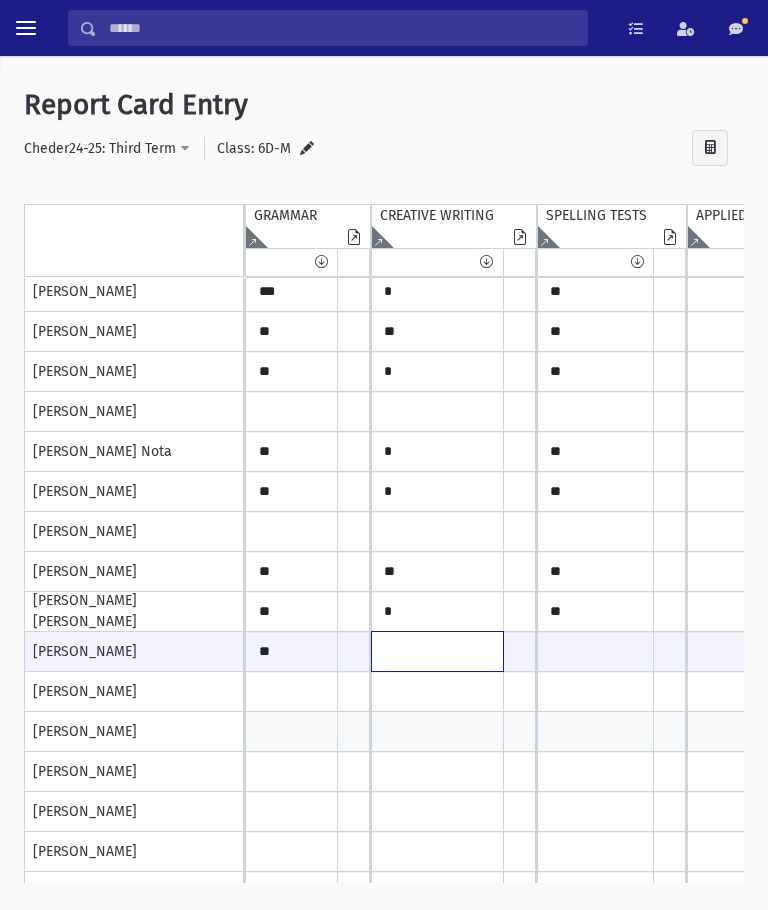 click at bounding box center [292, 651] 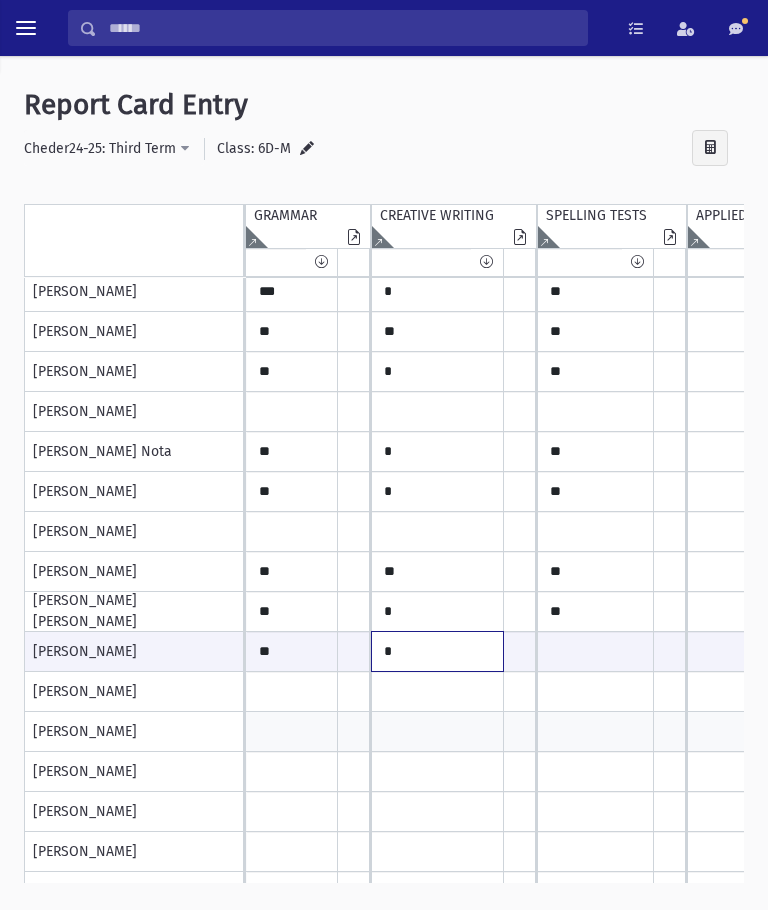 type on "*" 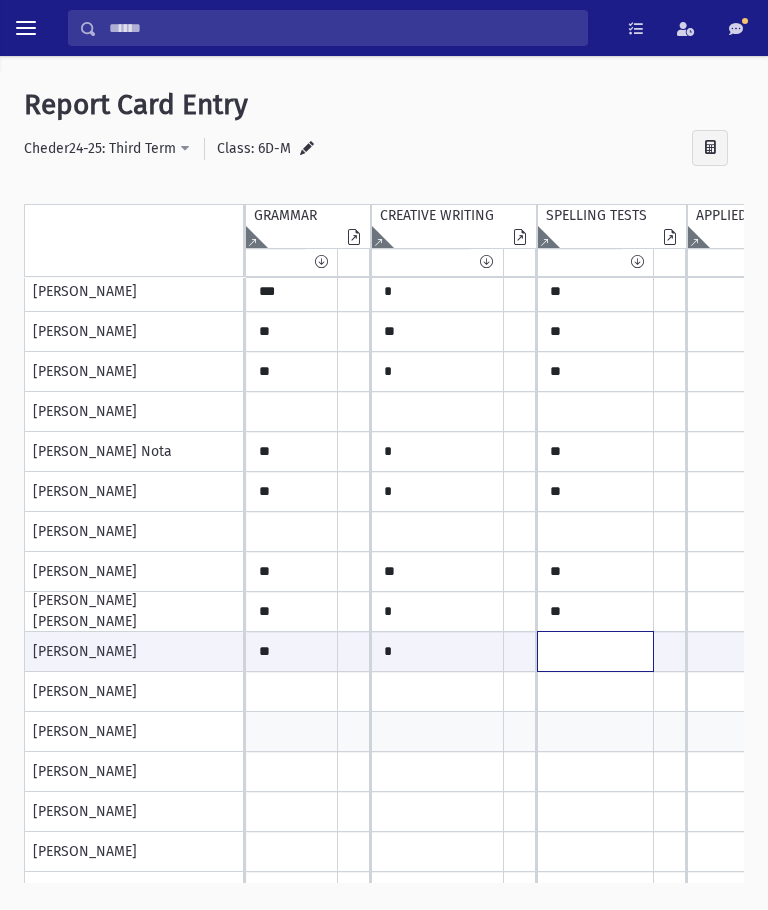click at bounding box center [292, 651] 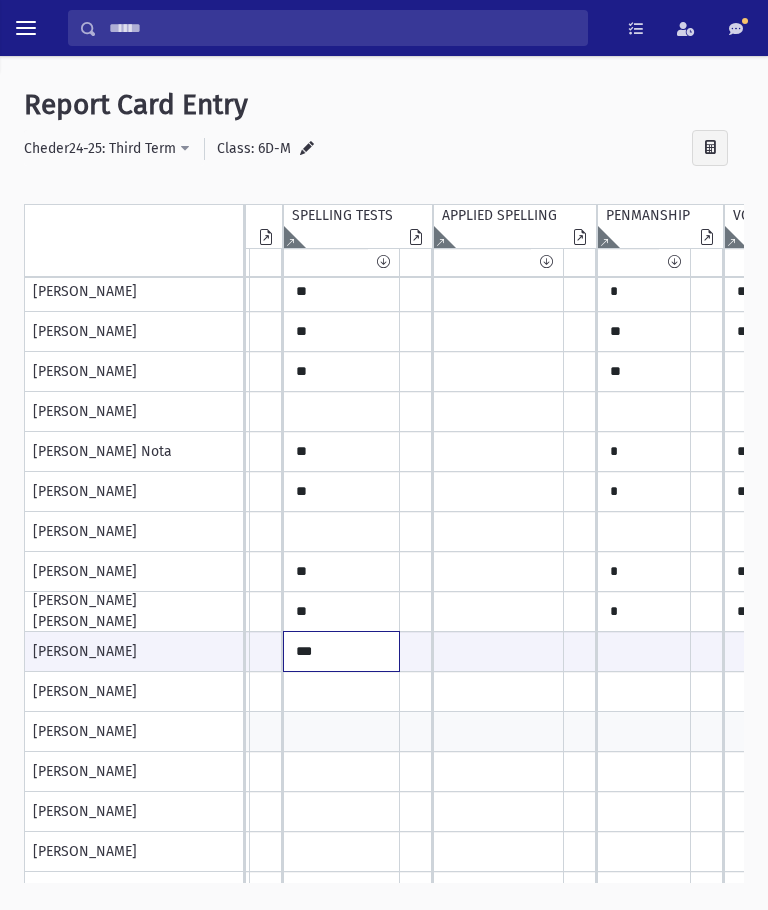 type on "**" 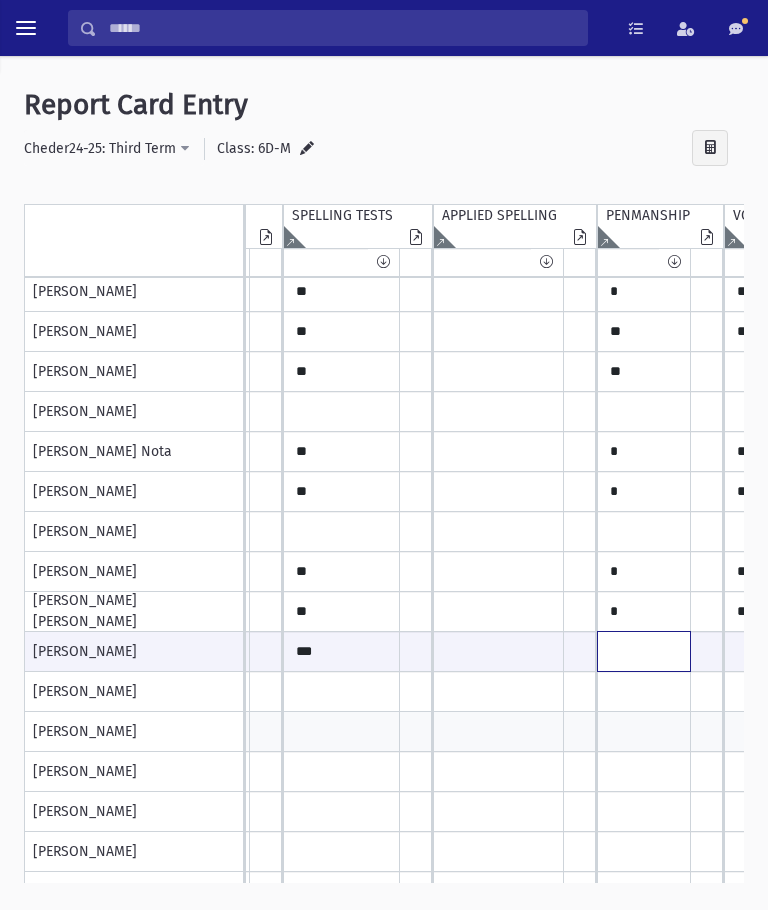 click at bounding box center [38, 651] 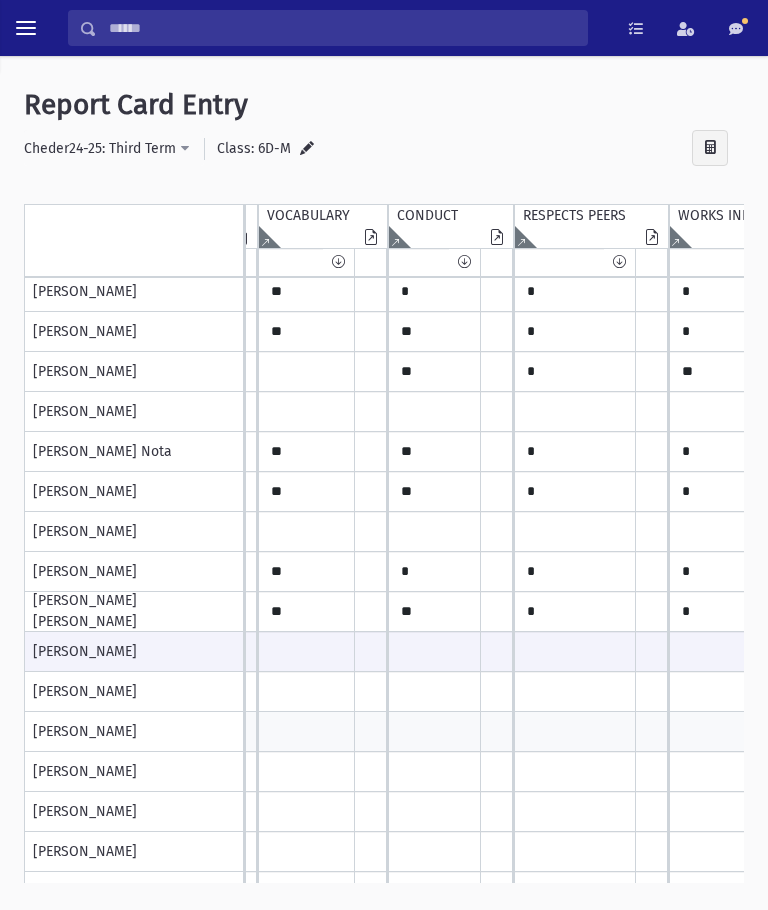 type on "*" 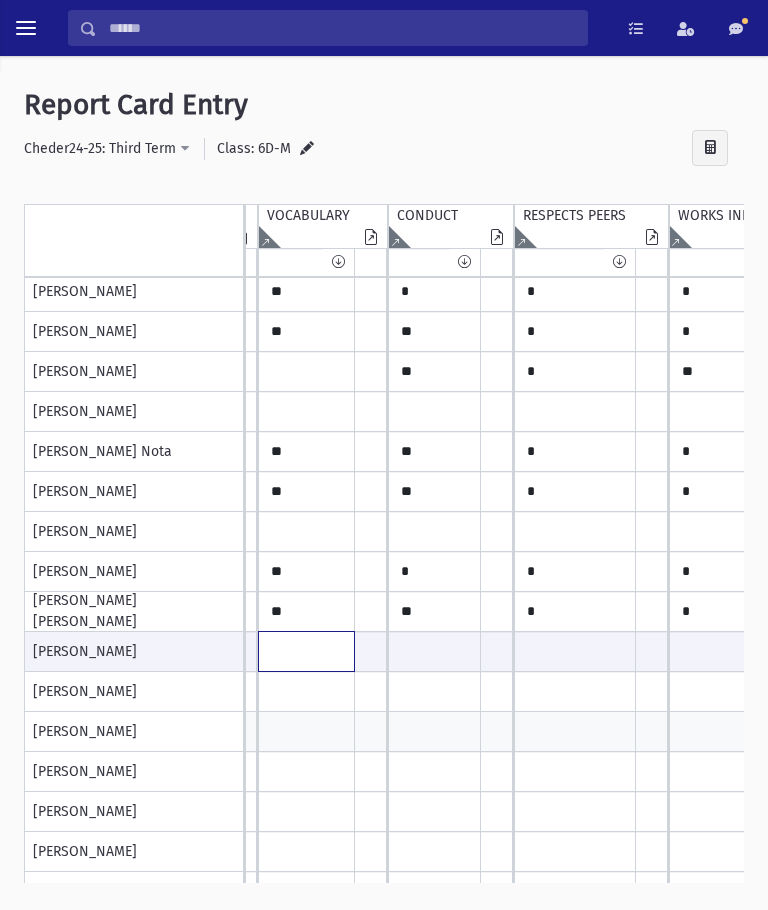 click at bounding box center [-428, 651] 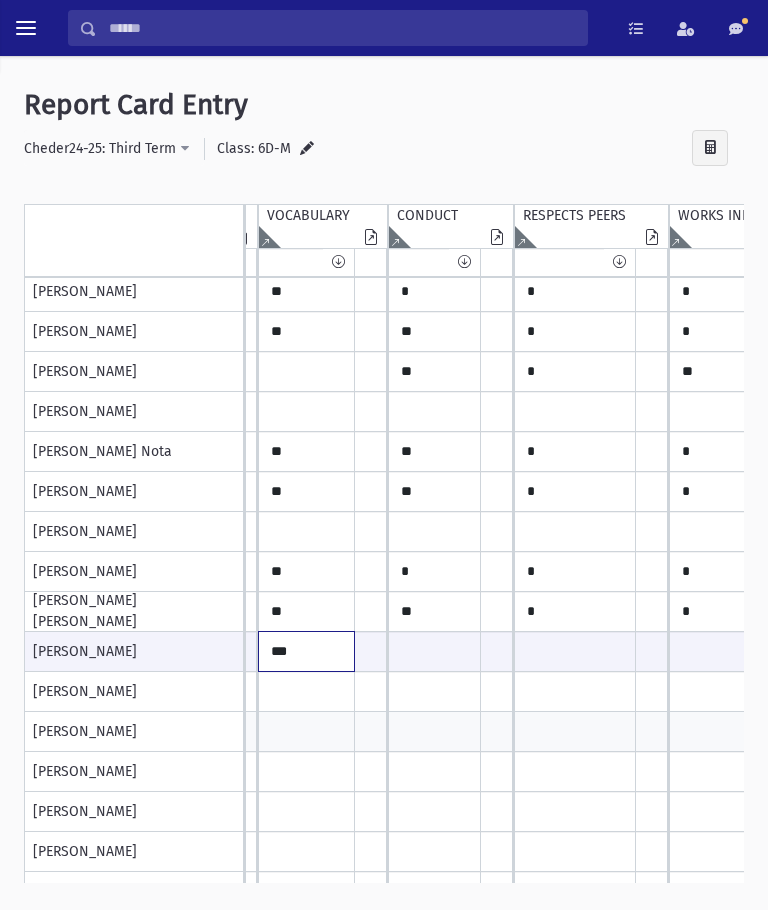 type on "***" 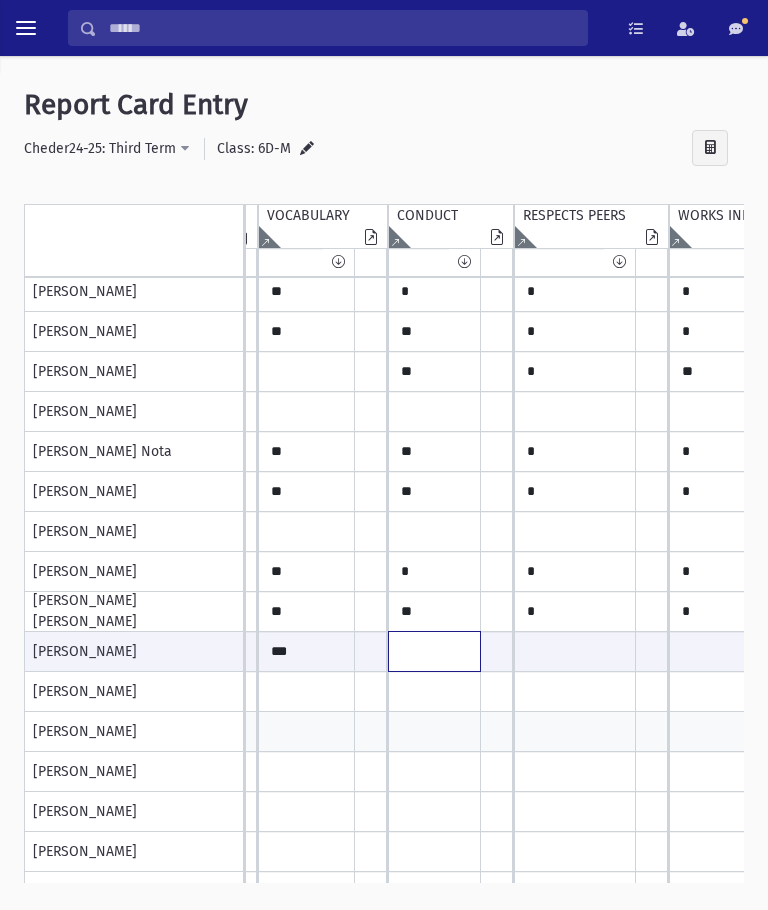 click at bounding box center (-428, 651) 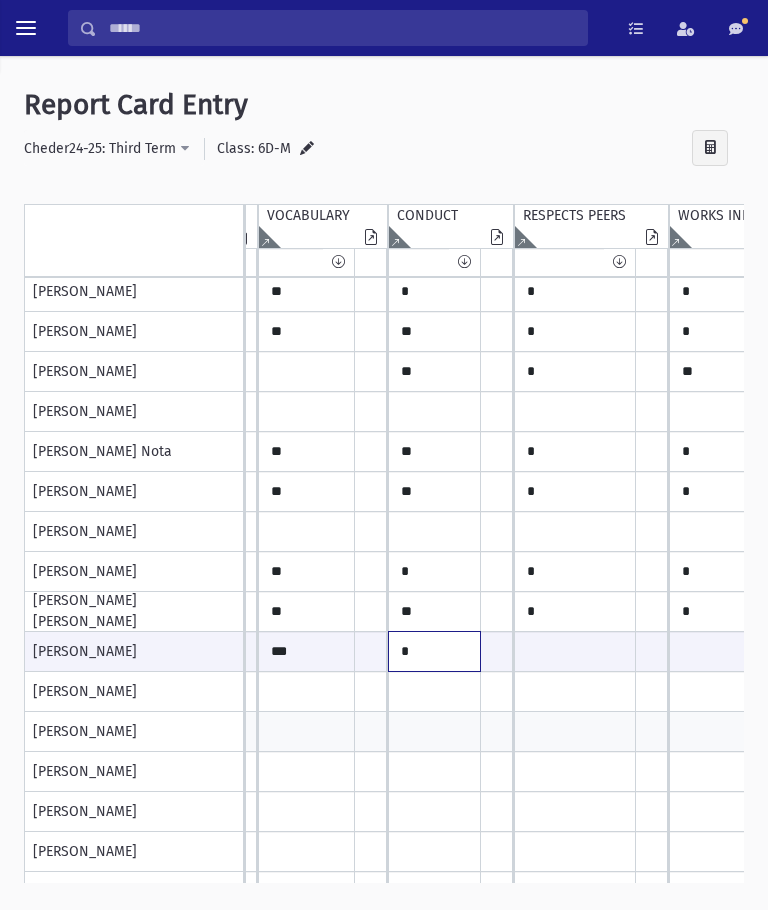 type on "*" 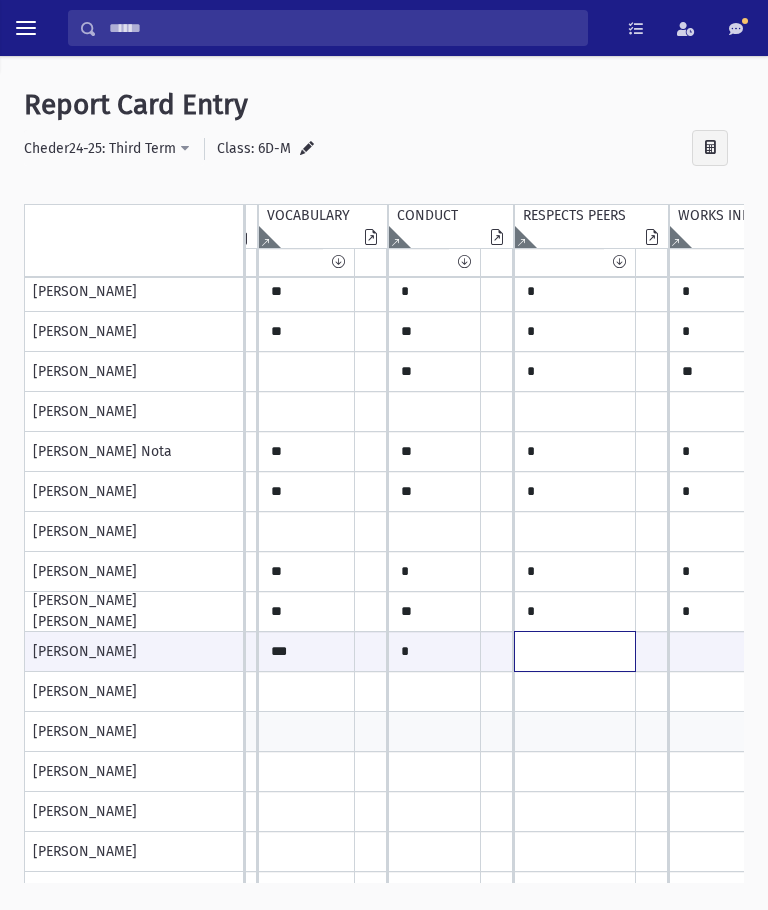 click at bounding box center (-428, 651) 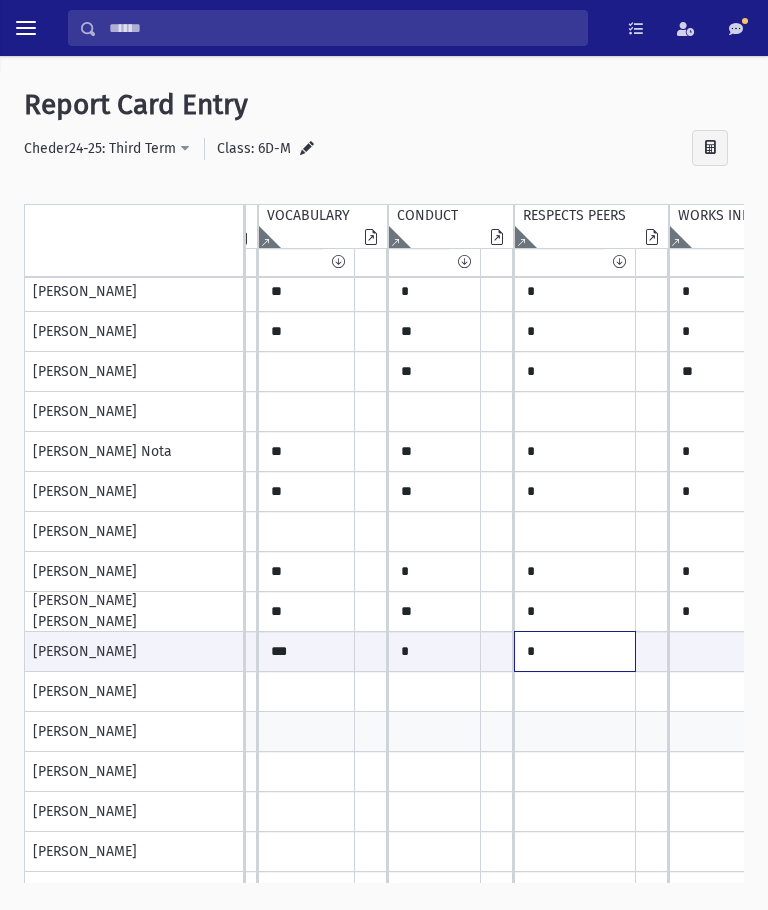 type on "*" 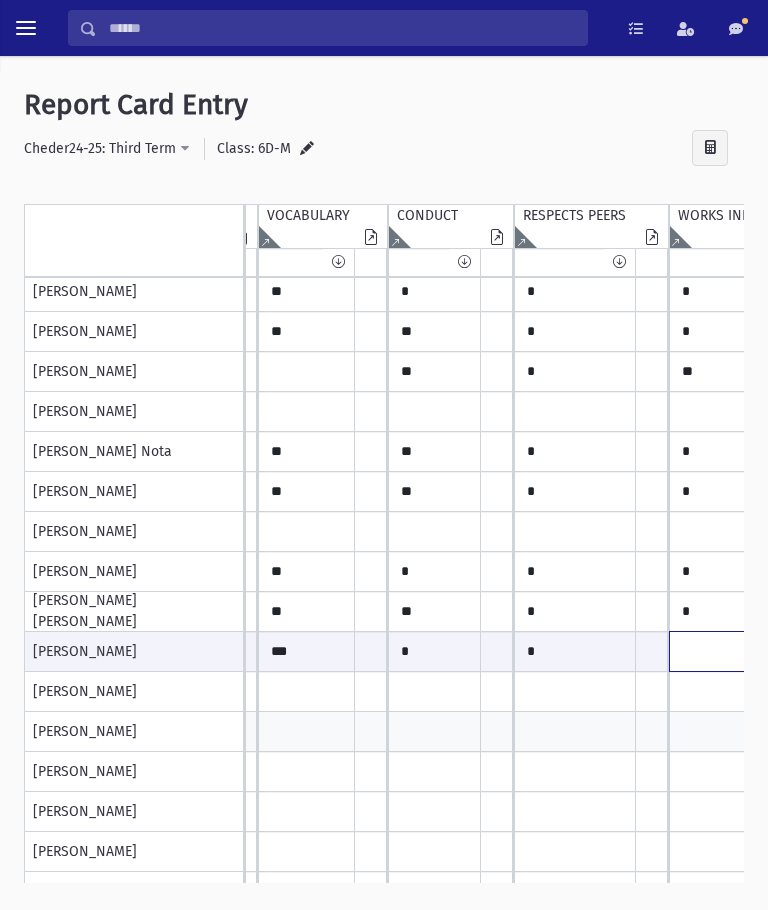 click at bounding box center (-428, 651) 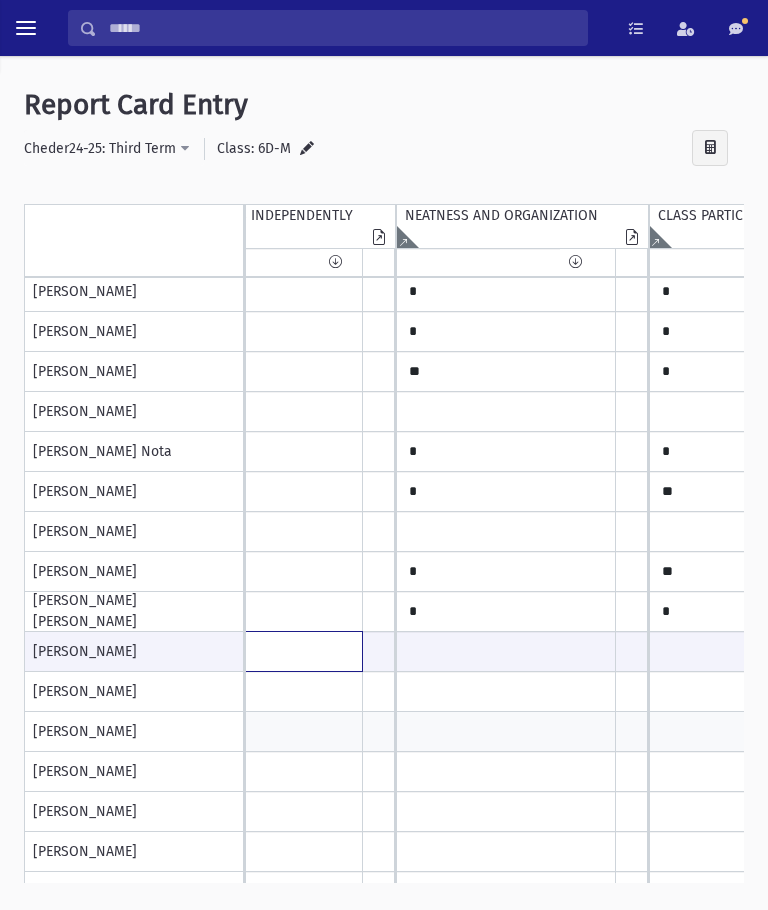 type on "*" 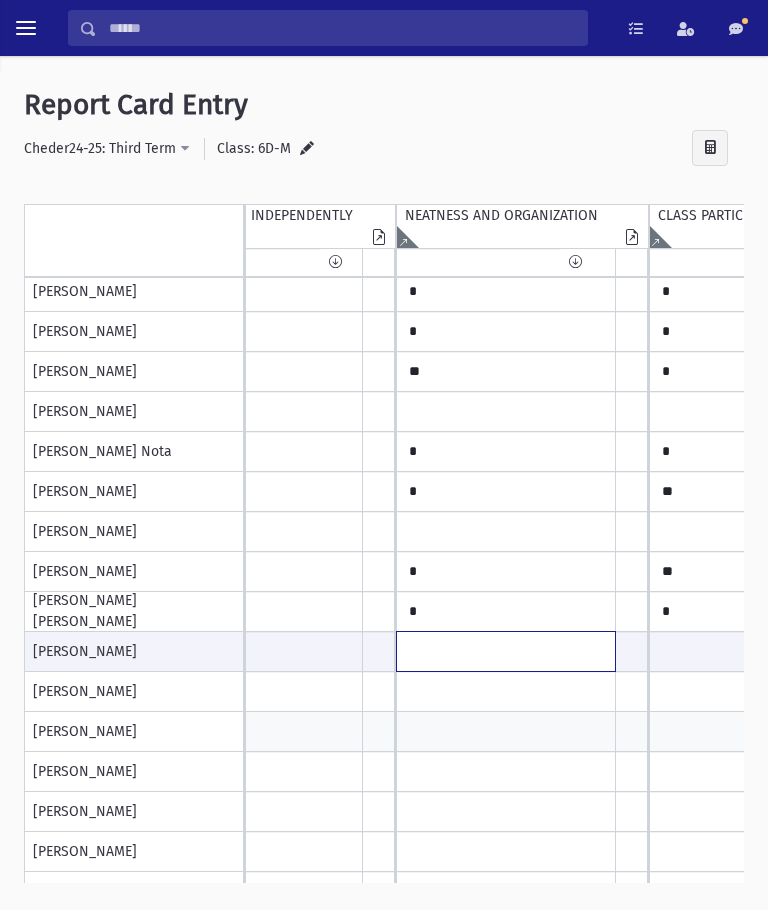 click at bounding box center (-905, 651) 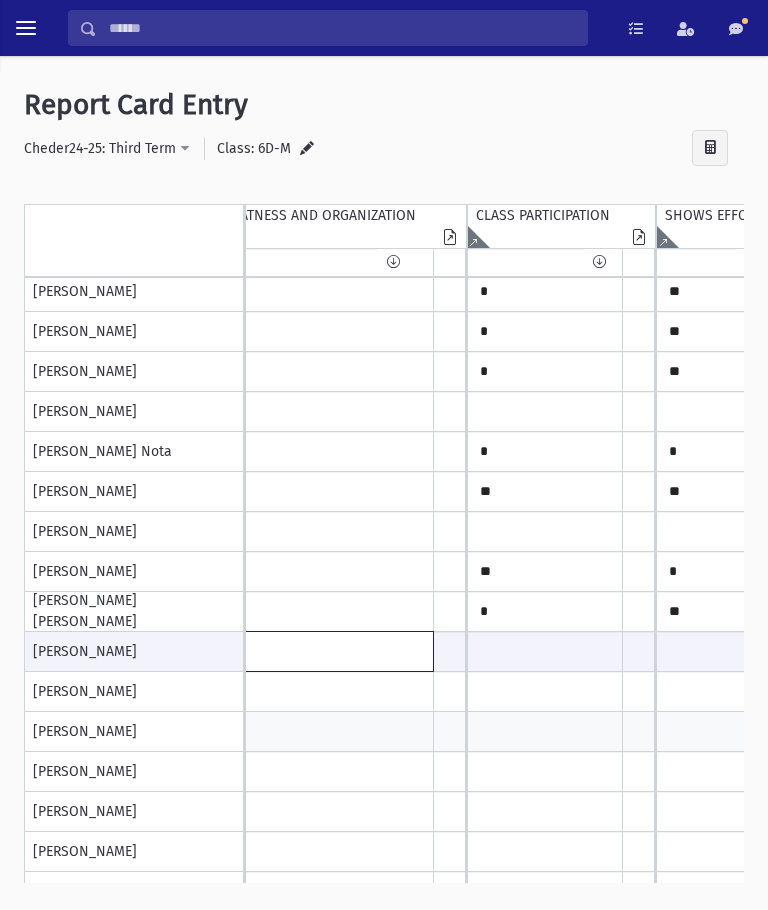 type on "*" 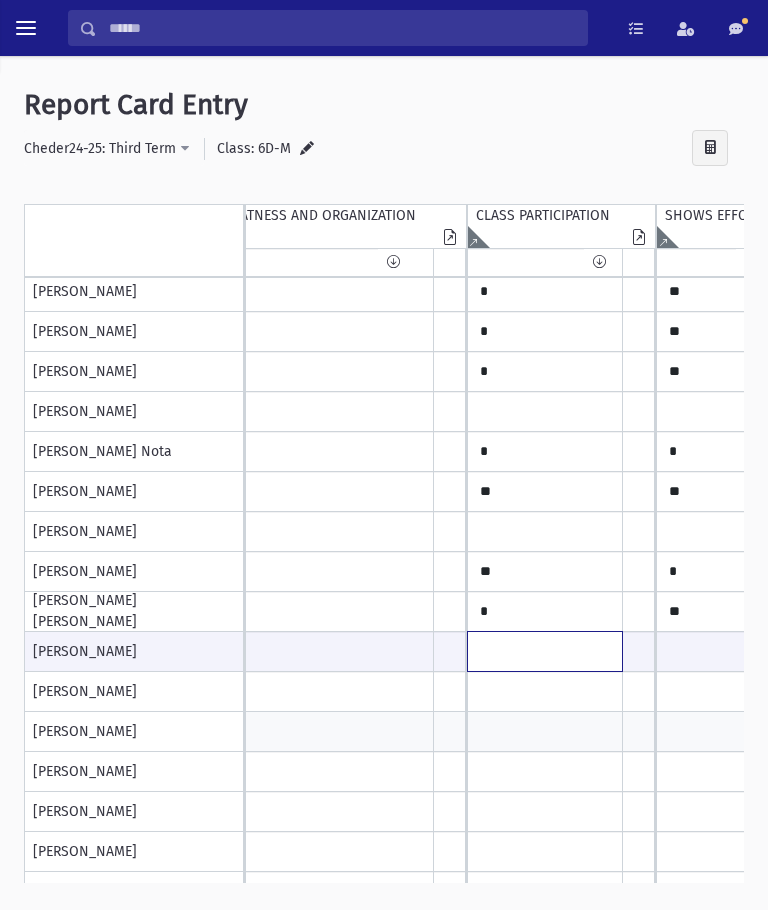 click at bounding box center (-1087, 651) 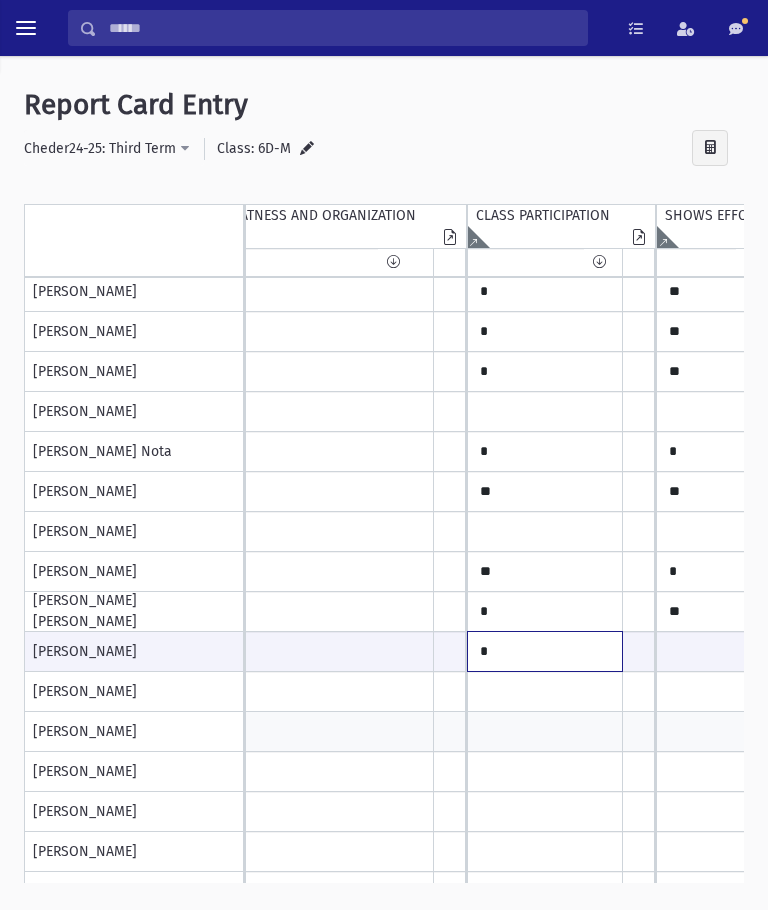 type on "*" 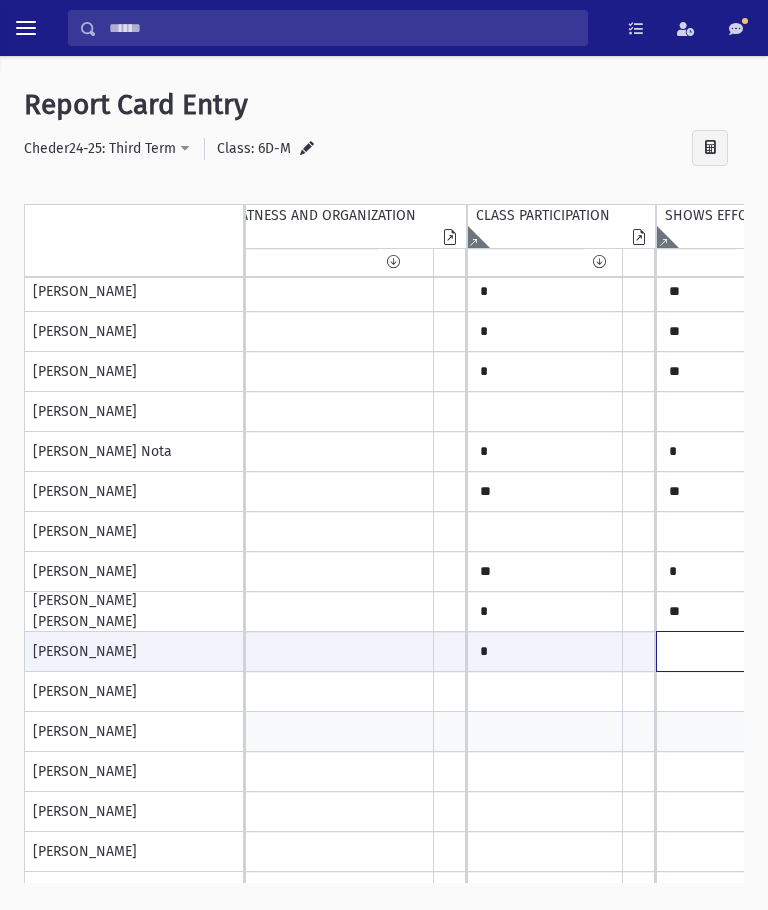 click at bounding box center [-1087, 651] 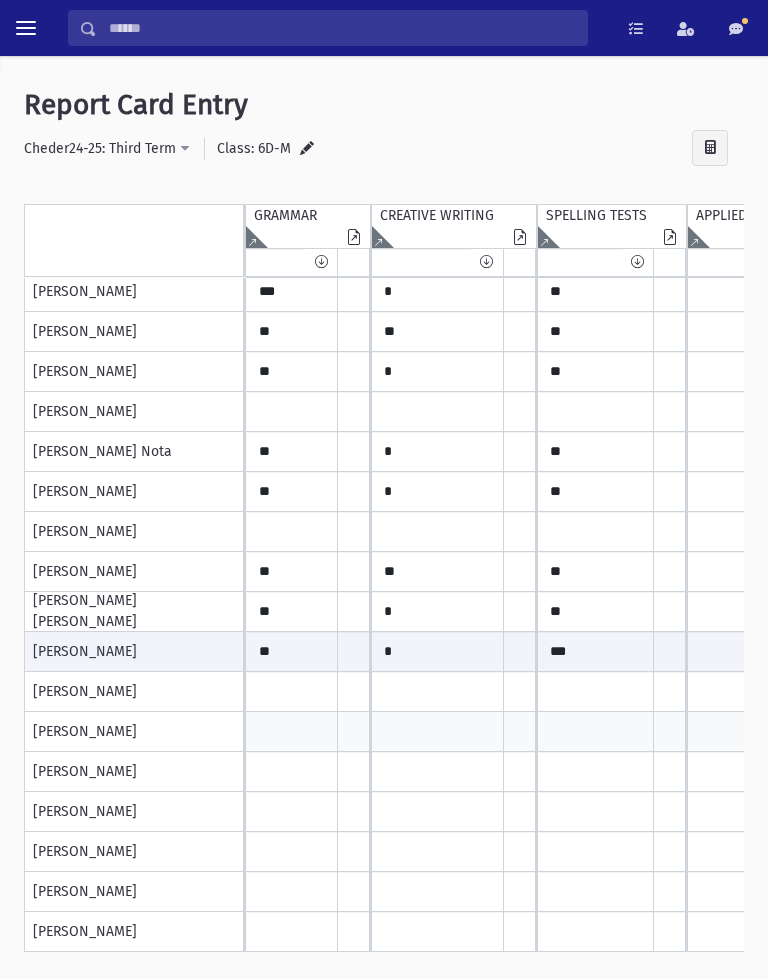 type on "*" 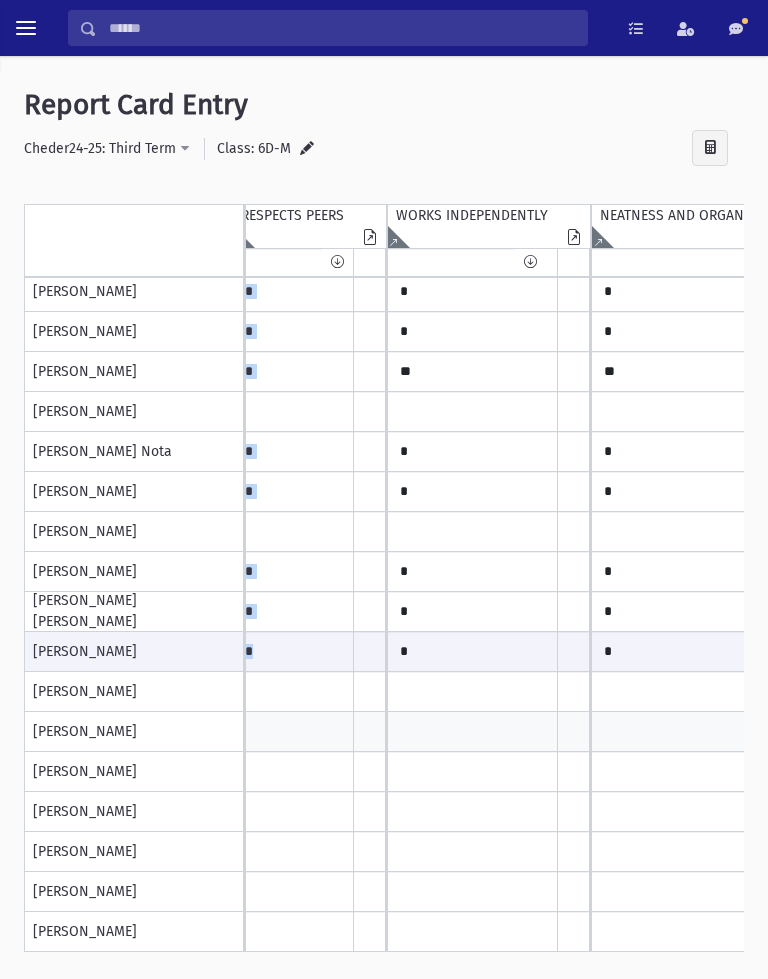 scroll, scrollTop: 246, scrollLeft: 663, axis: both 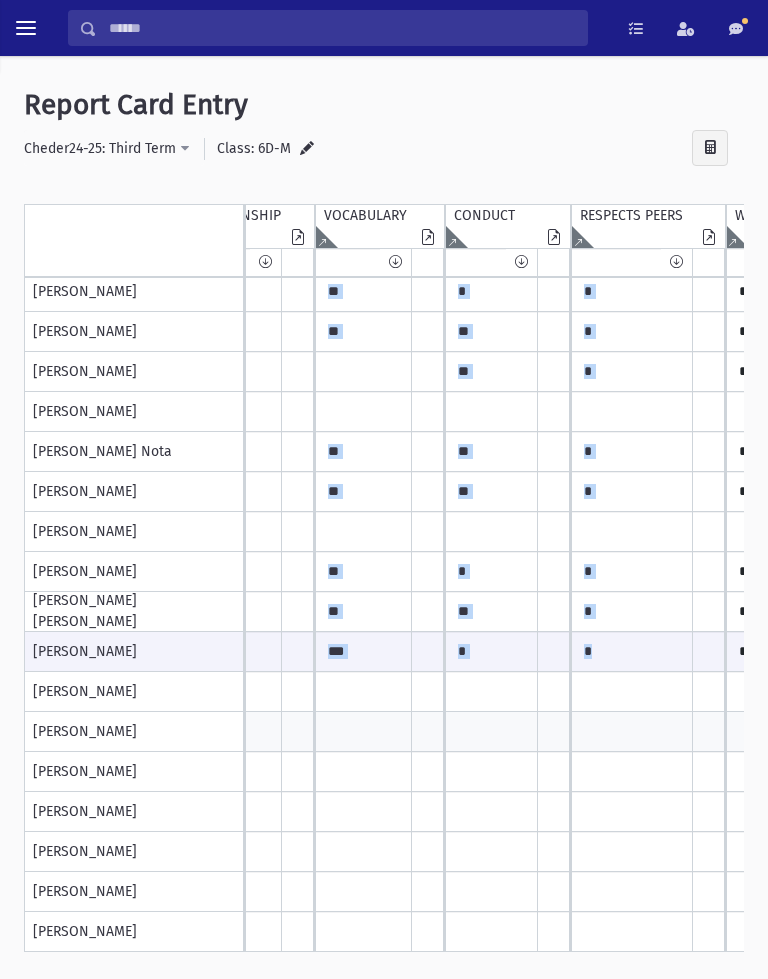 click on "Report Card Entry" at bounding box center [384, 105] 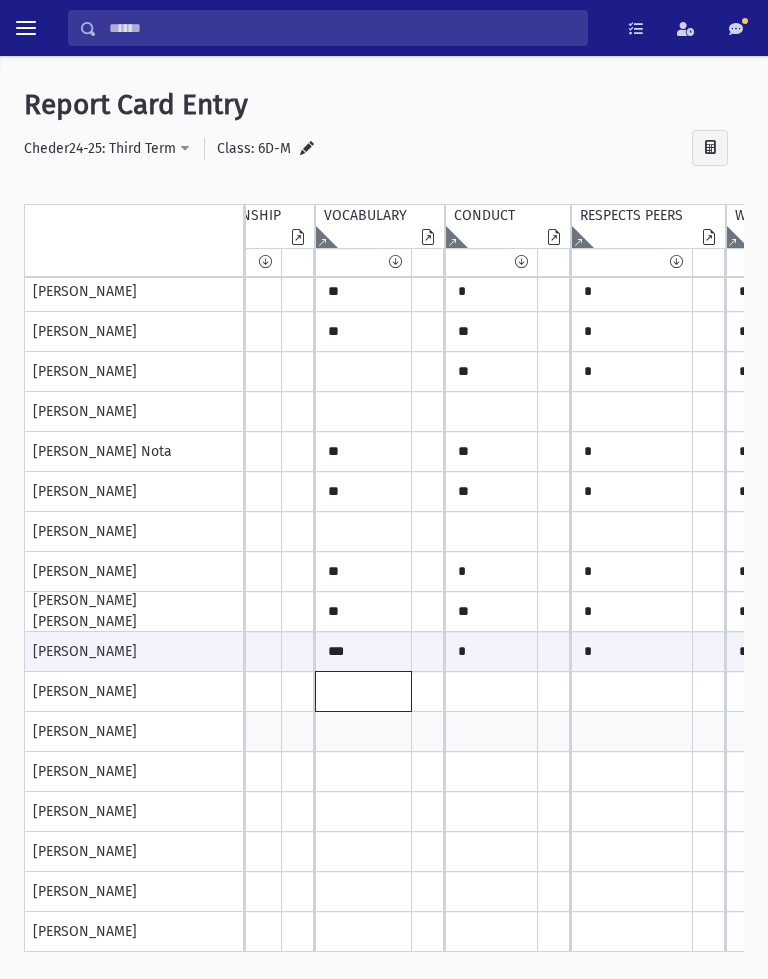 click at bounding box center (-371, 52) 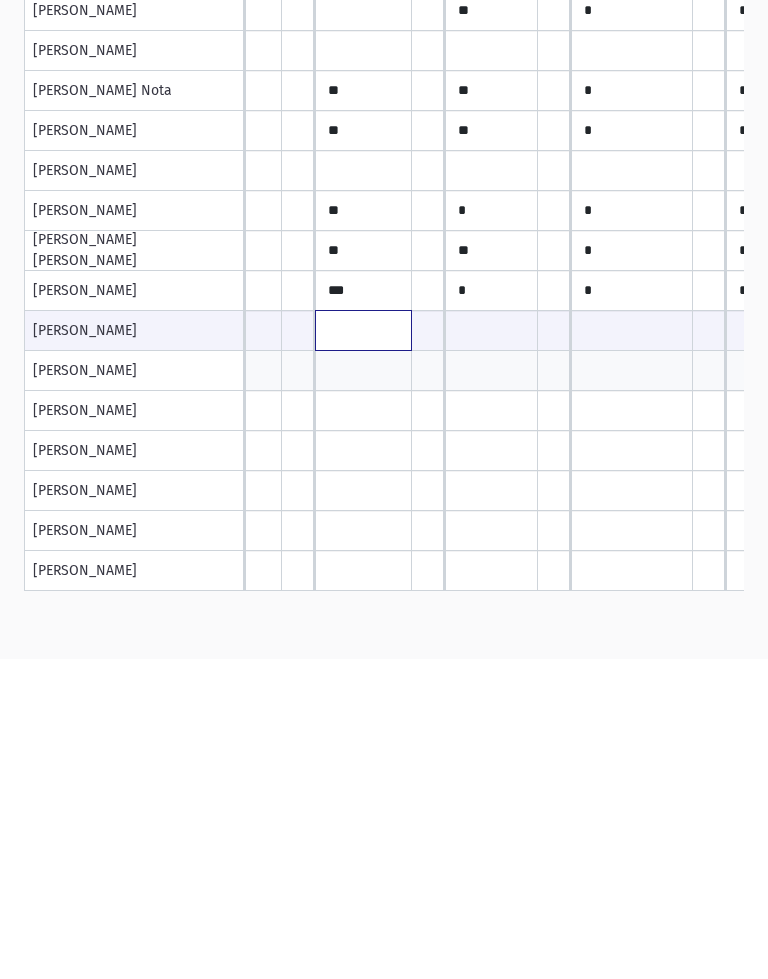 scroll, scrollTop: 0, scrollLeft: 0, axis: both 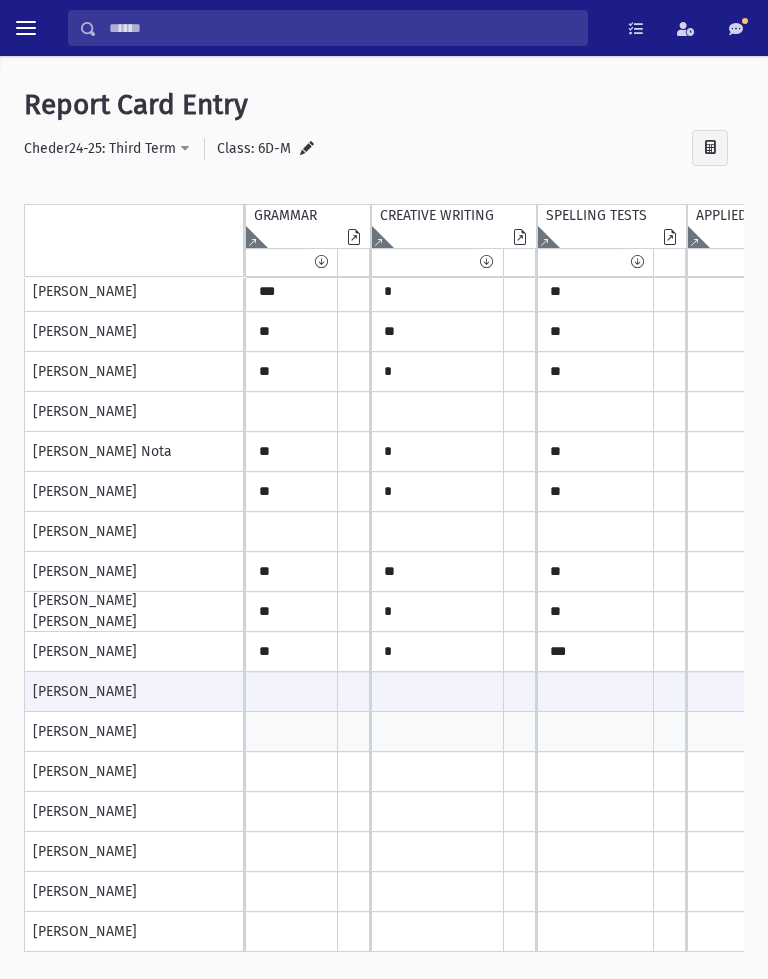 click at bounding box center (705, 147) 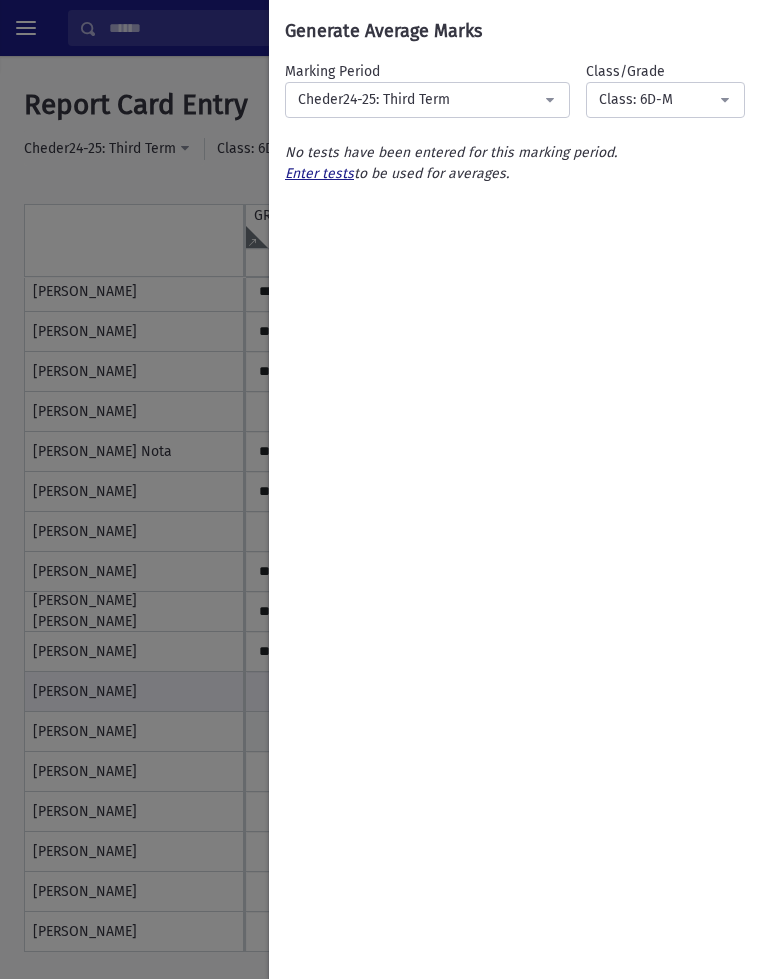 click on "**********" at bounding box center (518, 489) 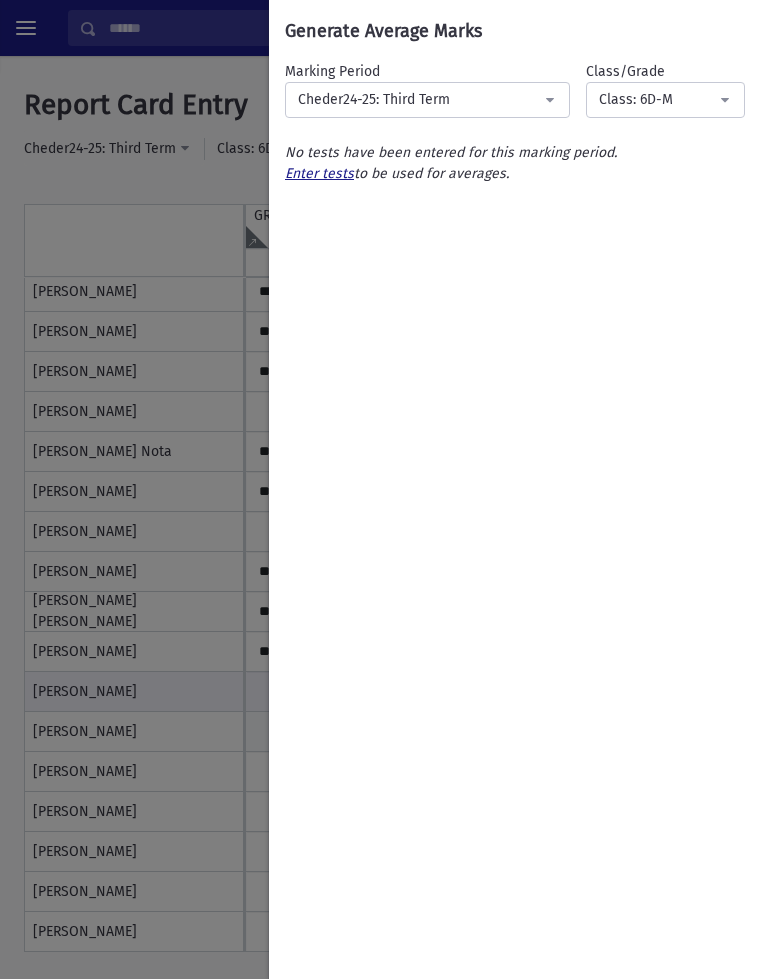 click on "**********" at bounding box center [518, 489] 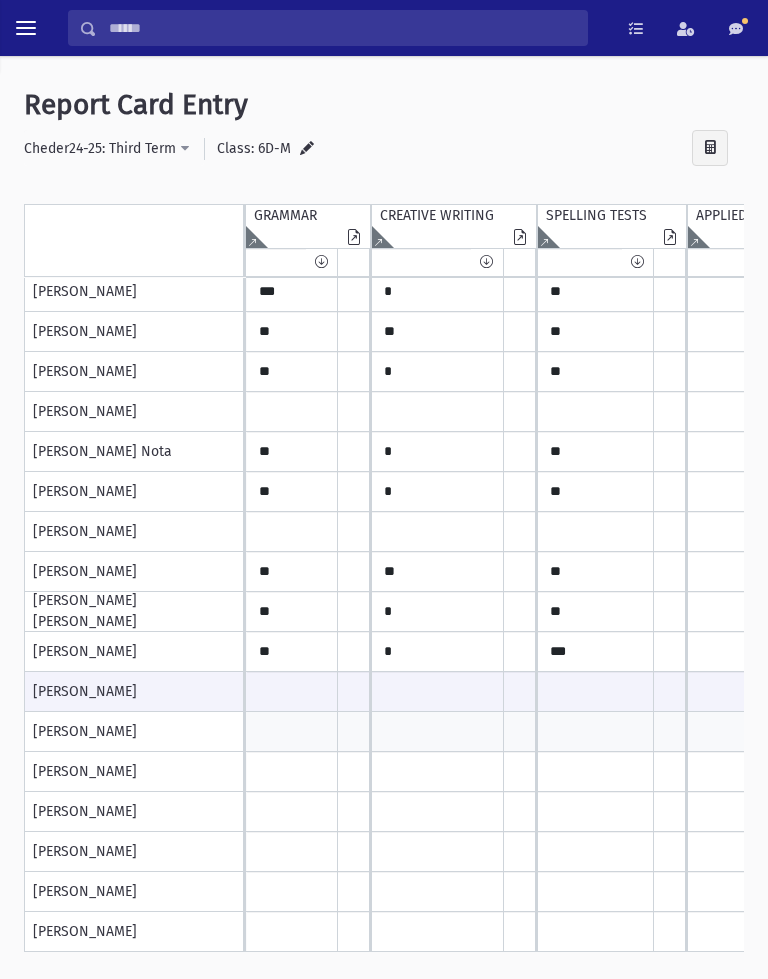 click on "**********" at bounding box center (384, 555) 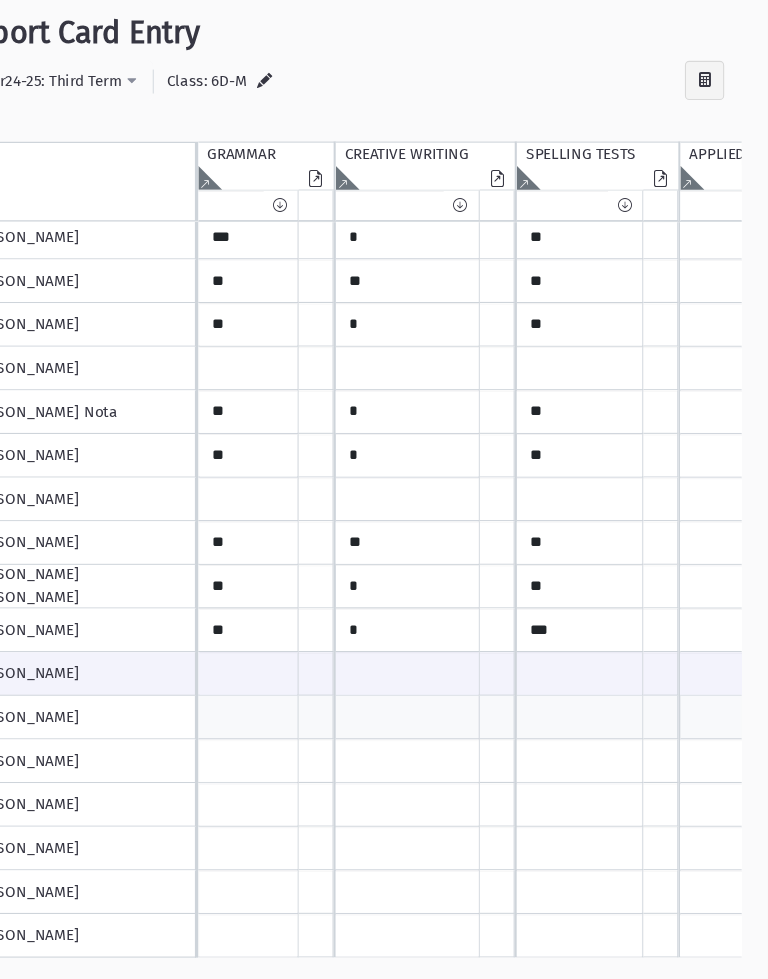 scroll, scrollTop: 0, scrollLeft: 0, axis: both 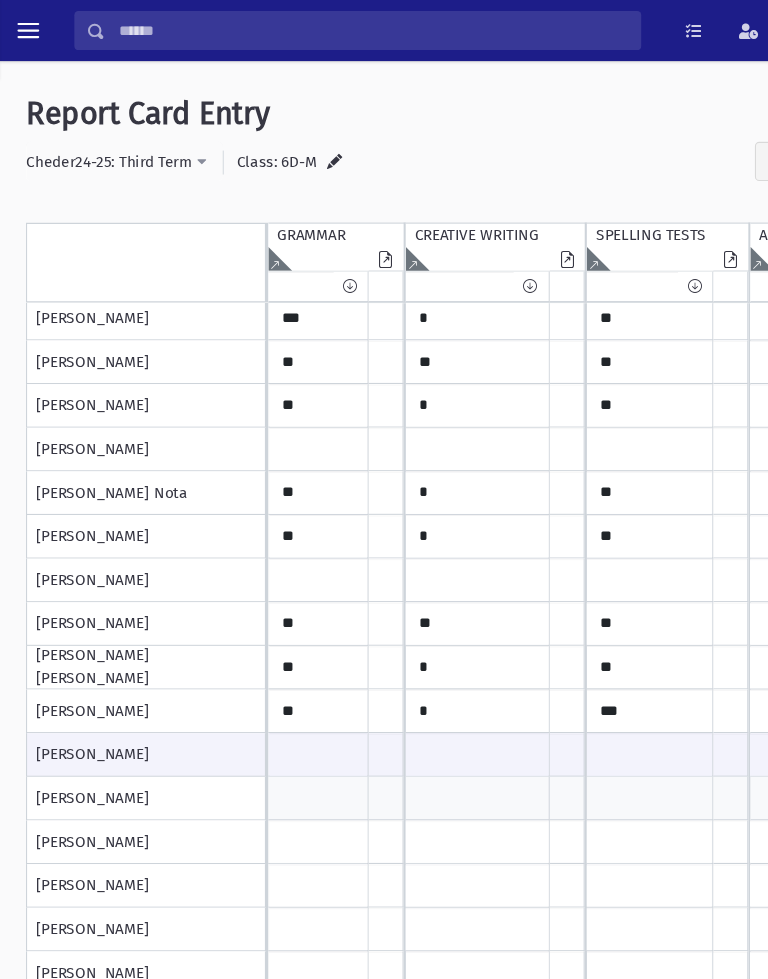 click at bounding box center (292, 732) 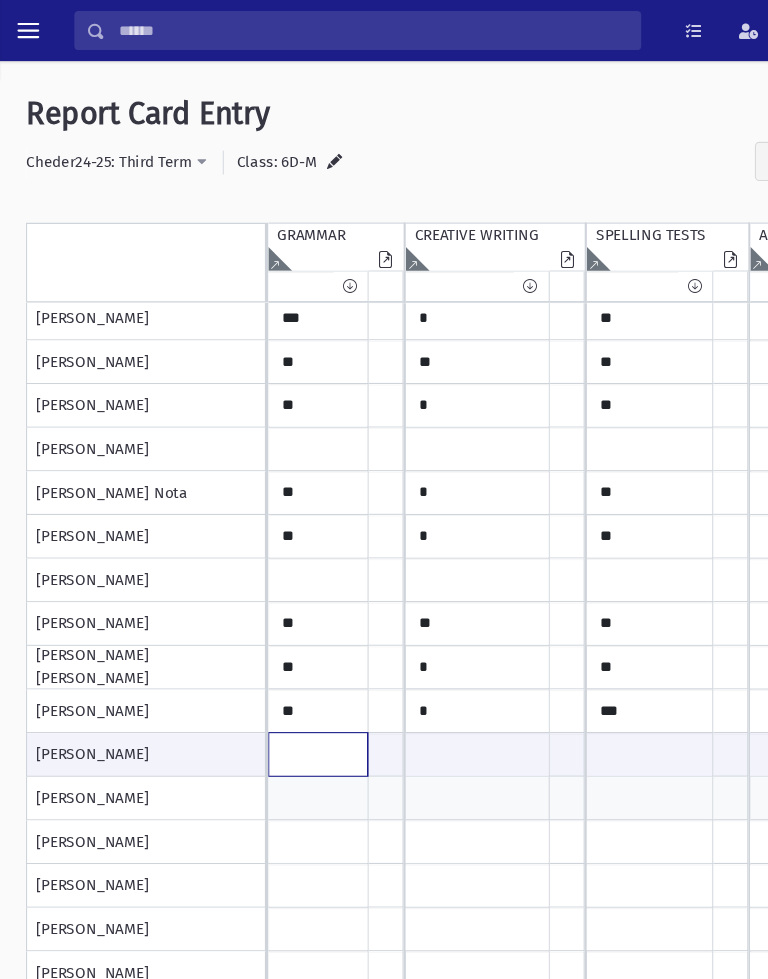 click at bounding box center [292, 691] 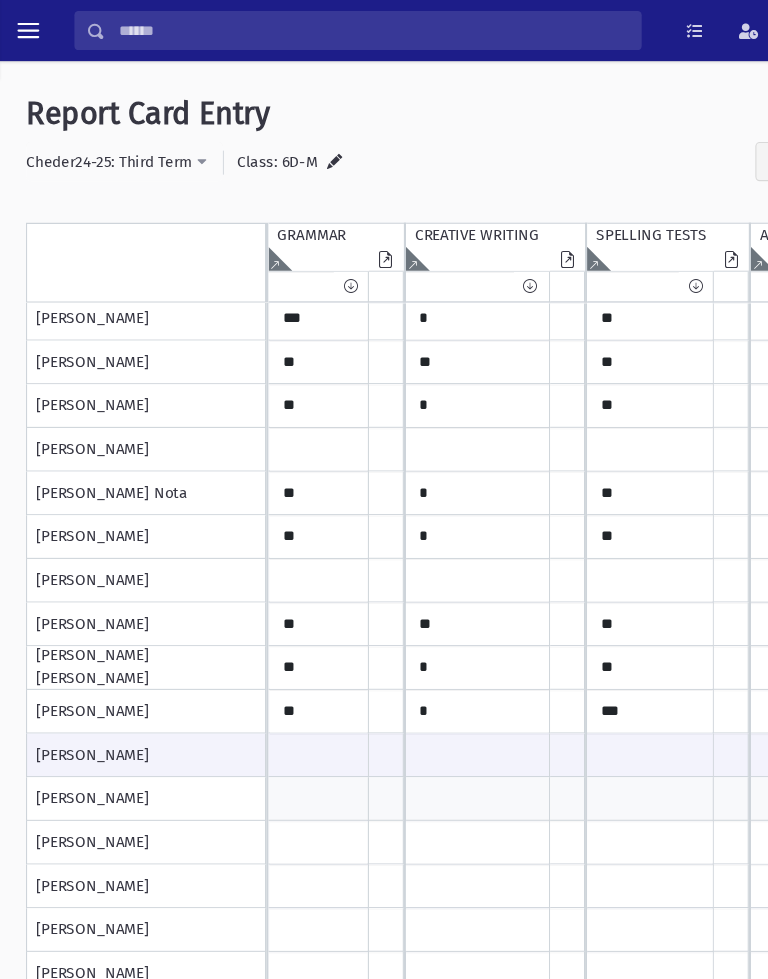 click at bounding box center [26, 28] 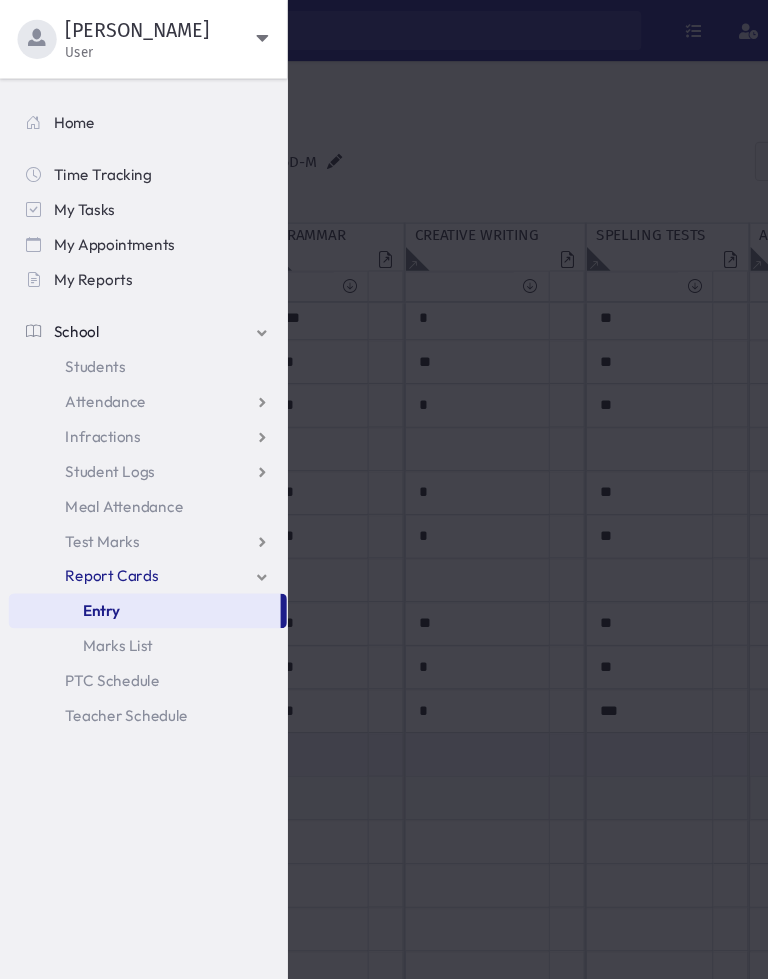 click on "Entry" at bounding box center (132, 560) 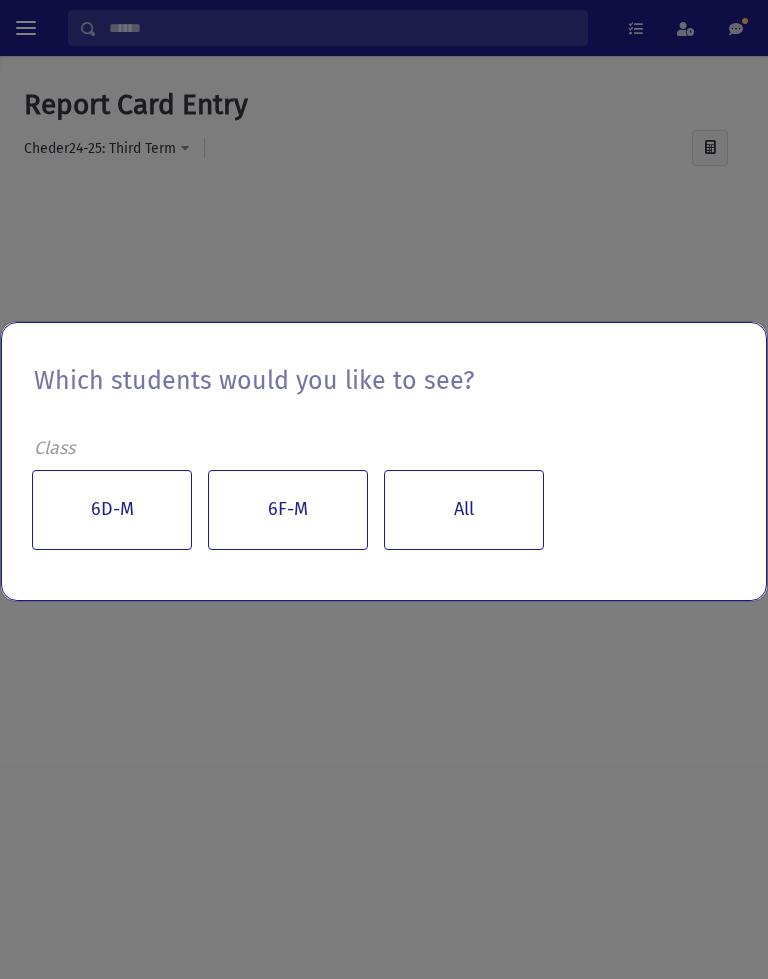 scroll, scrollTop: 0, scrollLeft: 0, axis: both 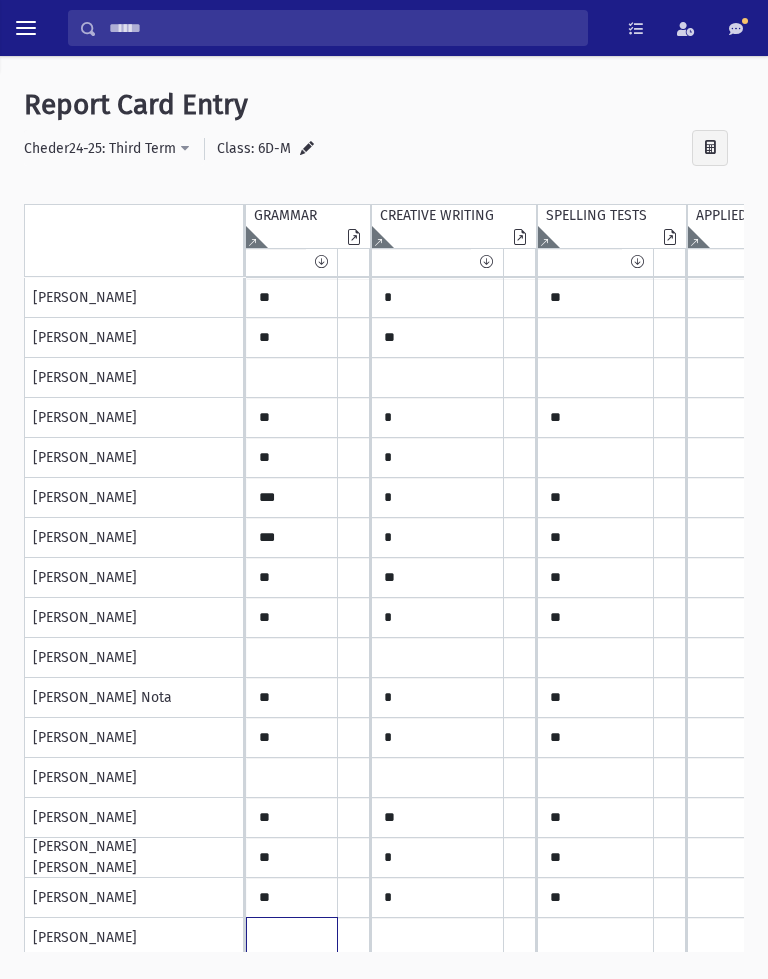 click at bounding box center (292, 298) 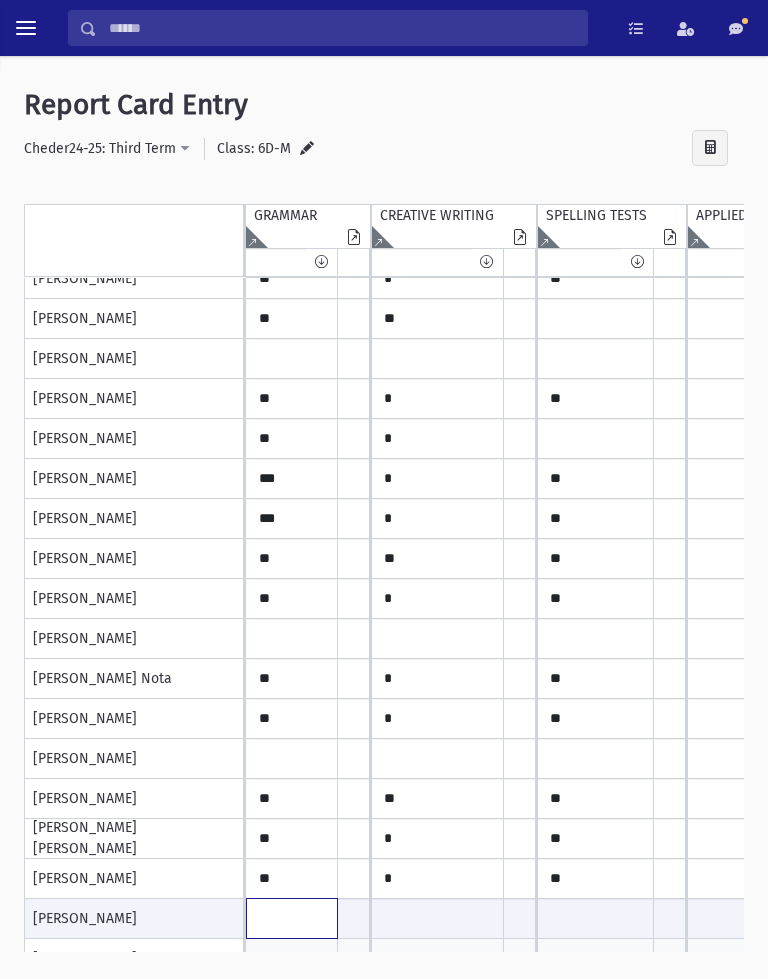 scroll, scrollTop: 63, scrollLeft: 1, axis: both 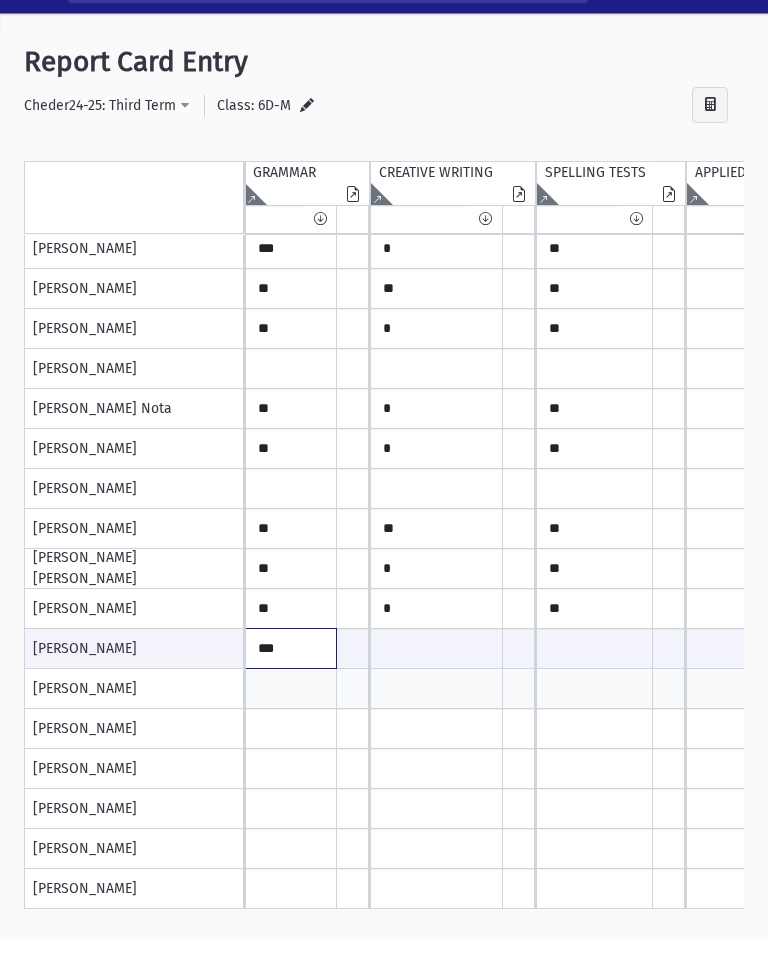 type on "***" 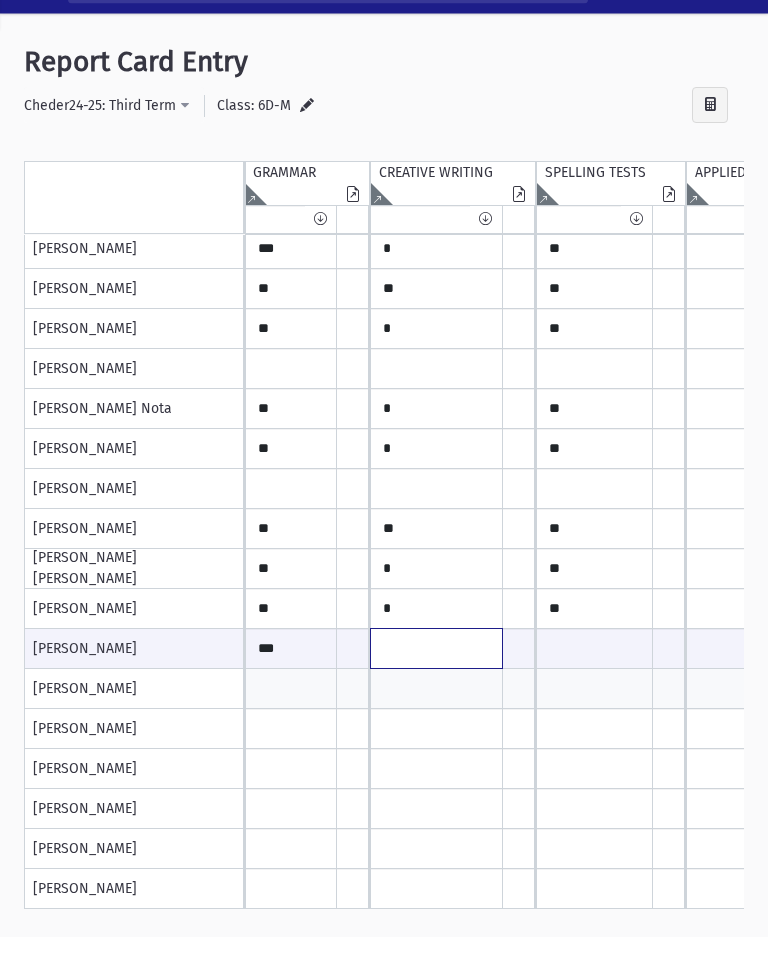 click at bounding box center (291, 691) 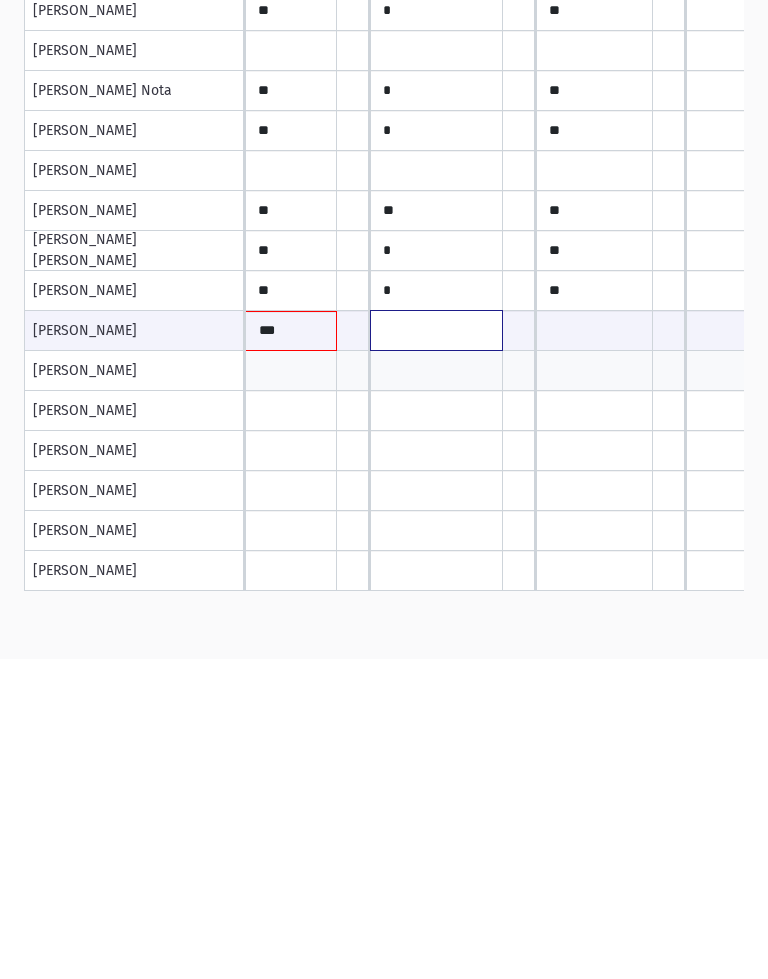 scroll, scrollTop: 0, scrollLeft: 0, axis: both 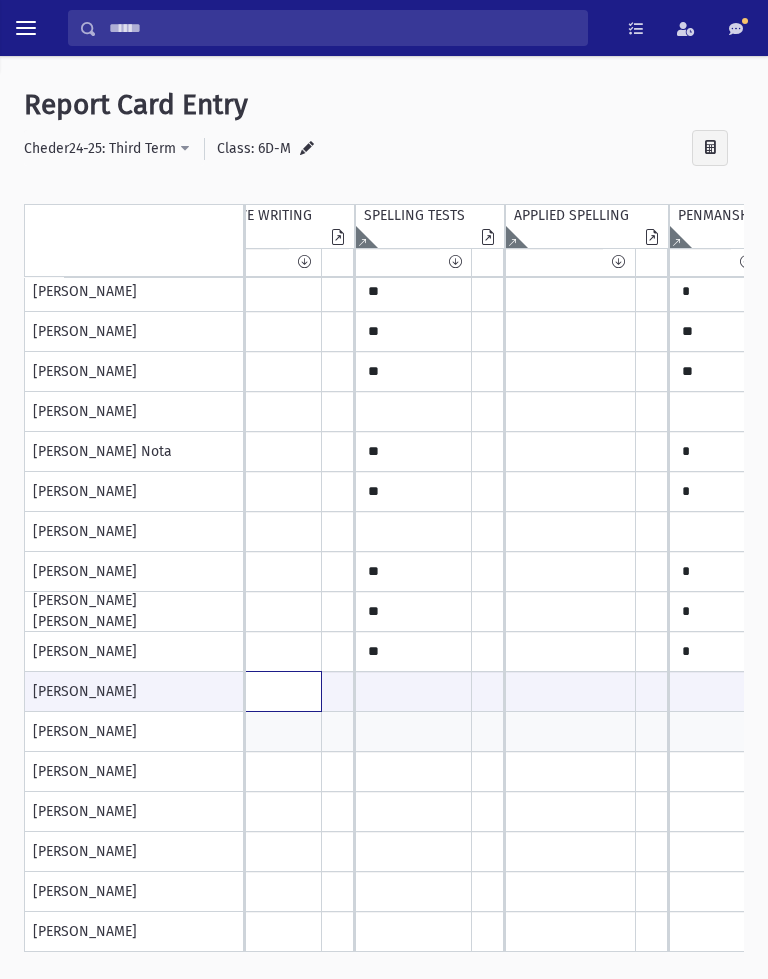 type on "***" 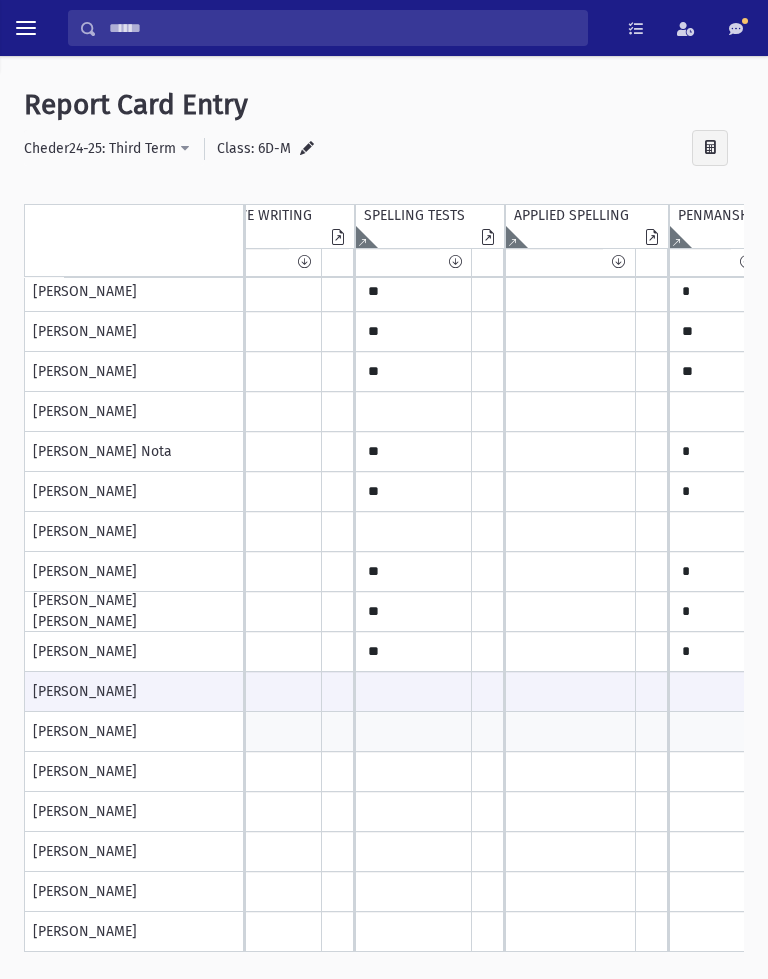 click at bounding box center [705, 147] 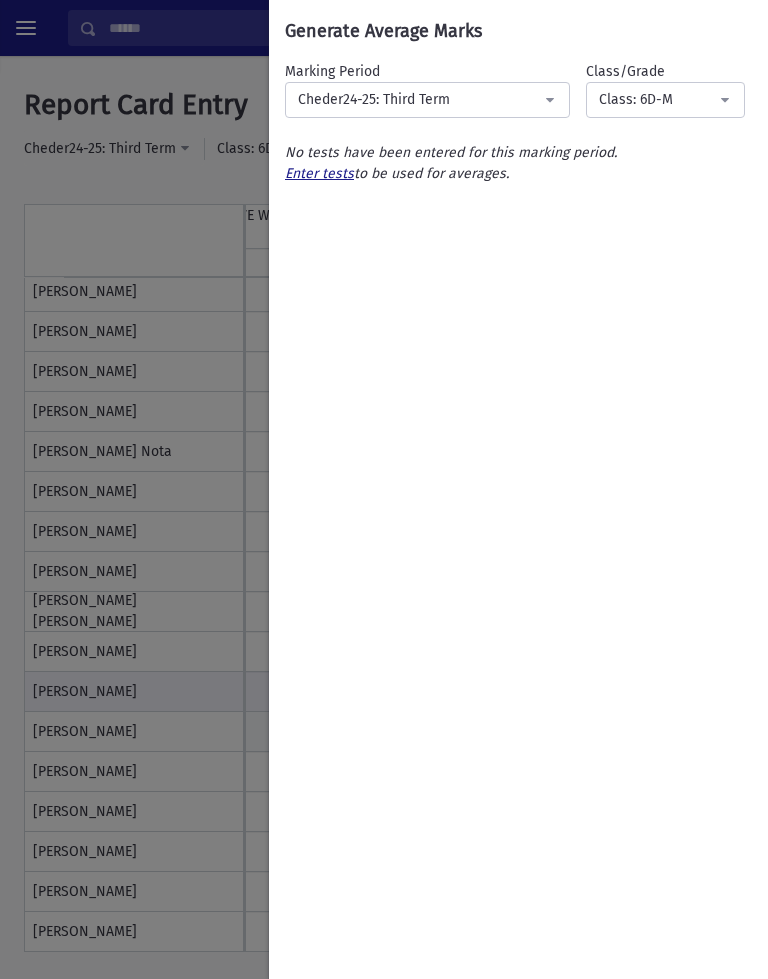 click on "**********" at bounding box center [384, 489] 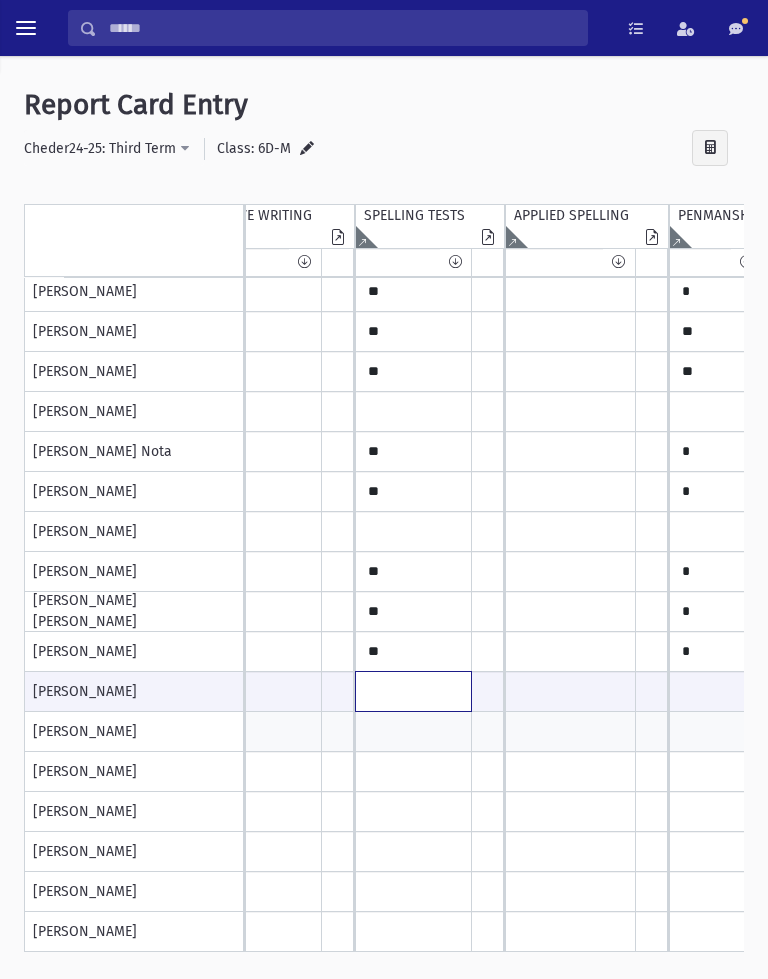 click at bounding box center (110, 691) 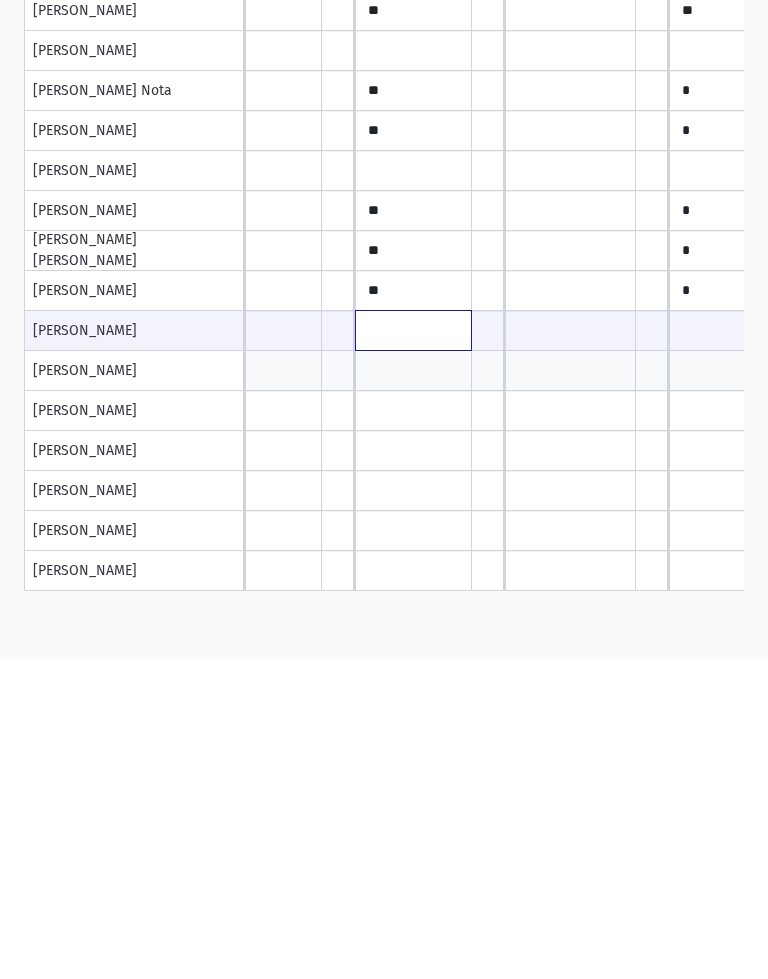 scroll, scrollTop: 0, scrollLeft: 0, axis: both 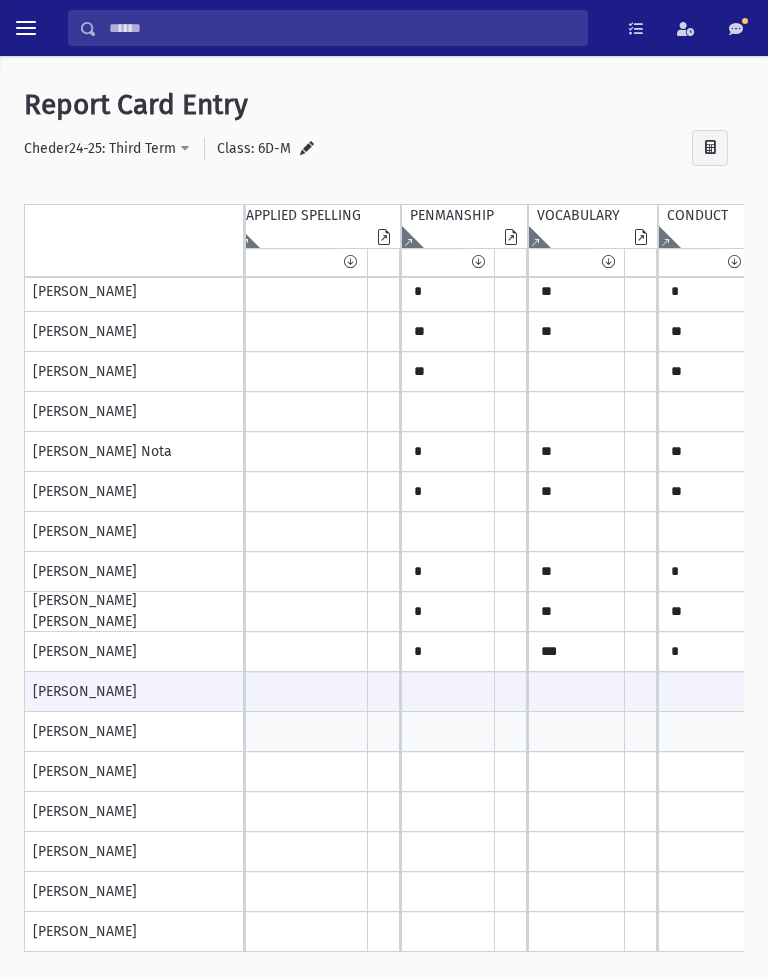 type on "***" 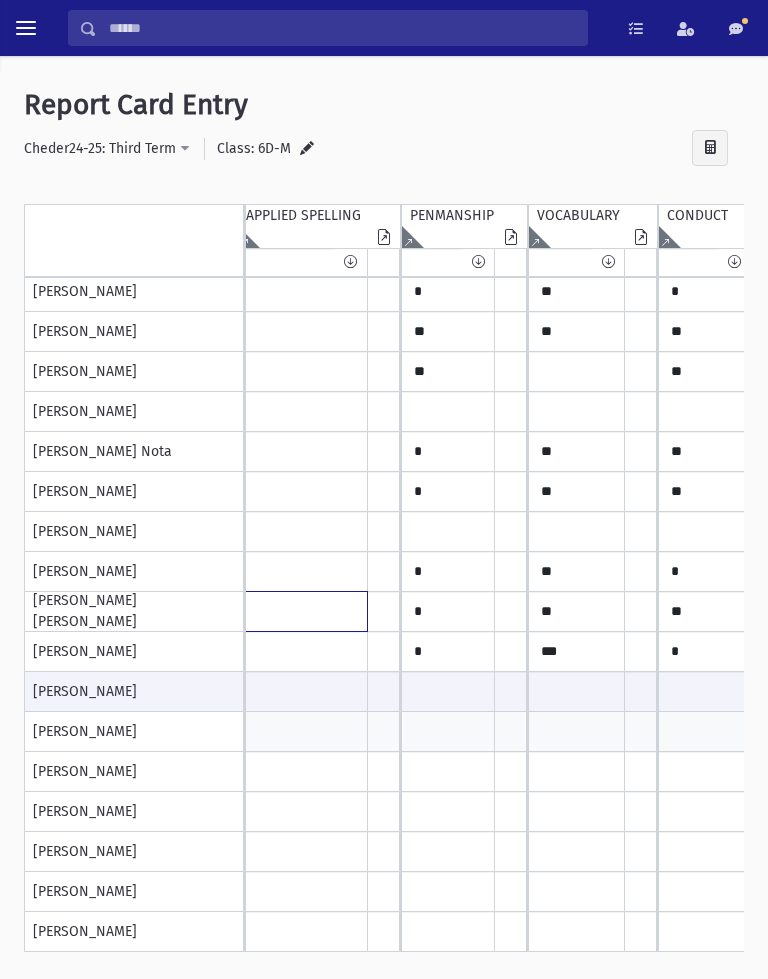click at bounding box center (-158, 52) 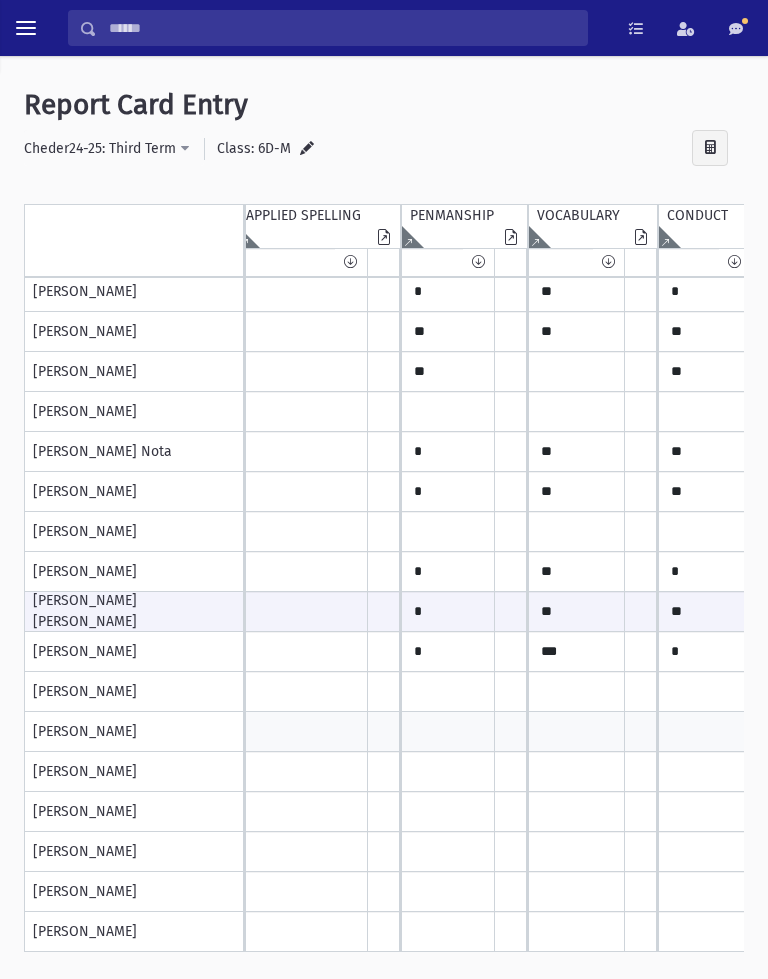 click at bounding box center (686, 28) 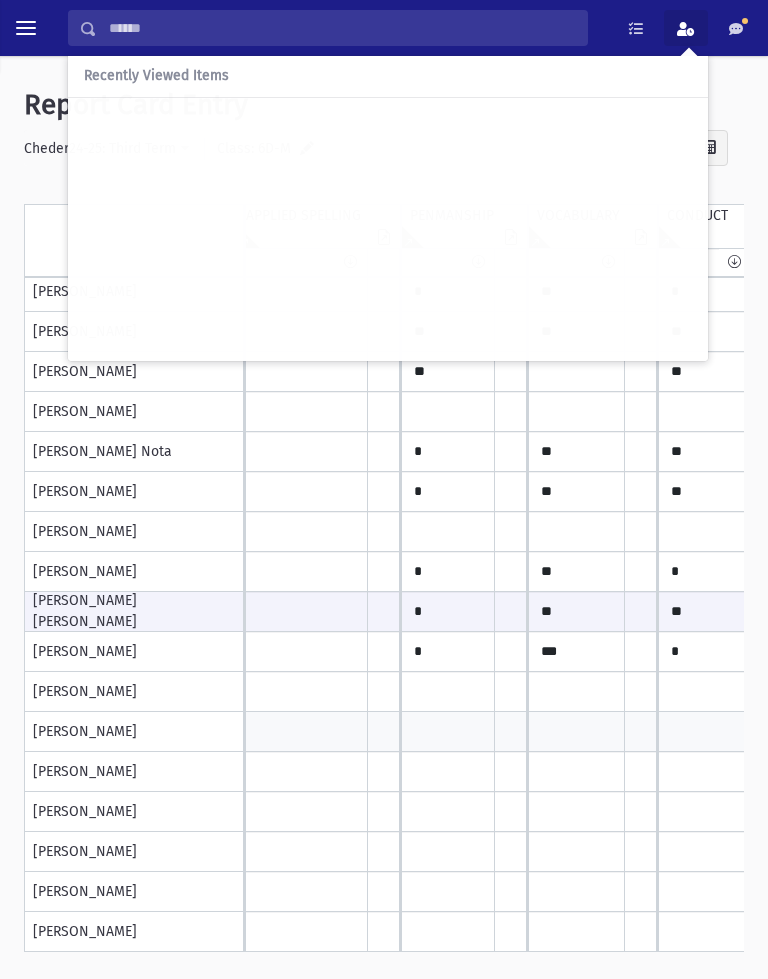 scroll, scrollTop: 246, scrollLeft: 436, axis: both 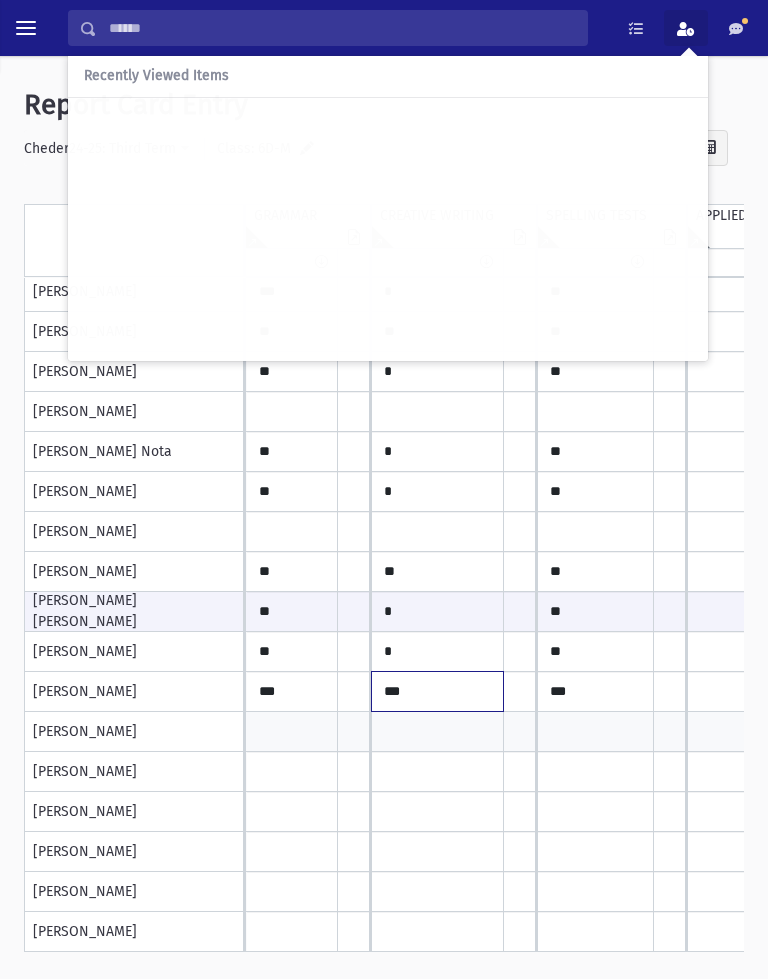 click on "***" at bounding box center [292, 52] 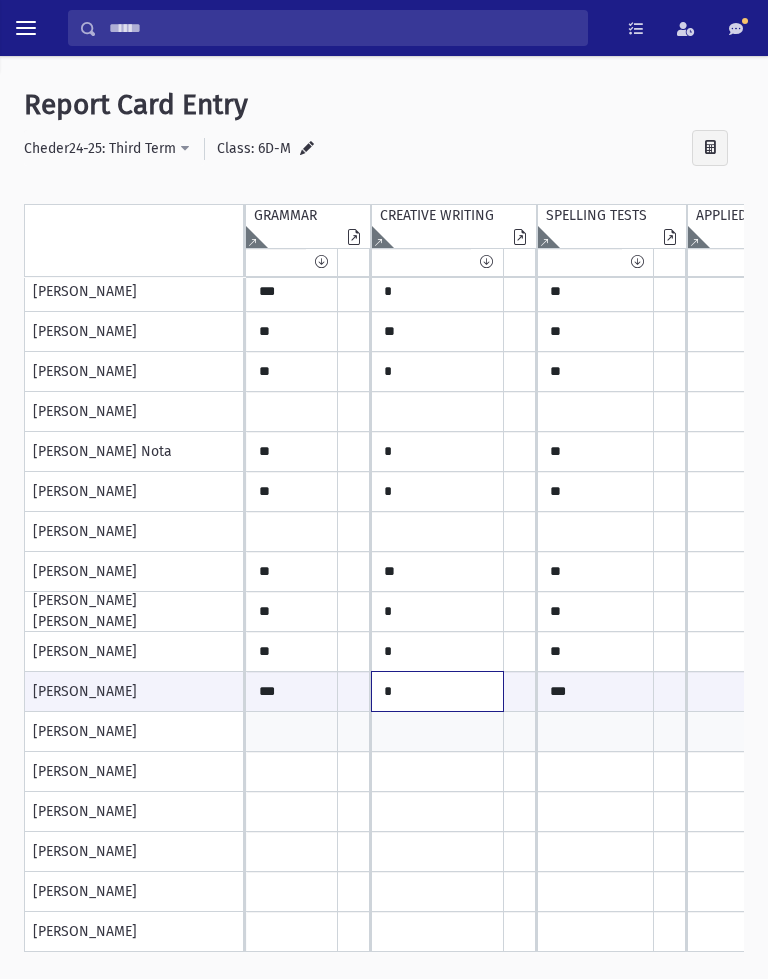 type on "*" 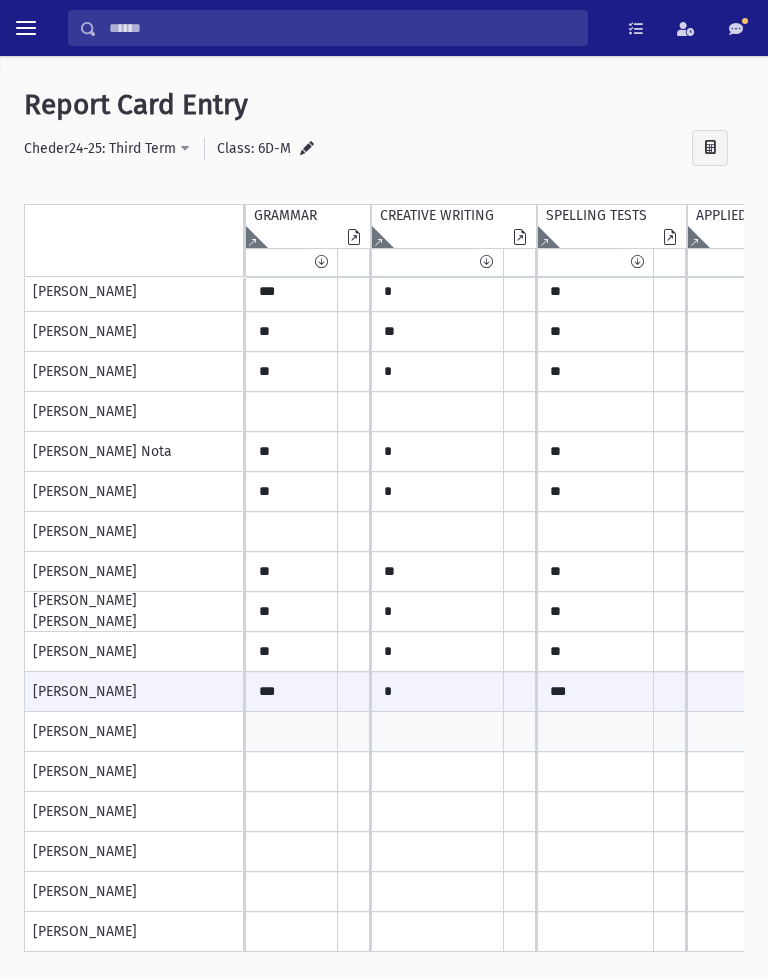 click at bounding box center (636, 28) 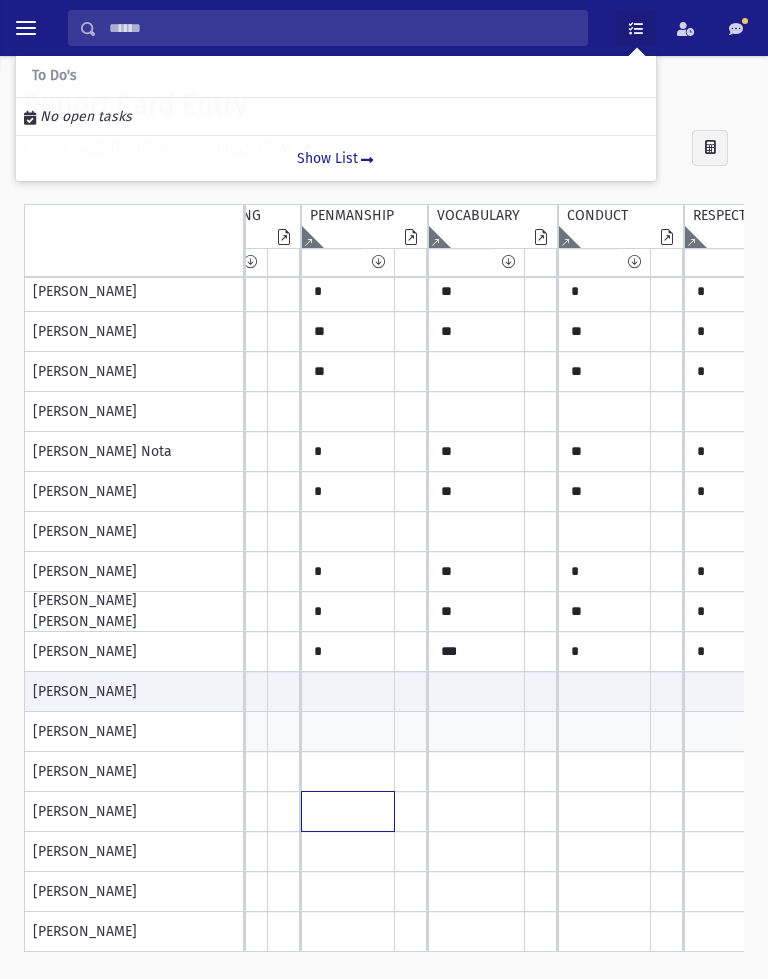 click at bounding box center (-258, 52) 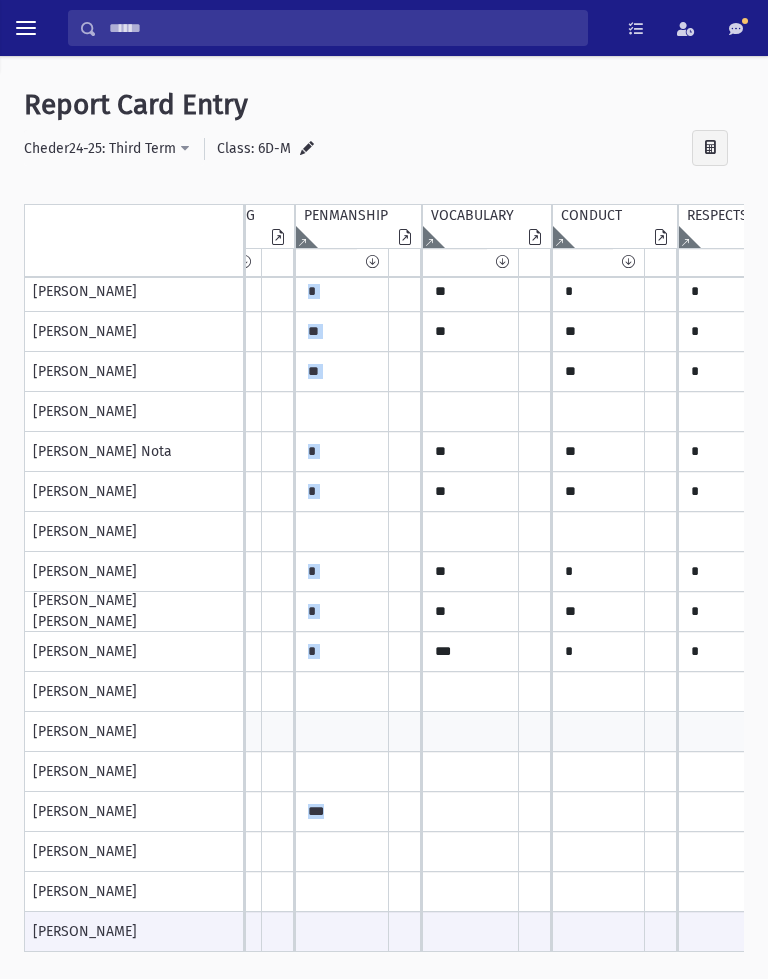 click at bounding box center [-264, 732] 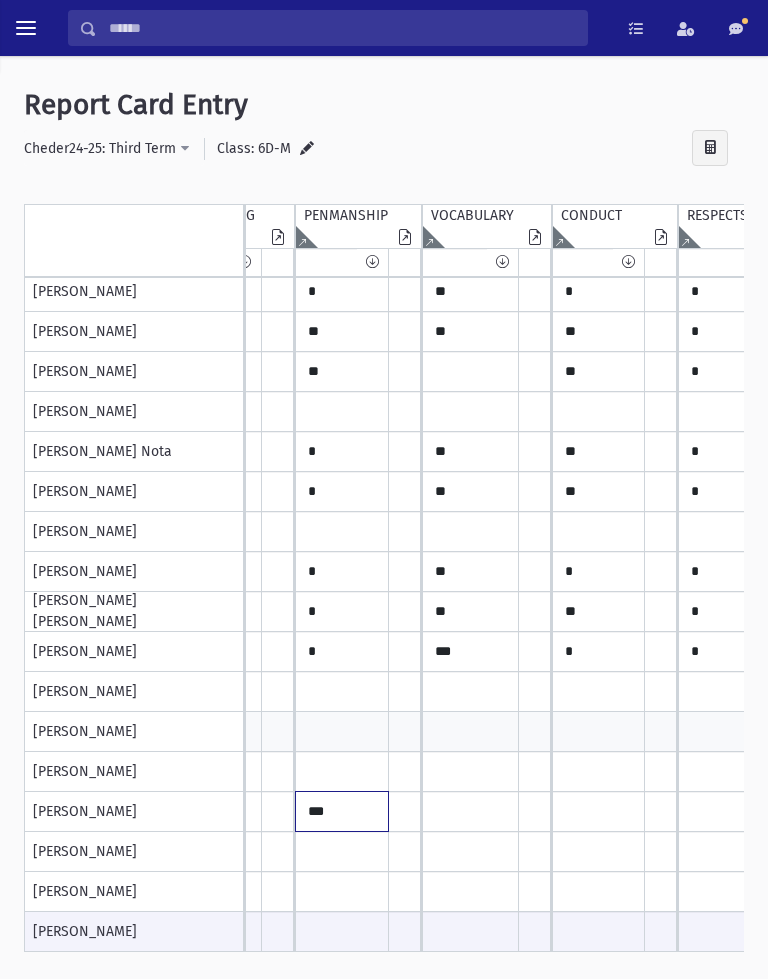 click on "***" at bounding box center [-264, 52] 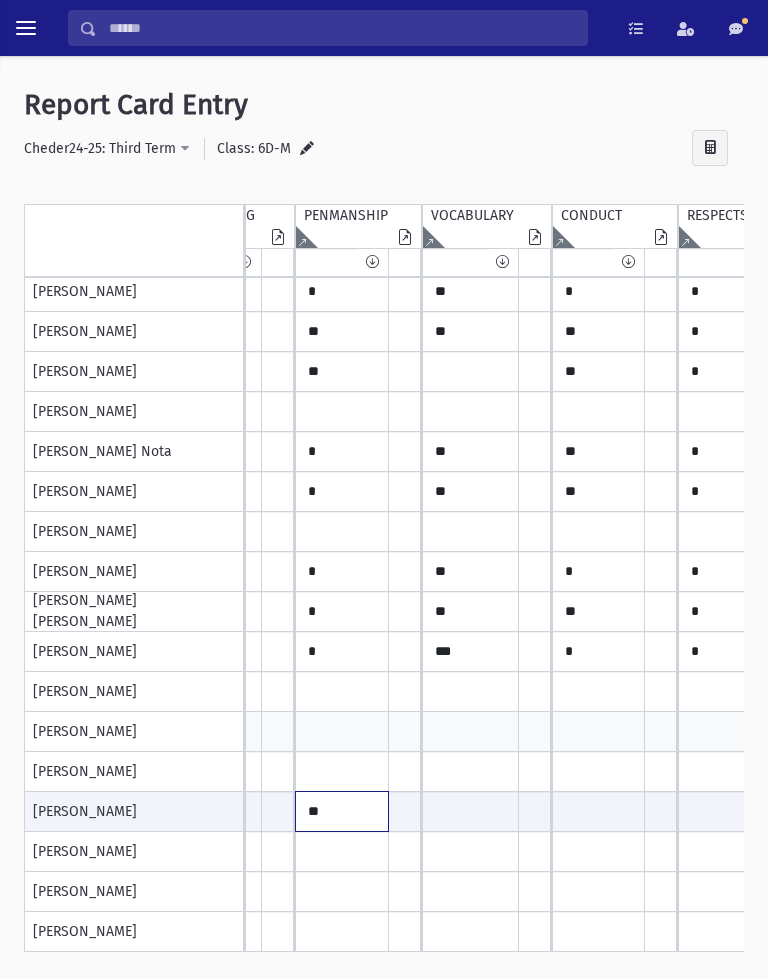 type on "*" 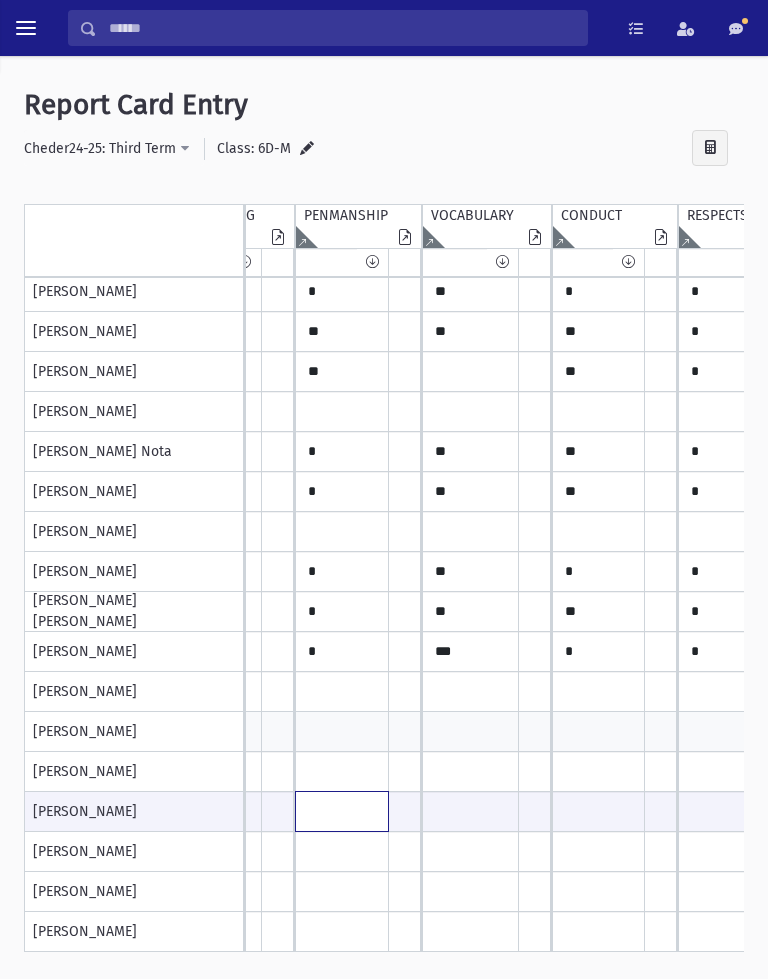 type 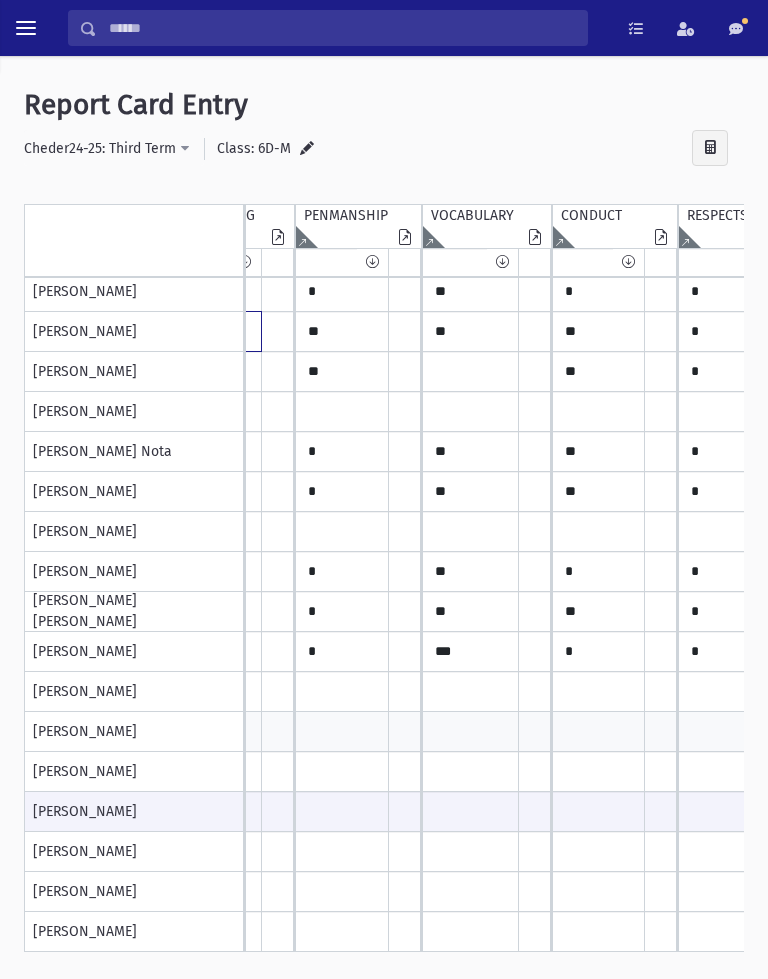 click at bounding box center [-264, 52] 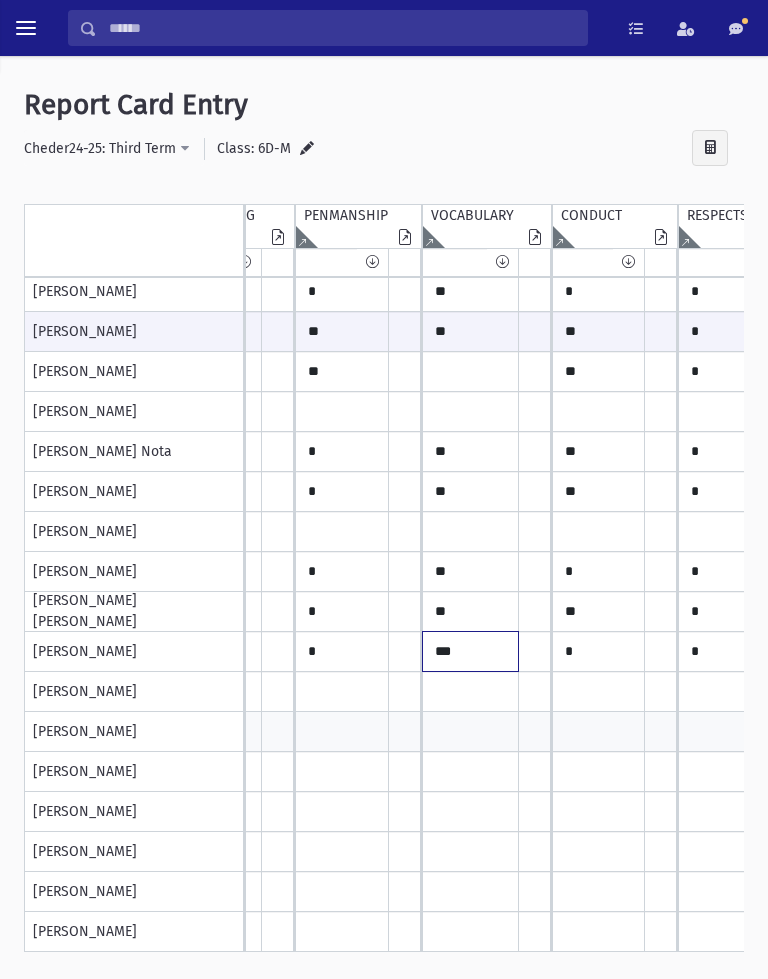 click on "***" at bounding box center [-264, 52] 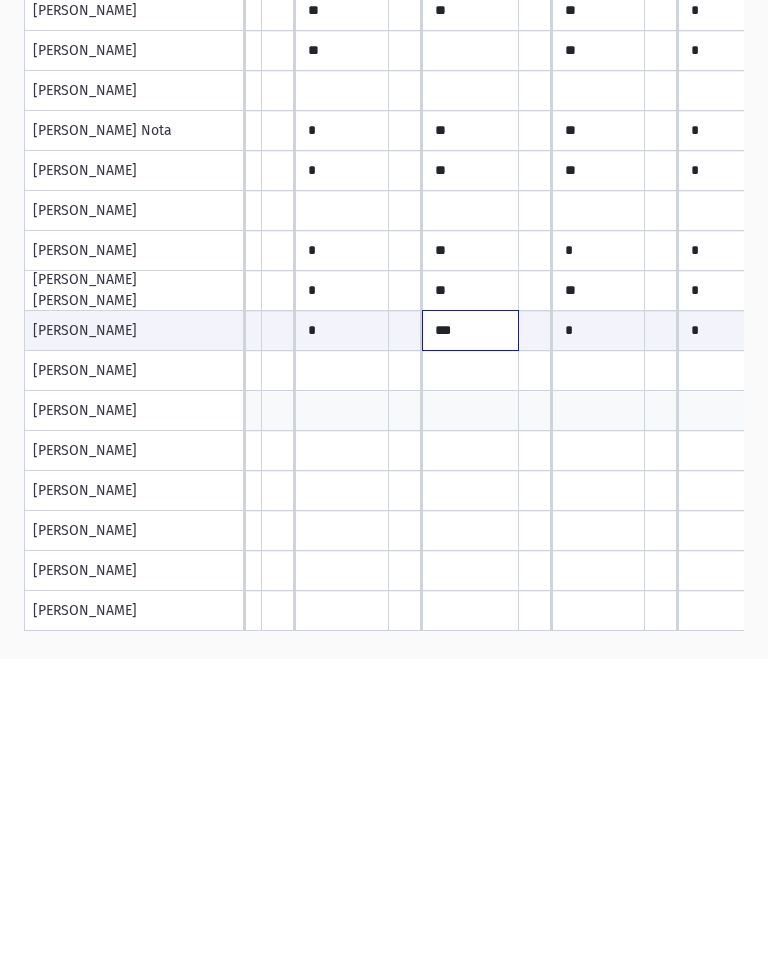 scroll, scrollTop: 0, scrollLeft: 0, axis: both 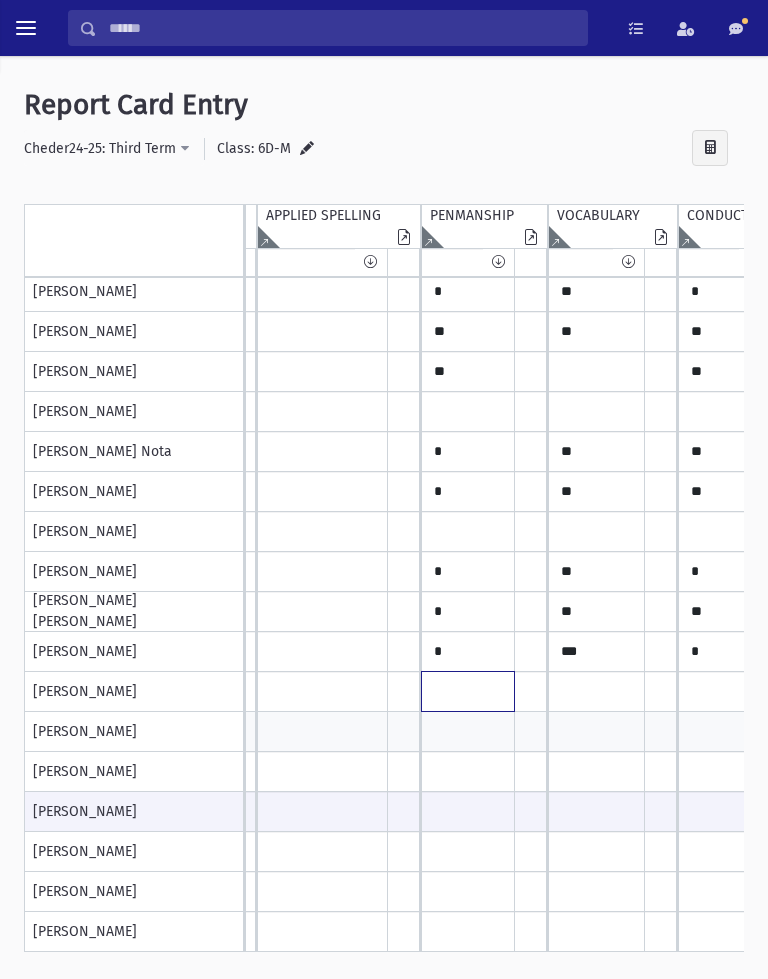 click at bounding box center (-138, 52) 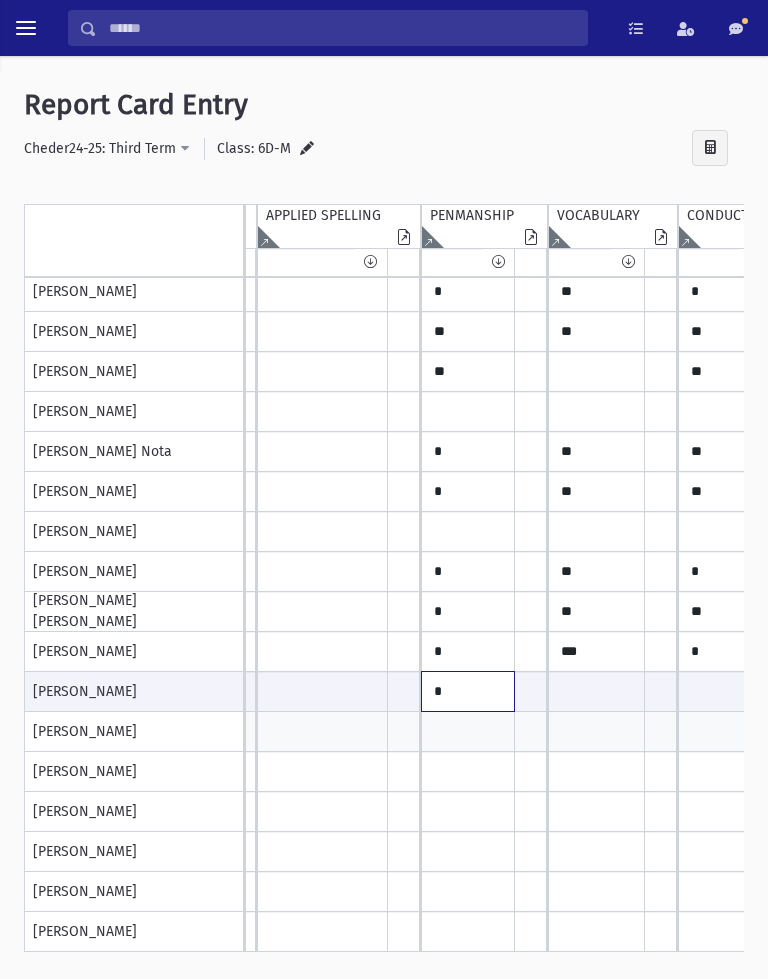 type on "*" 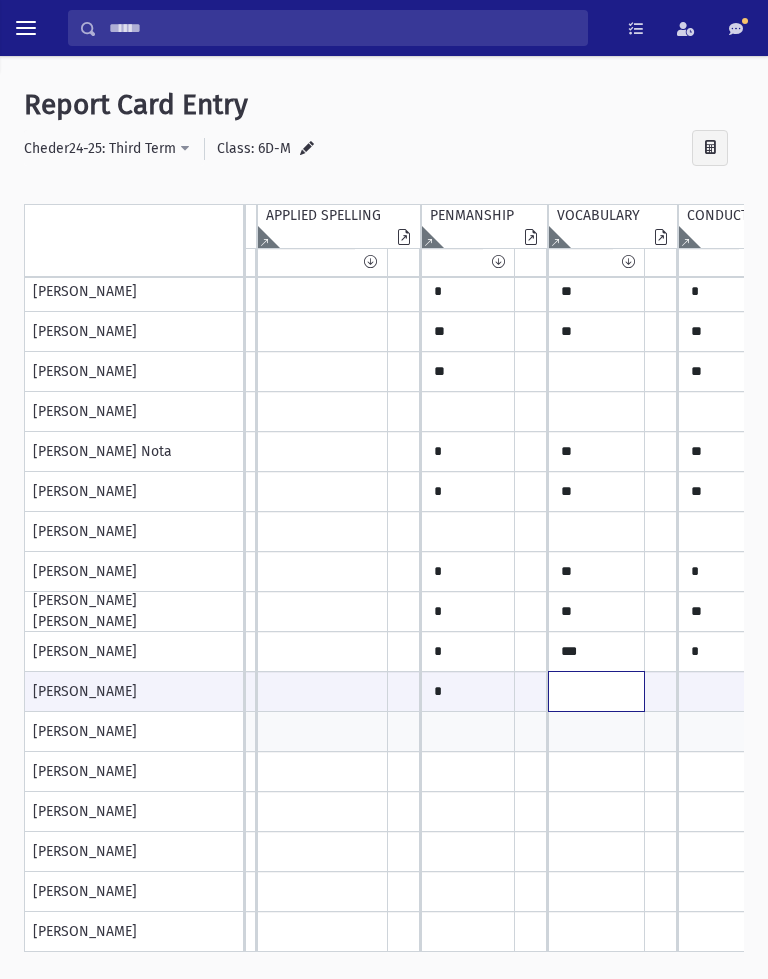 click at bounding box center [-138, 691] 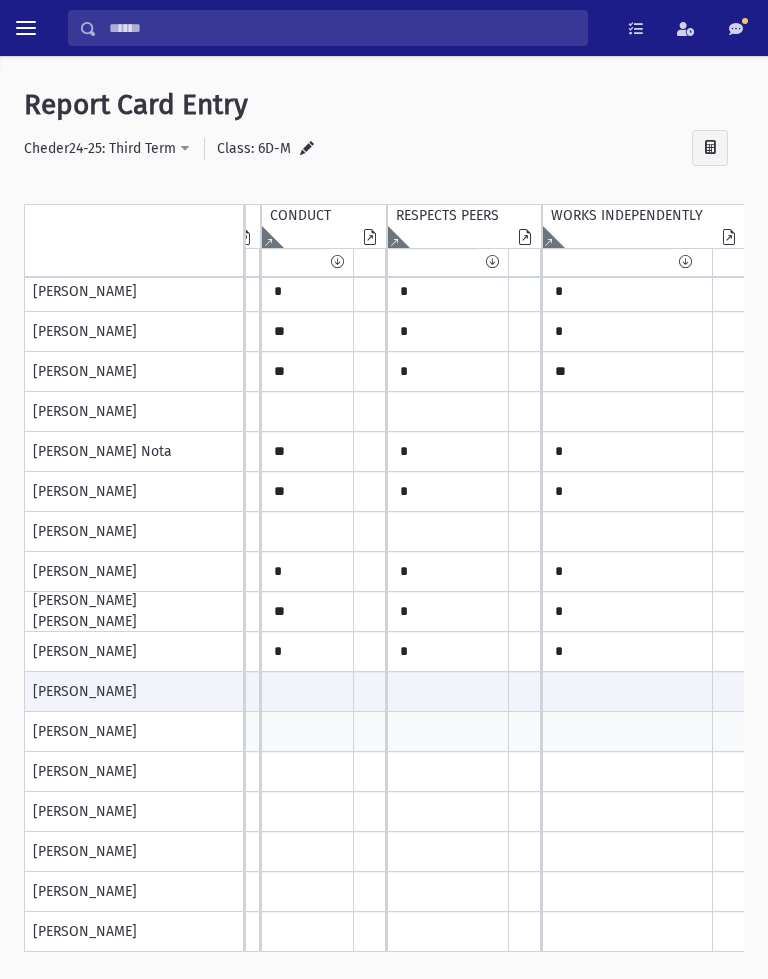 type on "**" 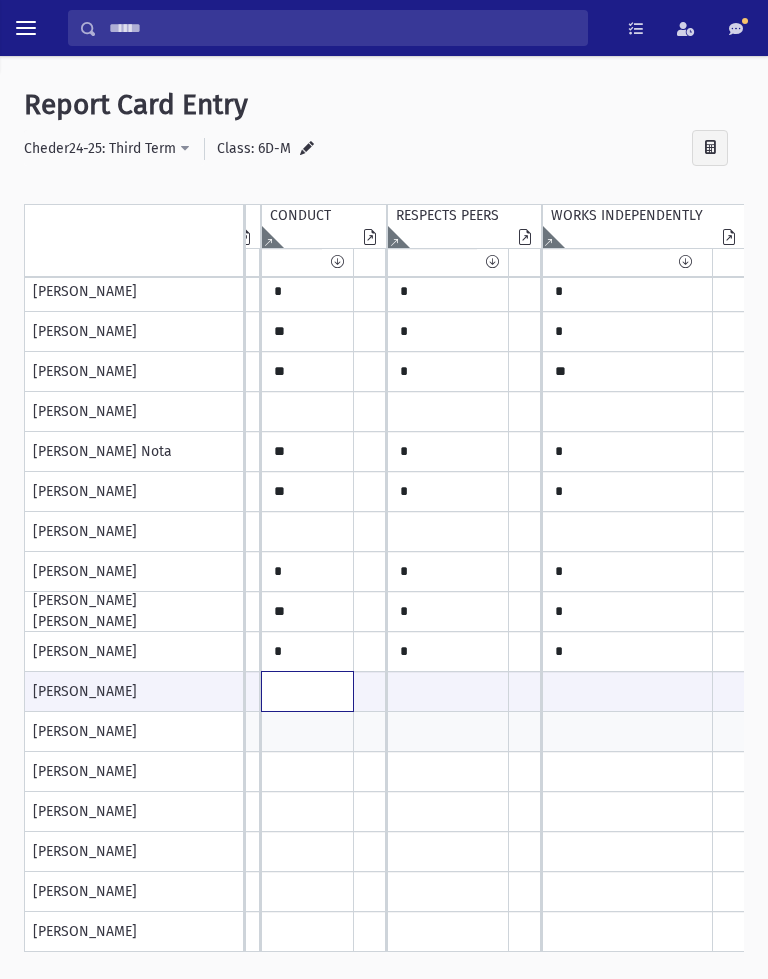 click at bounding box center (-555, 691) 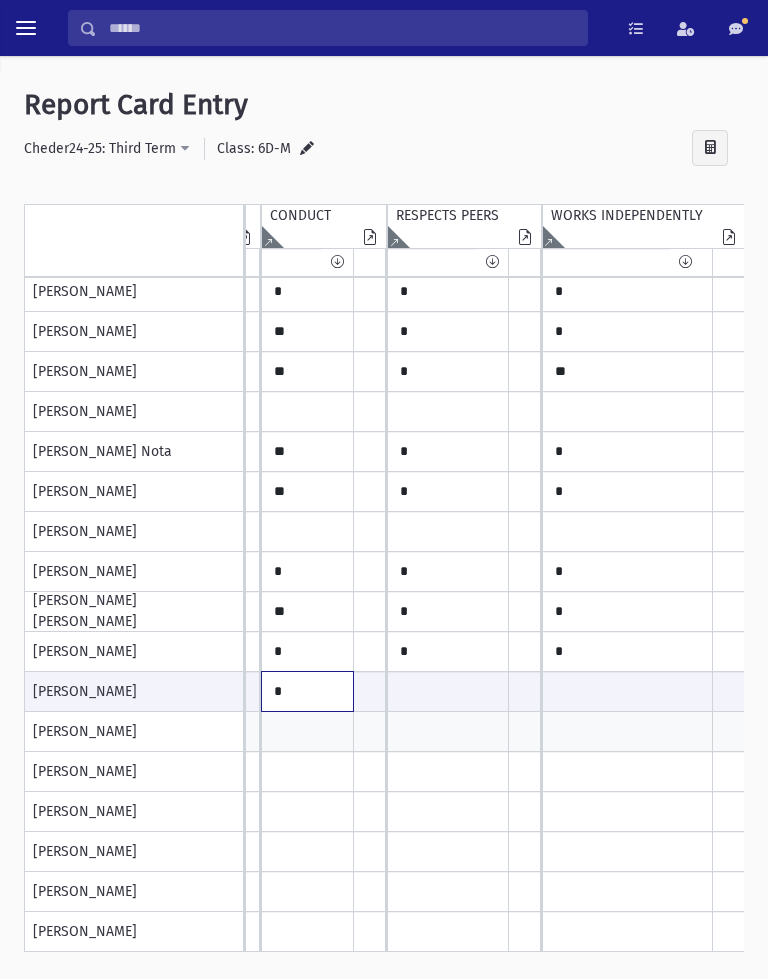 type on "*" 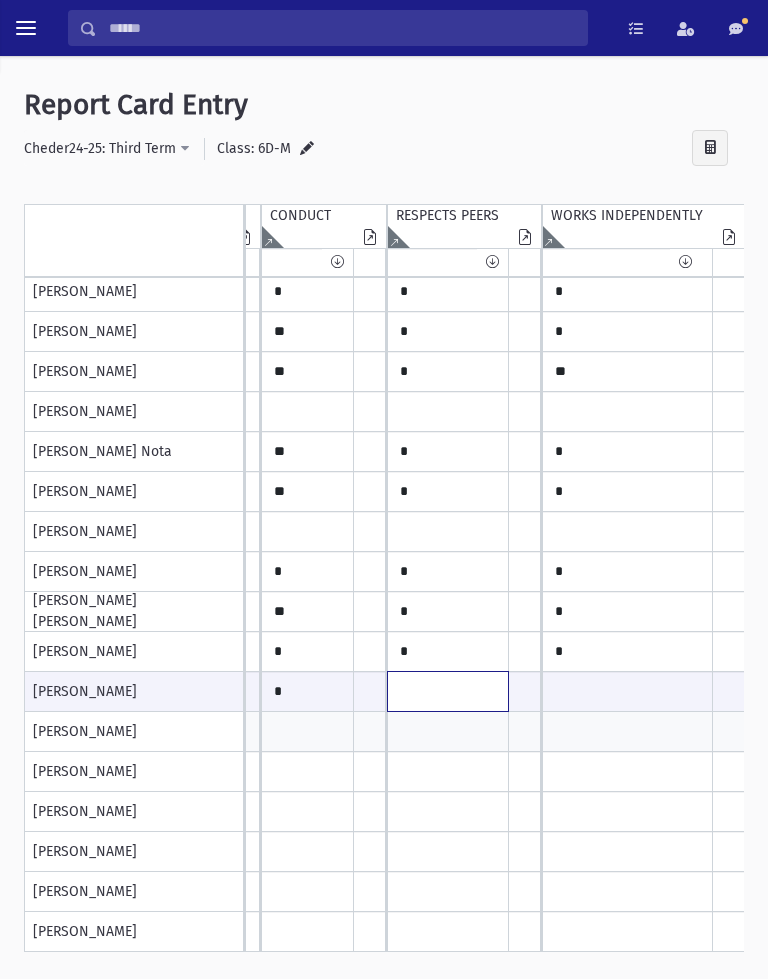 click at bounding box center (-555, 691) 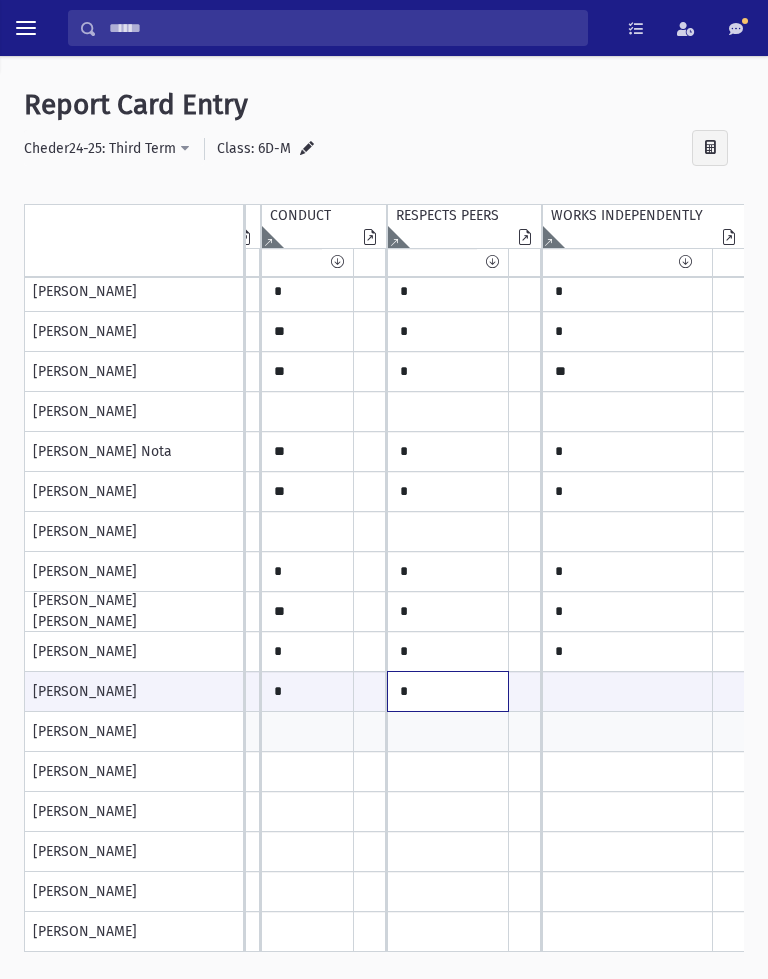 type on "*" 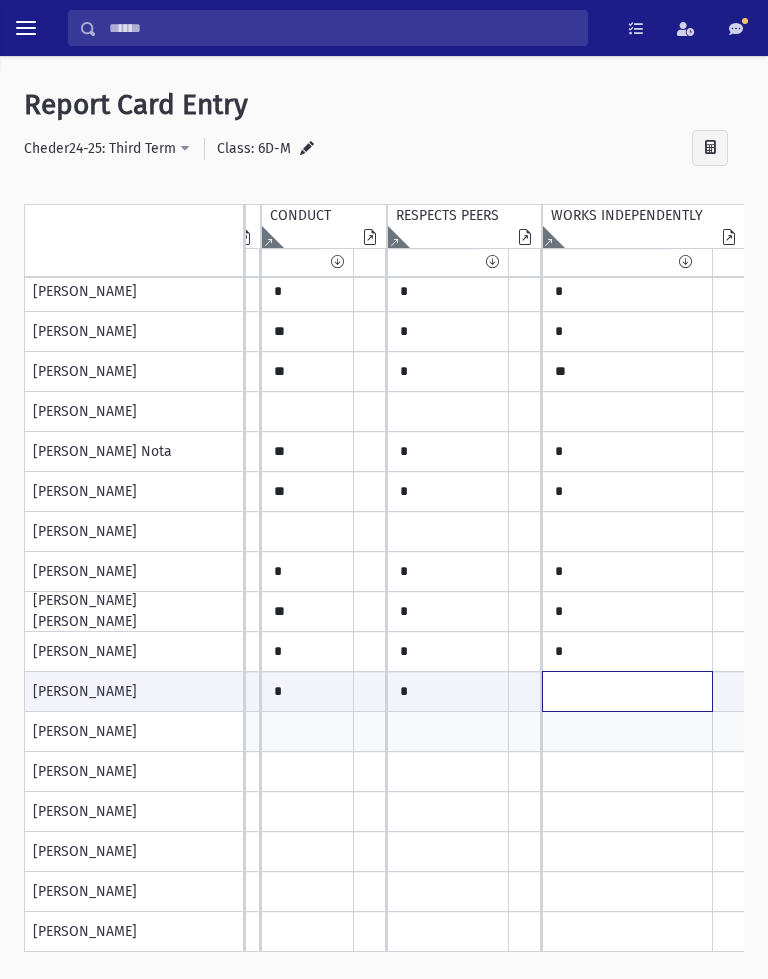 click at bounding box center (-555, 691) 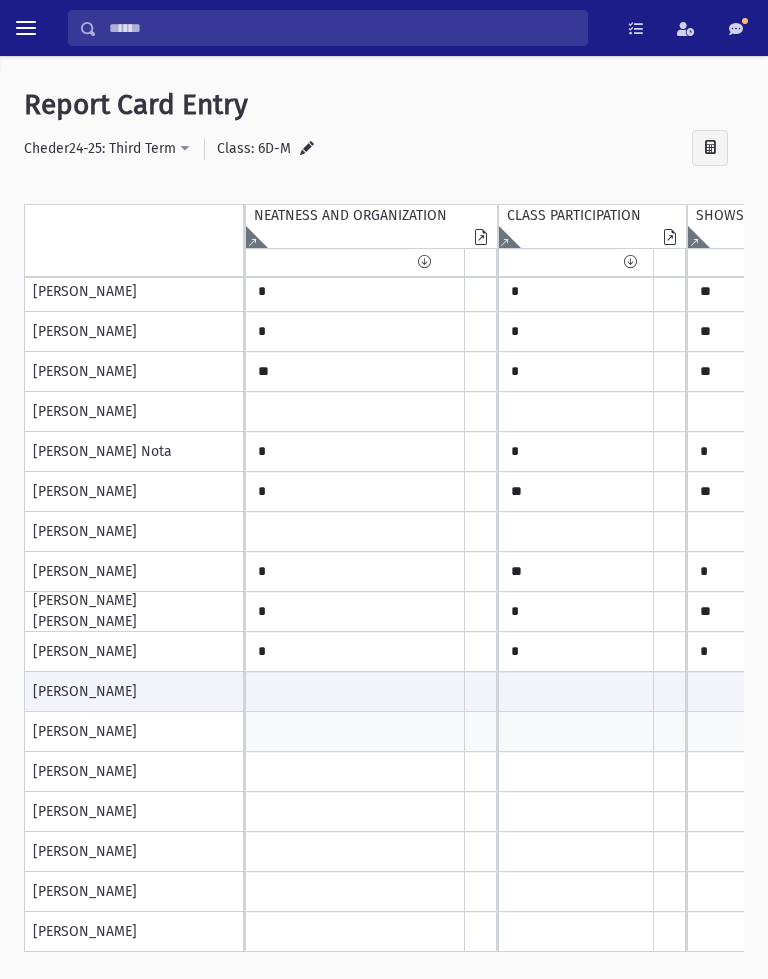 type on "*" 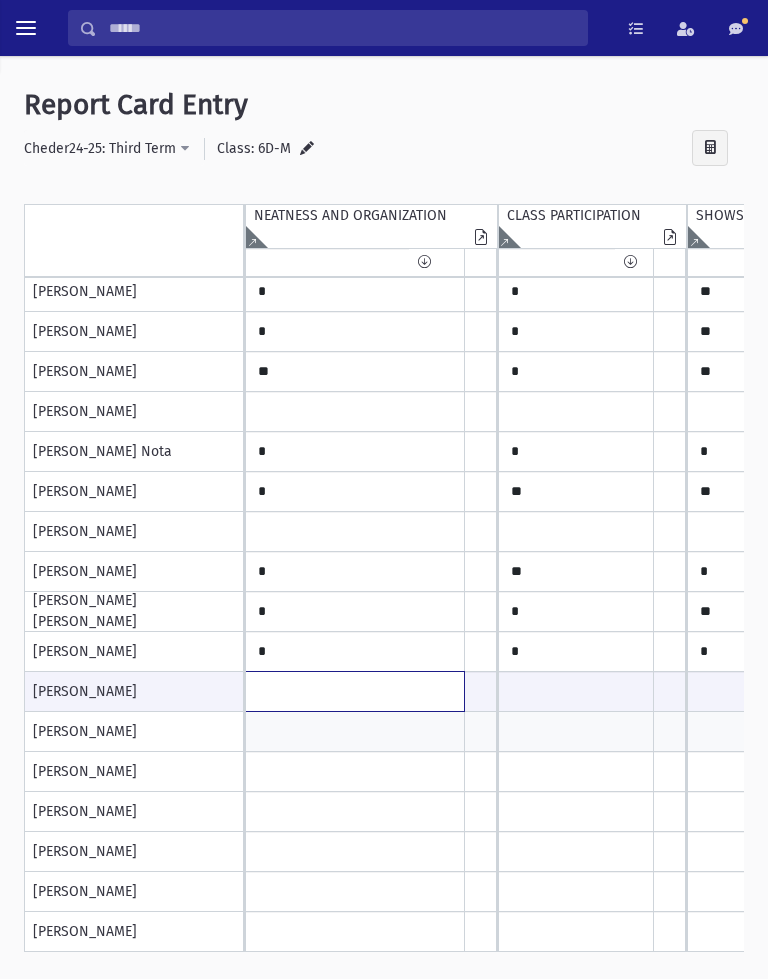 click at bounding box center (-1056, 691) 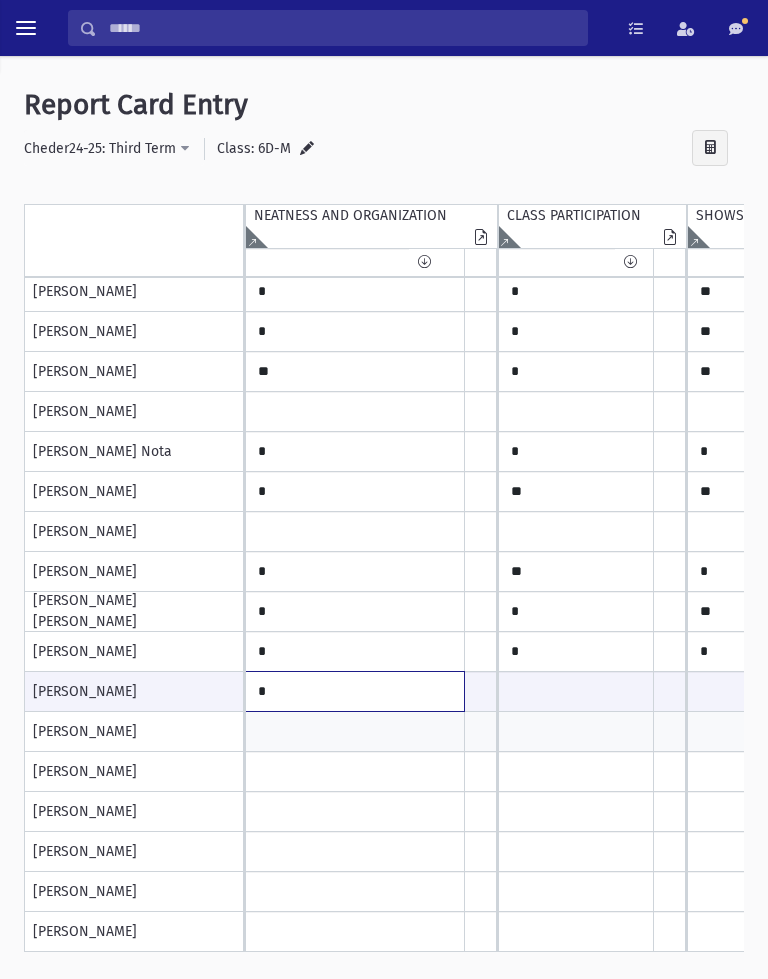 type on "*" 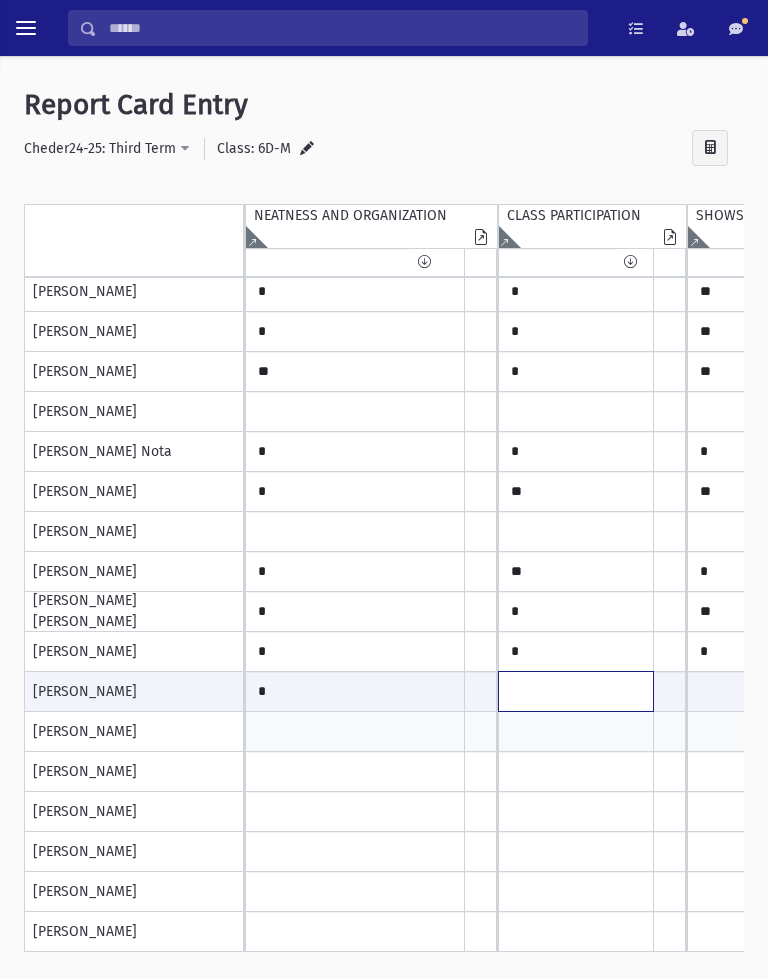 click at bounding box center [-1056, 691] 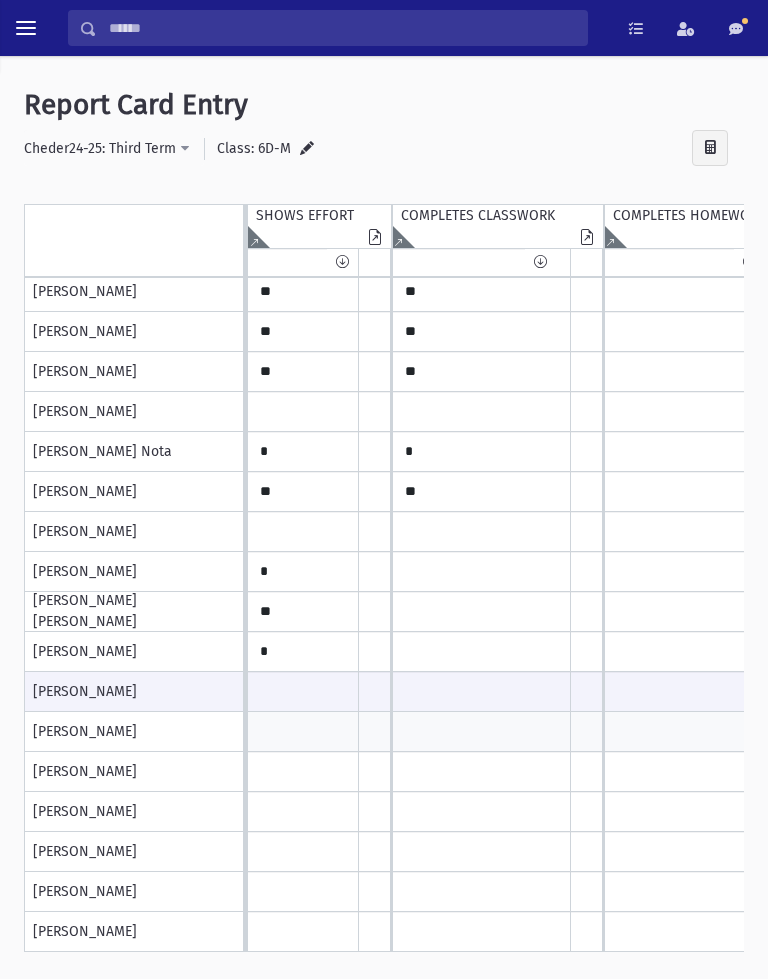type on "*" 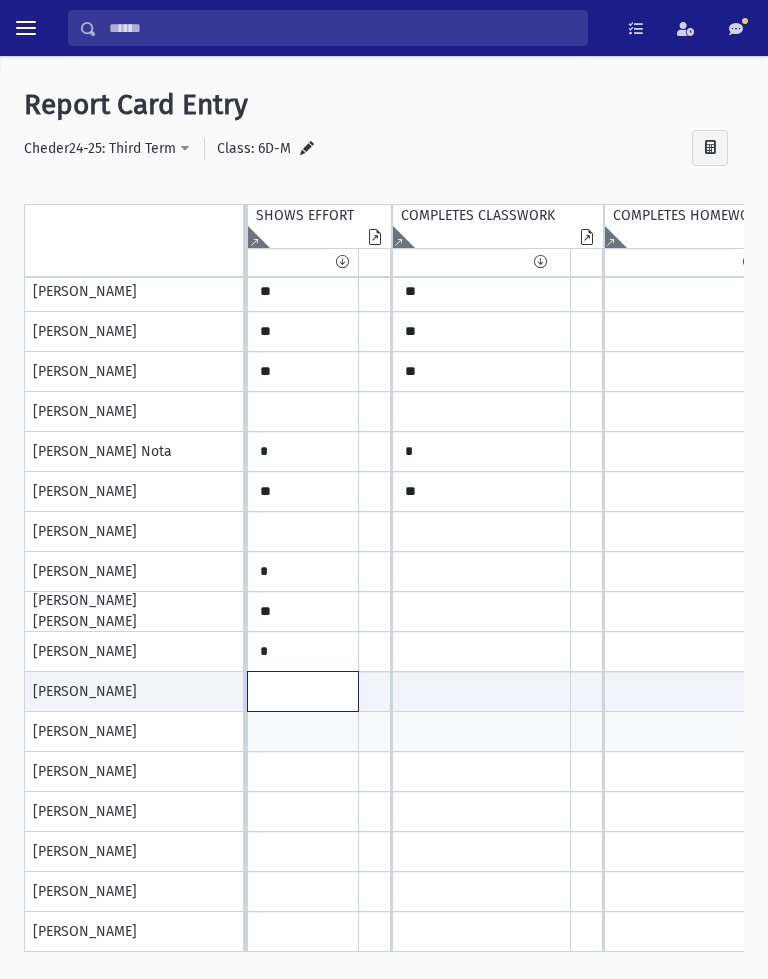click at bounding box center [-1496, 691] 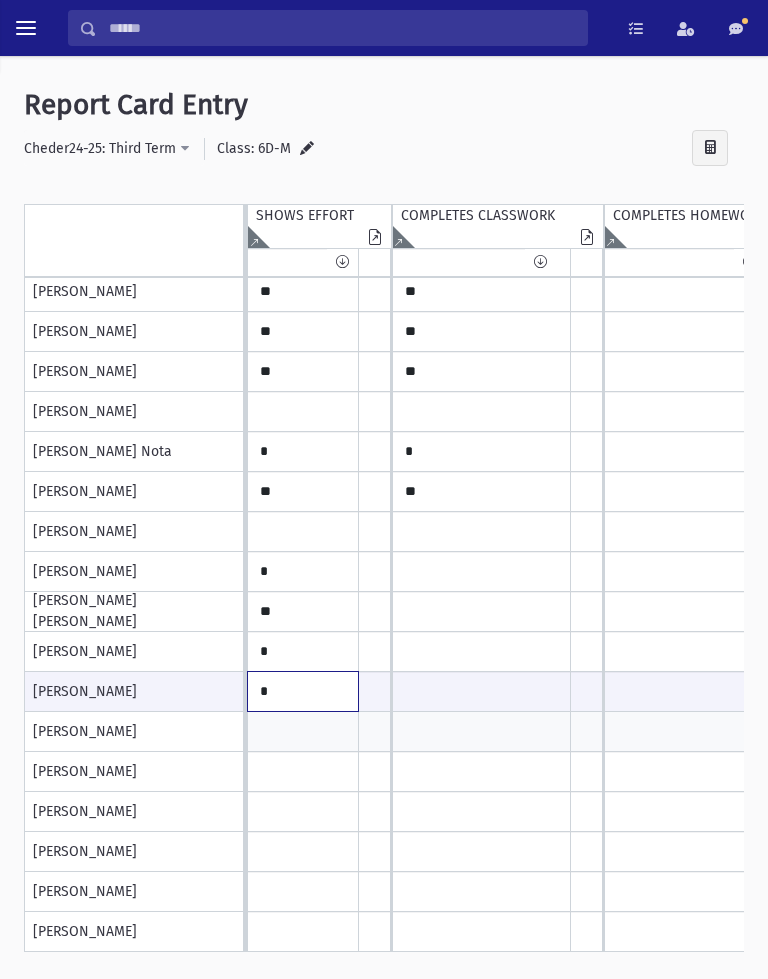 type on "*" 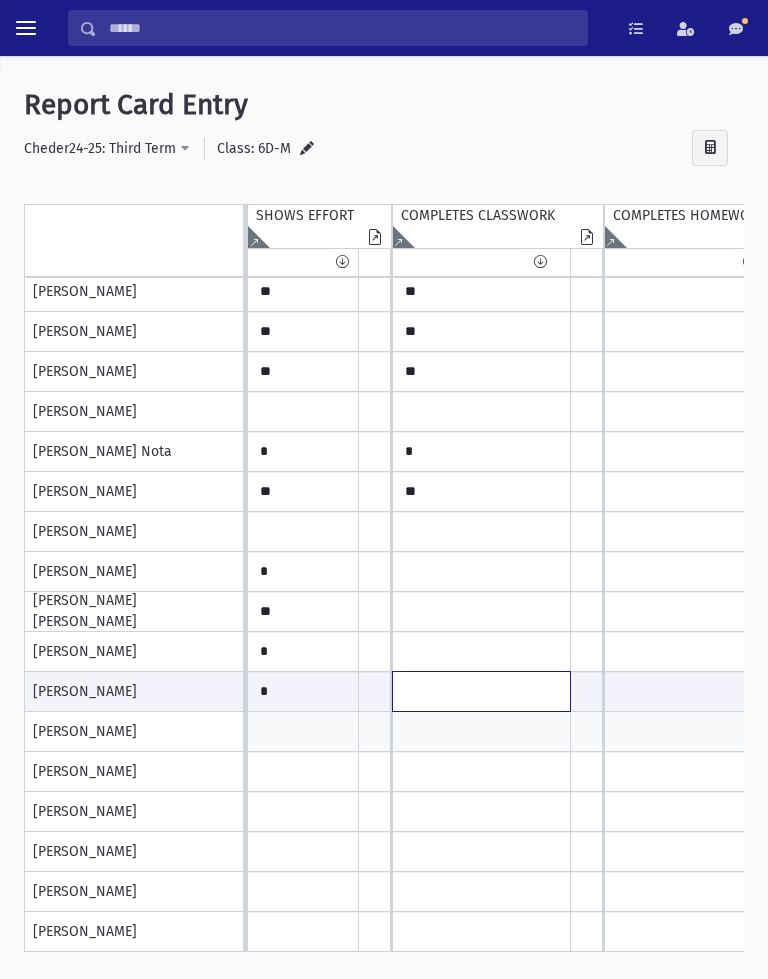 click at bounding box center [-1496, 691] 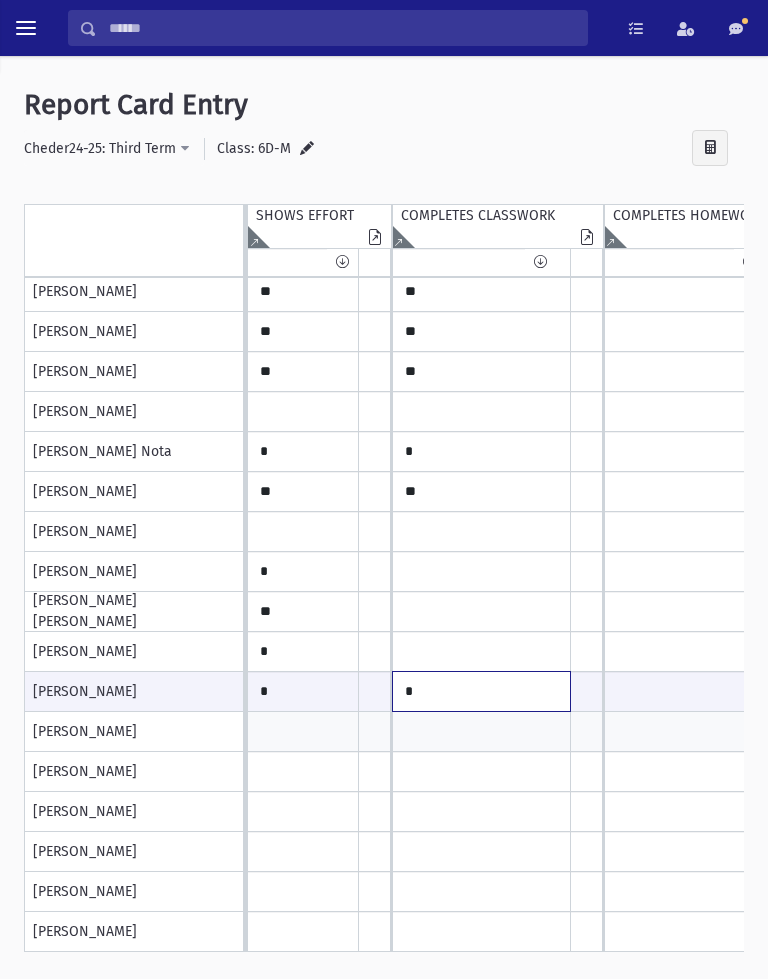 type on "*" 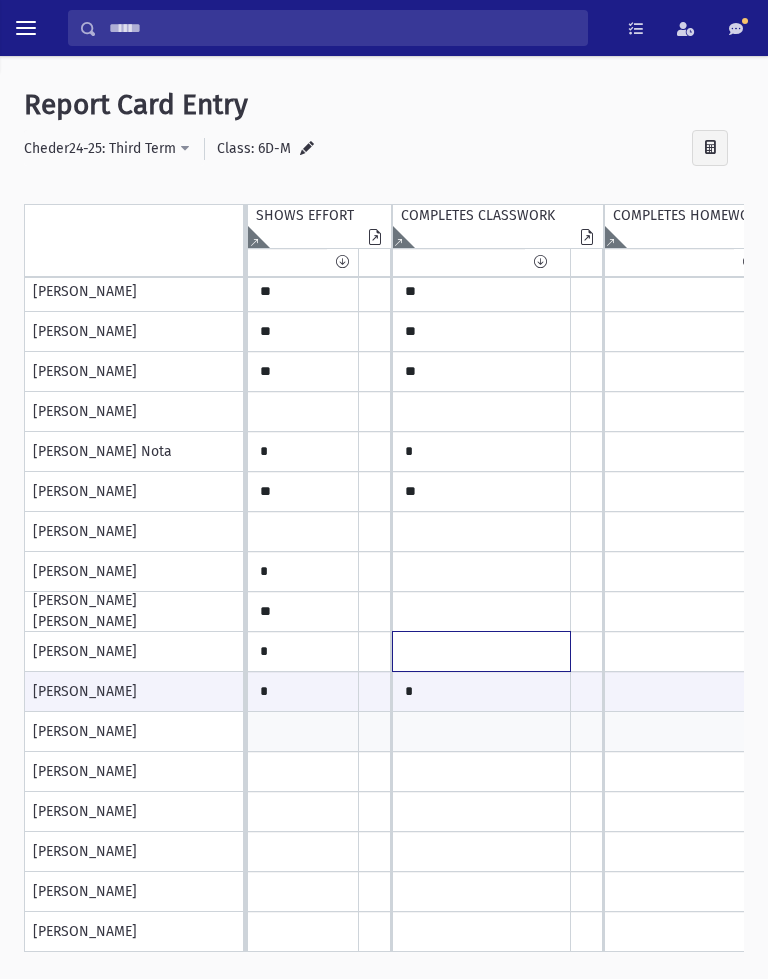 click at bounding box center (-1496, 52) 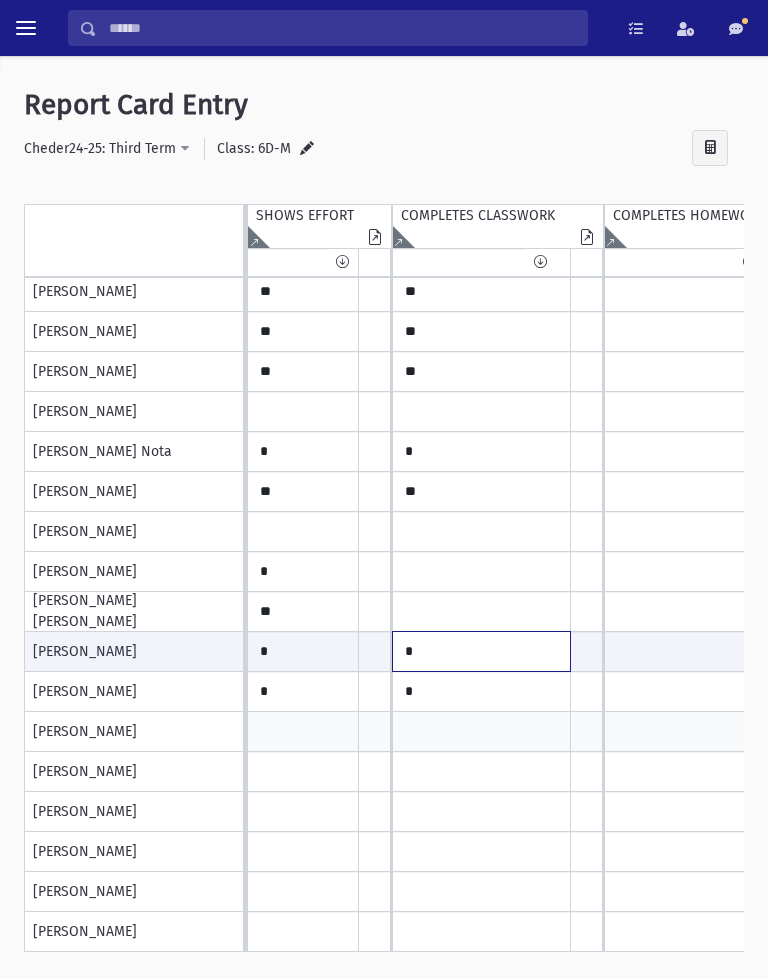 type on "*" 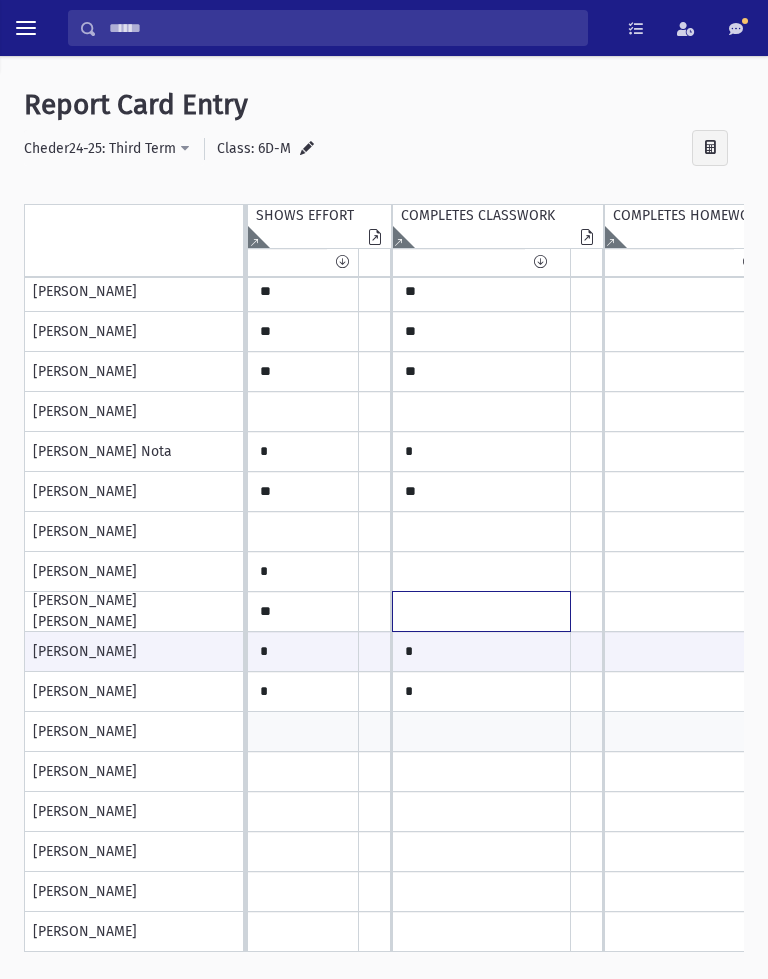 click at bounding box center (-1496, 52) 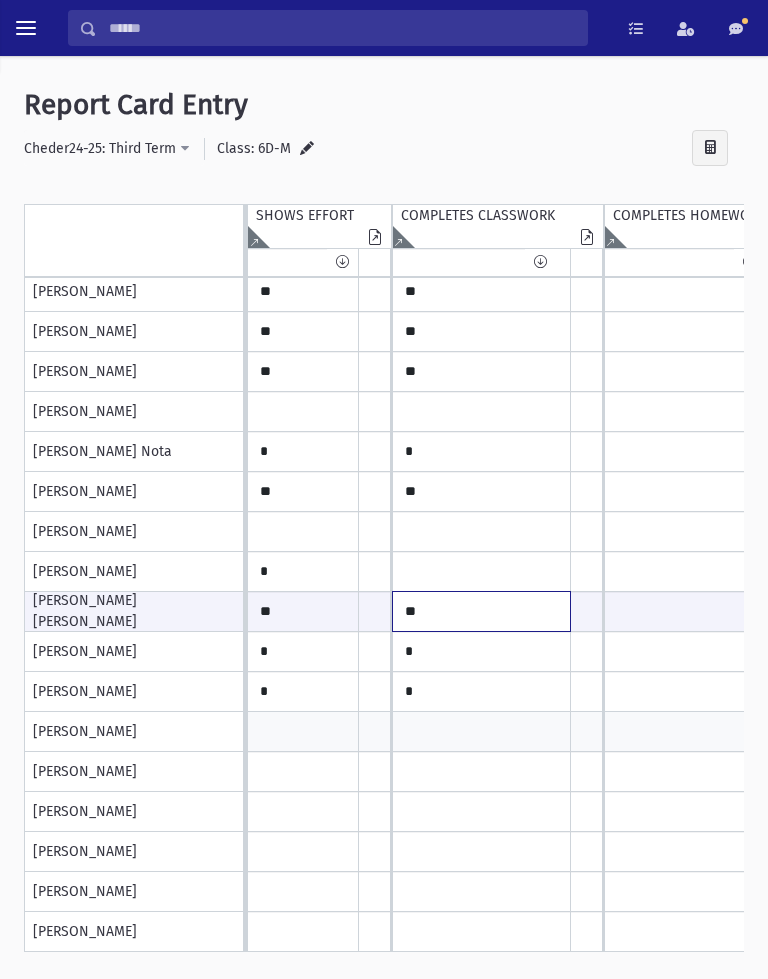 type on "**" 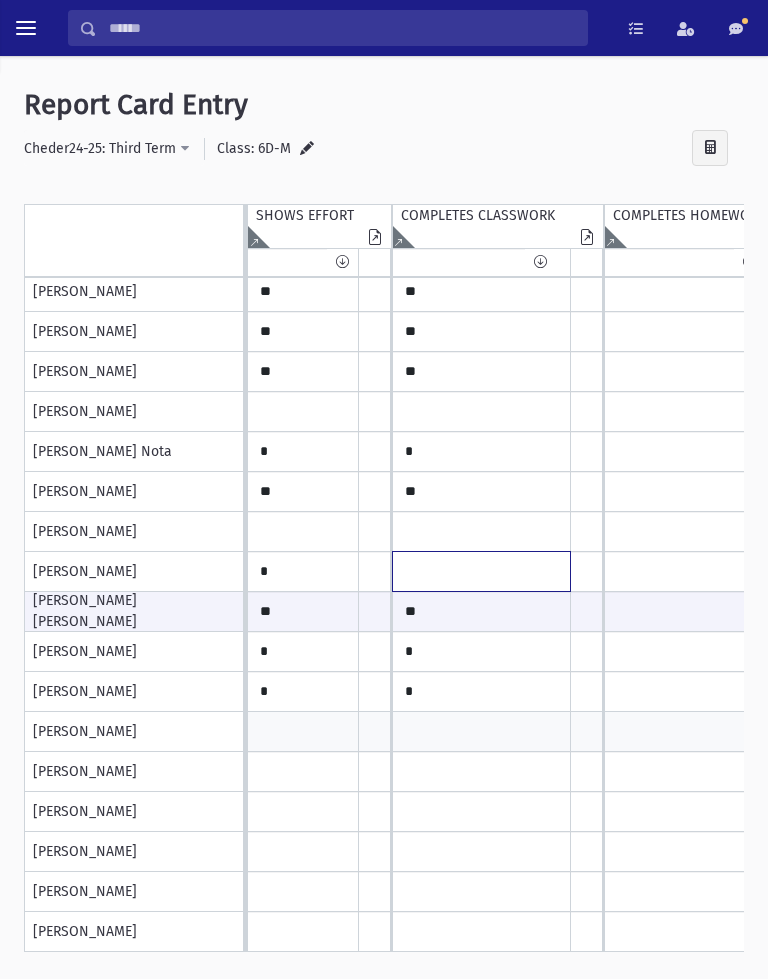 click at bounding box center [-1496, 52] 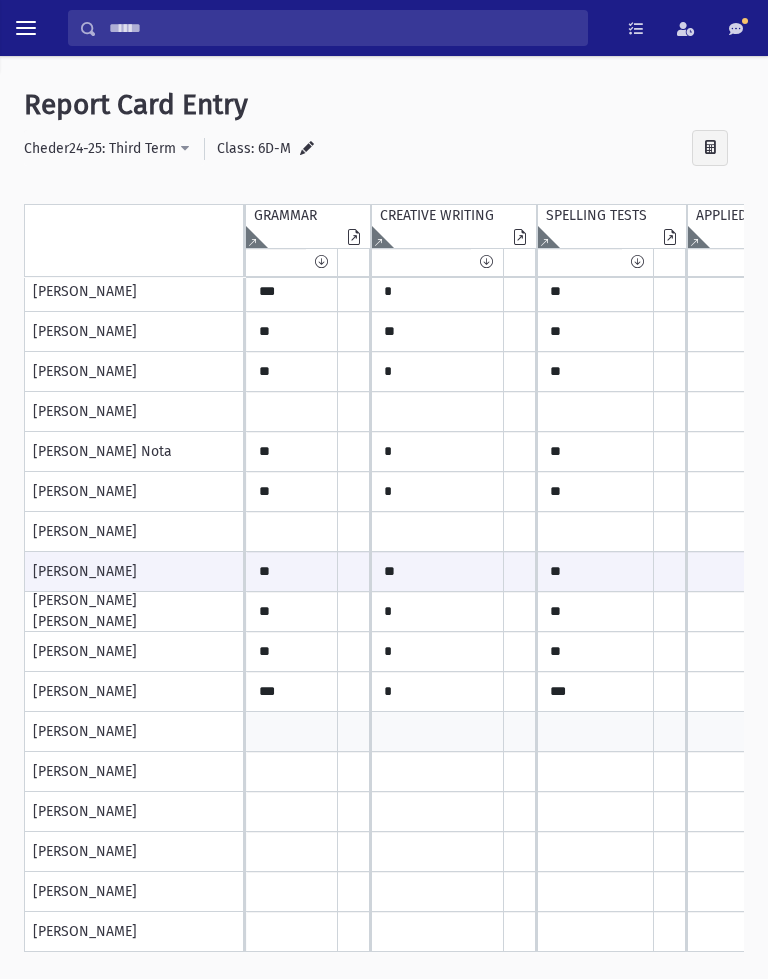 type on "**" 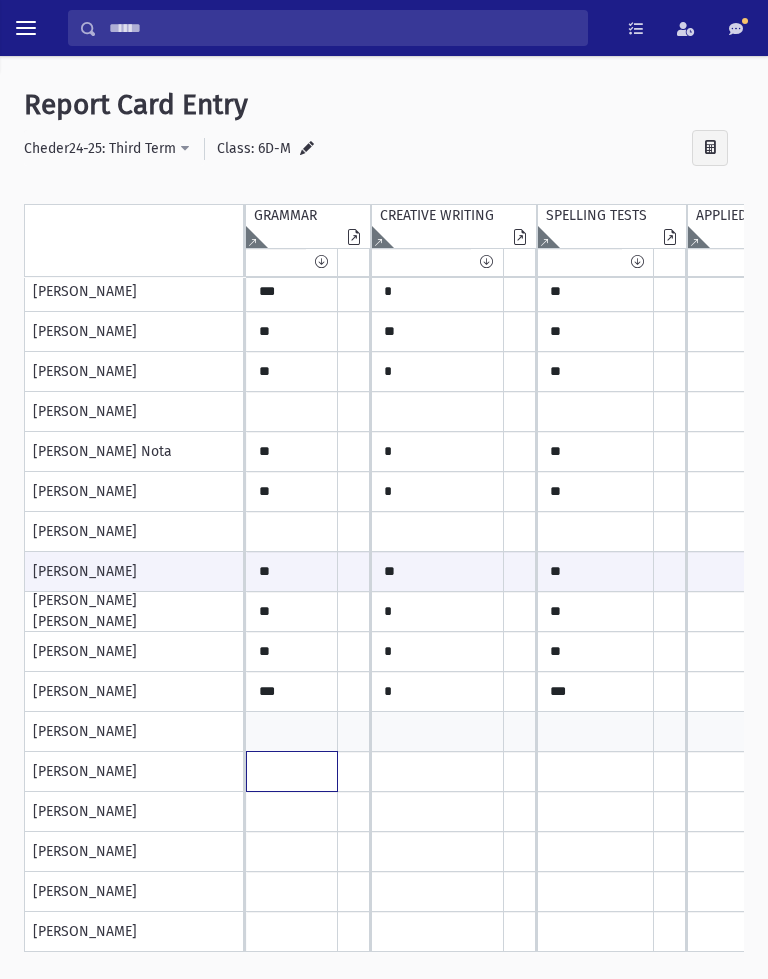 click at bounding box center [292, 52] 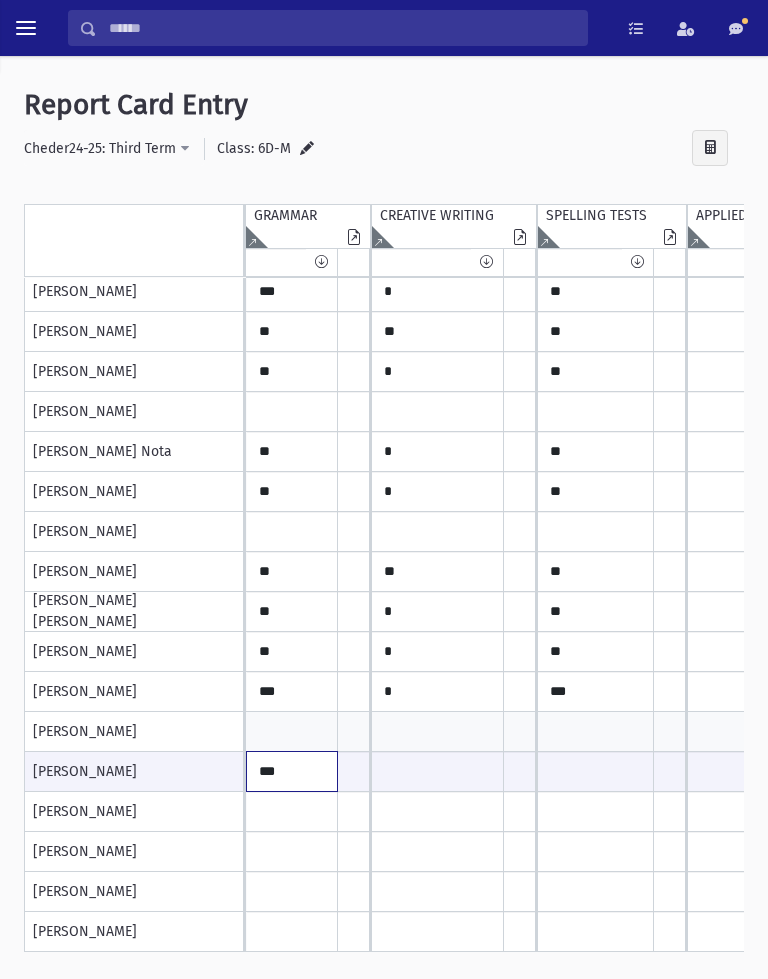 type on "***" 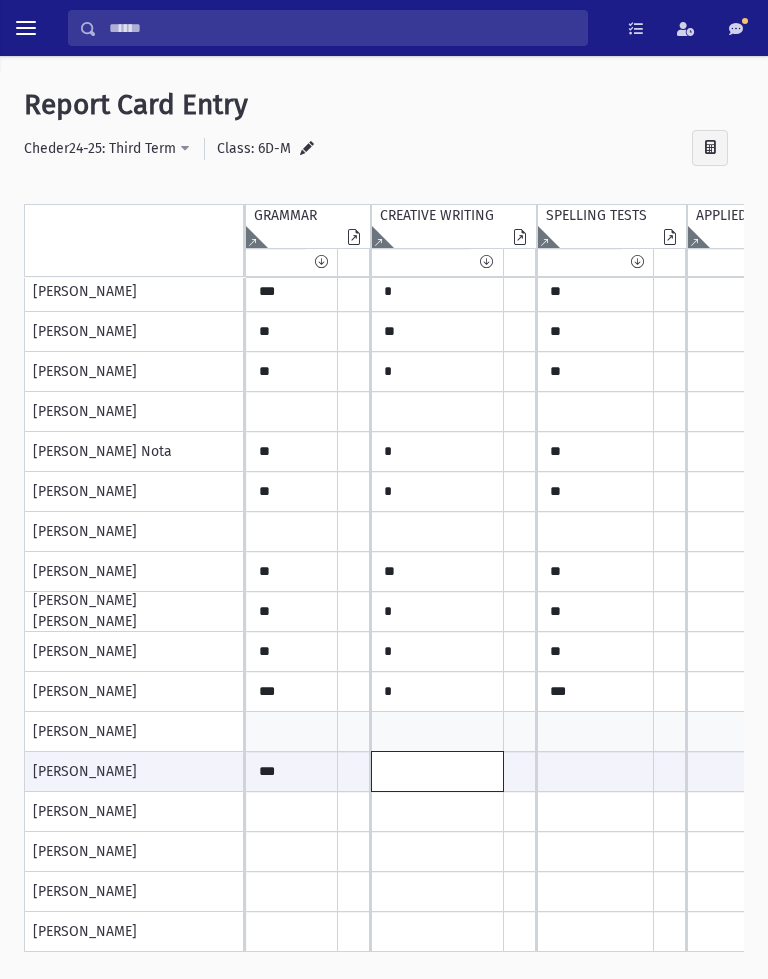 click at bounding box center (292, 771) 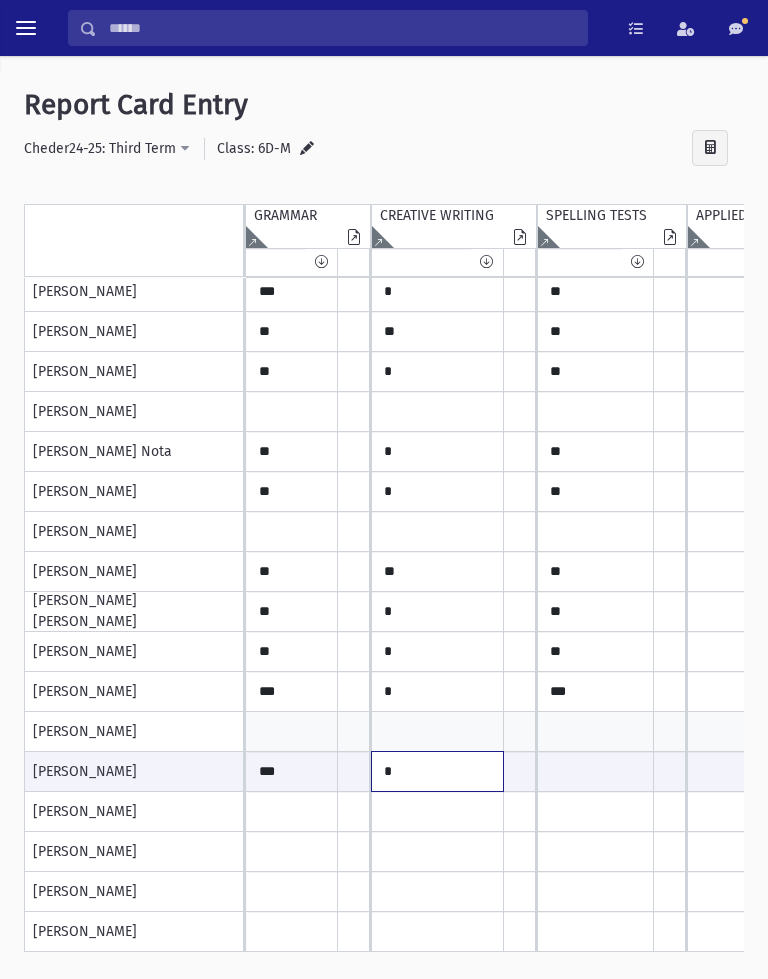 type on "*" 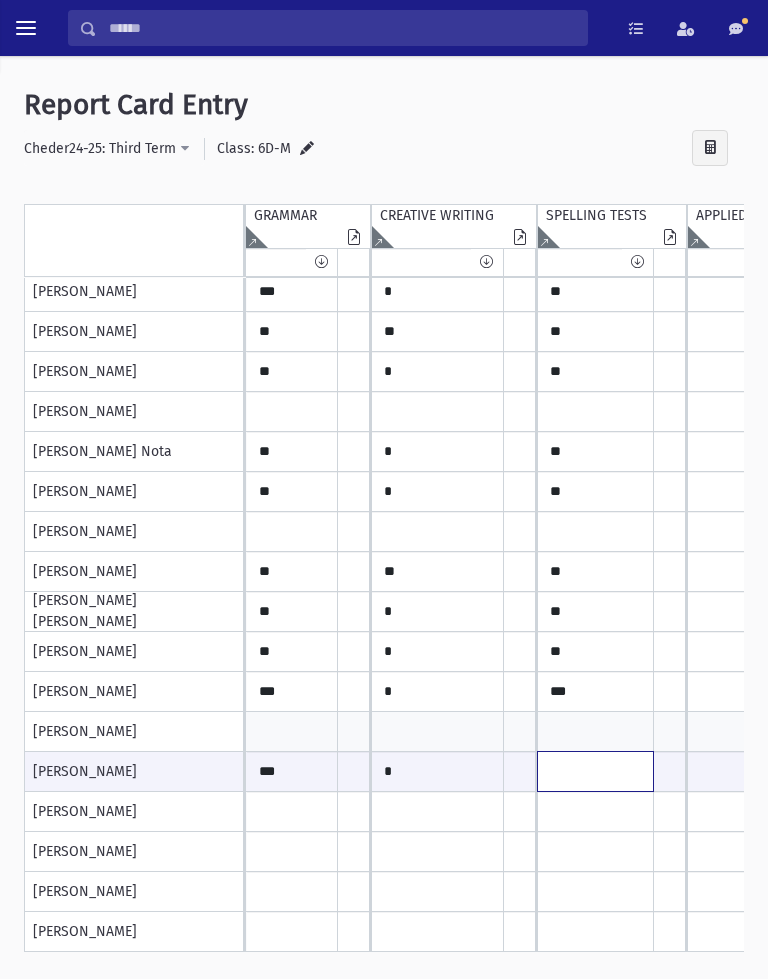 click at bounding box center [292, 771] 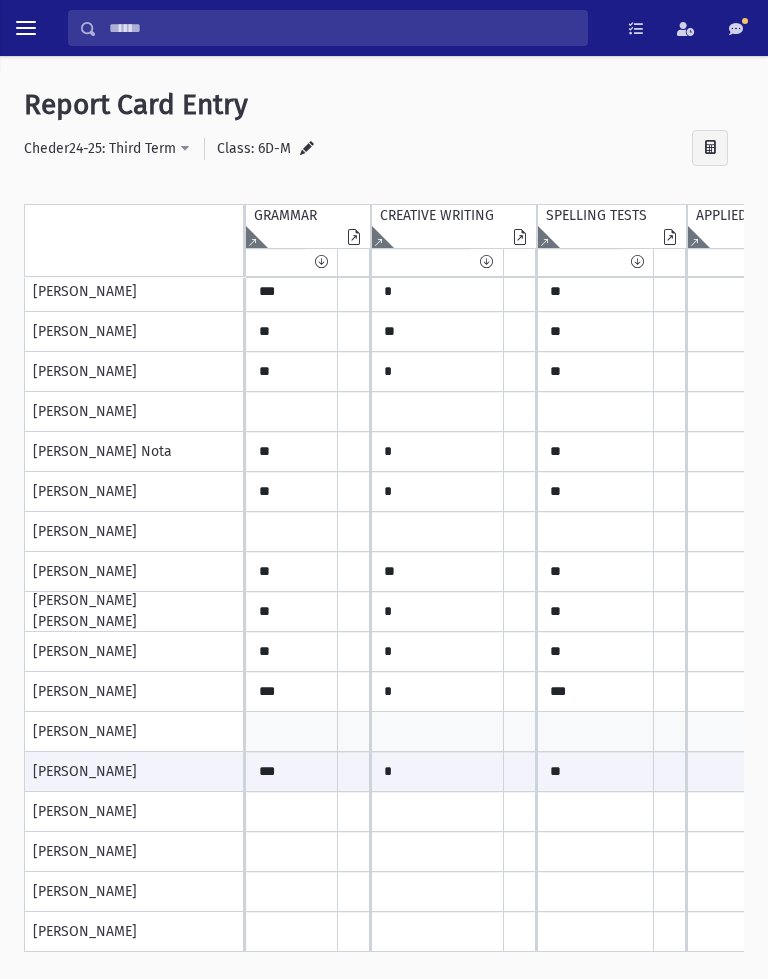 scroll, scrollTop: 248, scrollLeft: 77, axis: both 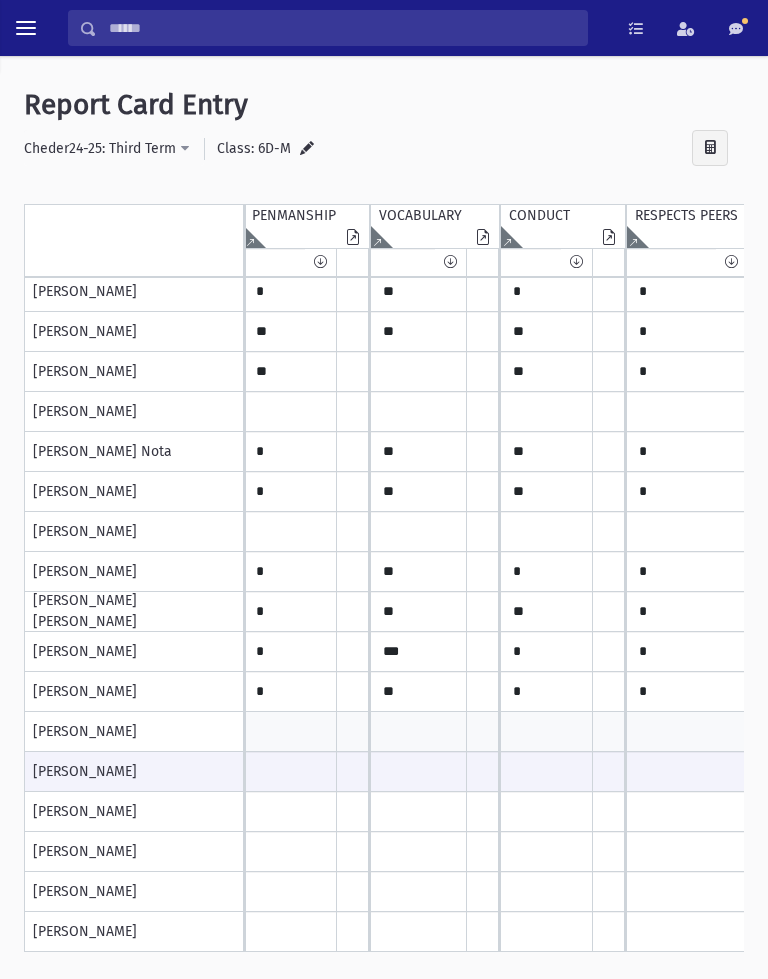 type on "**" 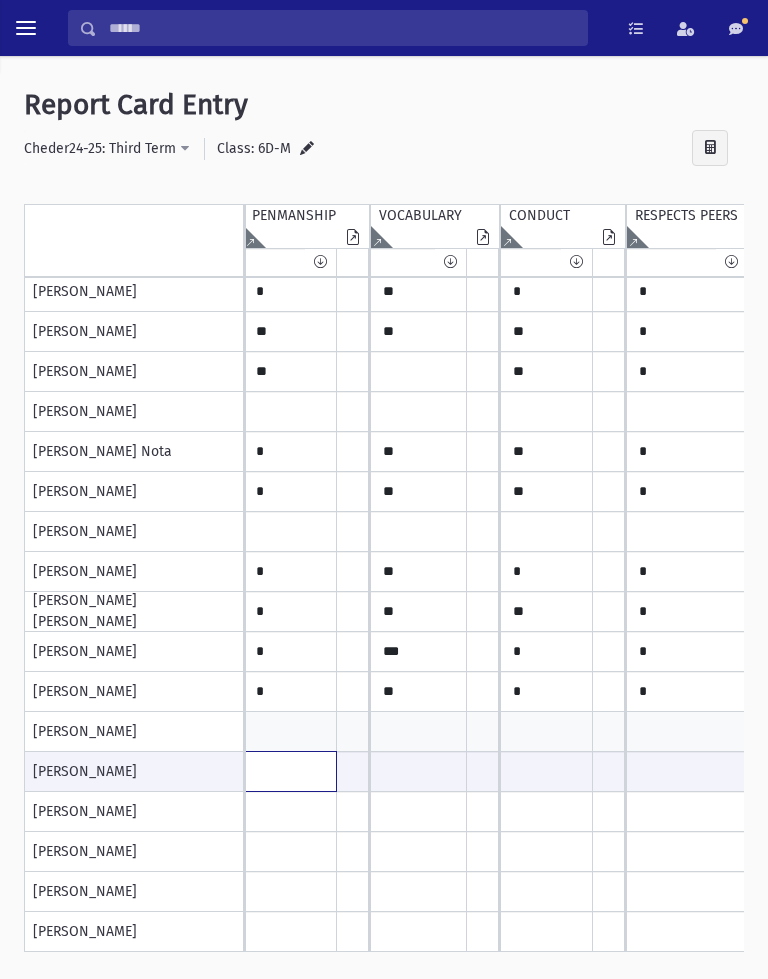 click at bounding box center (-316, 771) 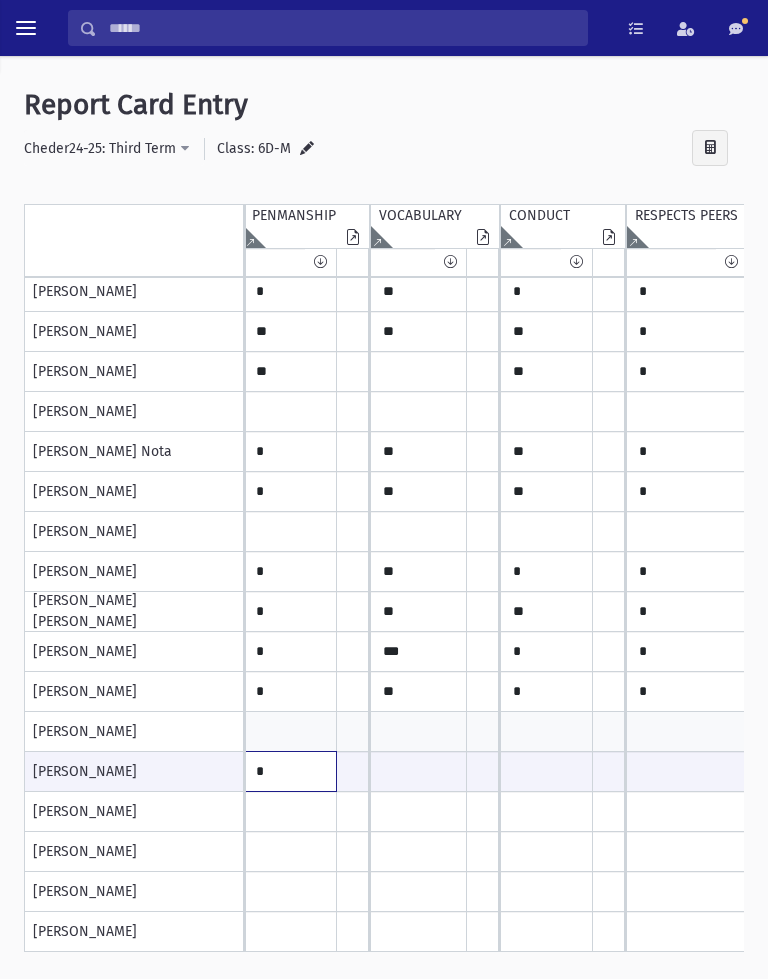 type on "*" 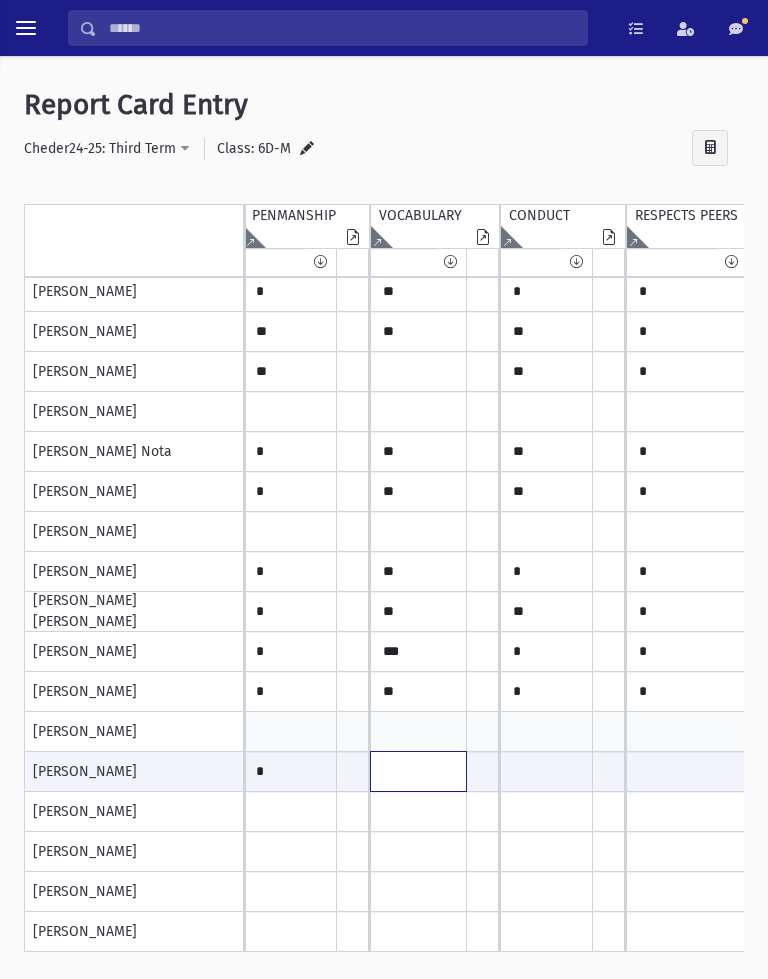 click at bounding box center [-316, 771] 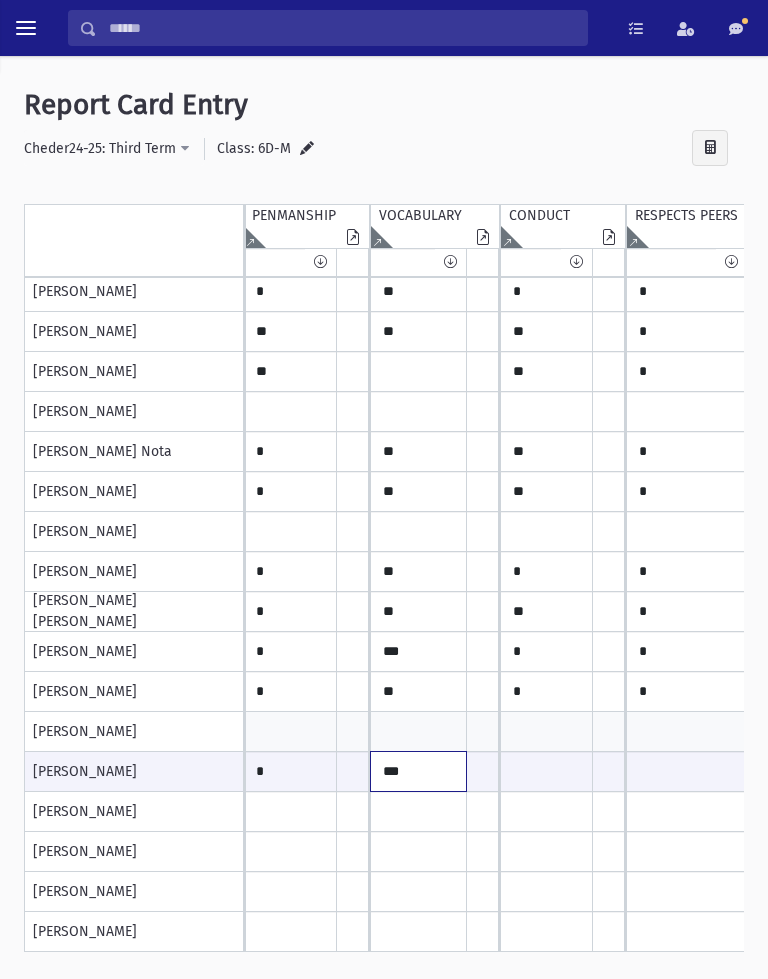 type on "***" 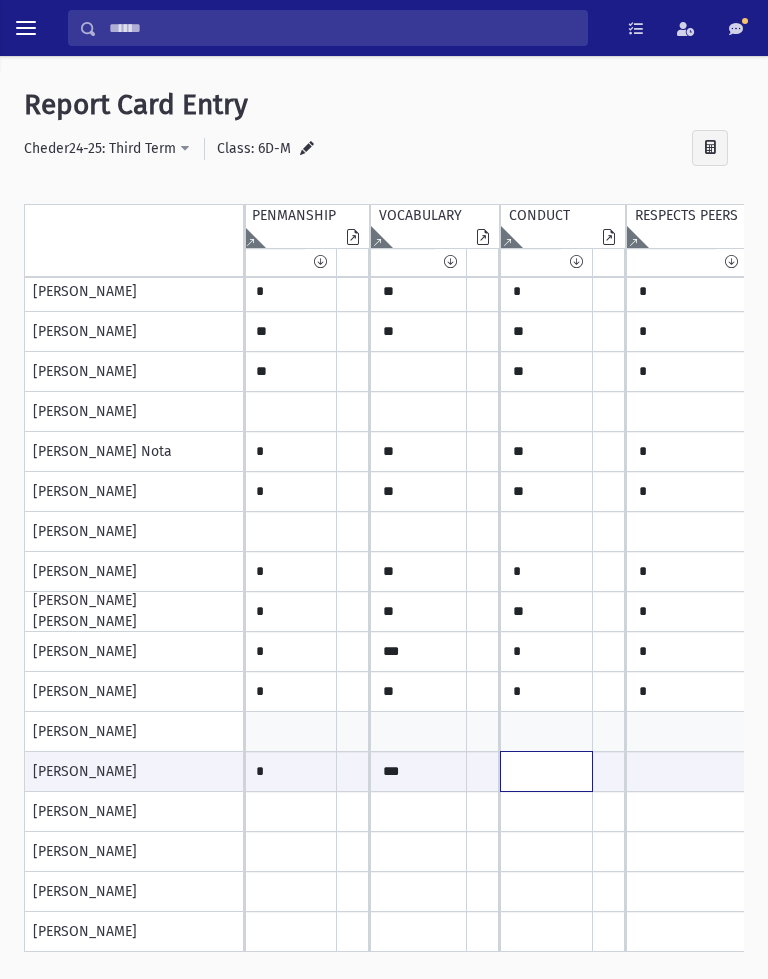 click at bounding box center (-316, 771) 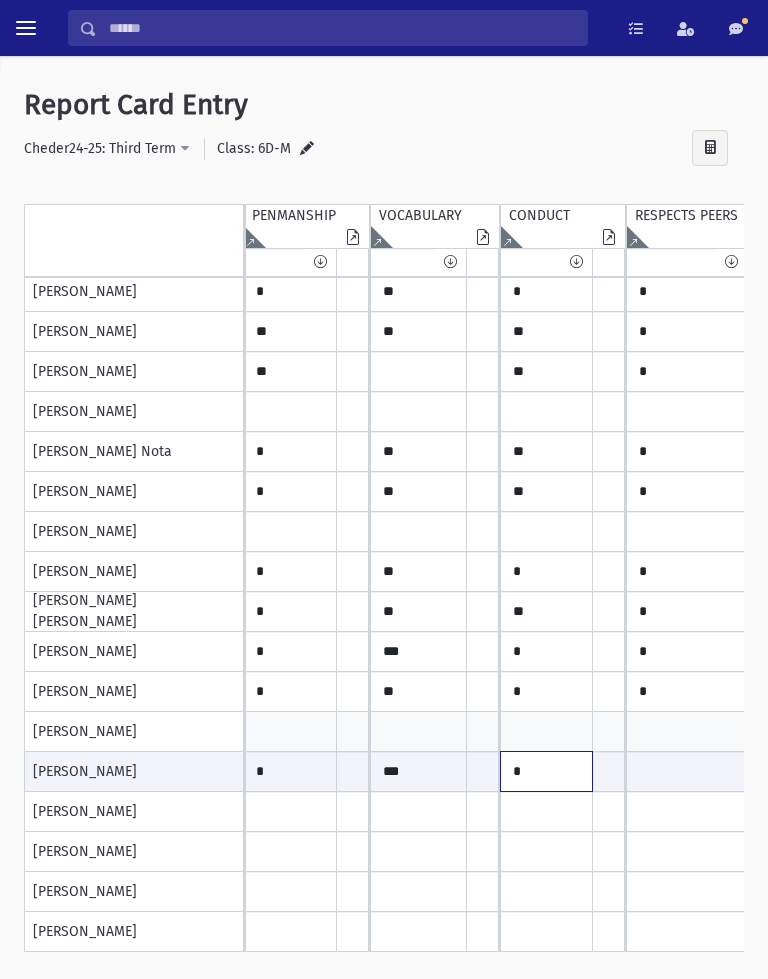 type on "*" 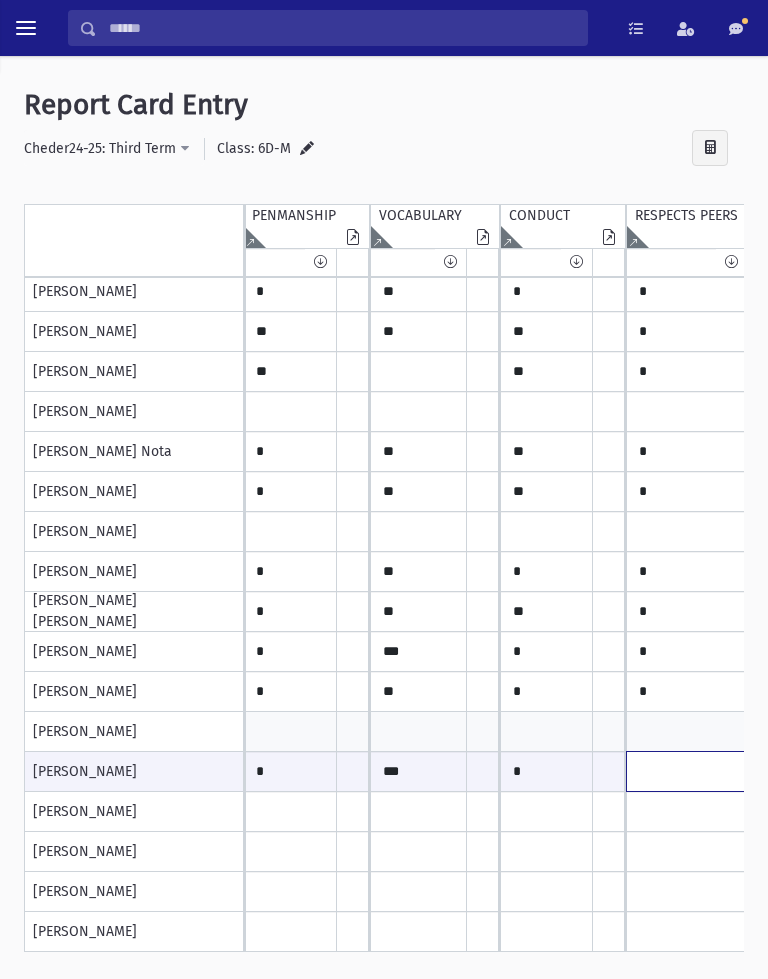 click at bounding box center [-316, 771] 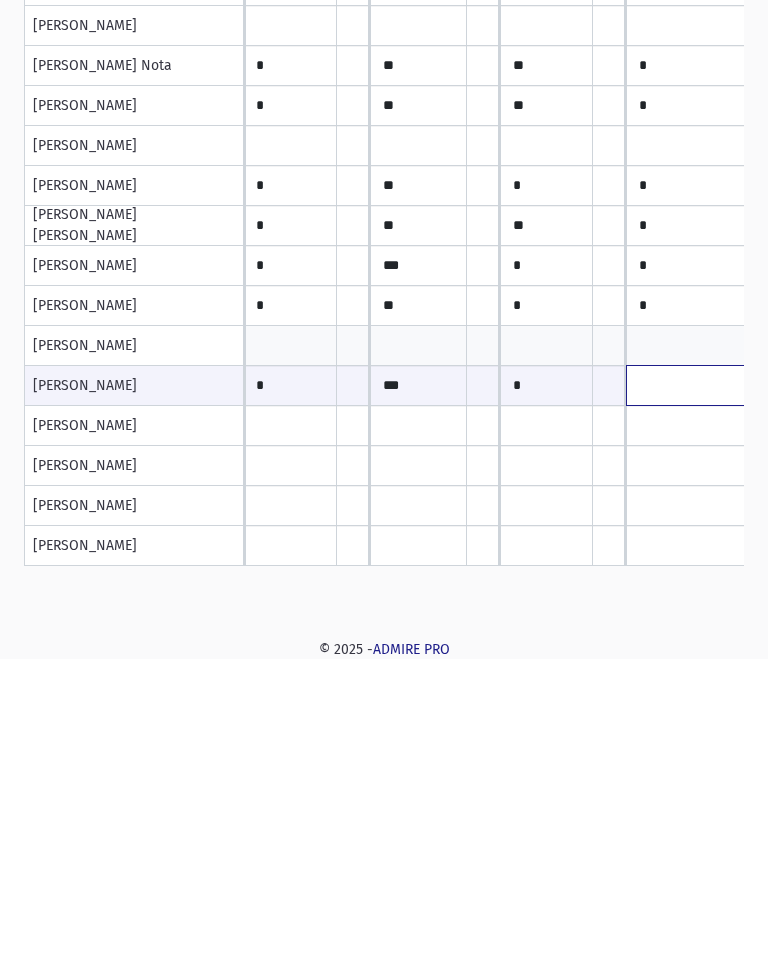 scroll, scrollTop: 0, scrollLeft: 0, axis: both 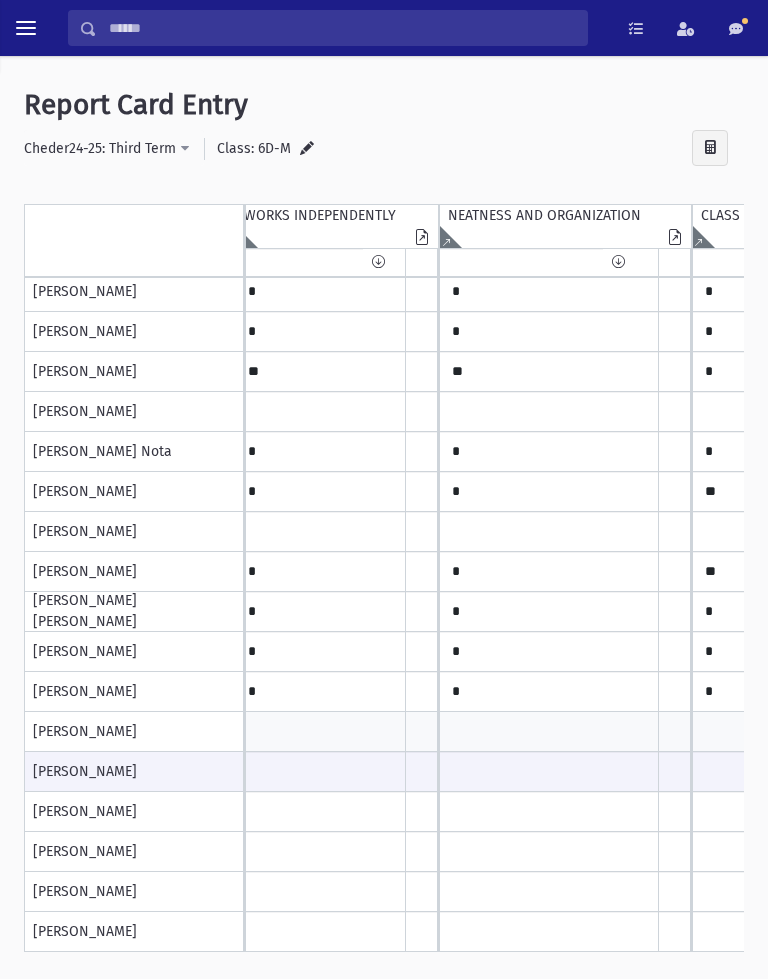 type on "*" 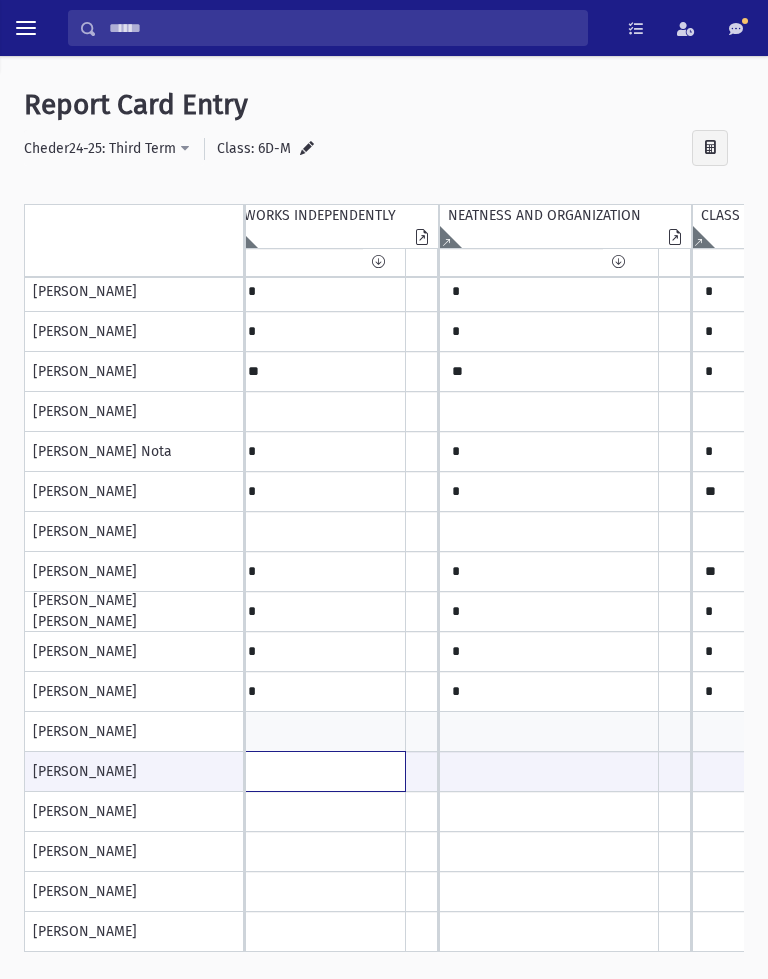 click at bounding box center (-862, 771) 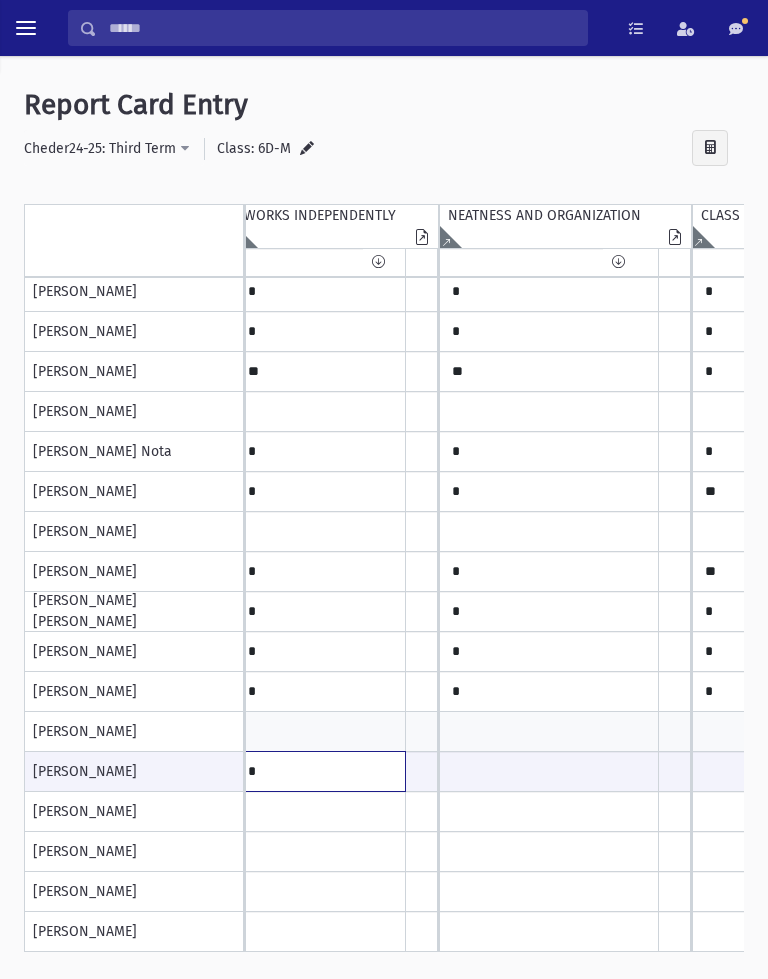 type on "*" 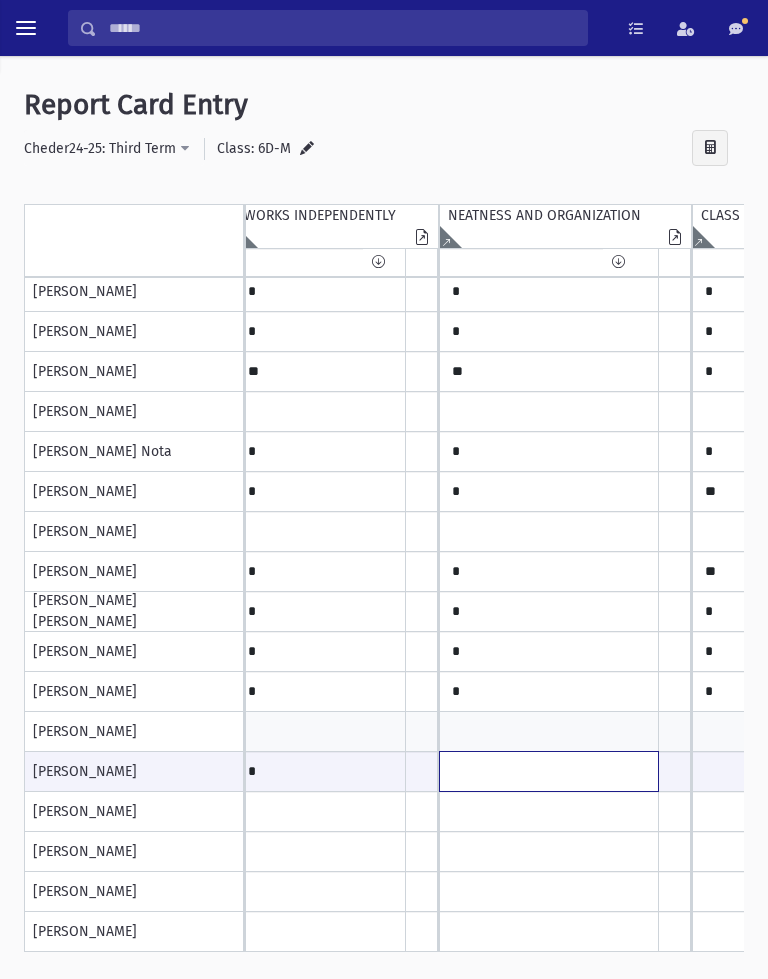 click at bounding box center [-862, 771] 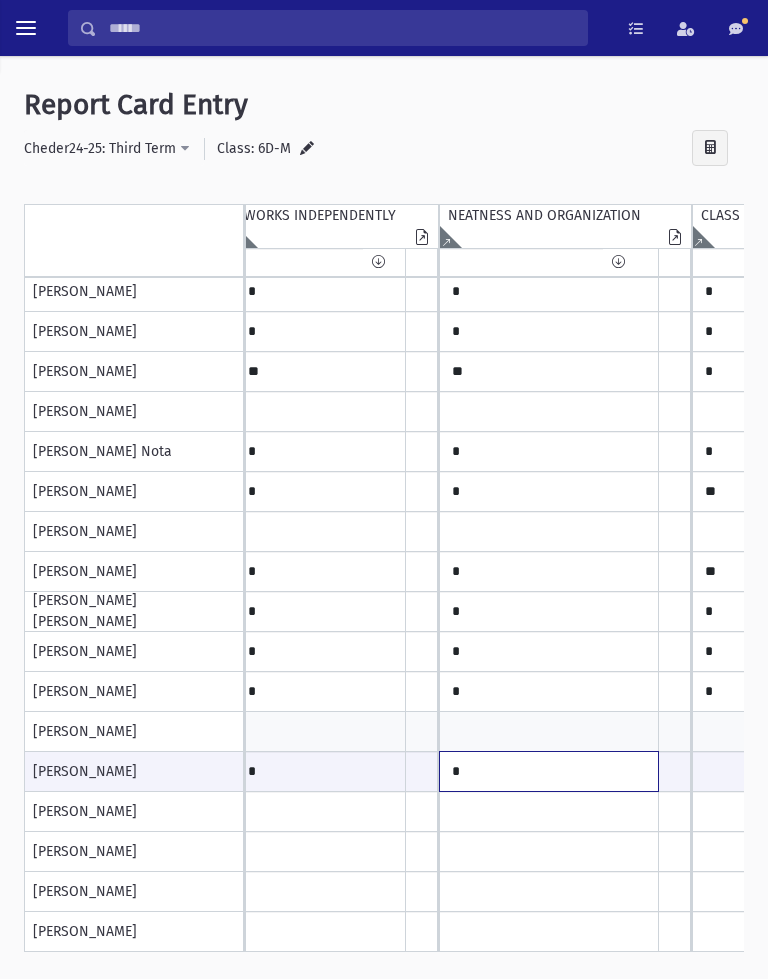 type on "*" 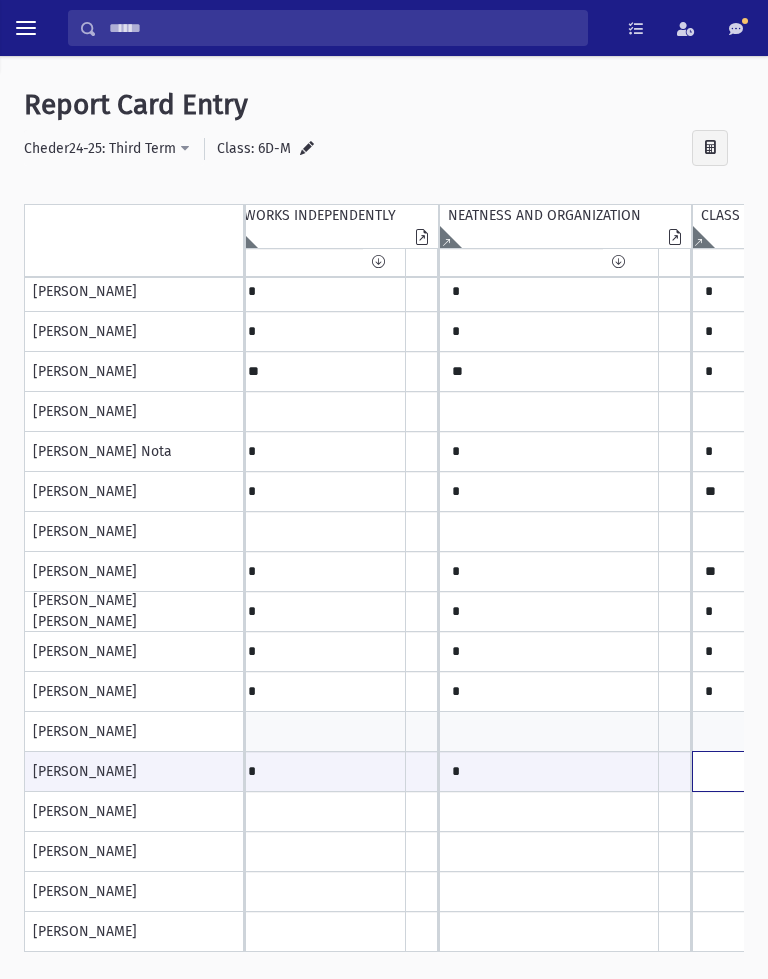 click at bounding box center (-862, 771) 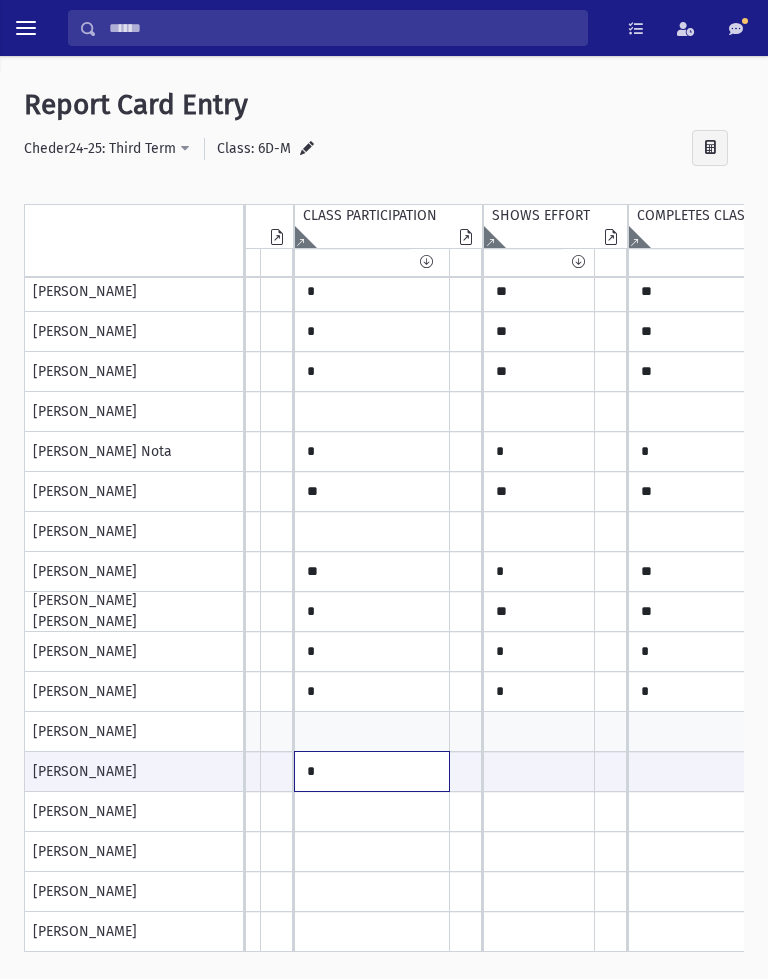 type on "*" 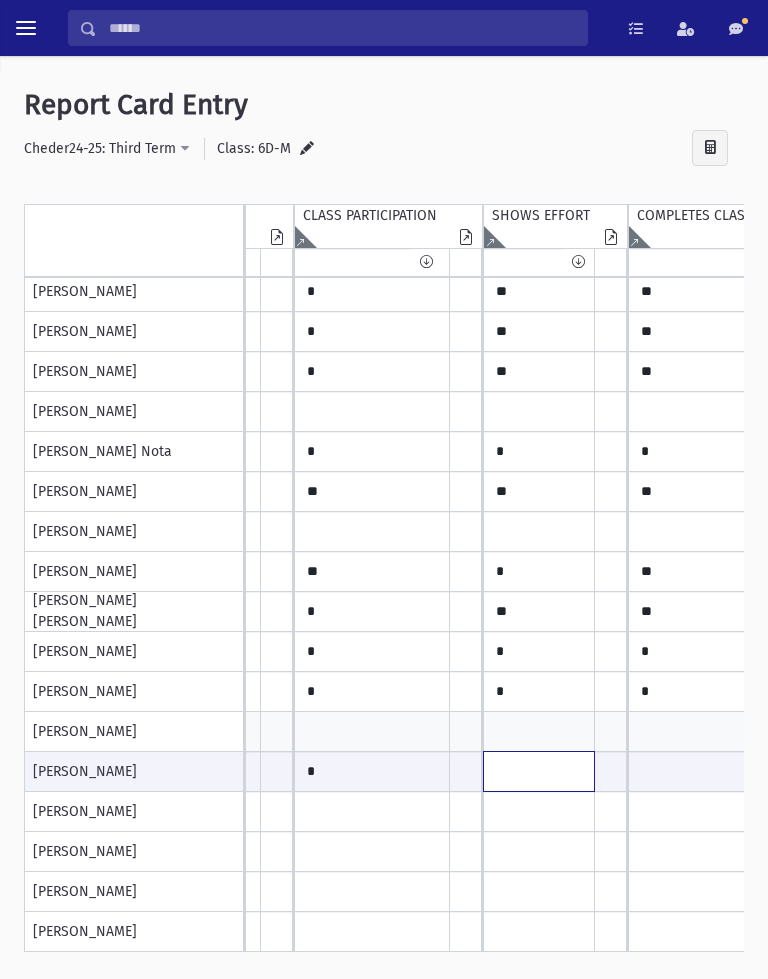 click at bounding box center [-1260, 771] 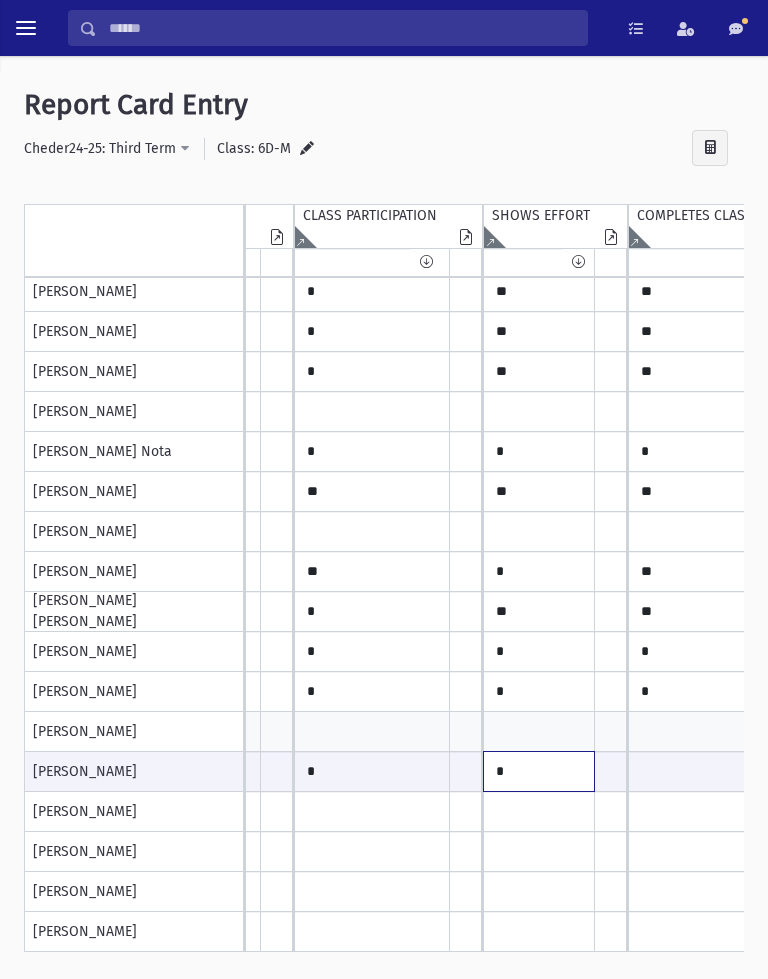 type on "*" 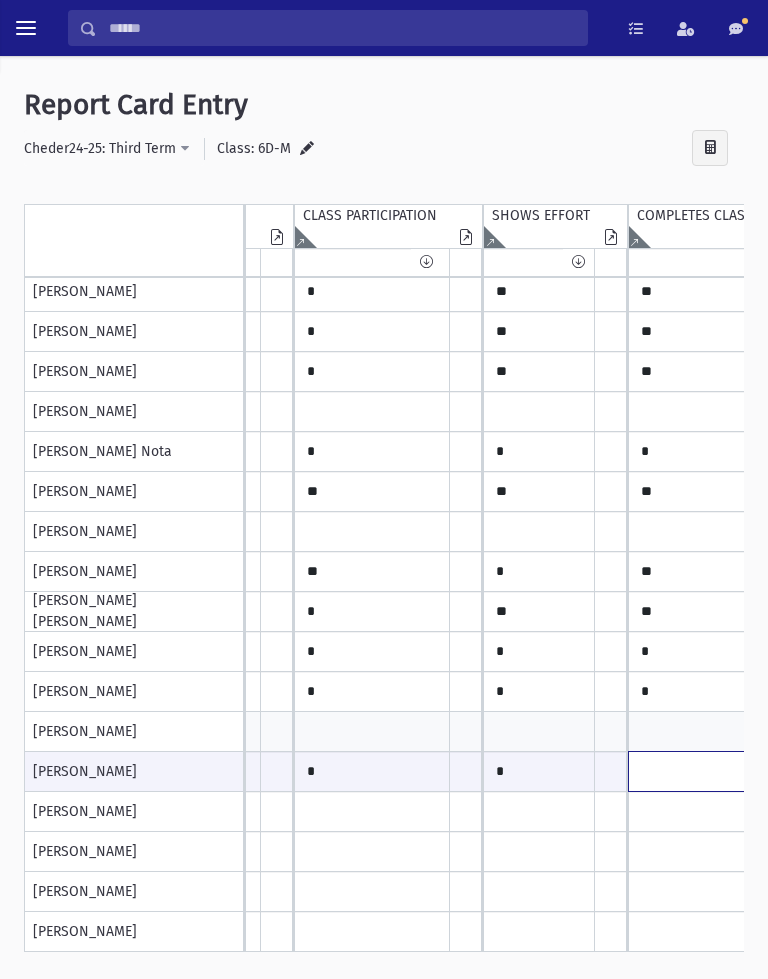 click at bounding box center [-1260, 771] 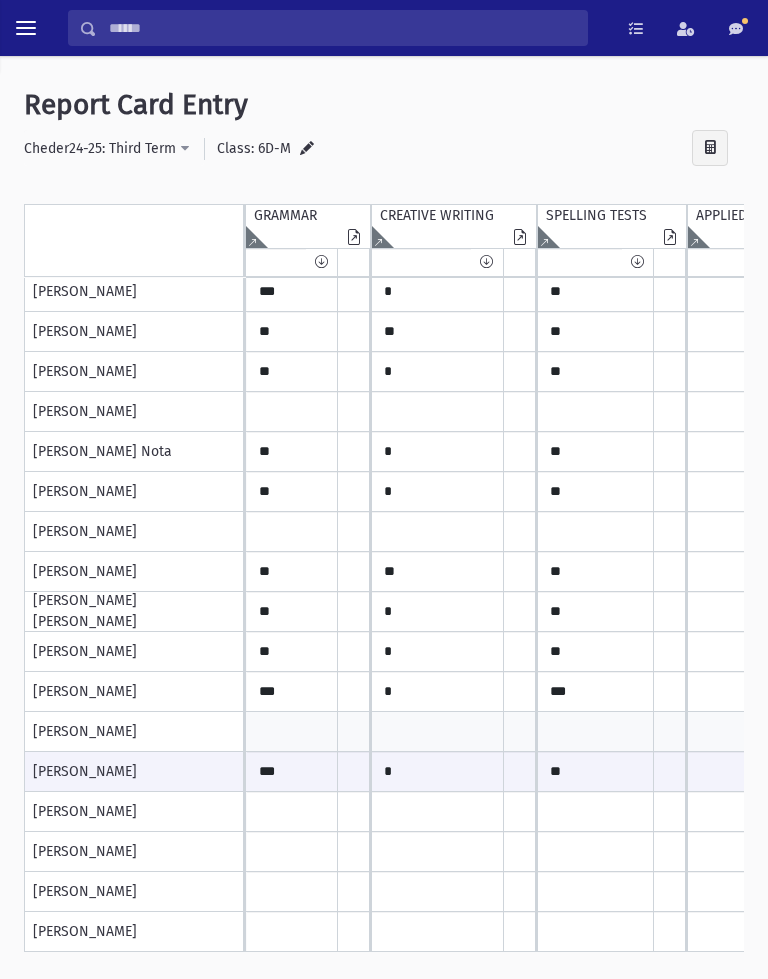 type on "*" 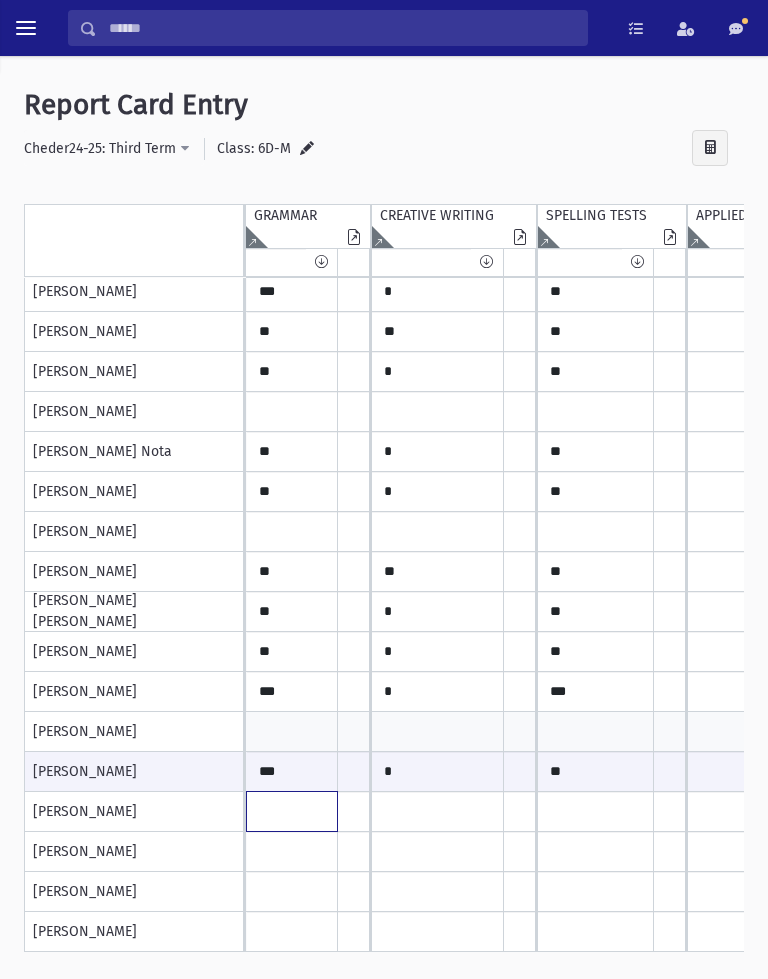 click at bounding box center (292, 52) 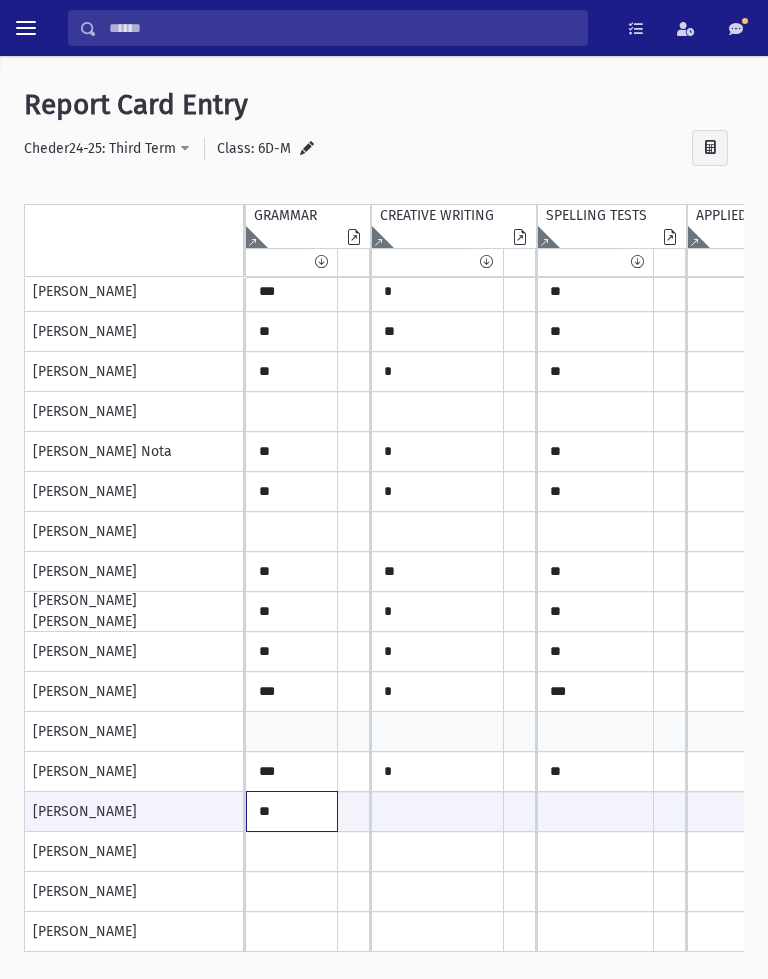 type on "**" 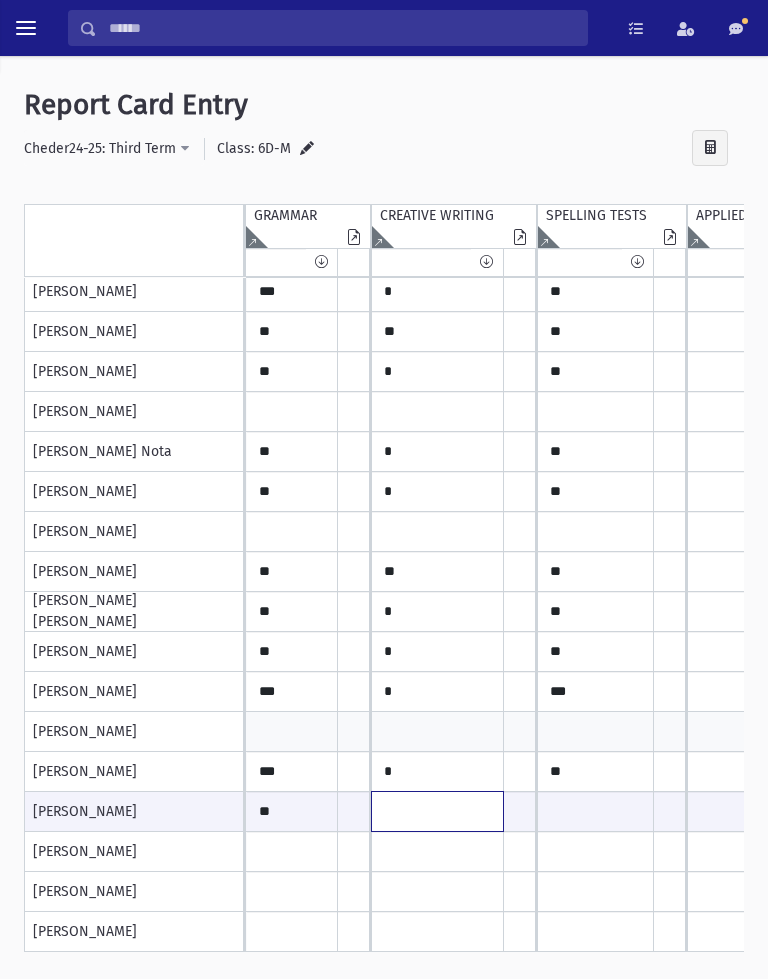click at bounding box center [292, 811] 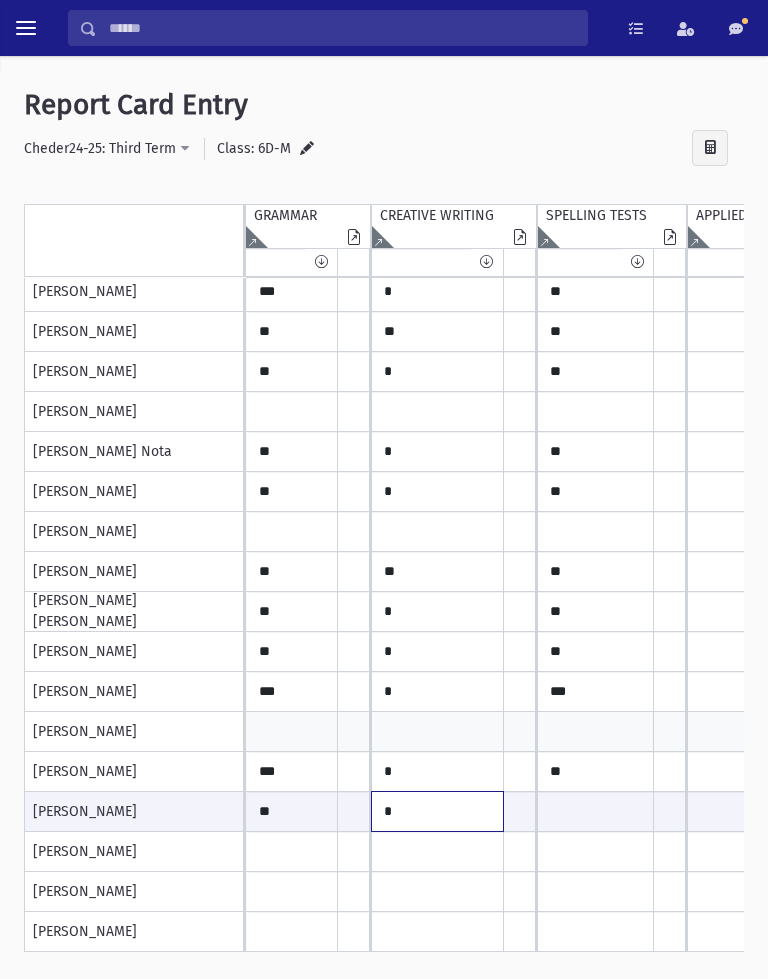 type on "*" 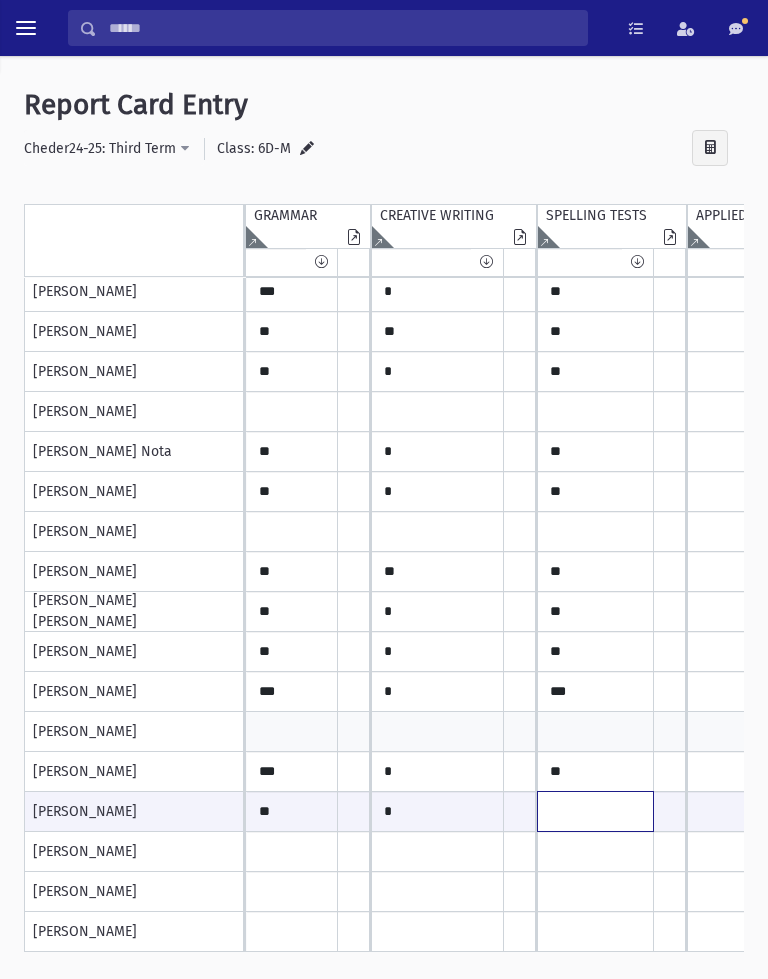 click at bounding box center [292, 811] 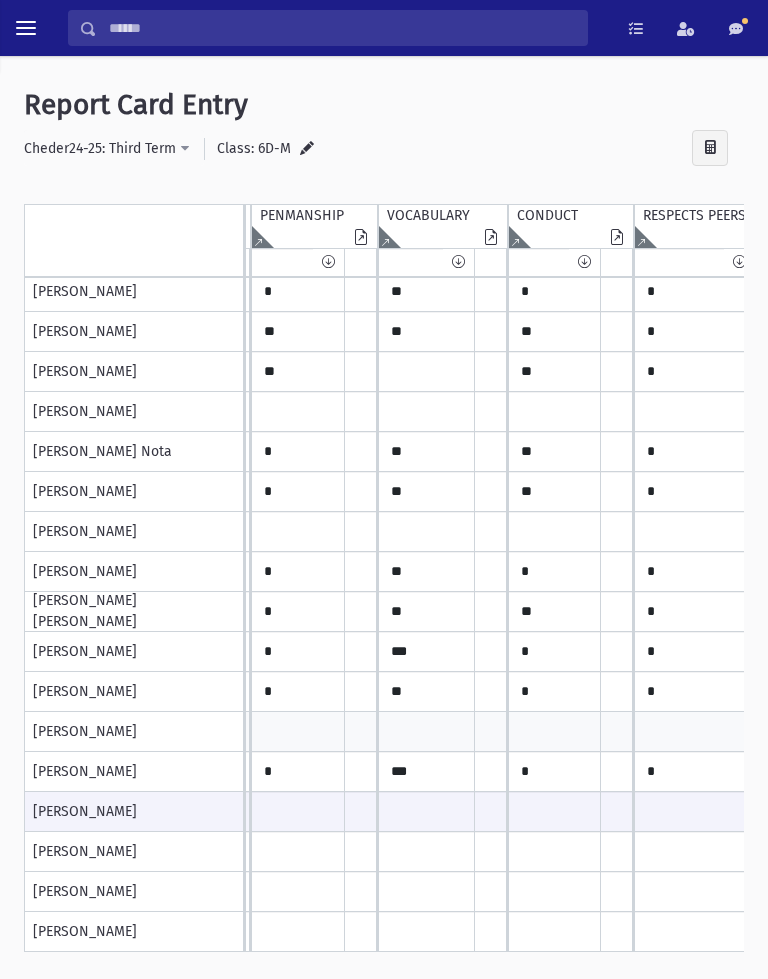 type on "**" 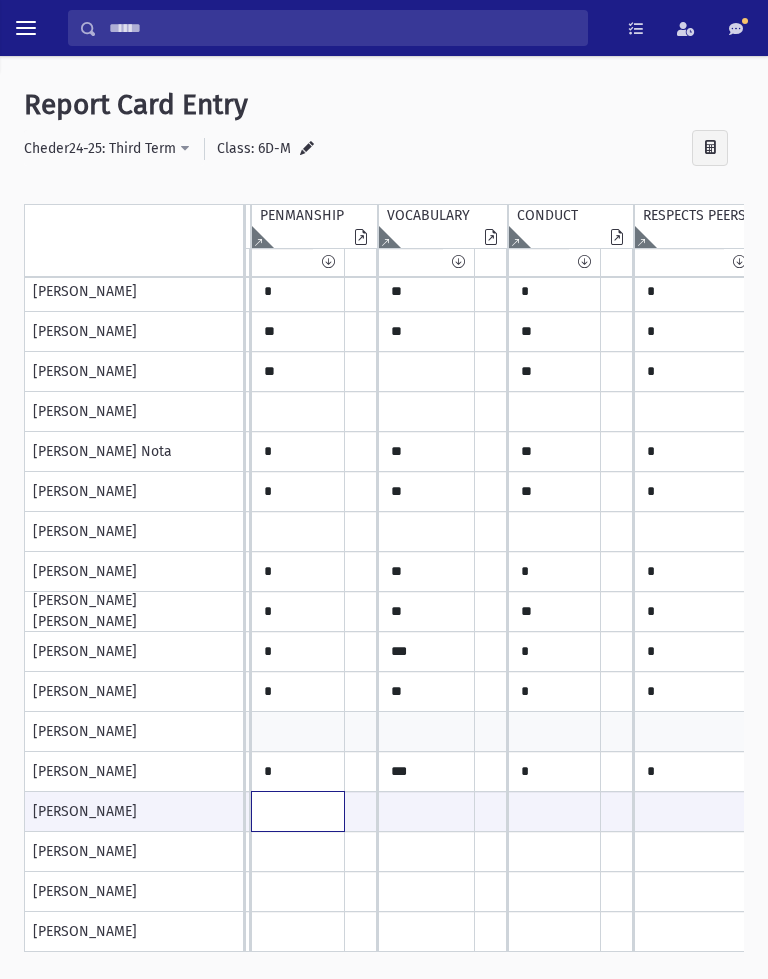 click at bounding box center [-308, 811] 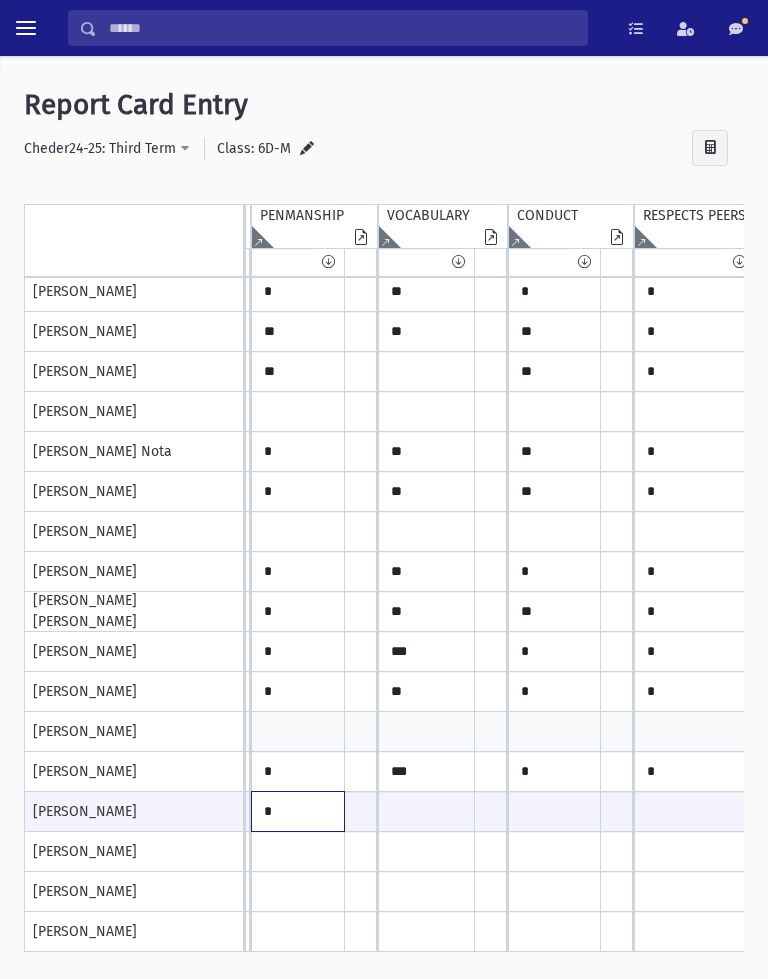 type on "*" 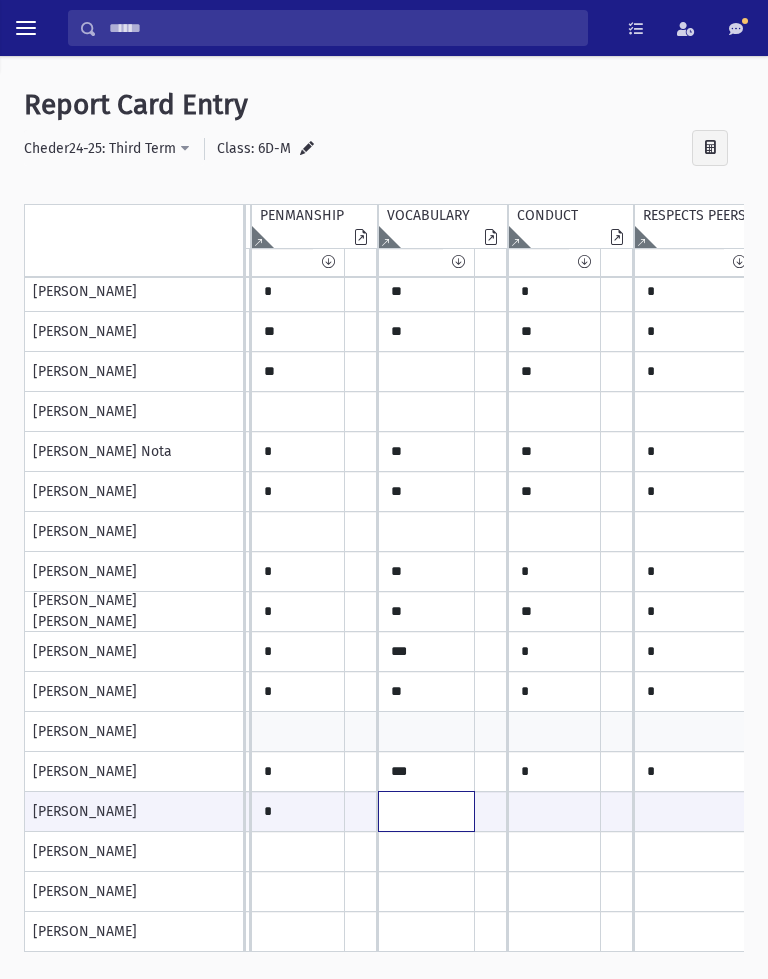click at bounding box center [-308, 811] 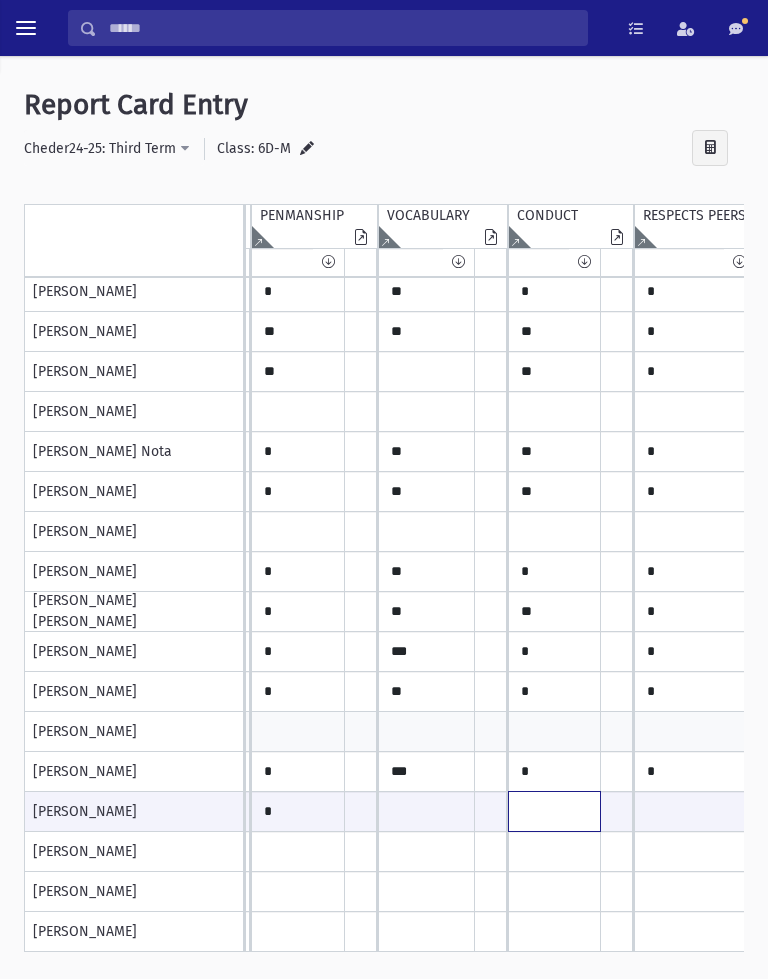 click at bounding box center (-308, 811) 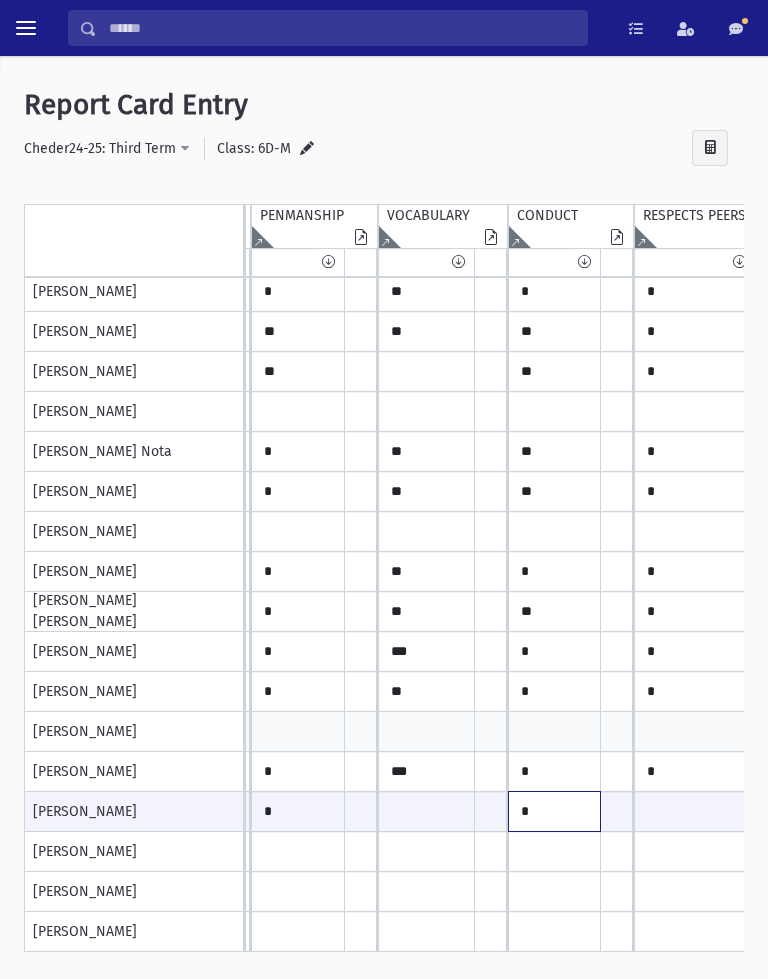 type on "*" 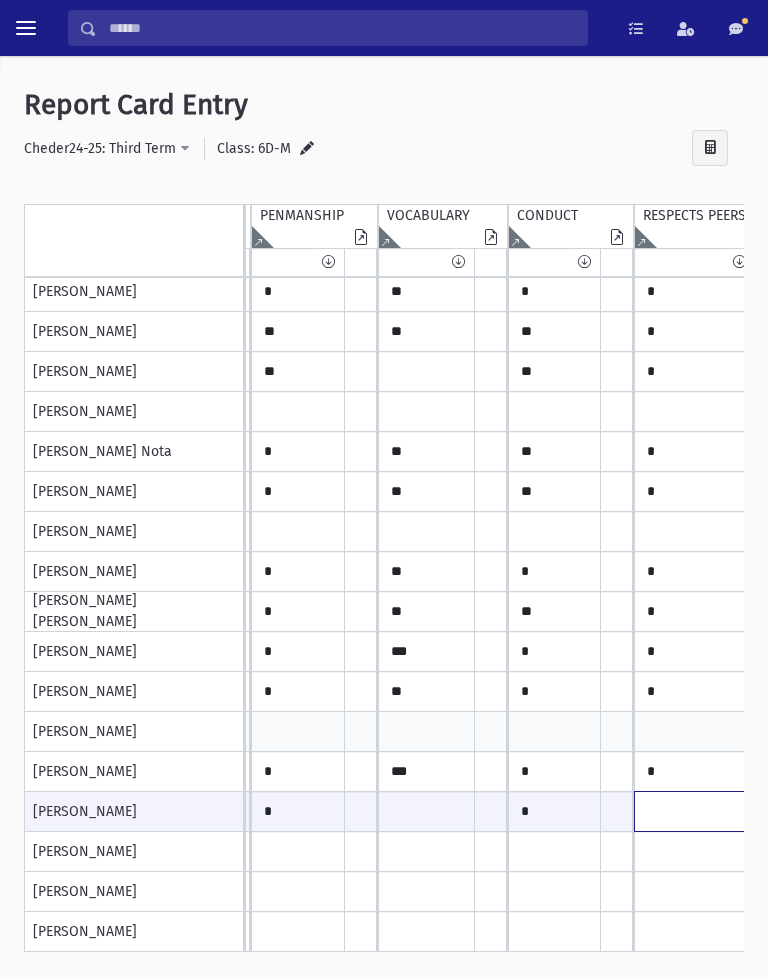 click at bounding box center [-308, 811] 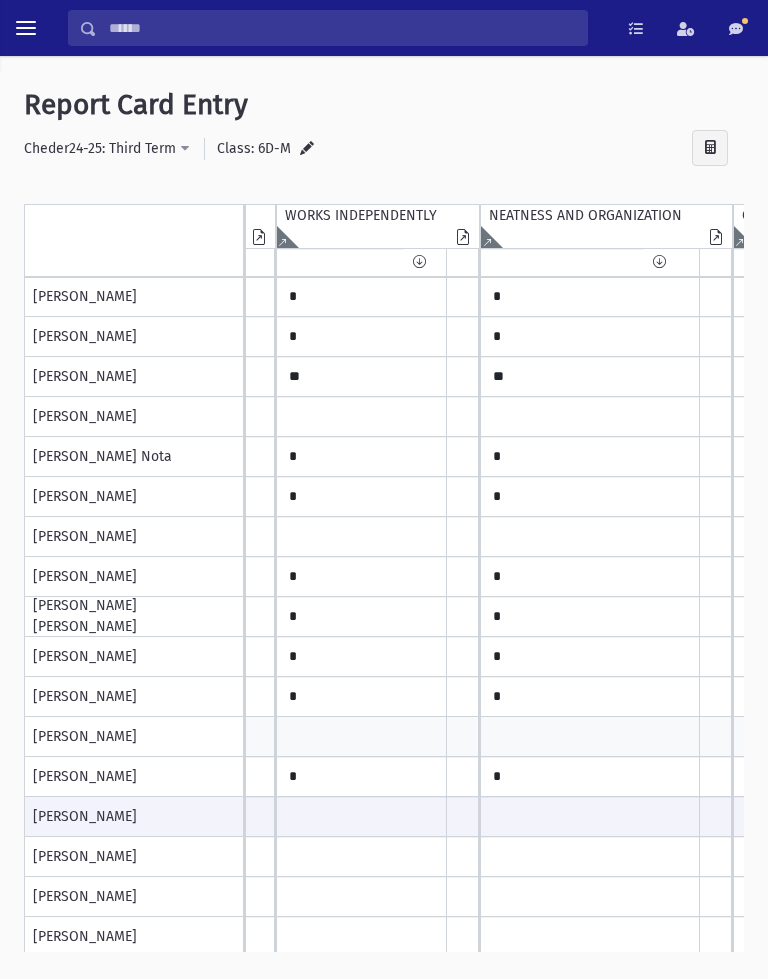 type on "*" 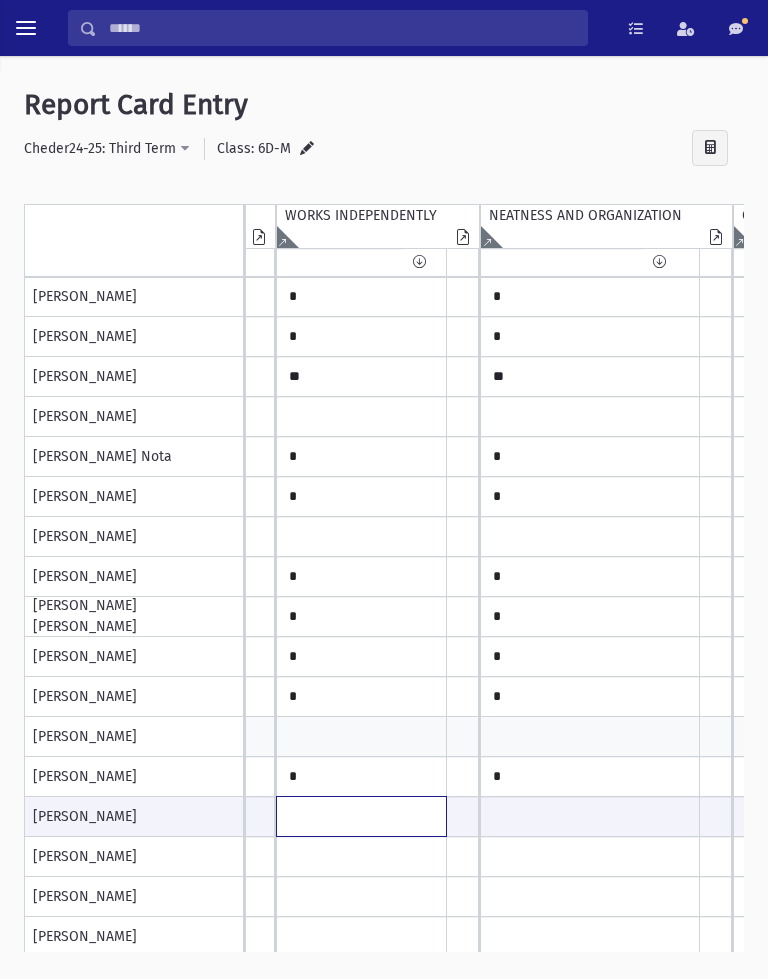 click at bounding box center [-821, 816] 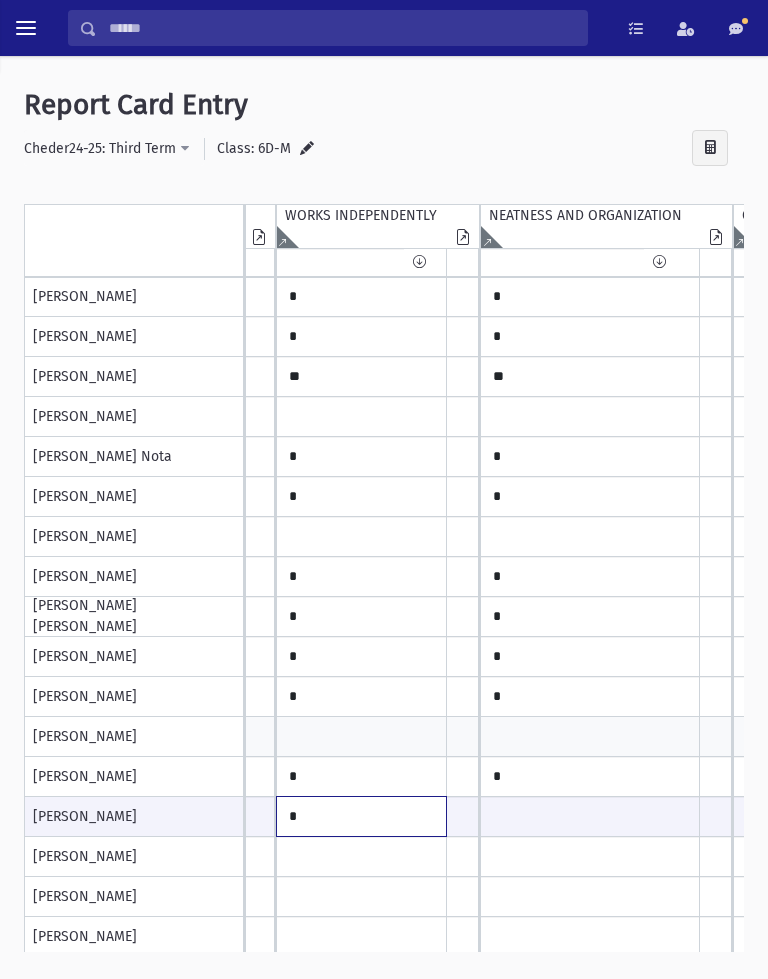 type on "*" 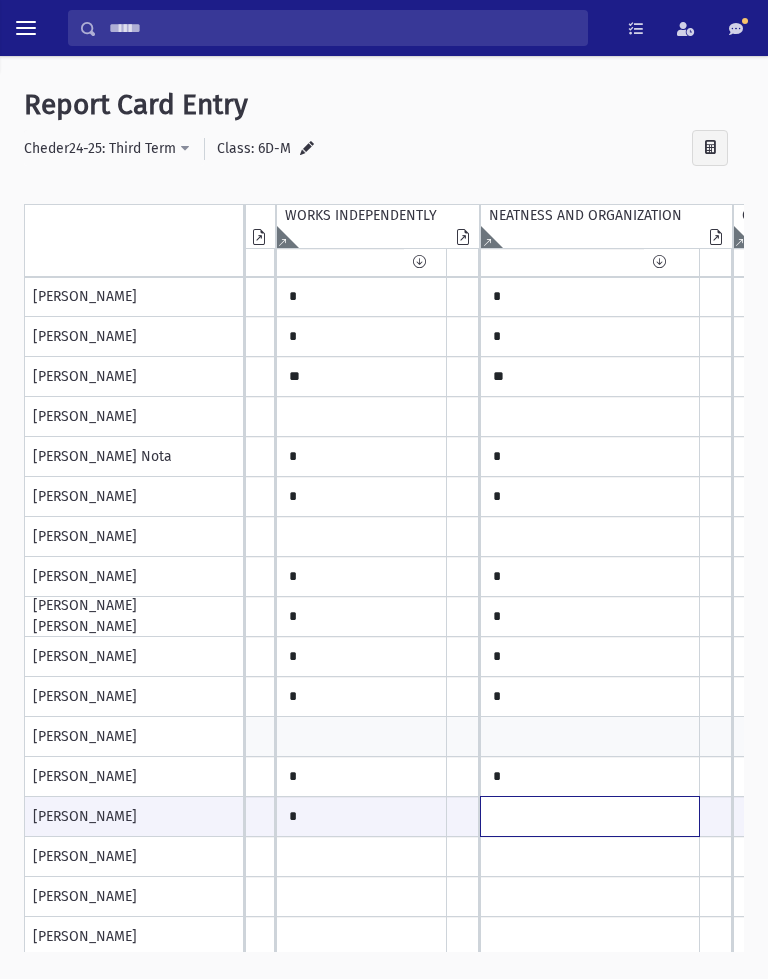 click at bounding box center (-821, 816) 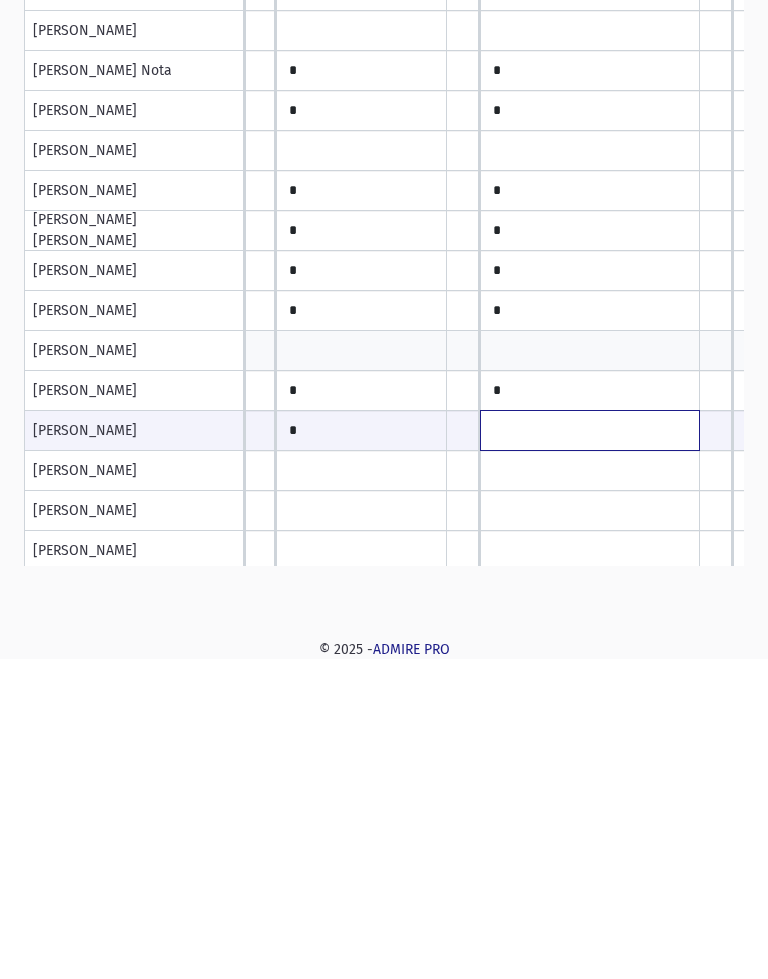 scroll, scrollTop: 0, scrollLeft: 0, axis: both 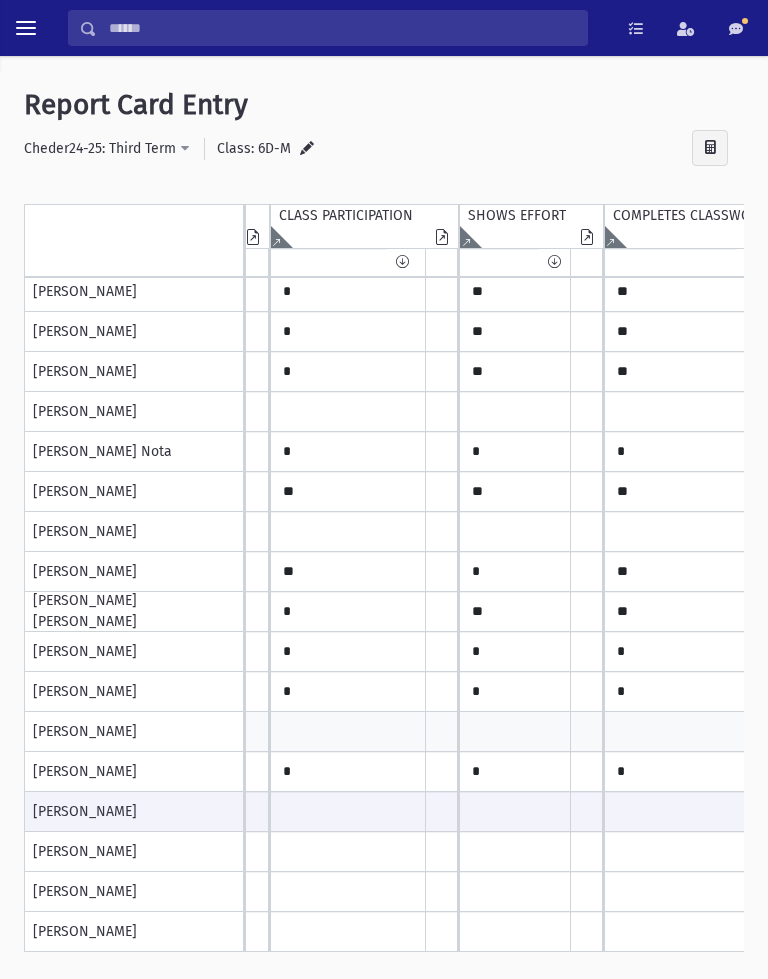 type on "*" 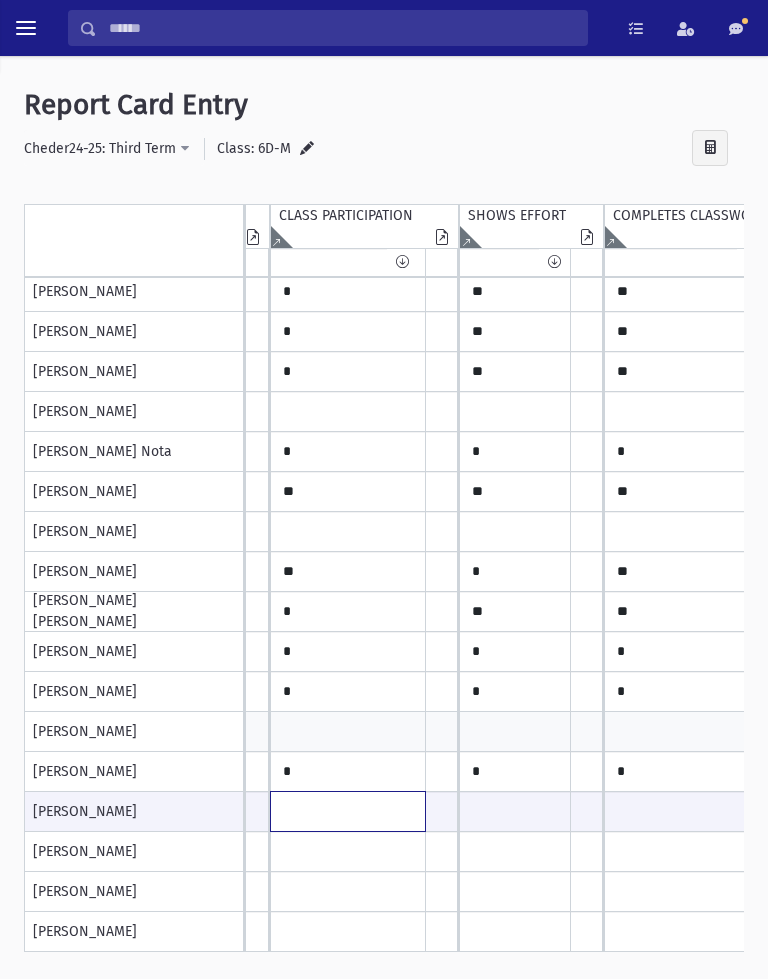 click at bounding box center (-1284, 811) 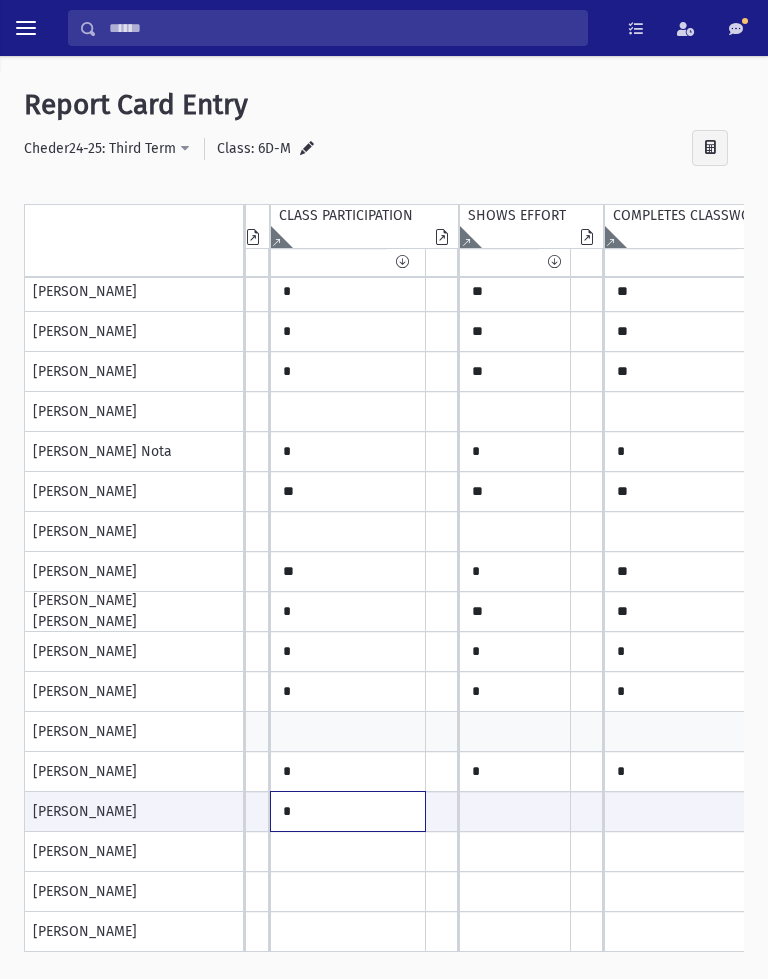 type on "*" 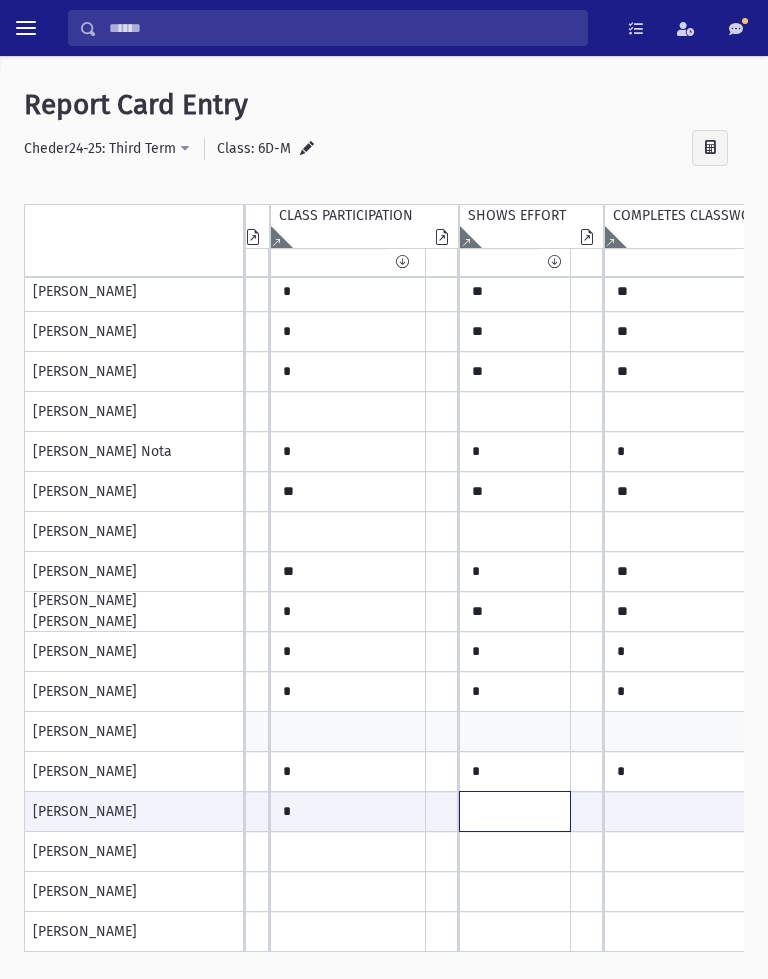click at bounding box center [-1284, 811] 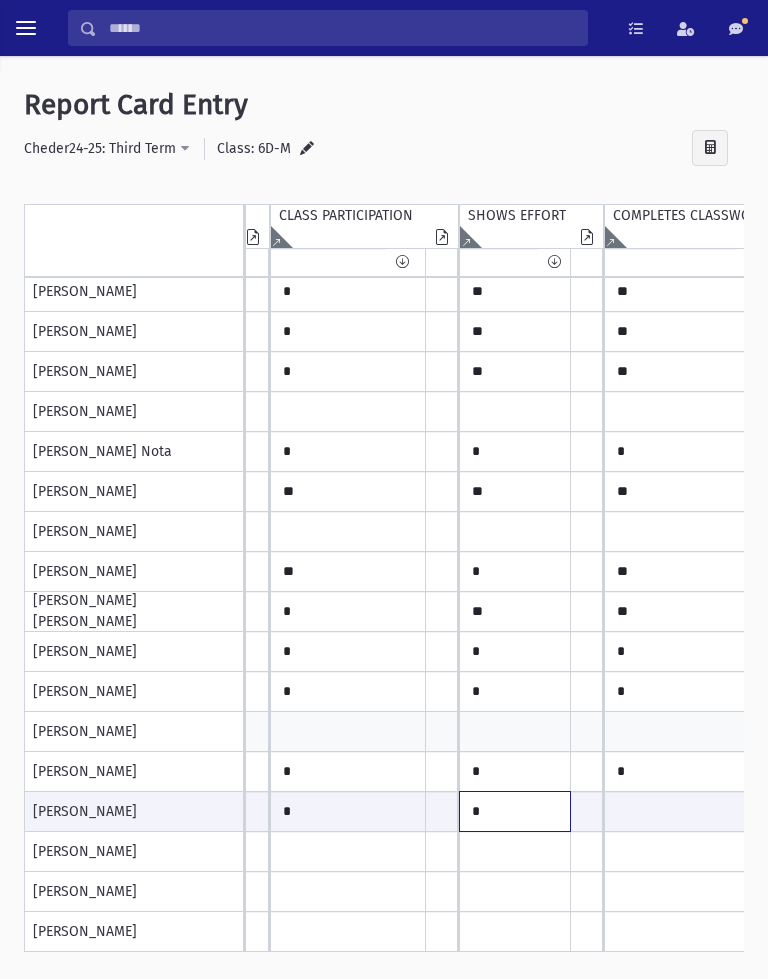type on "*" 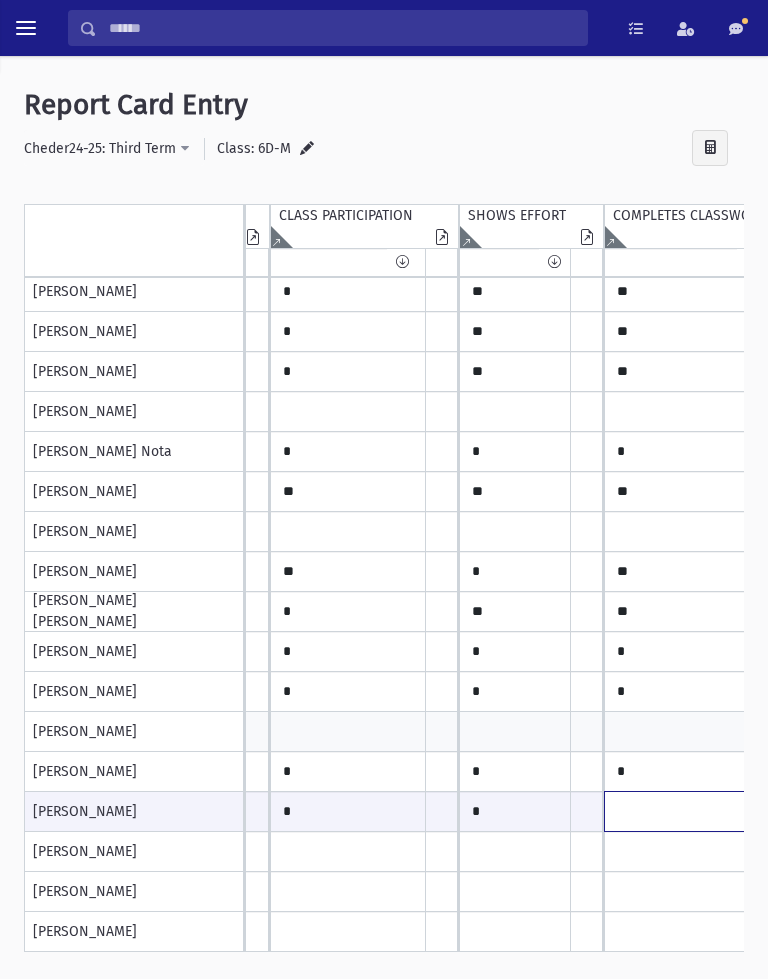 click at bounding box center [-1284, 811] 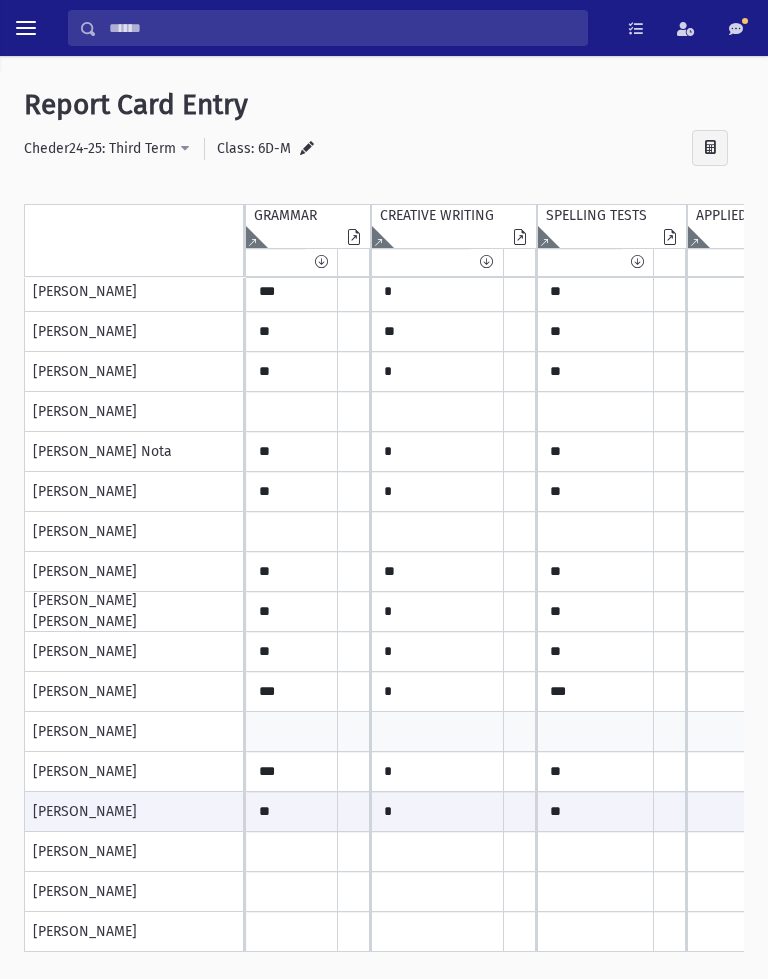 type on "*" 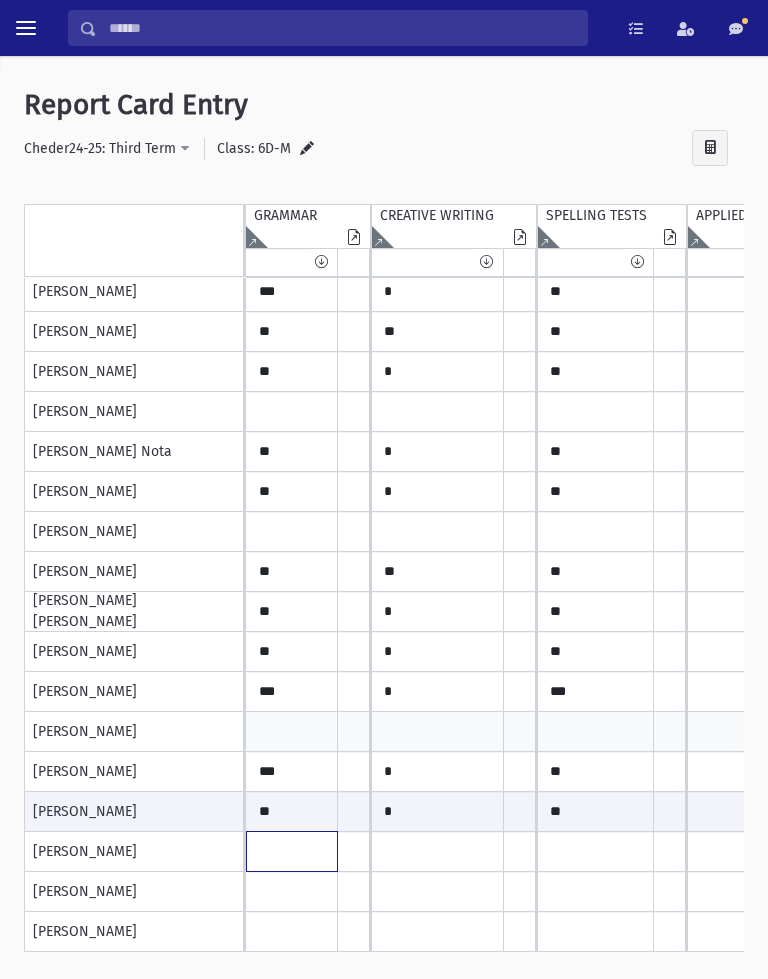 click at bounding box center (292, 52) 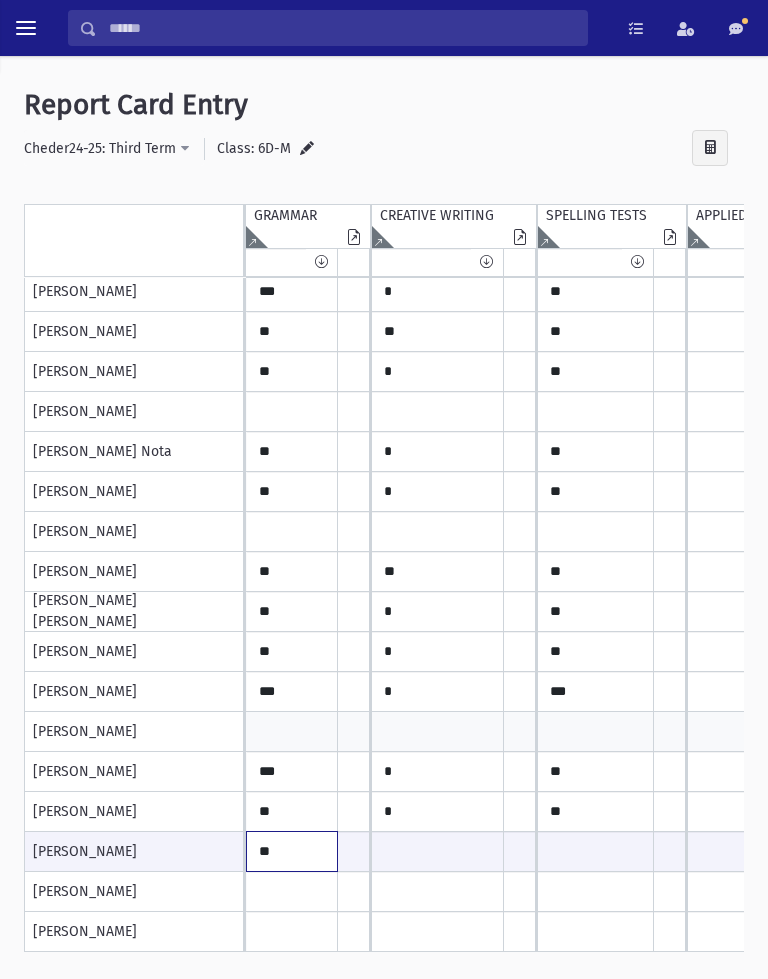 type on "**" 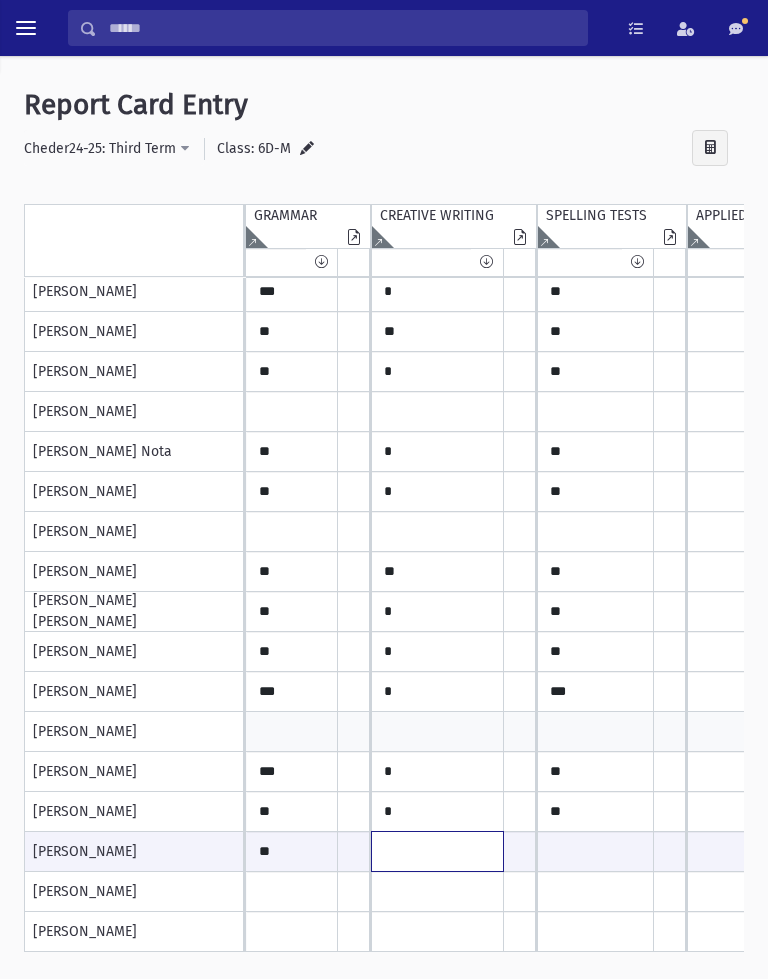 click at bounding box center (292, 851) 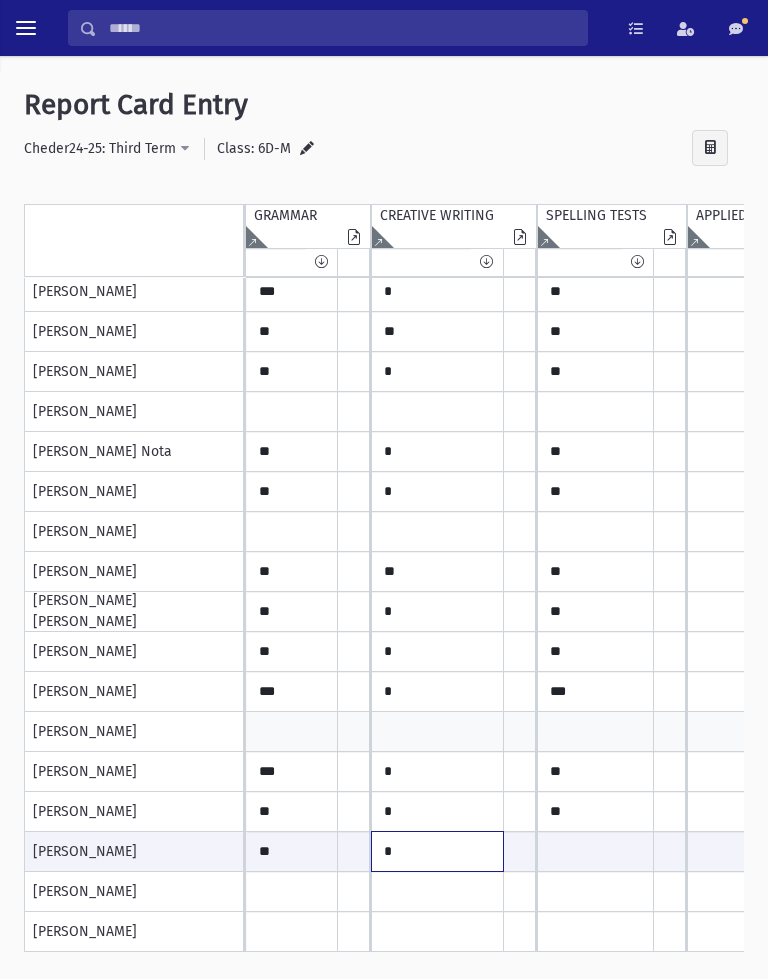 type on "*" 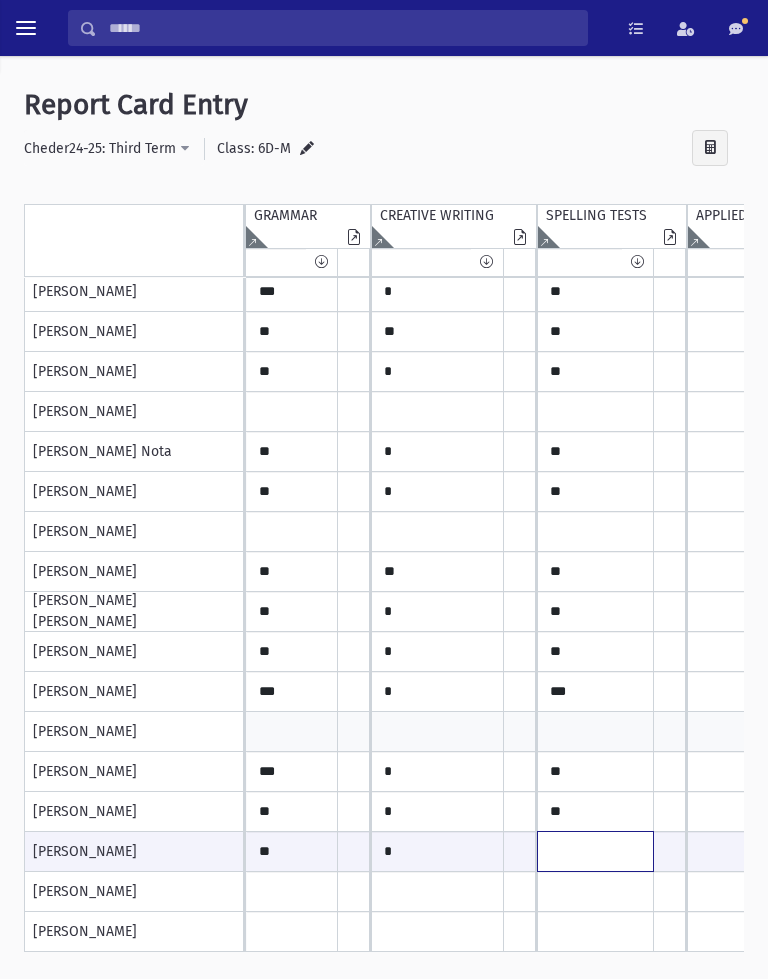 click at bounding box center (292, 851) 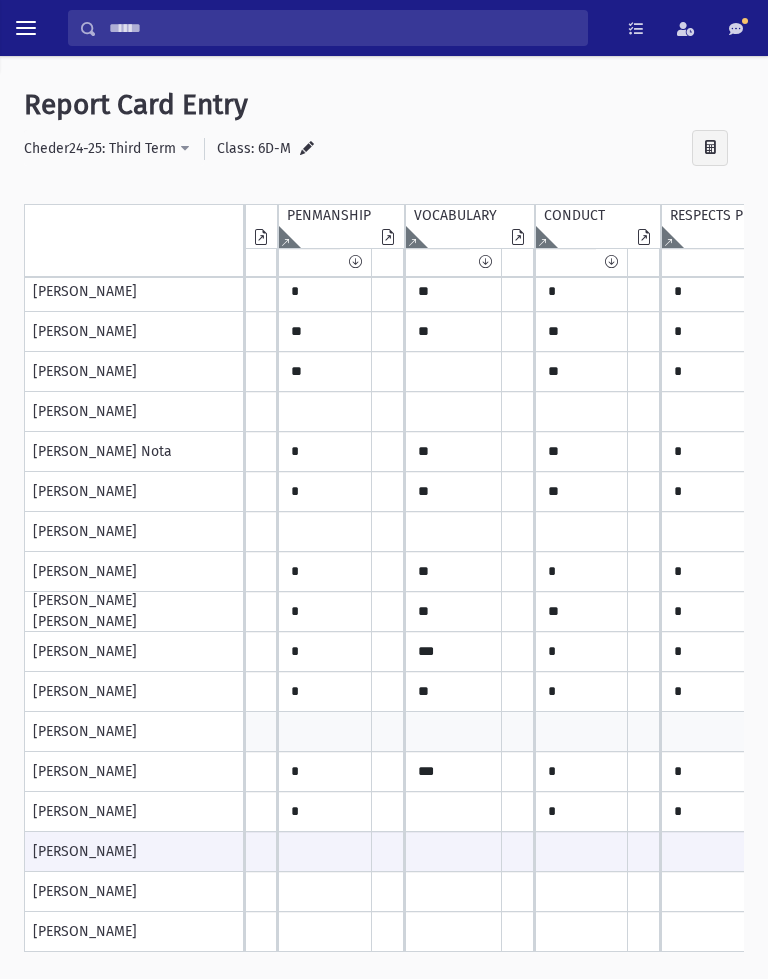 type on "**" 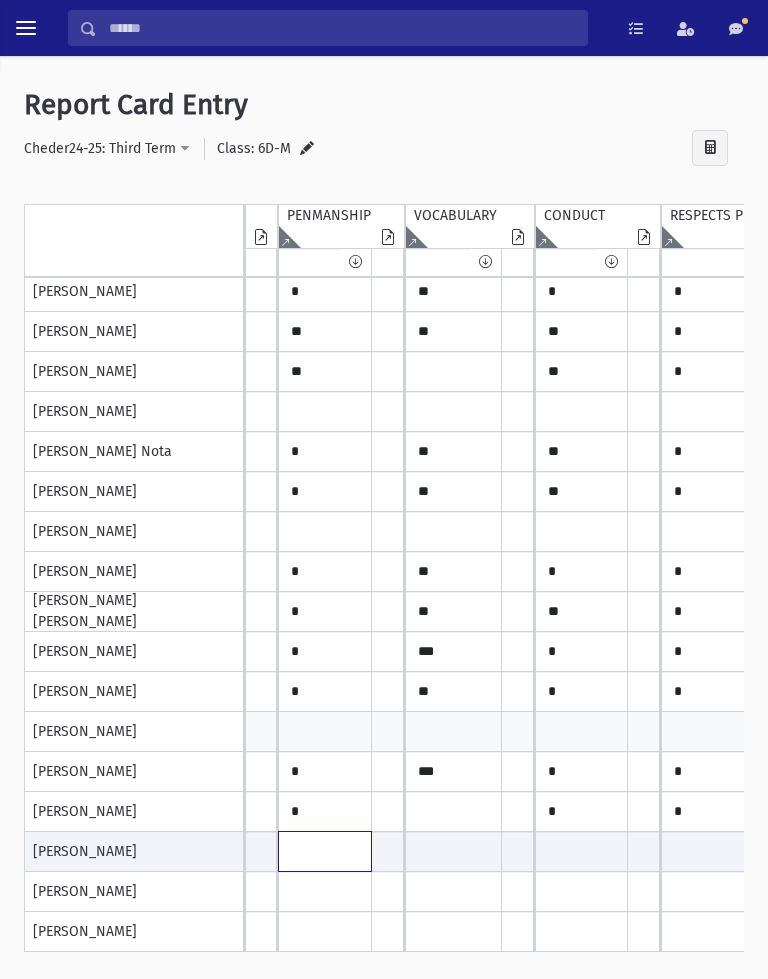 click at bounding box center (-281, 851) 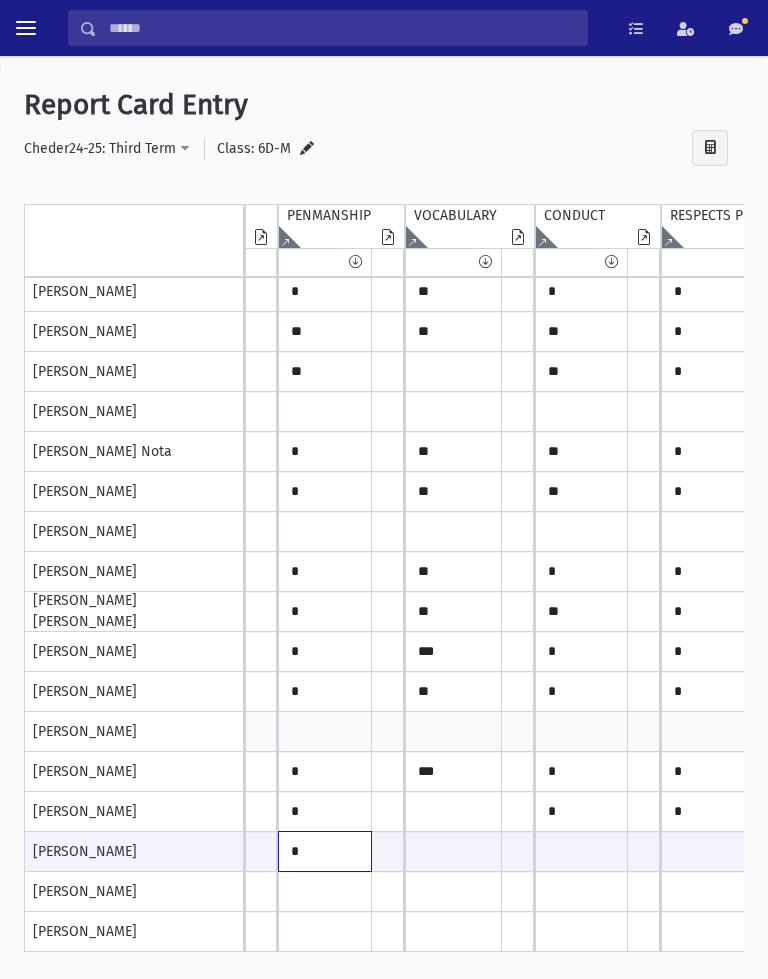 type on "*" 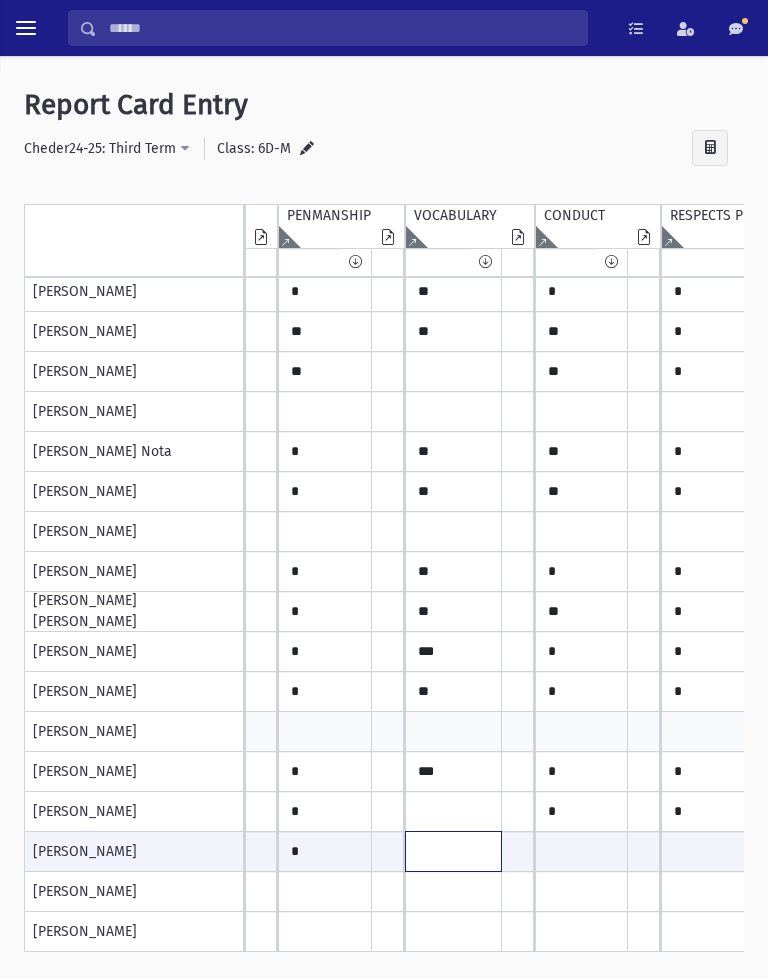 click at bounding box center [-281, 851] 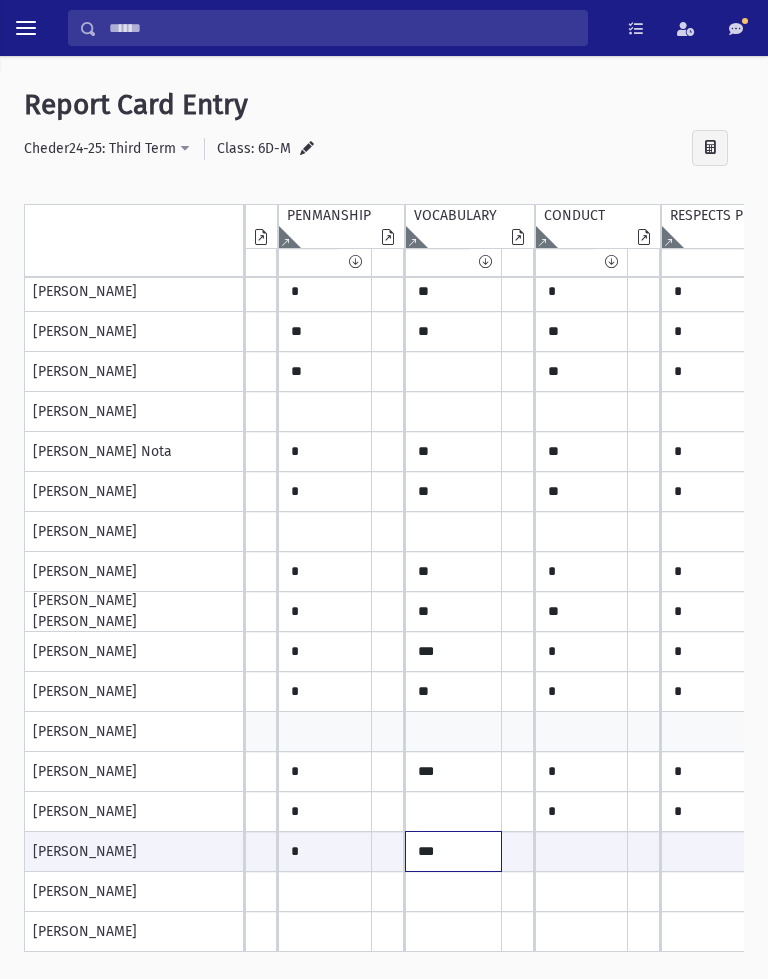 type on "***" 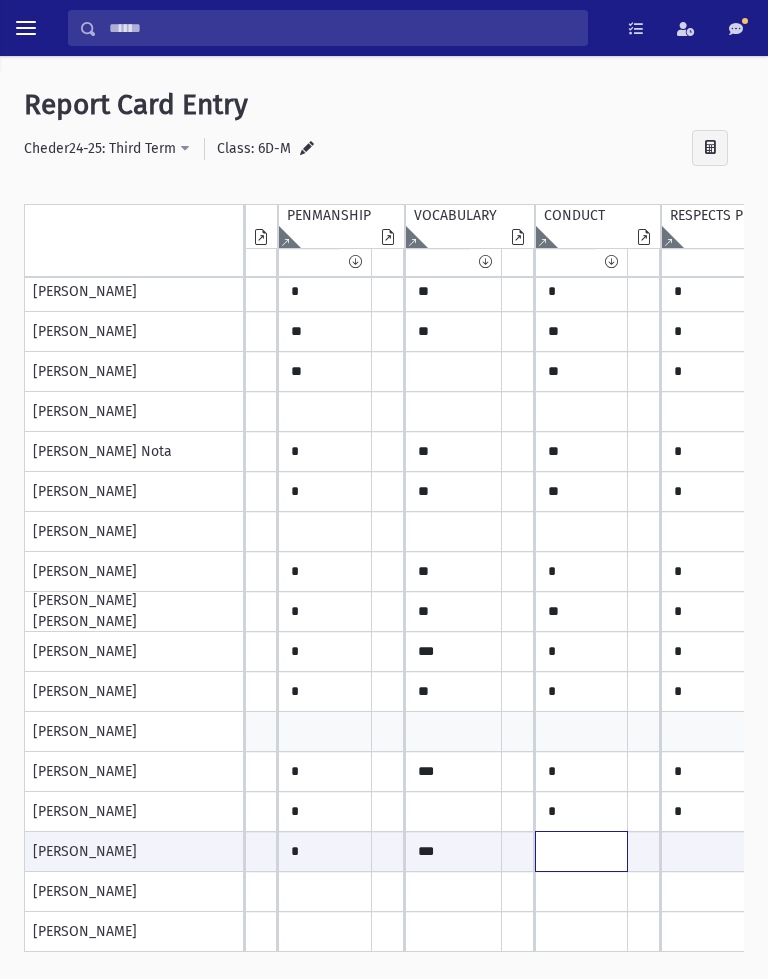 click at bounding box center (-281, 851) 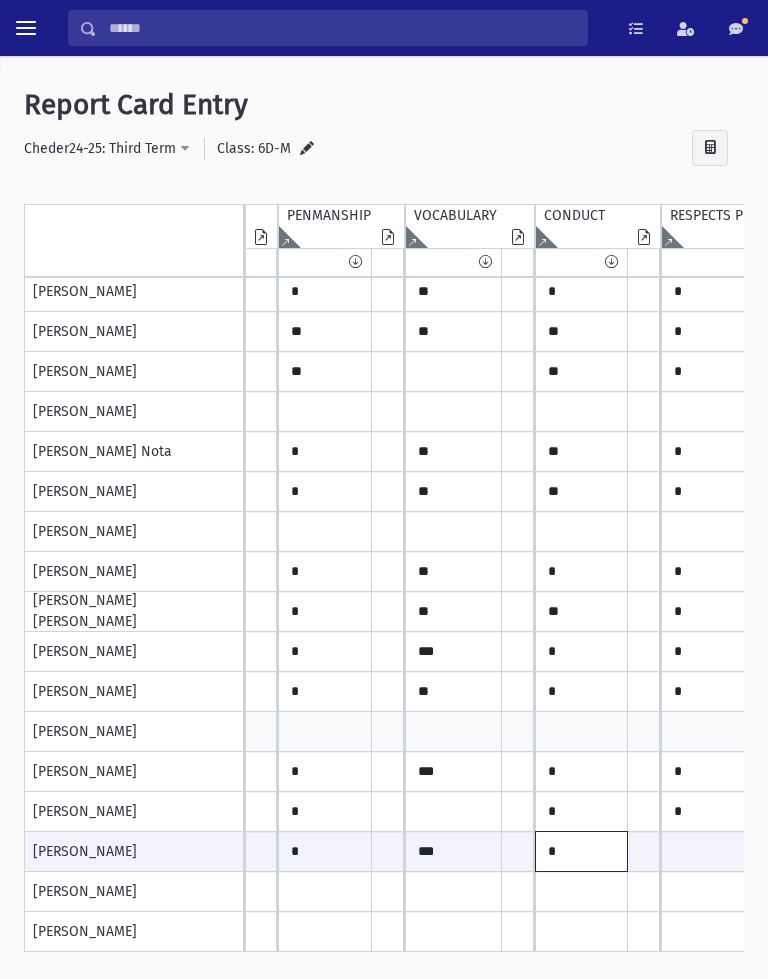 type on "*" 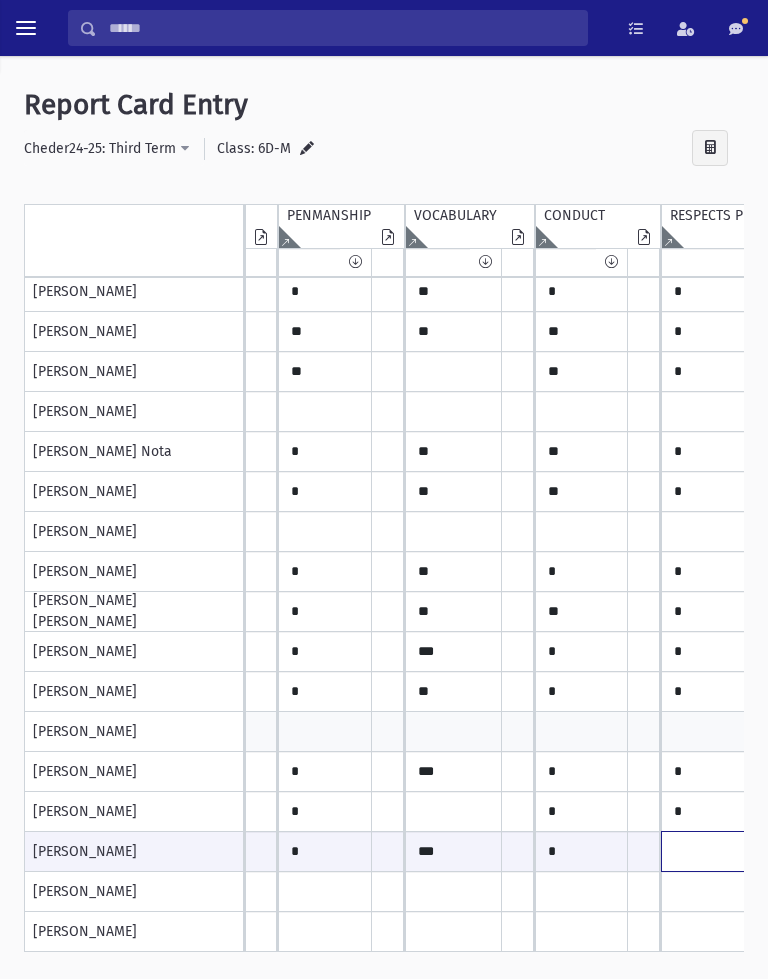 click at bounding box center (-281, 851) 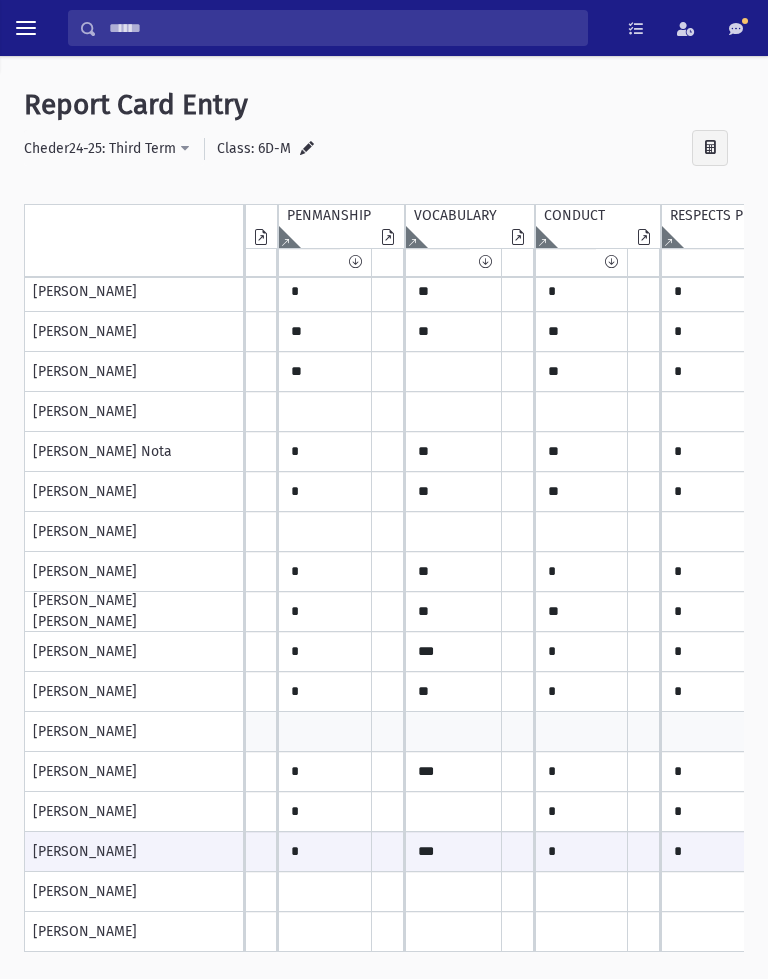 scroll, scrollTop: 246, scrollLeft: 598, axis: both 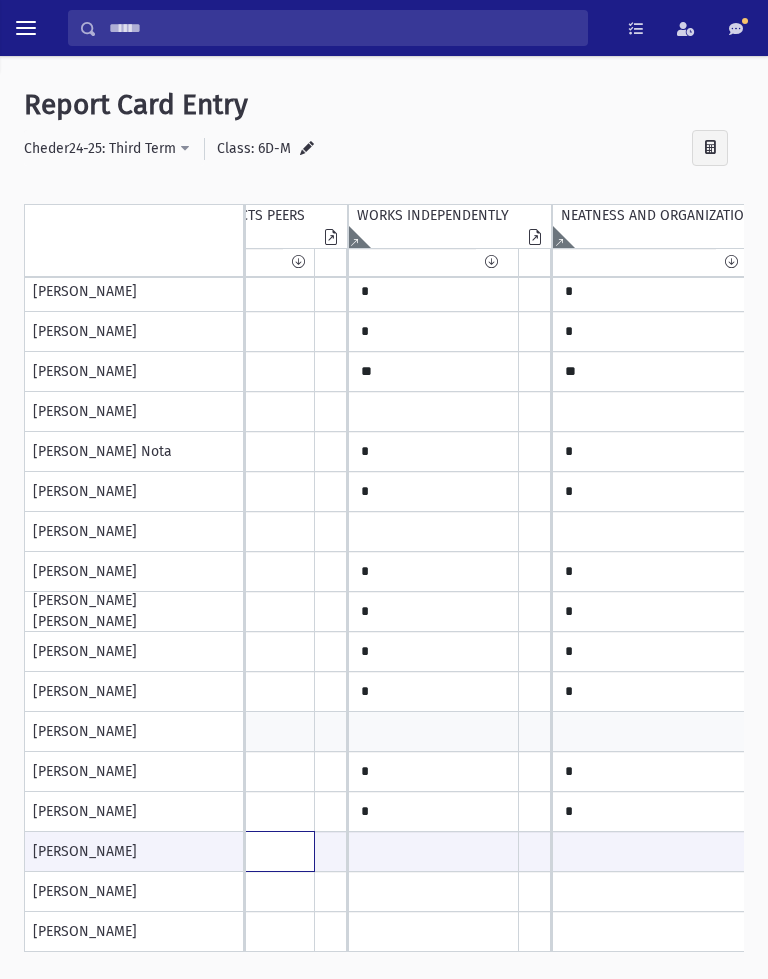 type on "*" 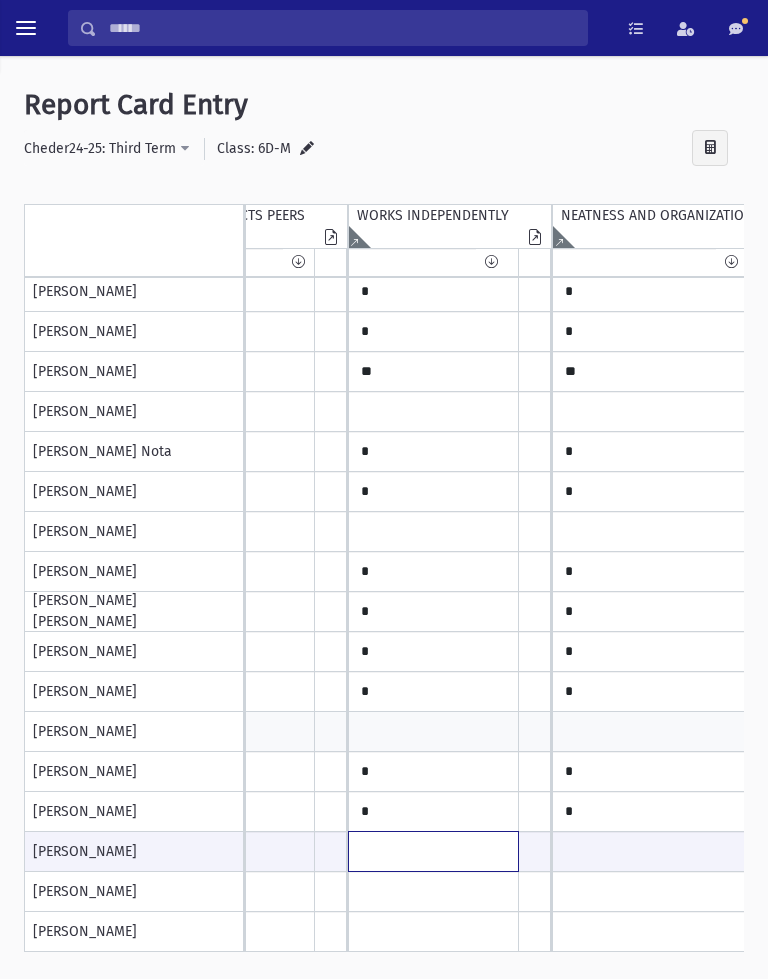 click at bounding box center [-749, 851] 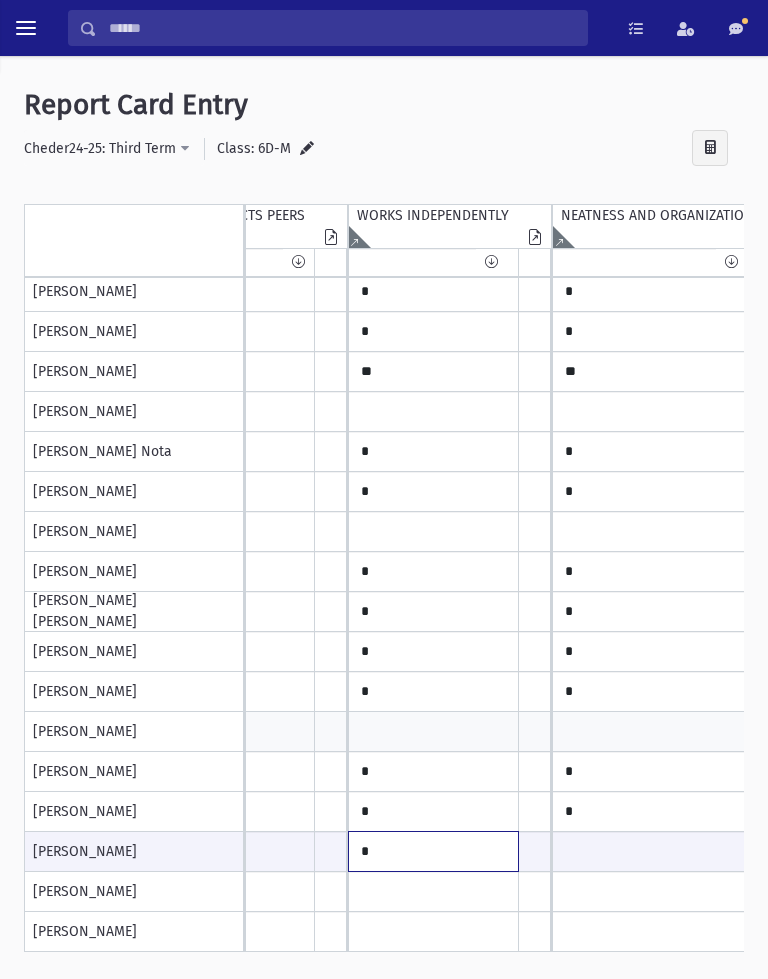type on "*" 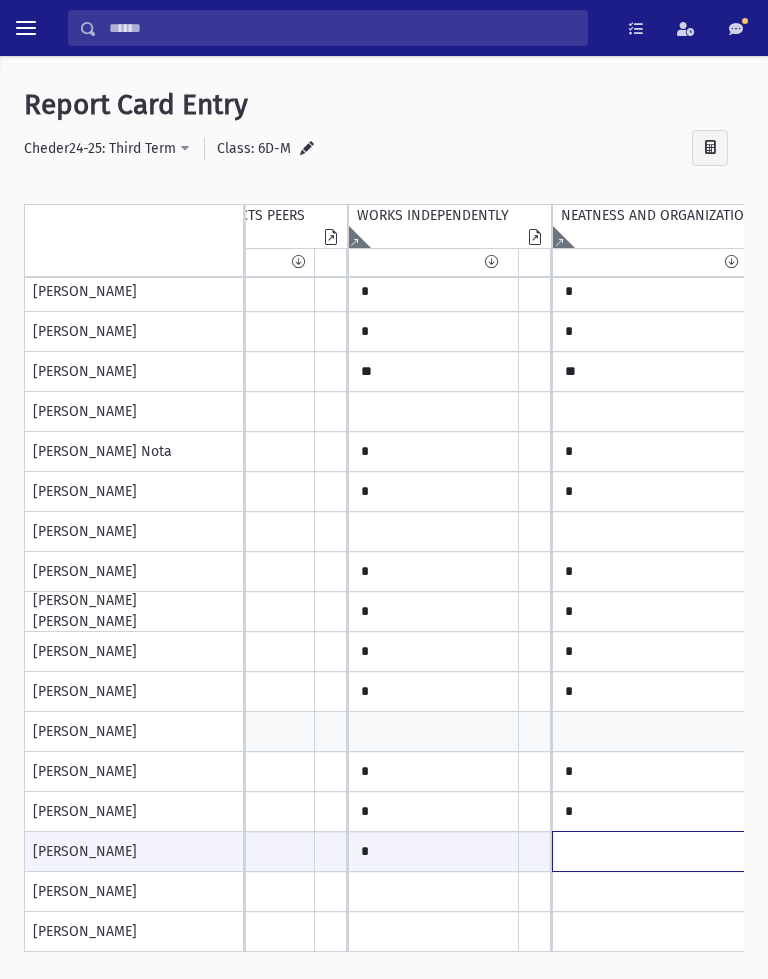 click at bounding box center [-749, 851] 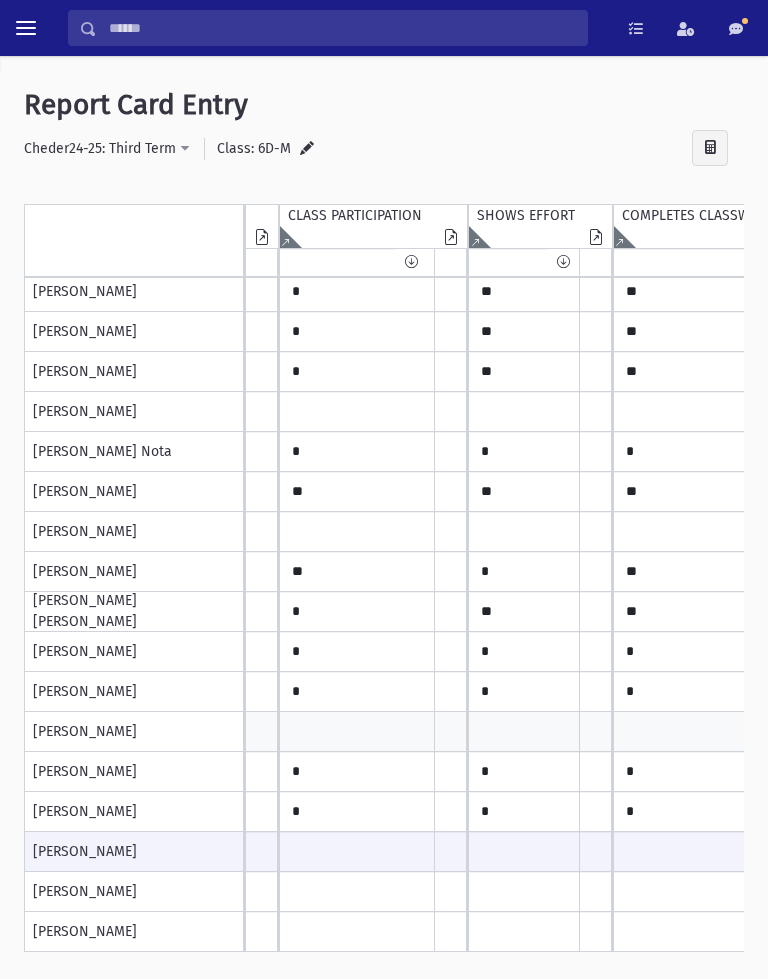 type on "*" 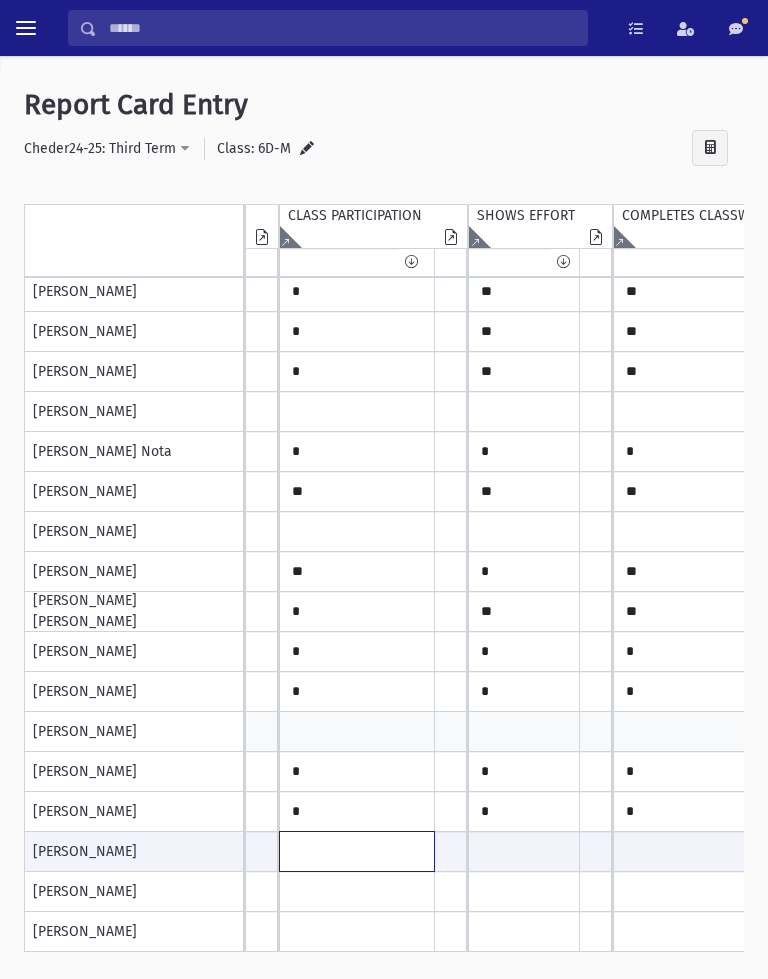 click at bounding box center (-1275, 851) 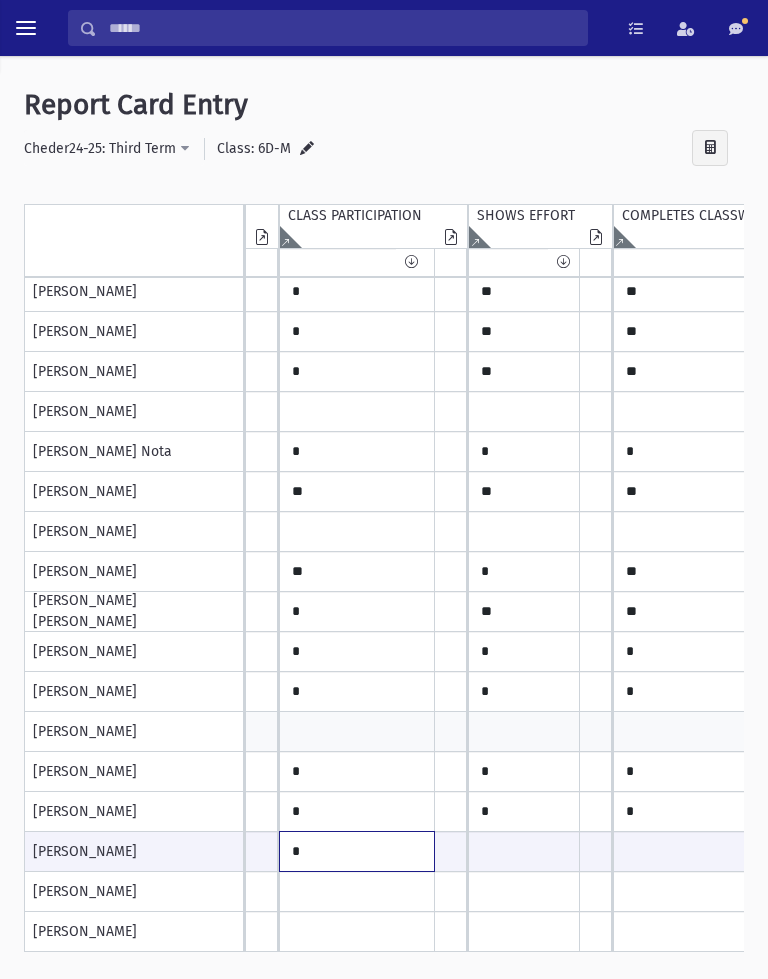 type on "*" 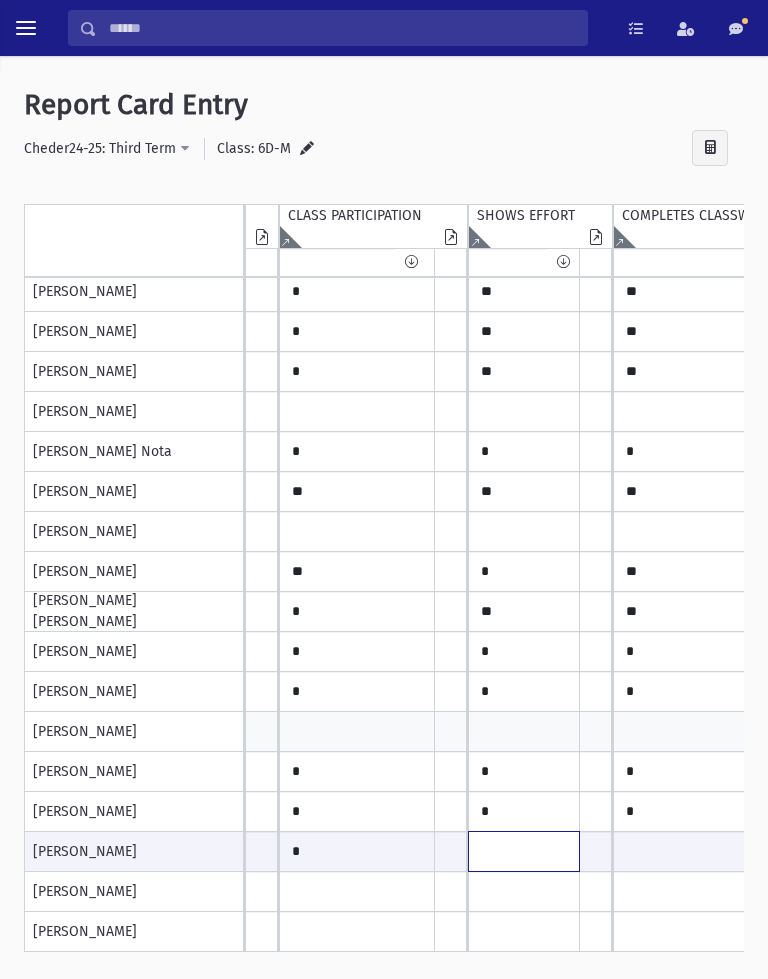 click at bounding box center (-1275, 851) 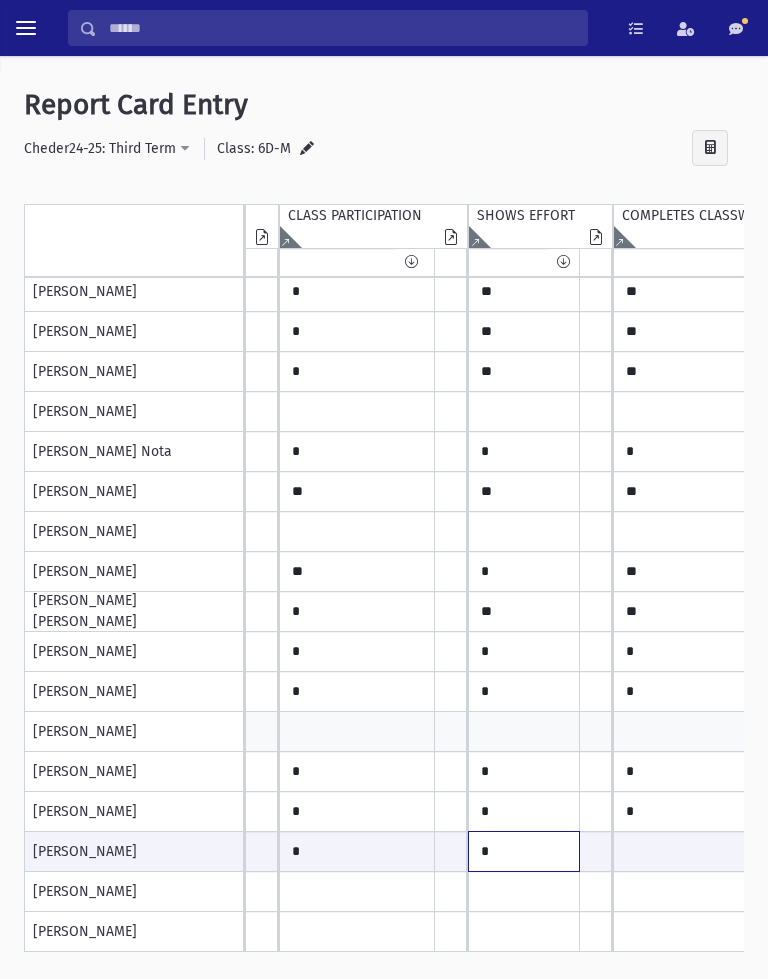 type on "*" 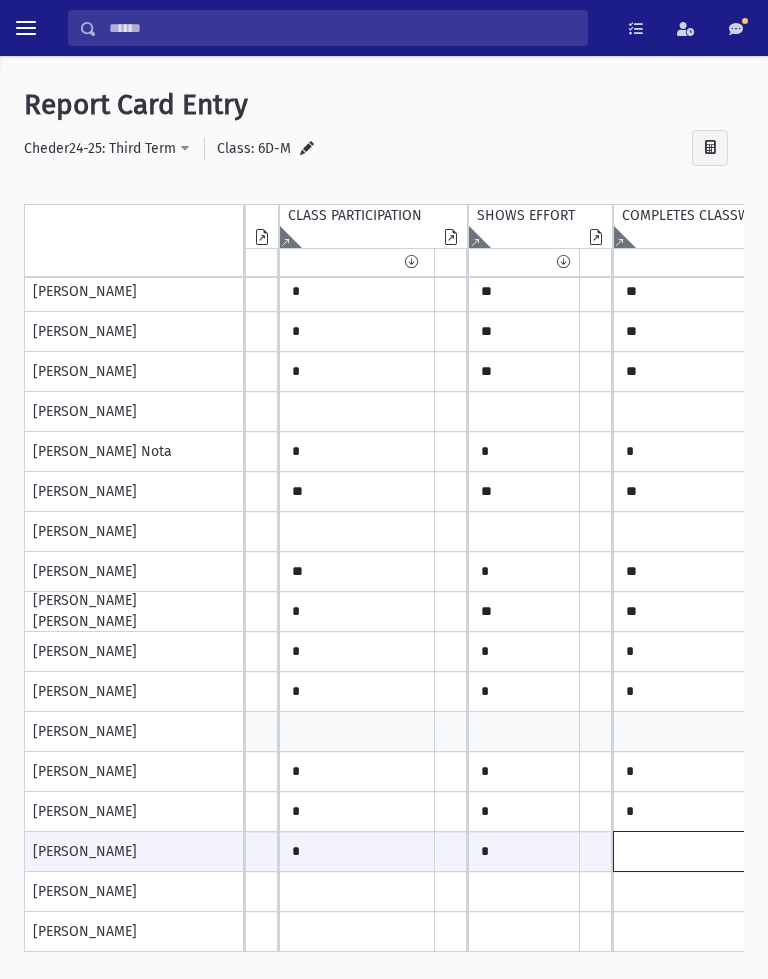 click at bounding box center (-1275, 851) 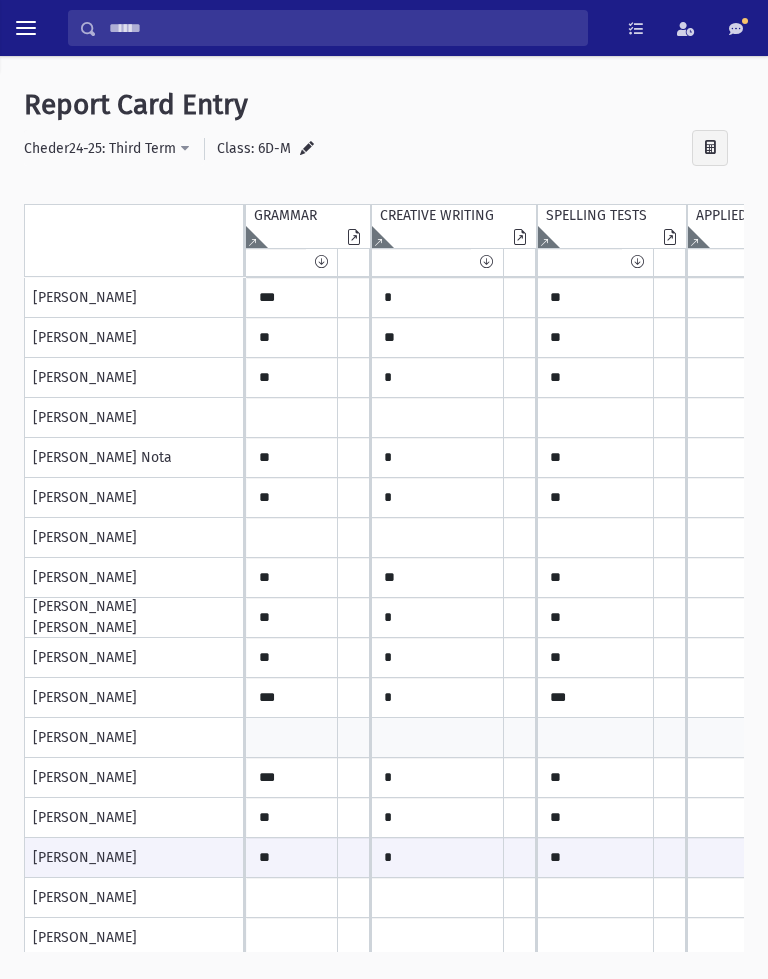 type on "*" 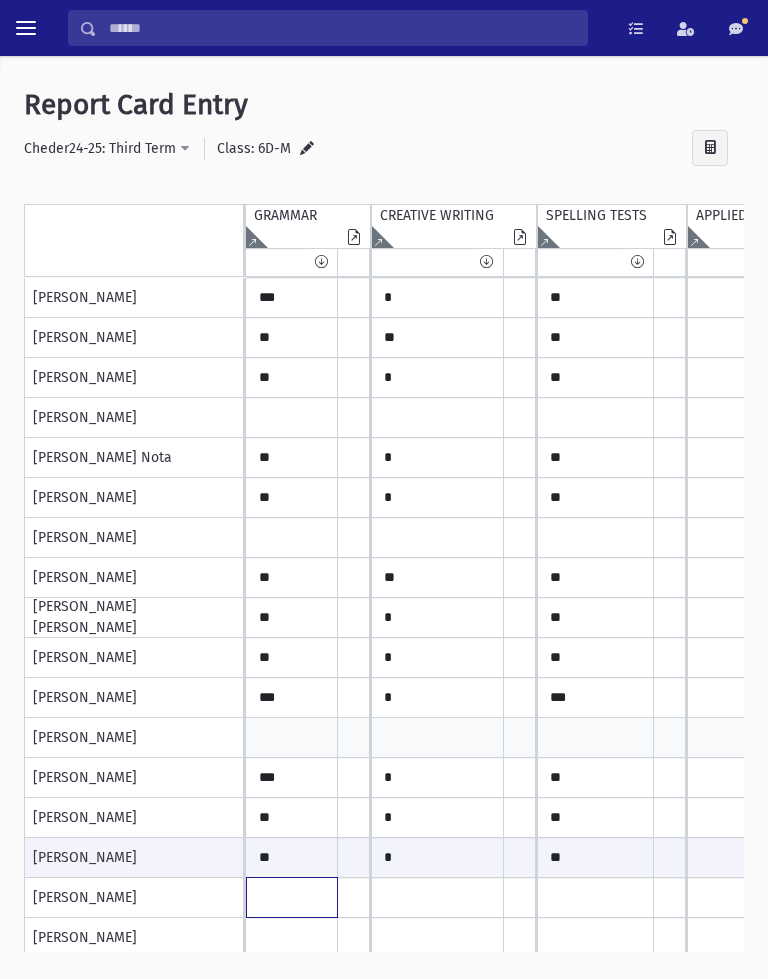 click at bounding box center [292, 58] 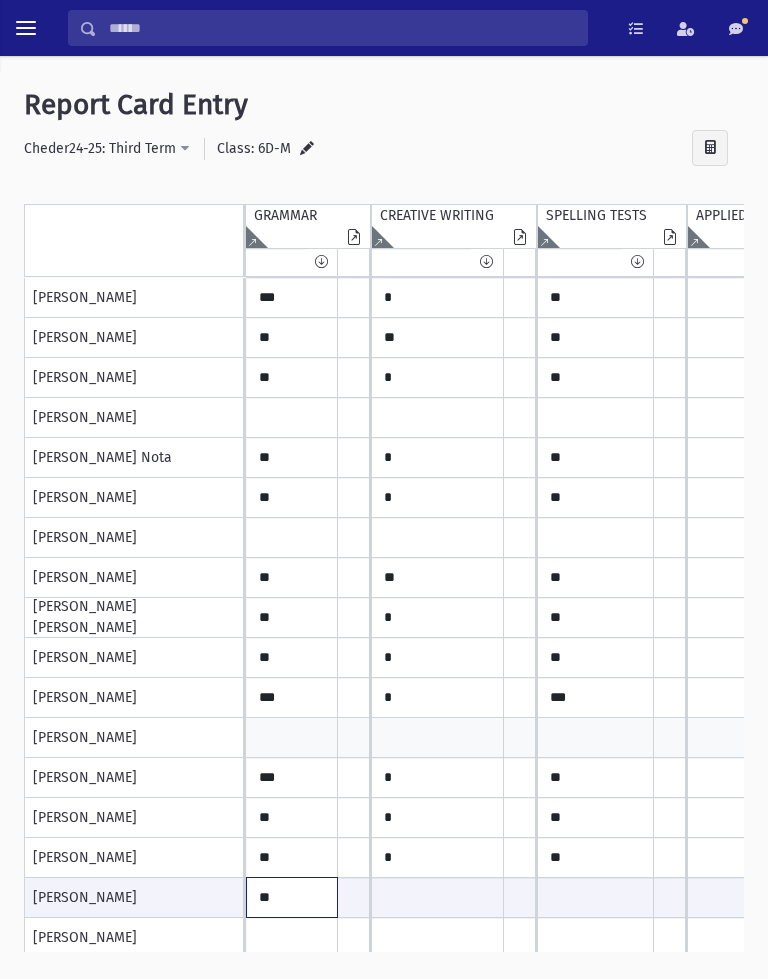 type on "**" 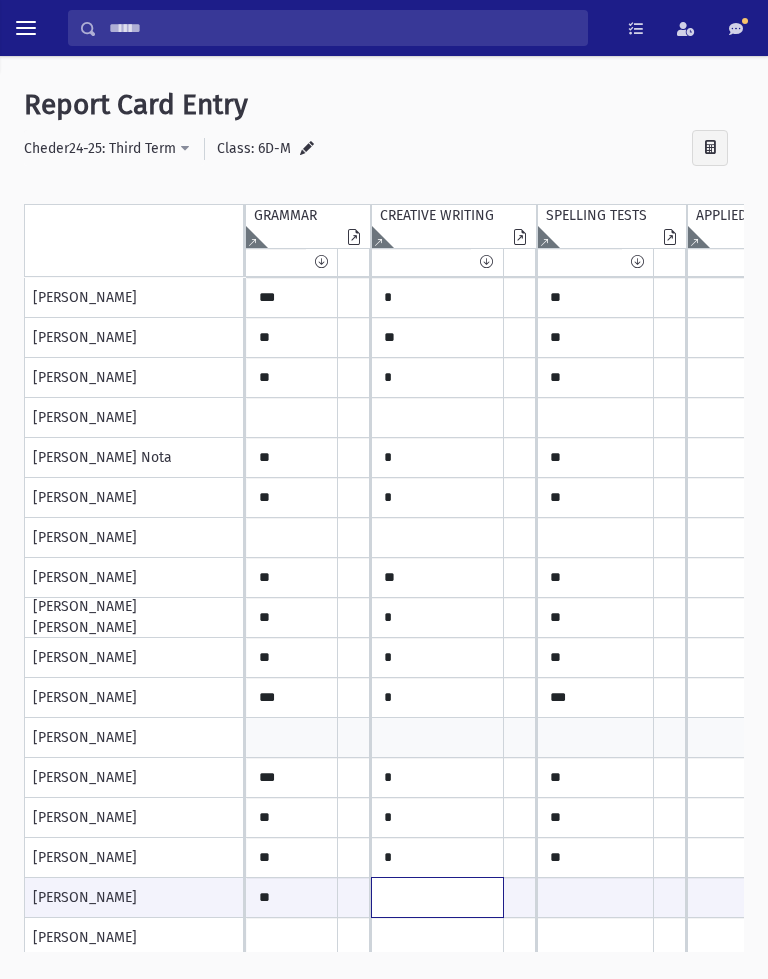 click at bounding box center (292, 897) 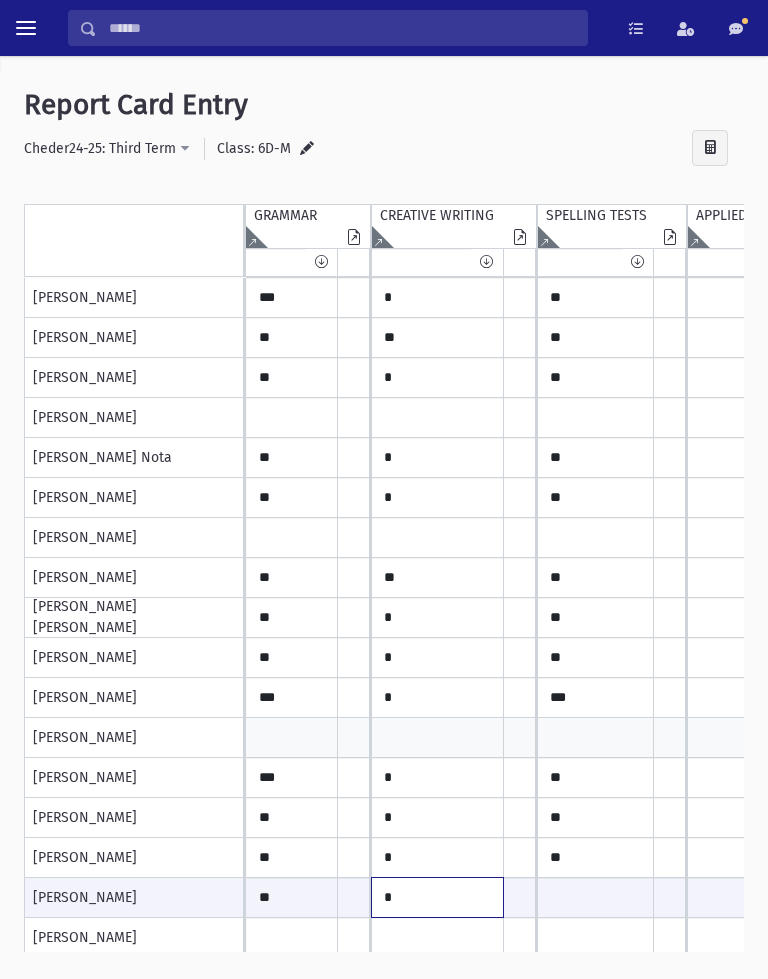 type on "*" 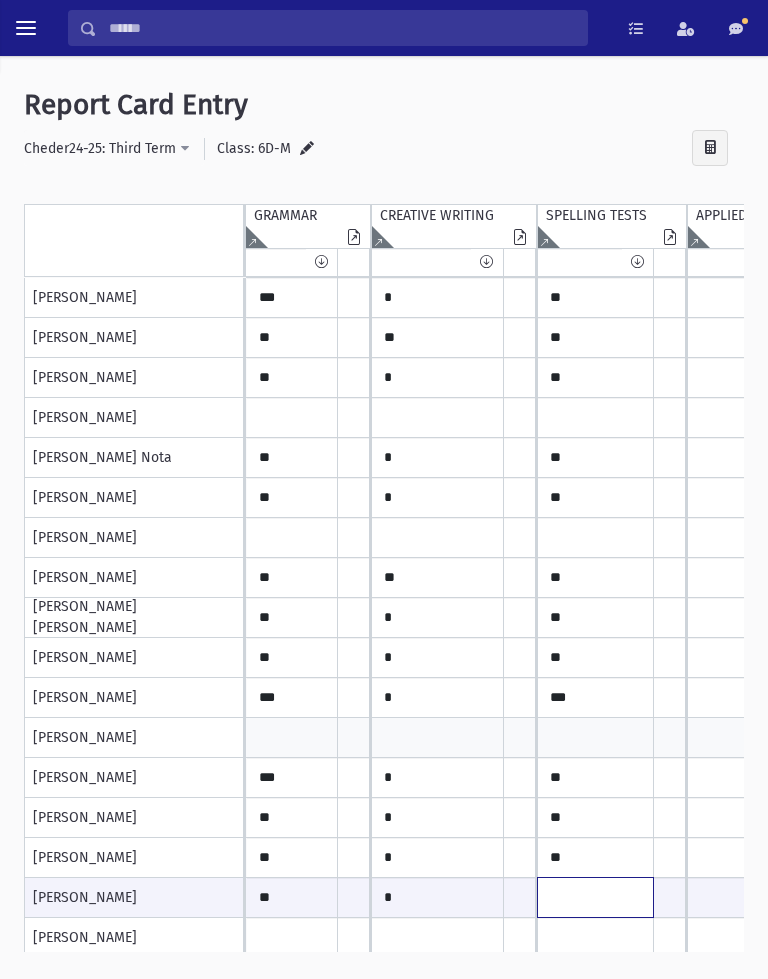click at bounding box center (292, 897) 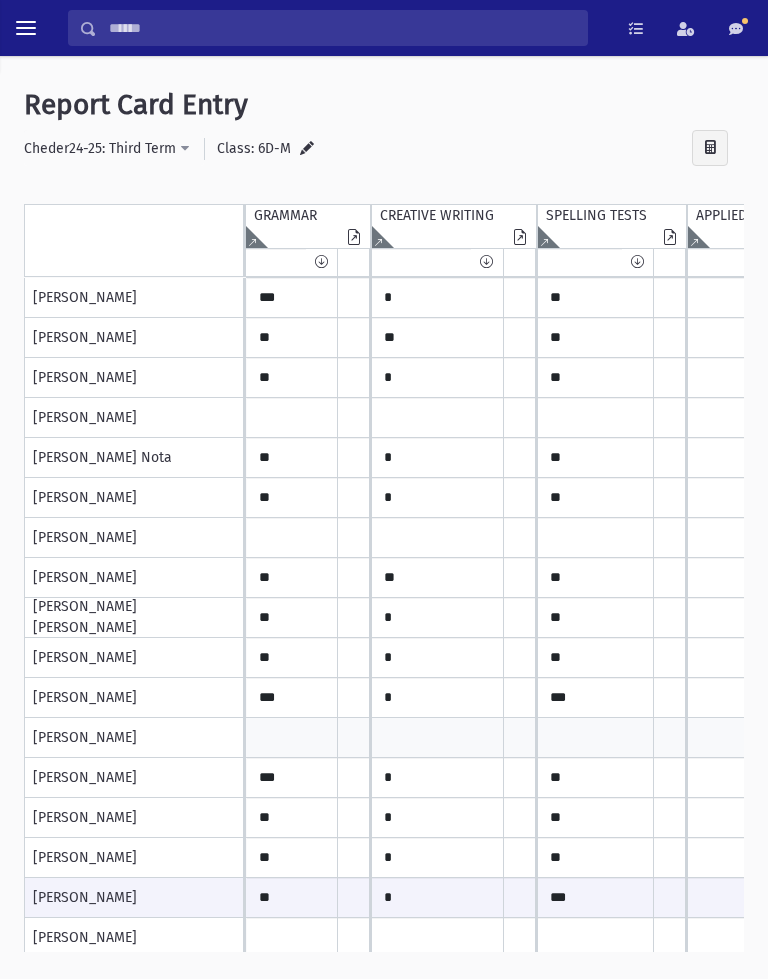 scroll, scrollTop: 251, scrollLeft: 240, axis: both 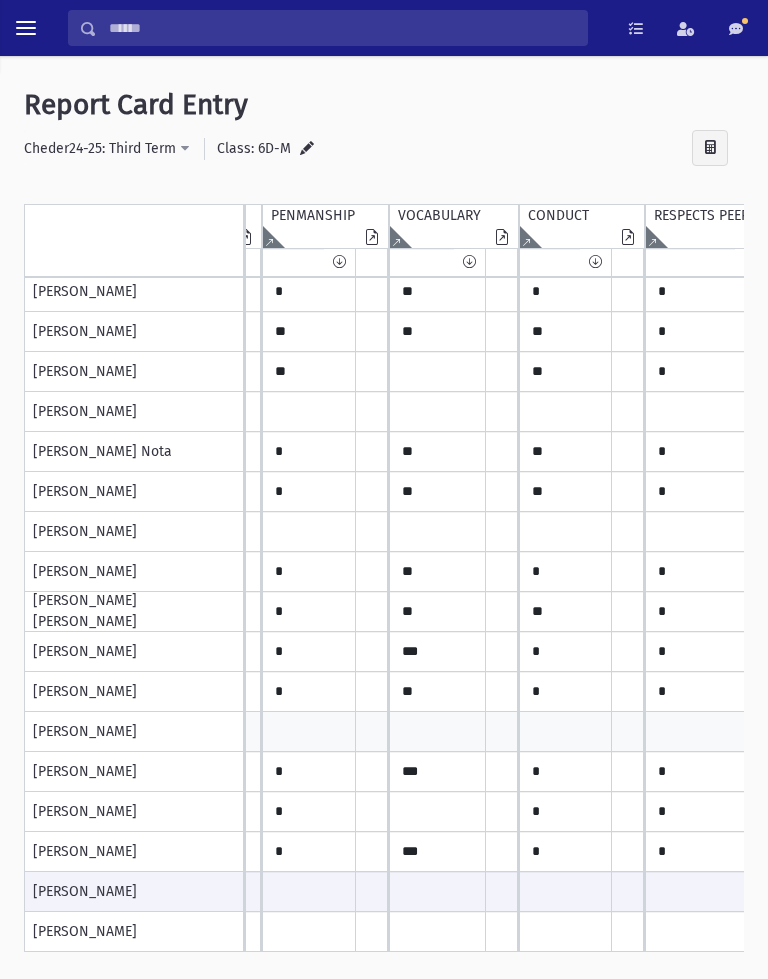 type on "***" 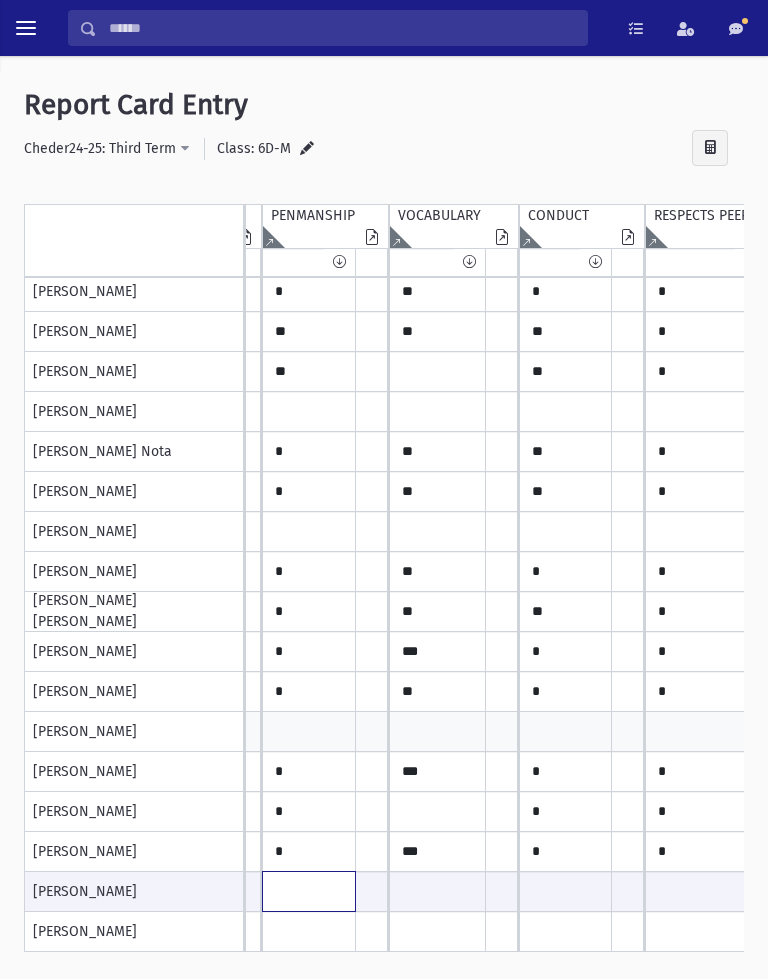 click at bounding box center [-297, 891] 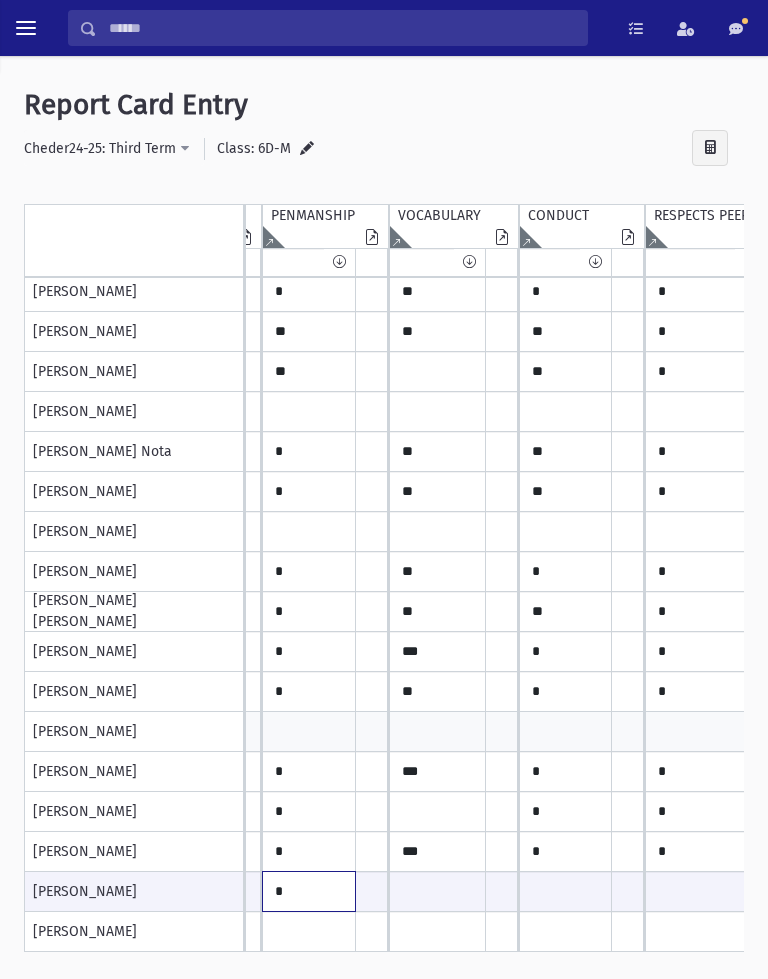 type on "*" 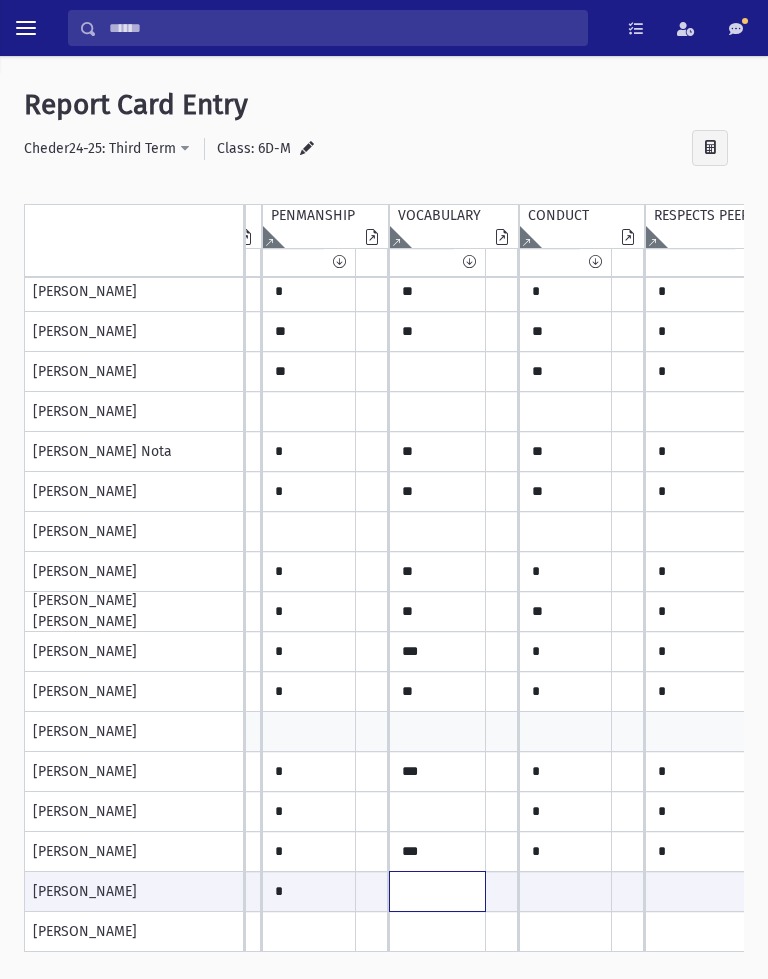 click at bounding box center [-297, 891] 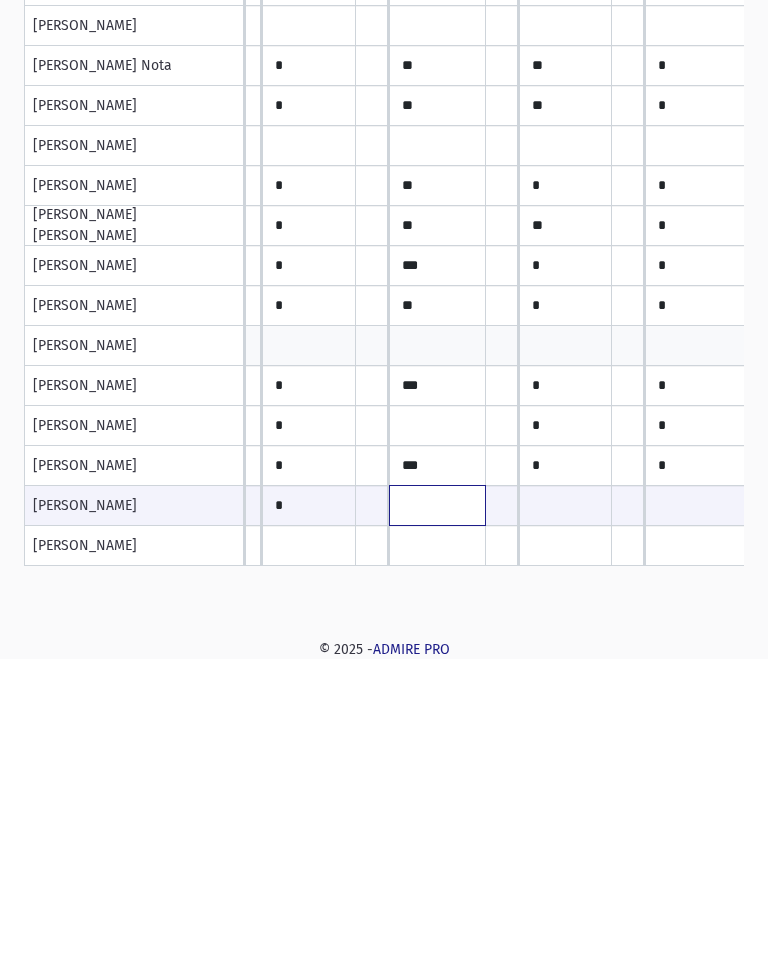 scroll, scrollTop: 0, scrollLeft: 0, axis: both 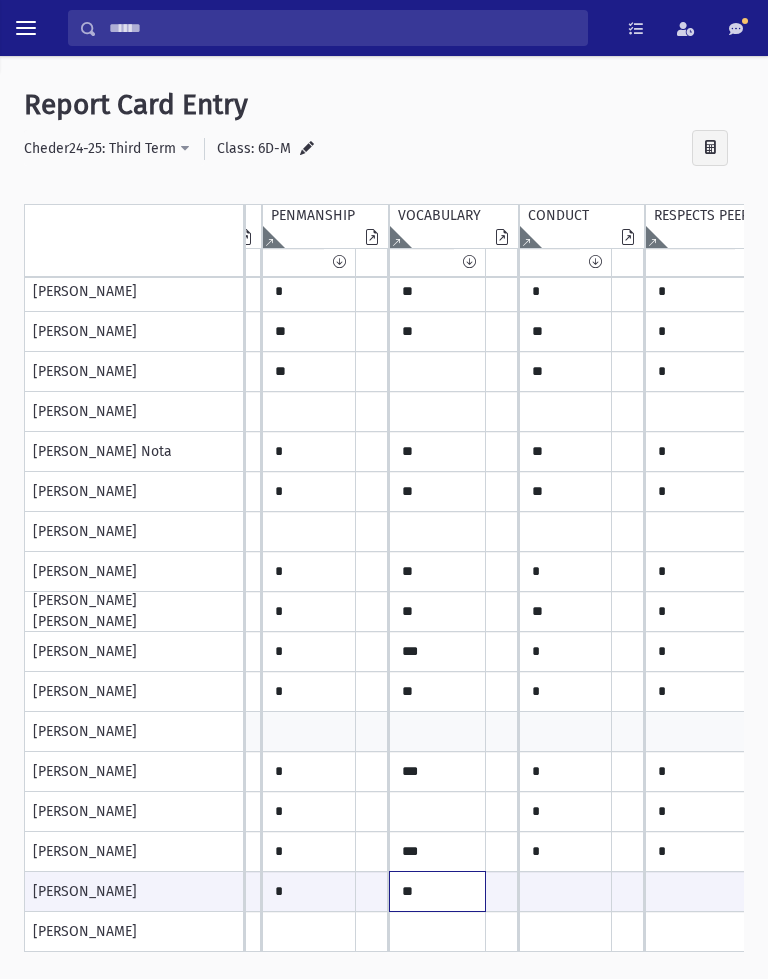 type on "**" 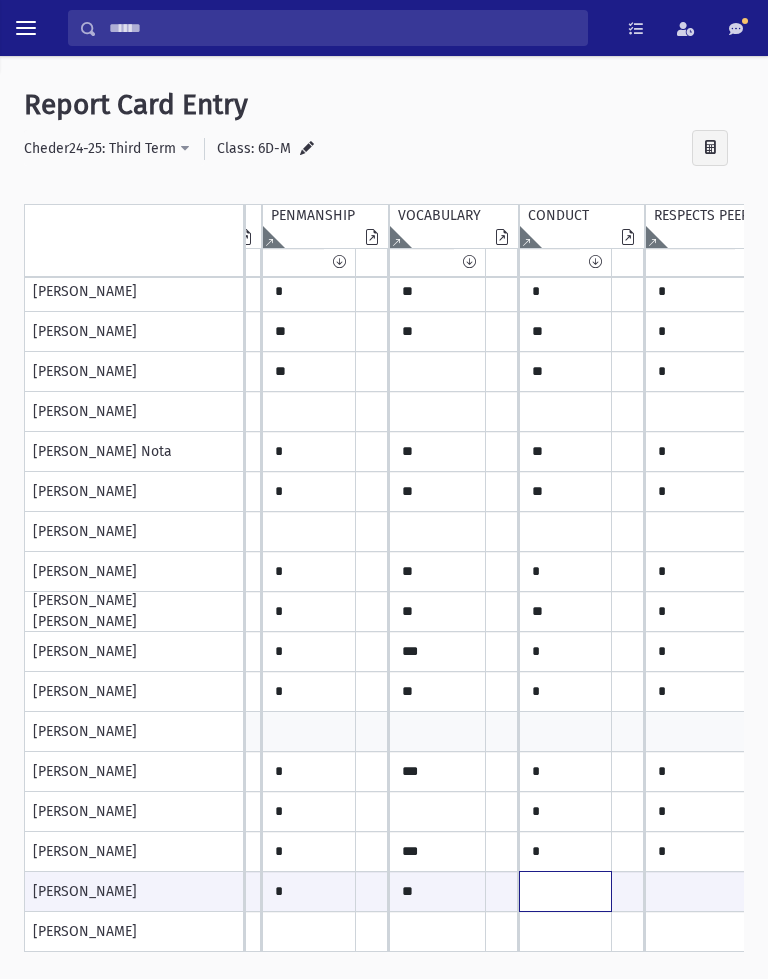 click at bounding box center [-297, 891] 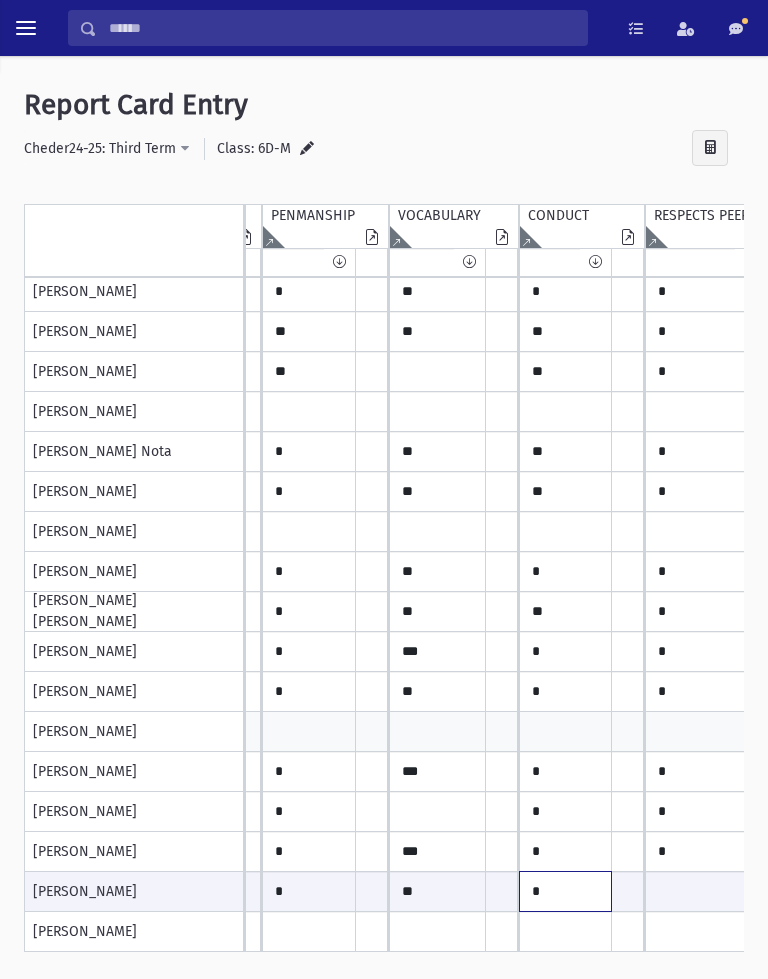 type on "*" 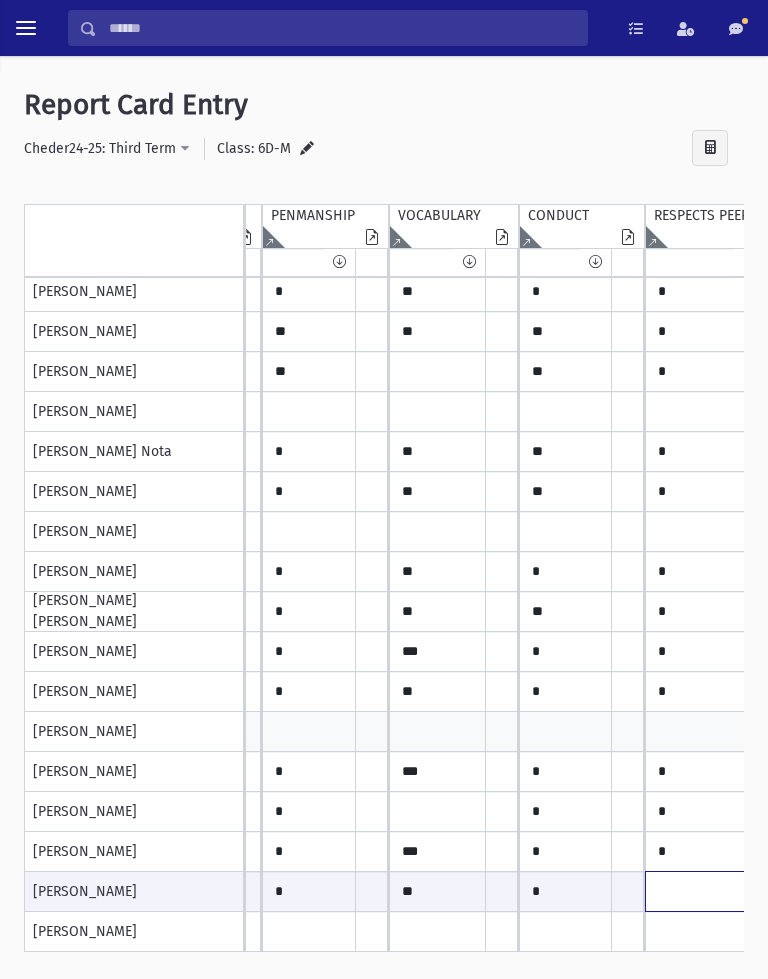 click at bounding box center [-297, 891] 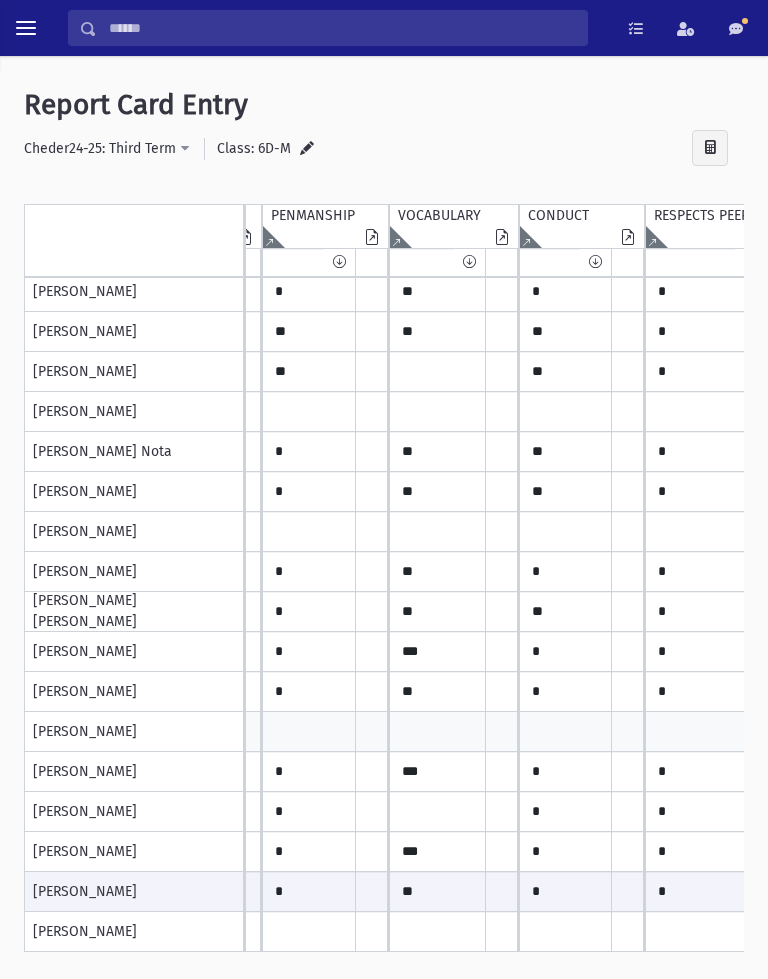 scroll, scrollTop: 250, scrollLeft: 749, axis: both 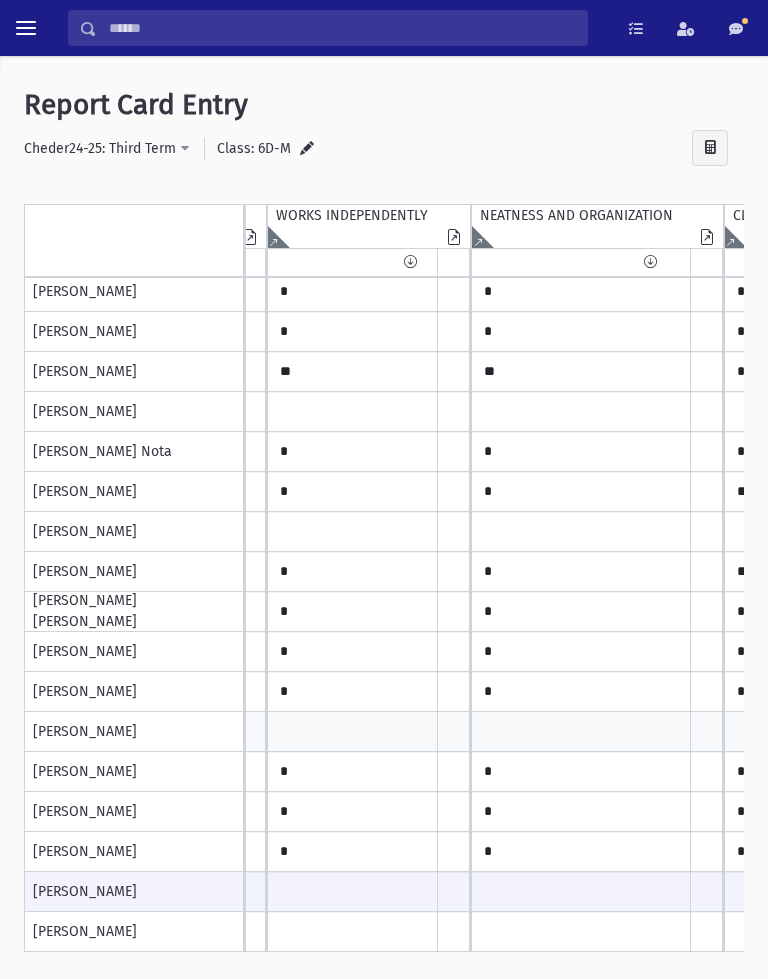 type on "*" 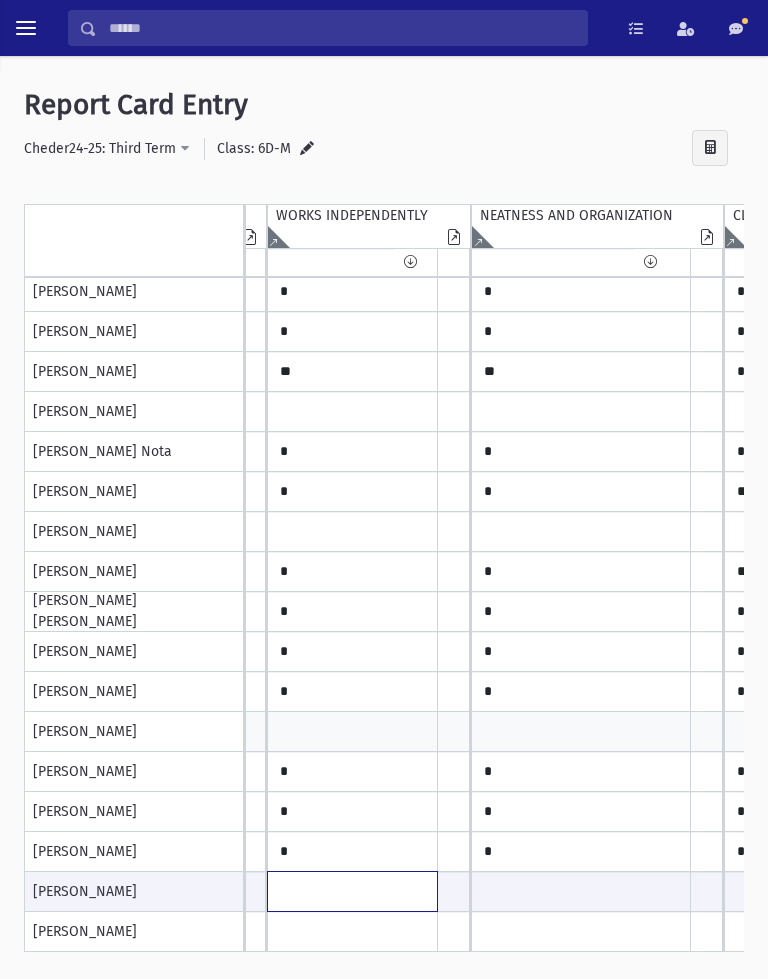 click at bounding box center [-830, 891] 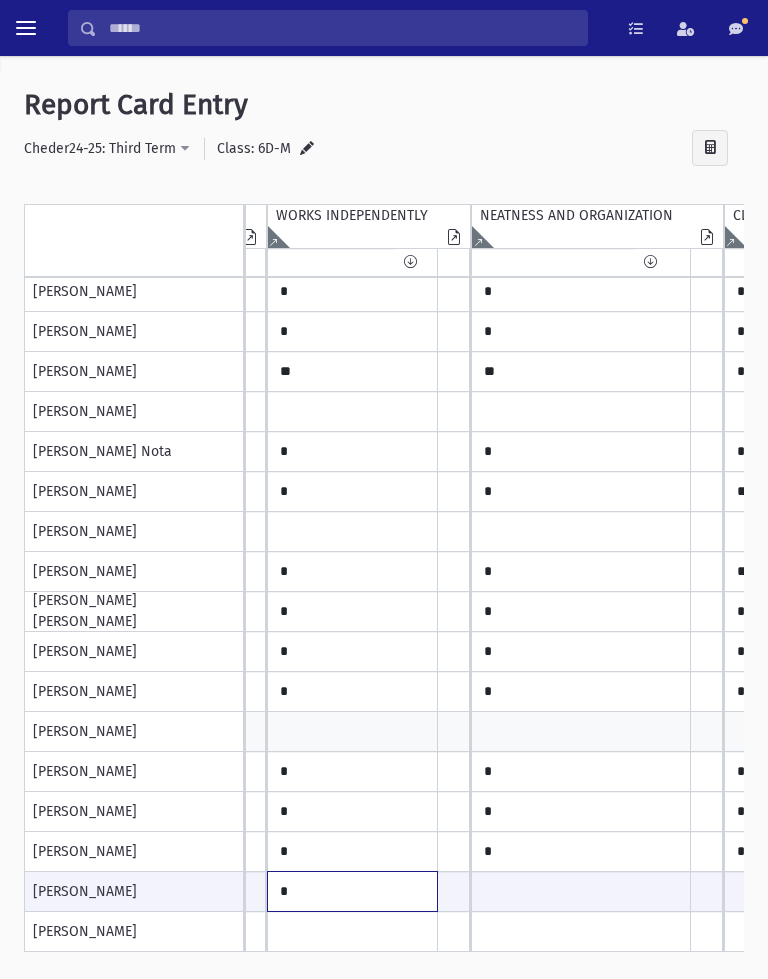 type on "*" 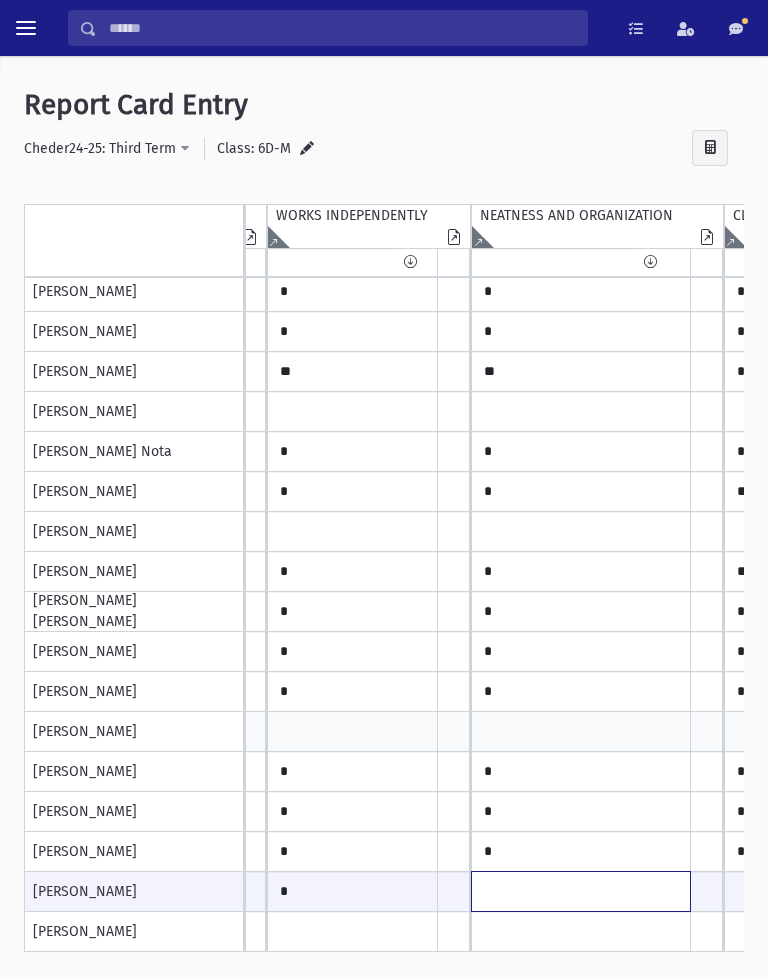 click at bounding box center (-830, 891) 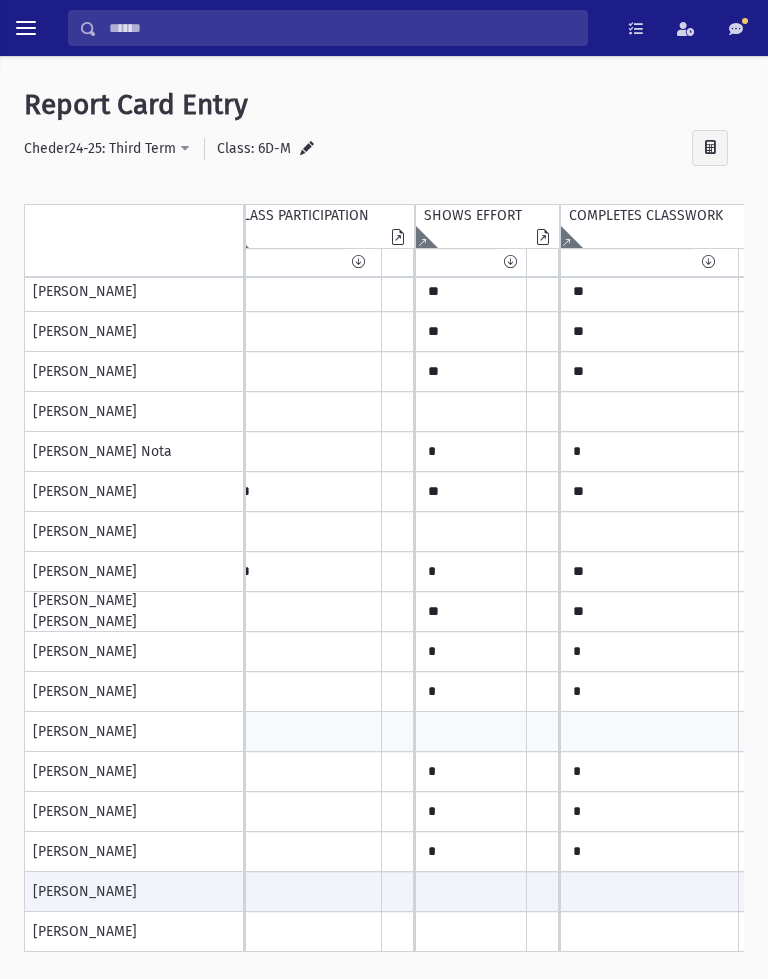 type on "*" 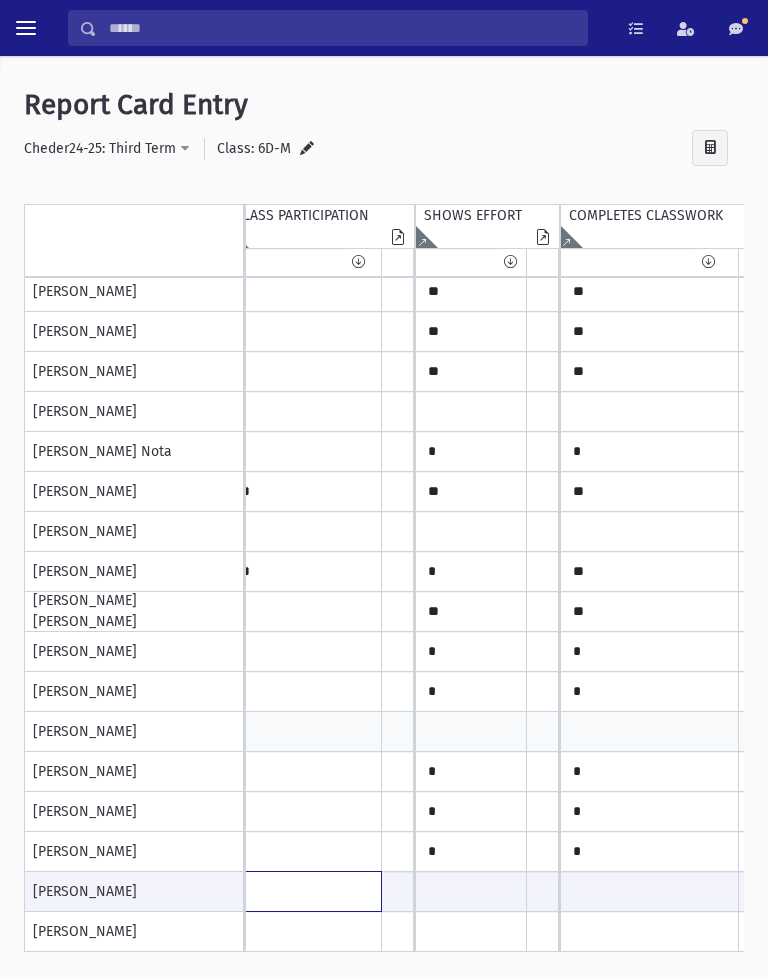 click at bounding box center (-1328, 891) 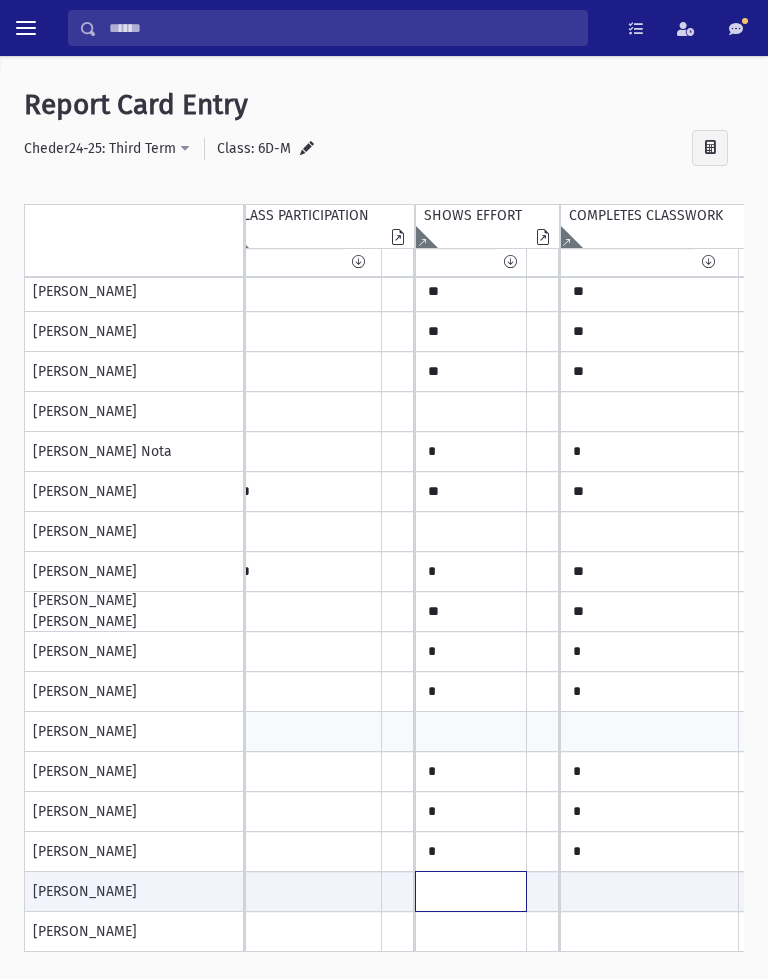 click at bounding box center (-1328, 891) 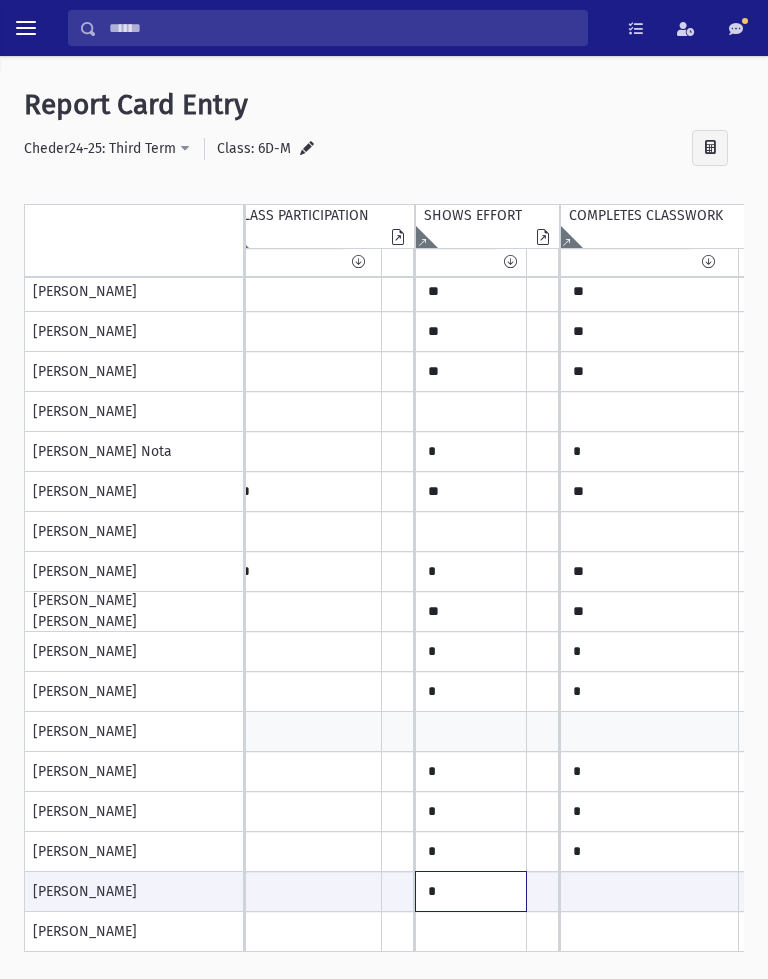 type on "*" 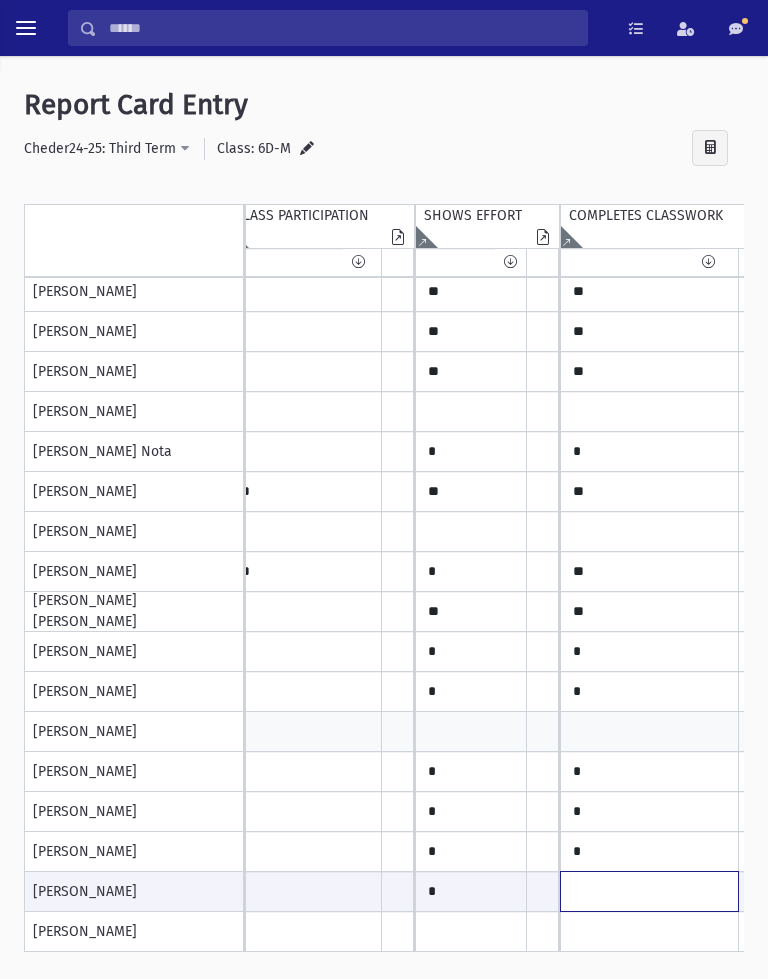 click at bounding box center (-1328, 891) 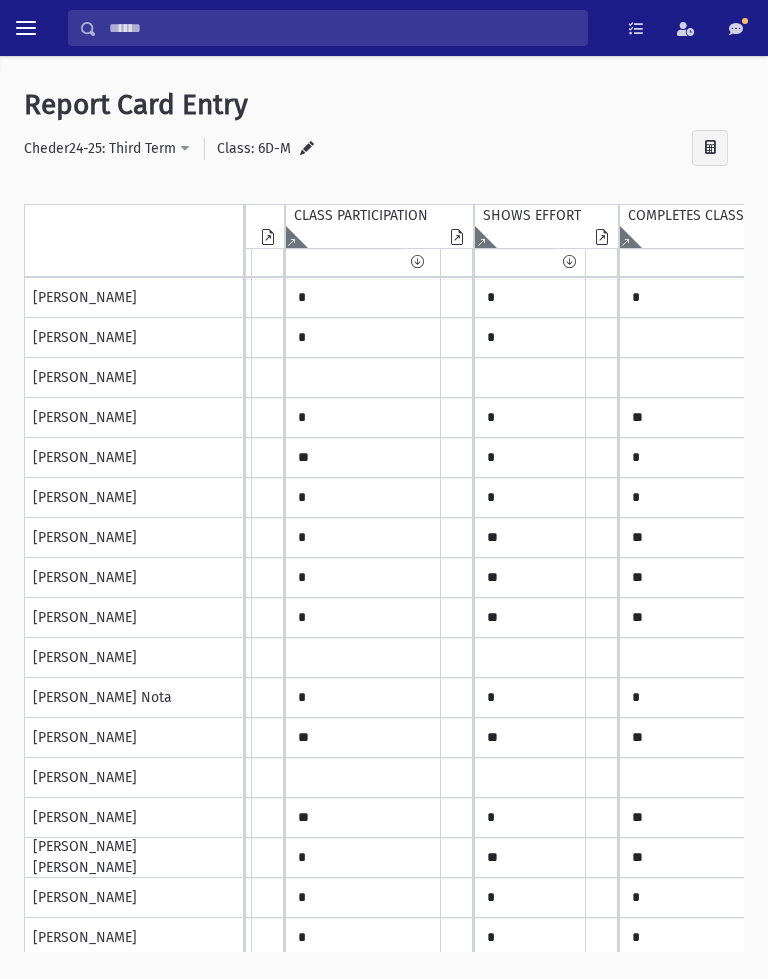 type on "*" 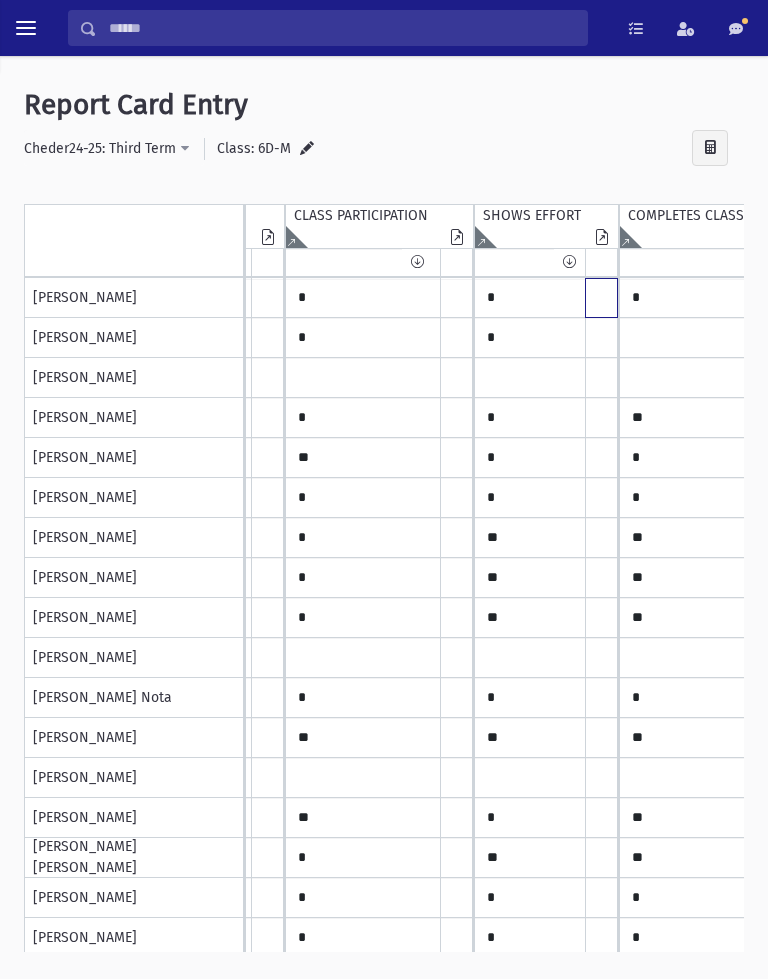click at bounding box center [-1208, 298] 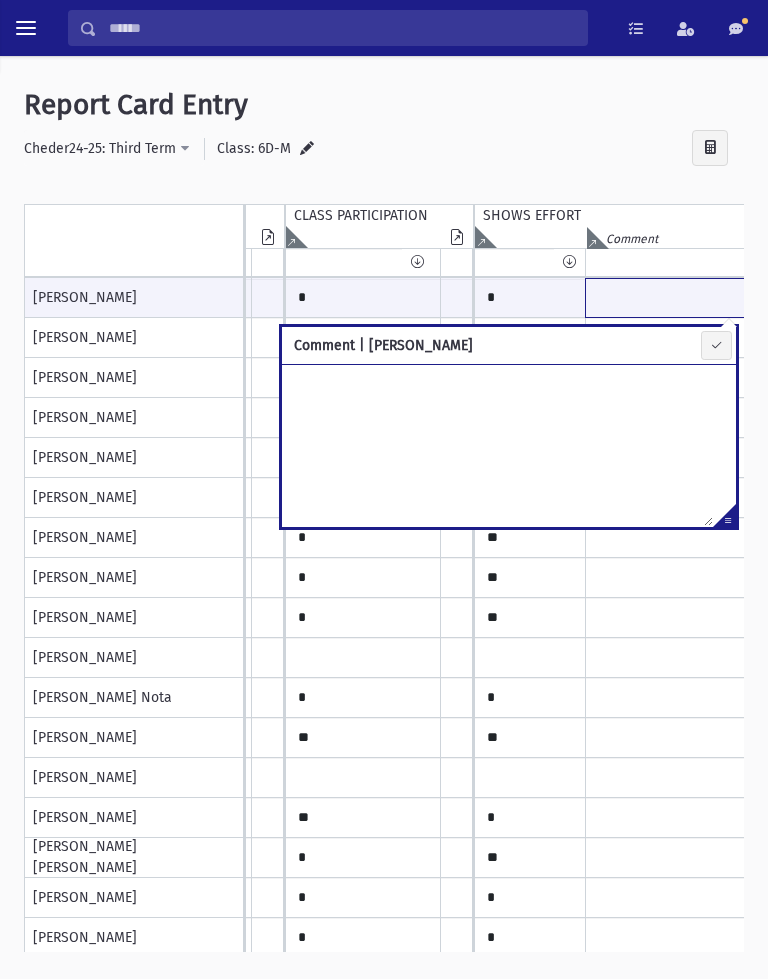 click at bounding box center (816, 298) 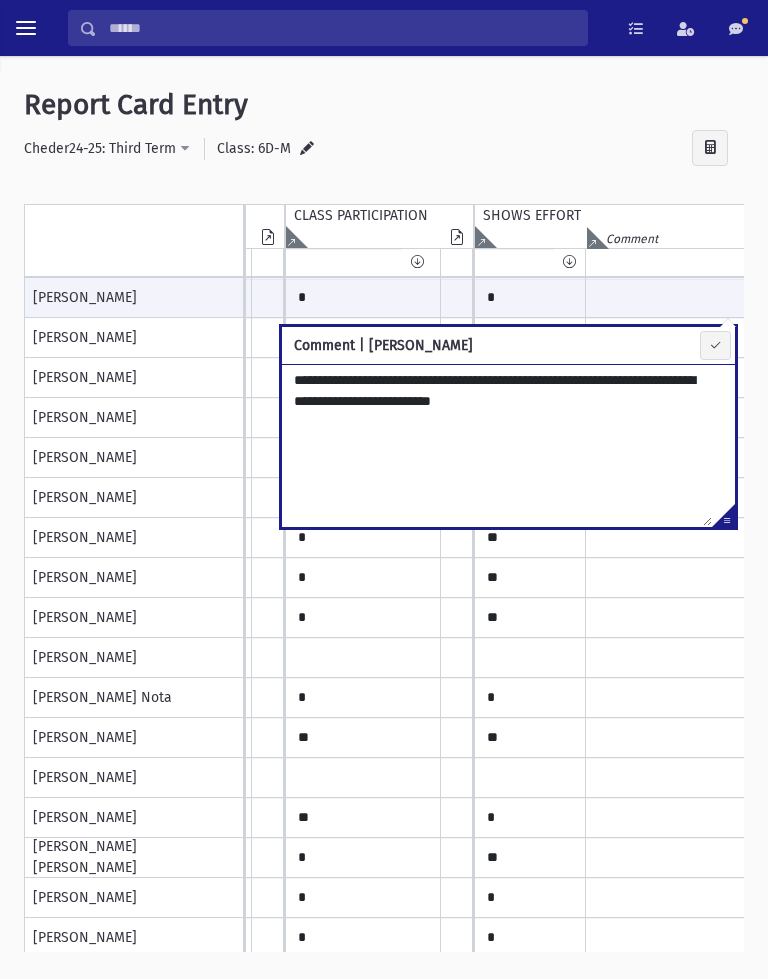 type on "**********" 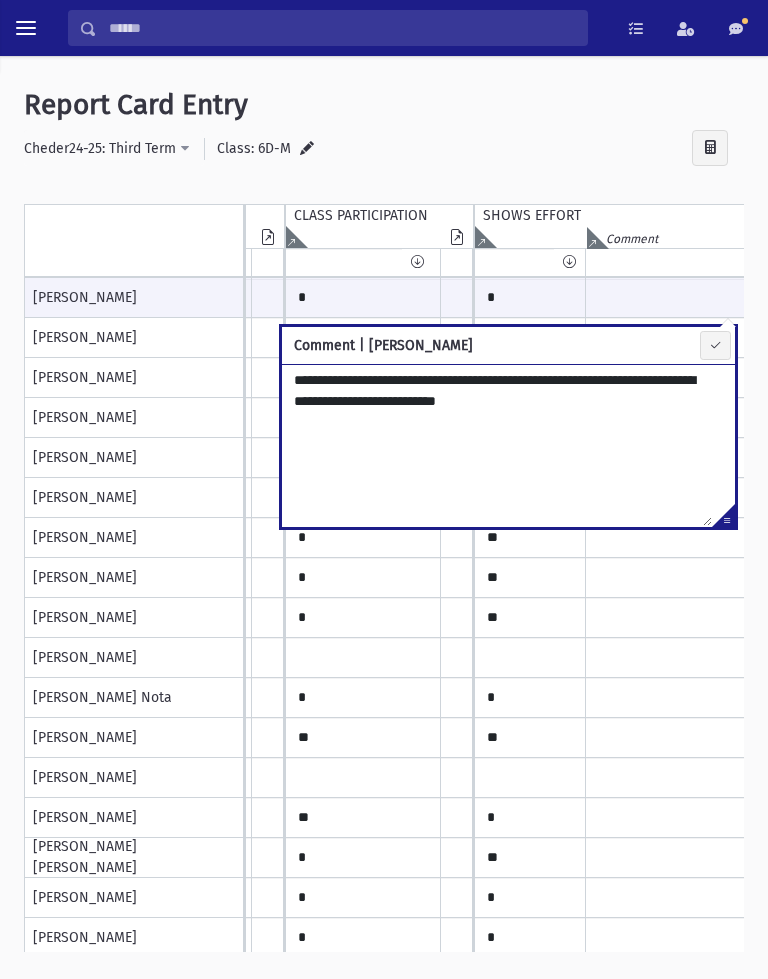 click at bounding box center (715, 345) 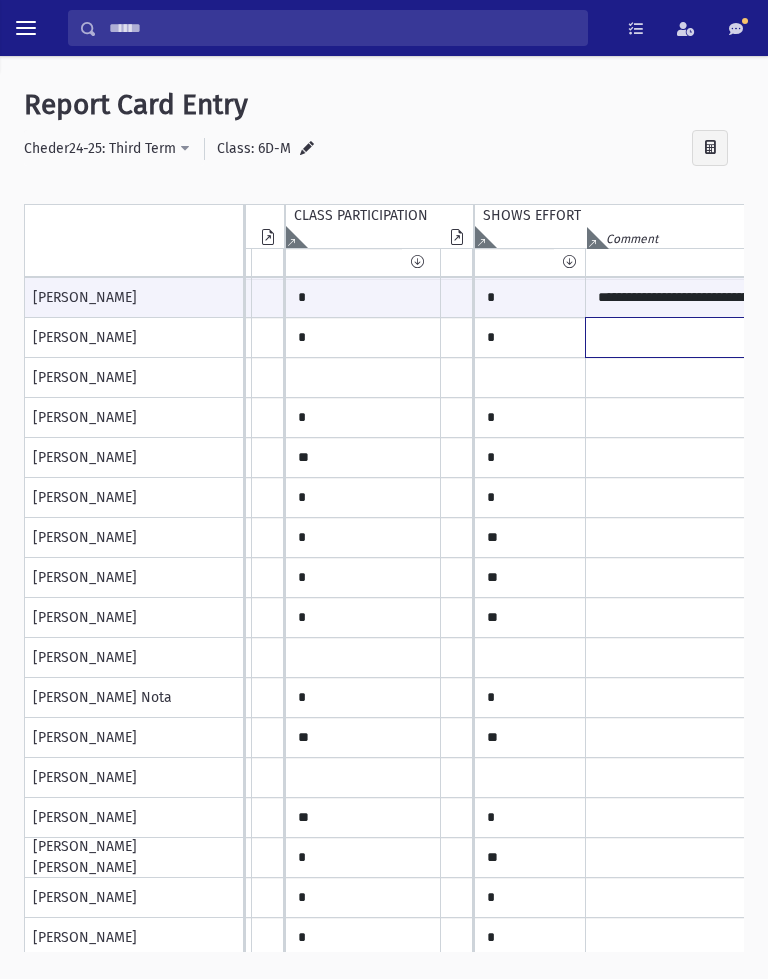 click at bounding box center (816, 298) 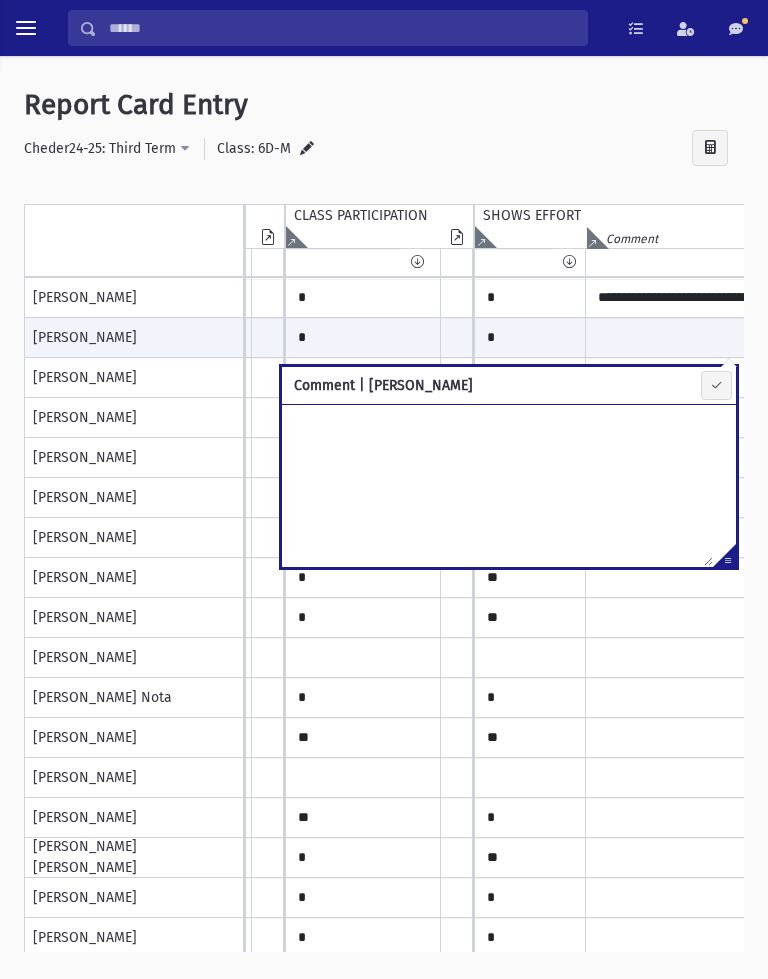 type on "*" 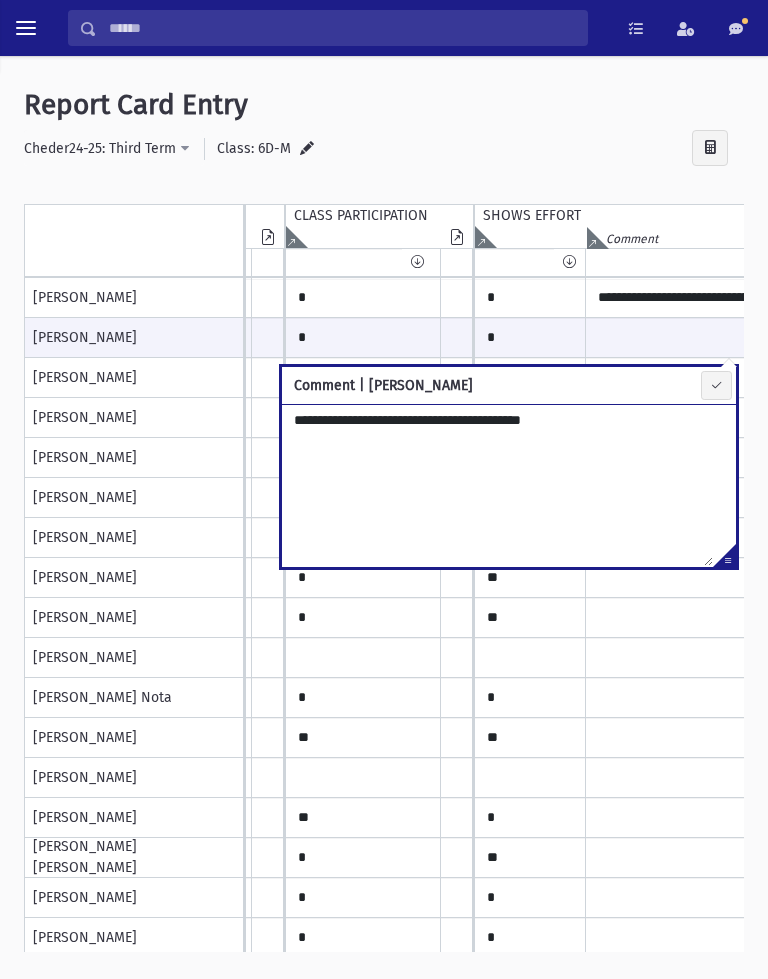 click on "**********" at bounding box center [497, 485] 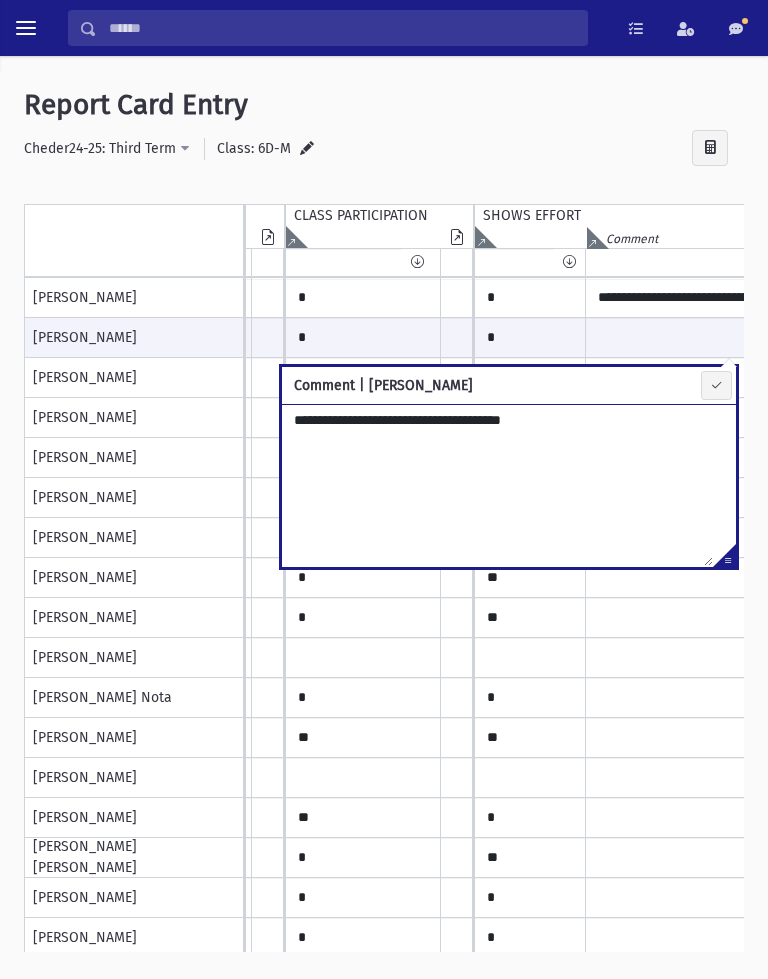 click on "**********" at bounding box center [497, 485] 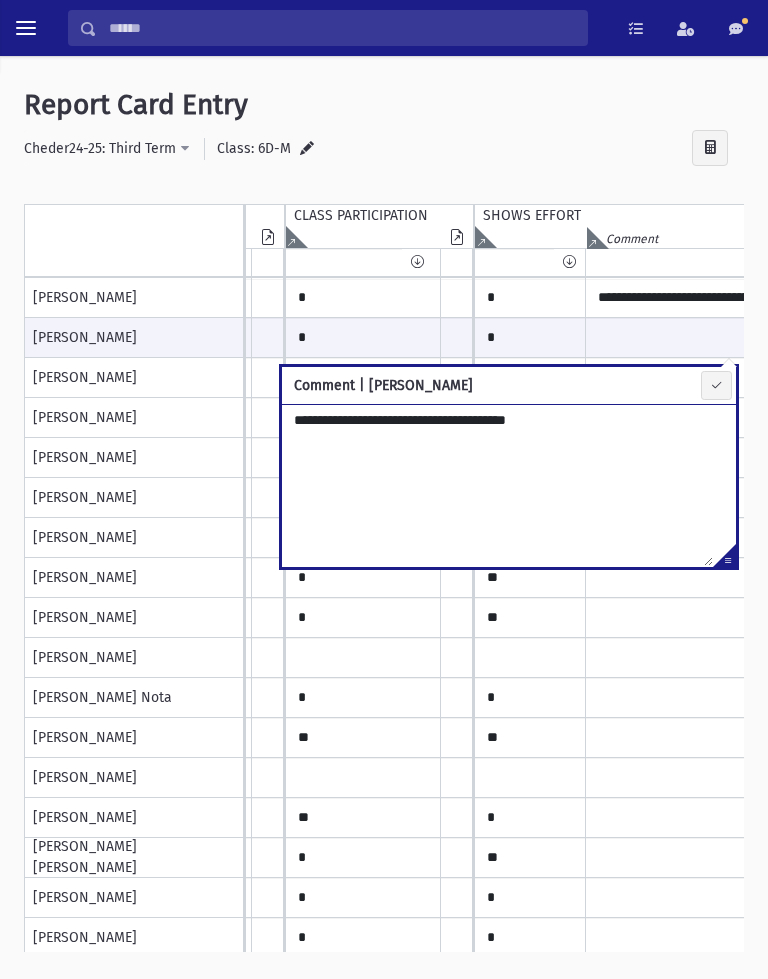 click on "**********" at bounding box center (497, 485) 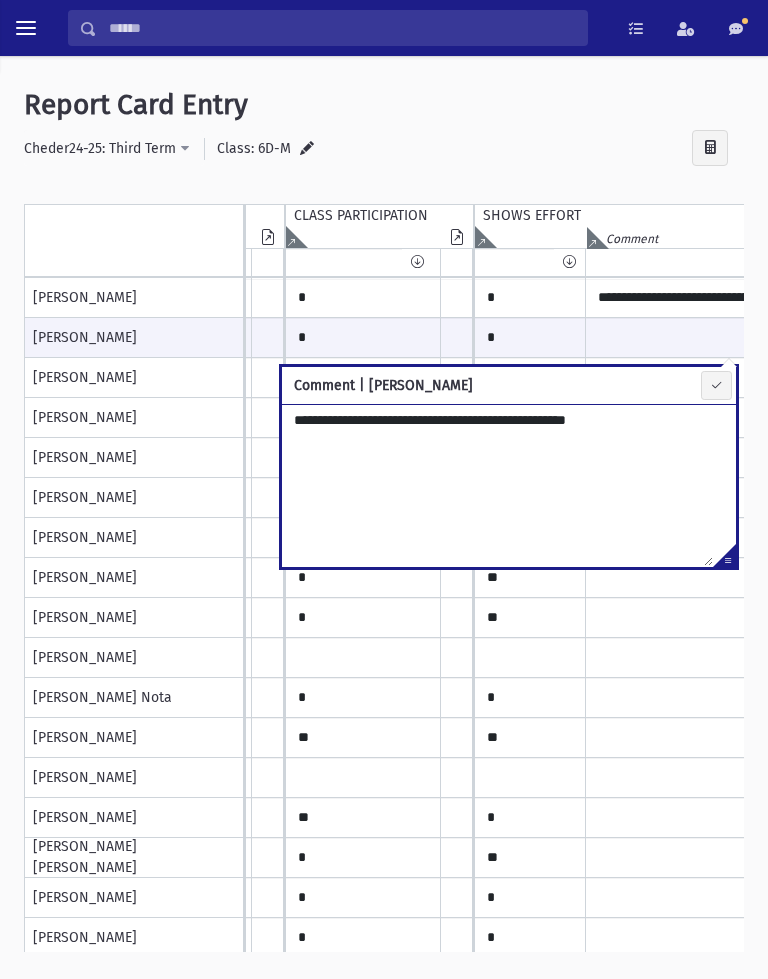 click on "**********" at bounding box center [497, 485] 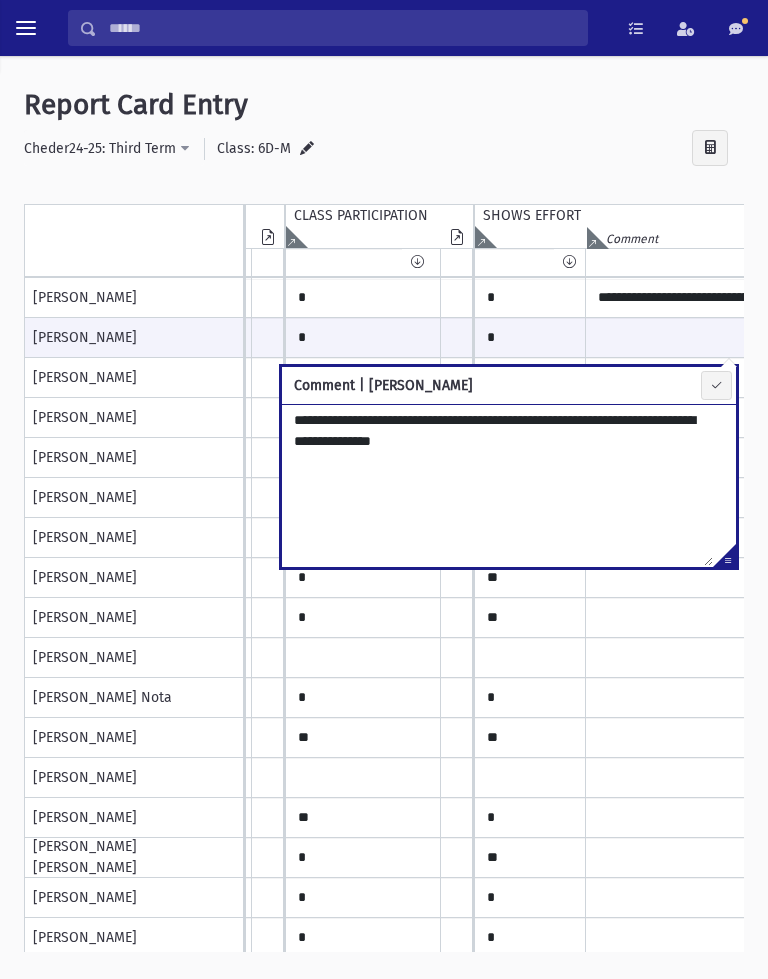 click on "Comment |
[PERSON_NAME]" at bounding box center (513, 385) 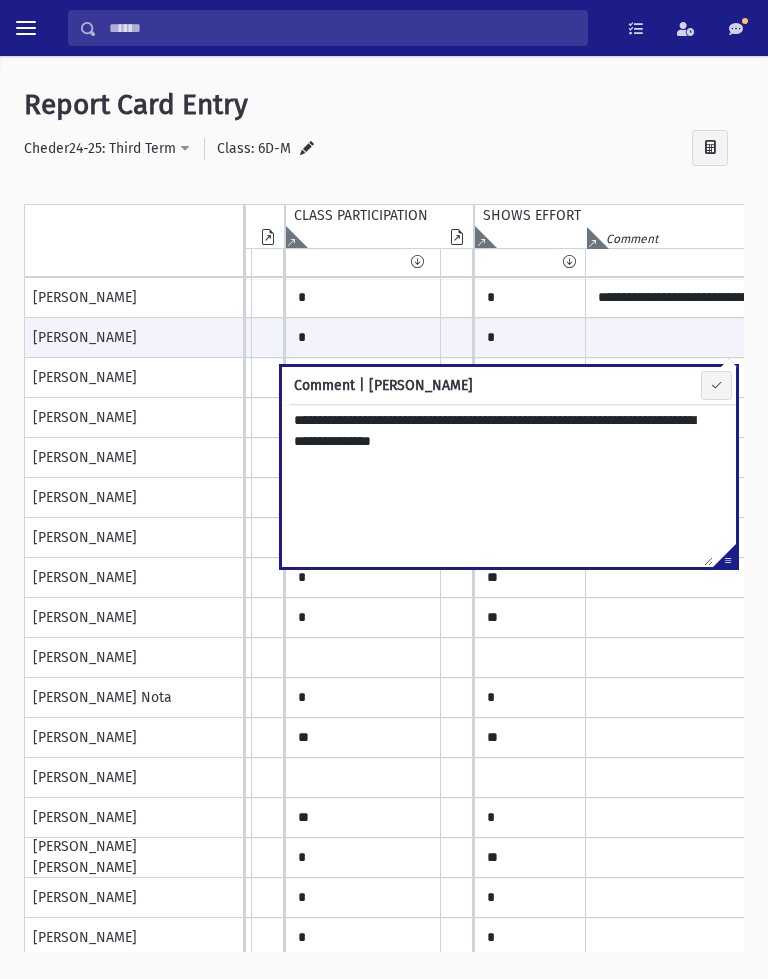click on "**********" at bounding box center (497, 485) 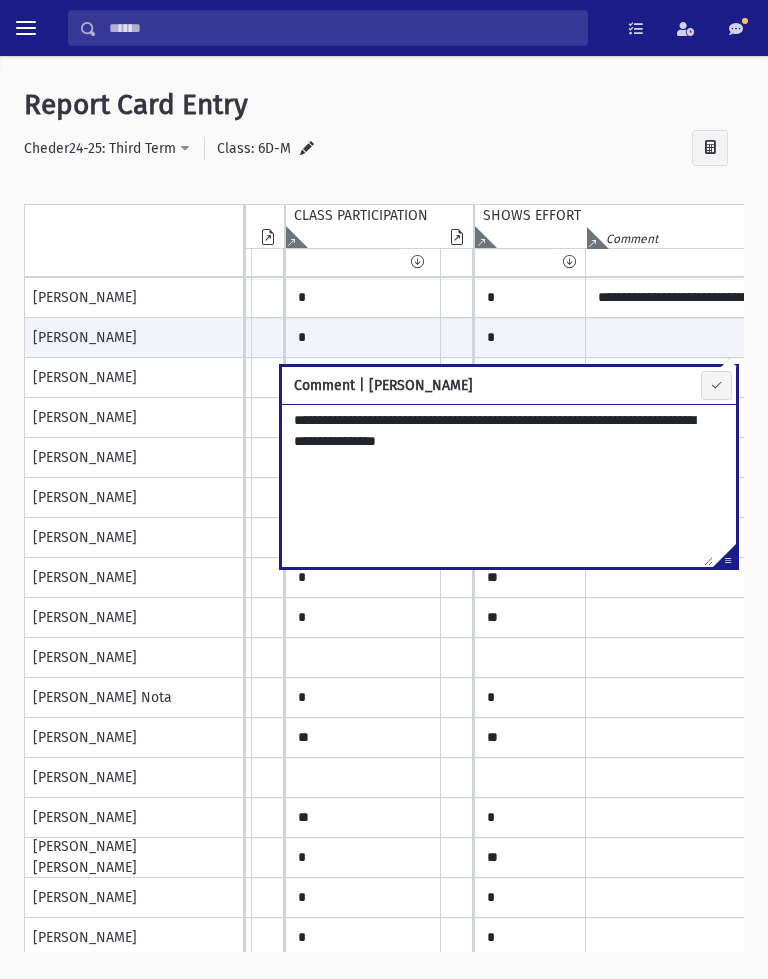 click on "**********" at bounding box center [497, 485] 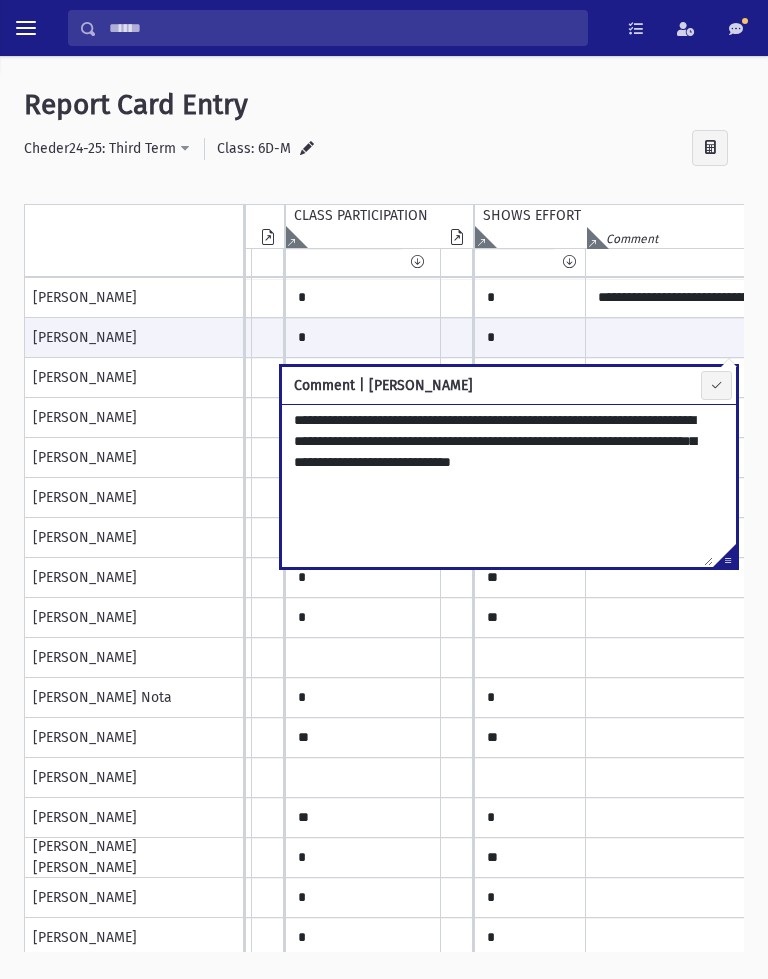 type on "**********" 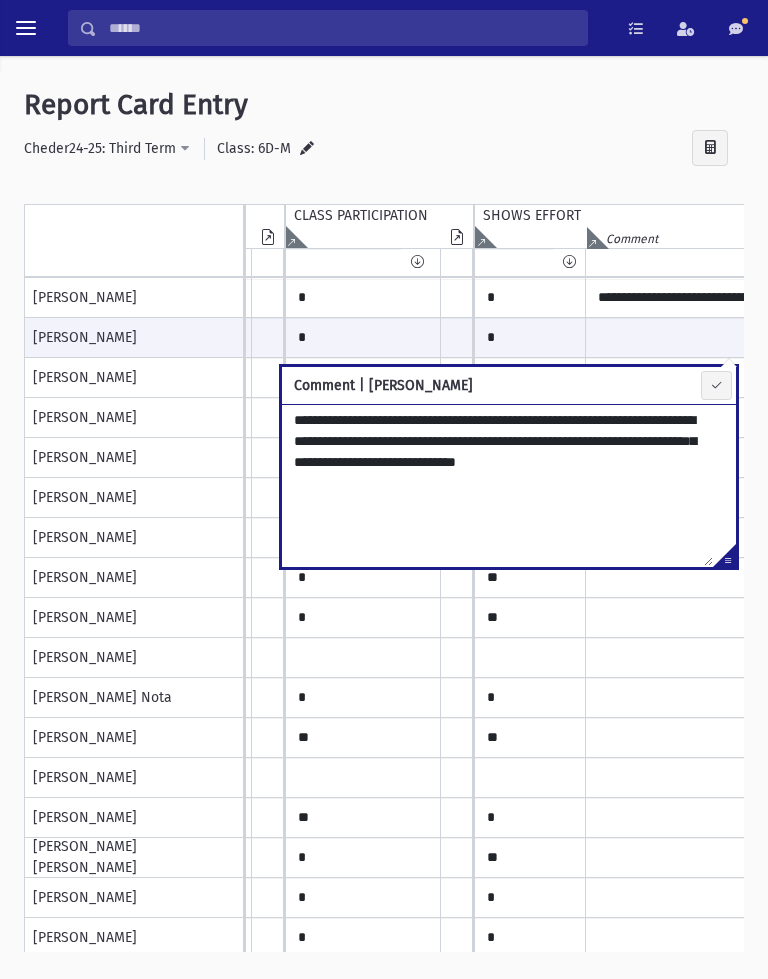 click at bounding box center (716, 385) 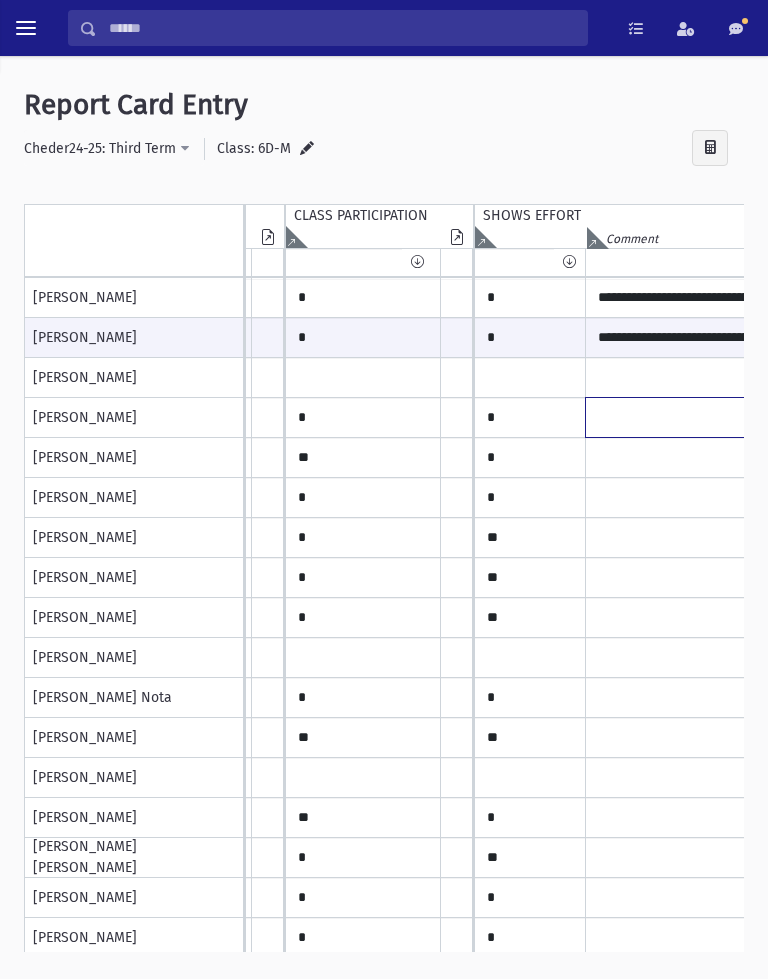 click at bounding box center (816, 298) 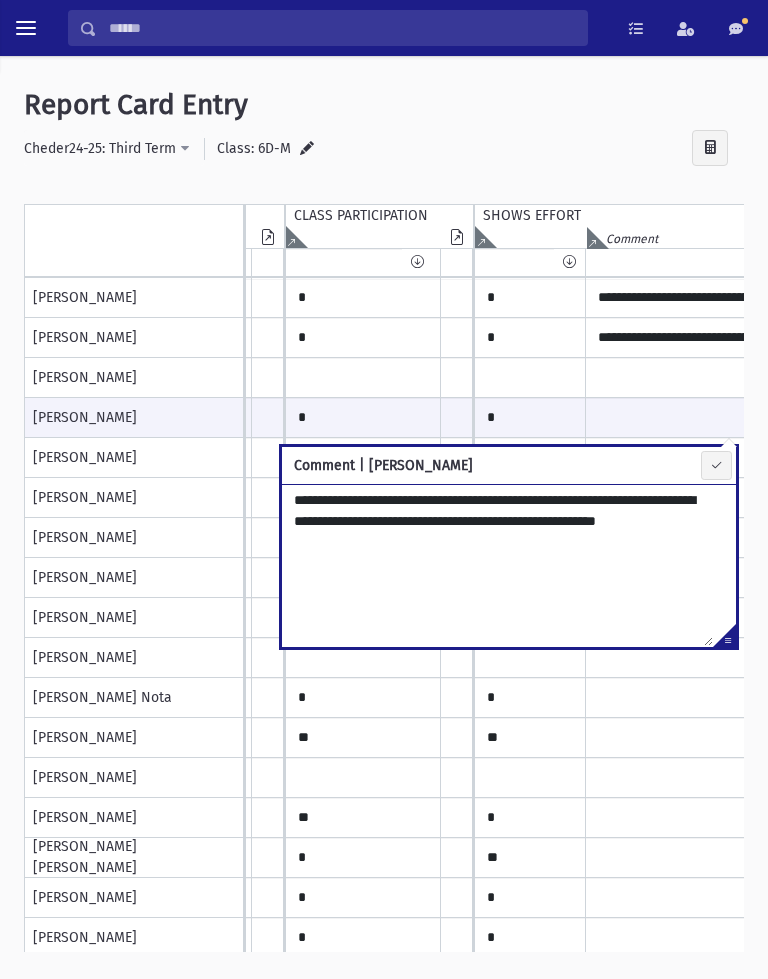 type on "**********" 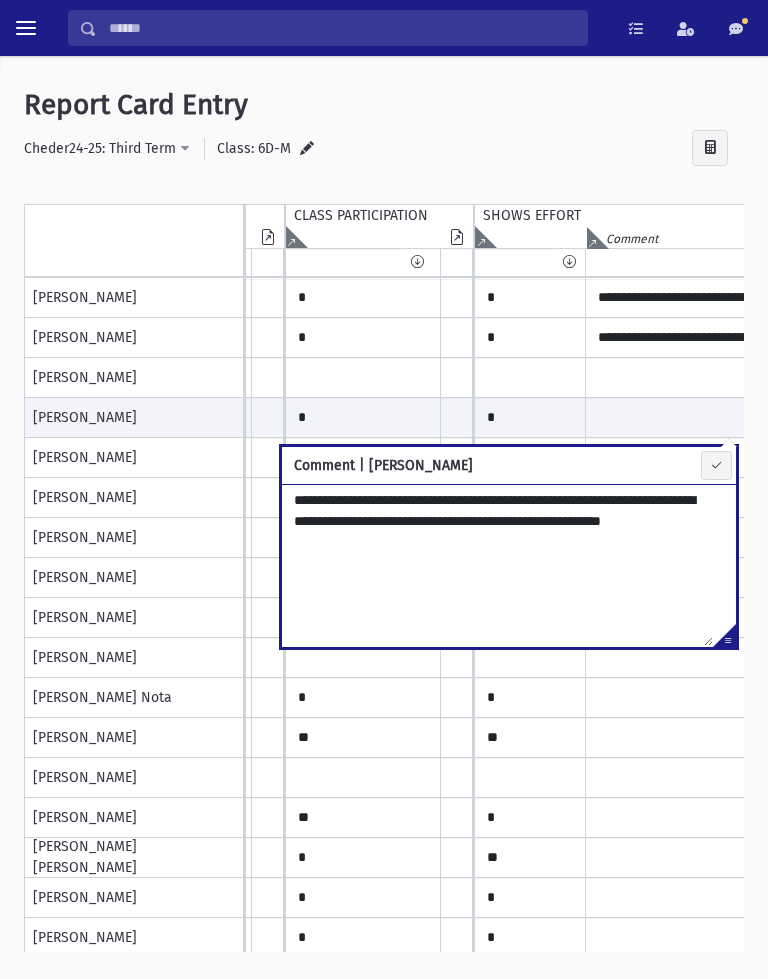 click at bounding box center [716, 465] 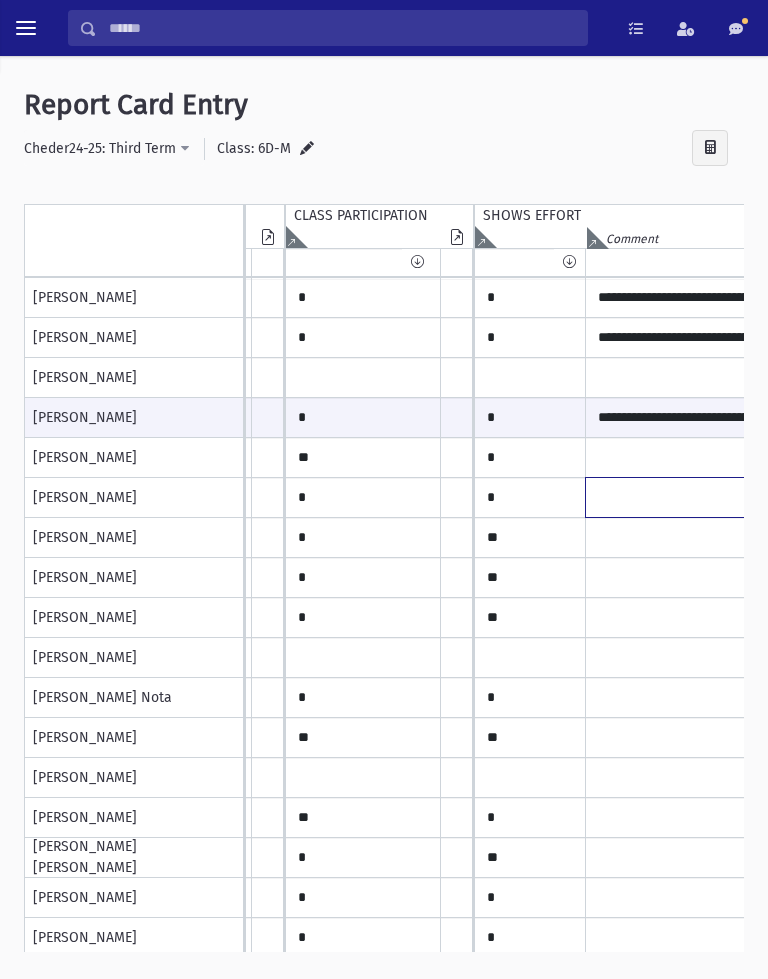 click at bounding box center [816, 298] 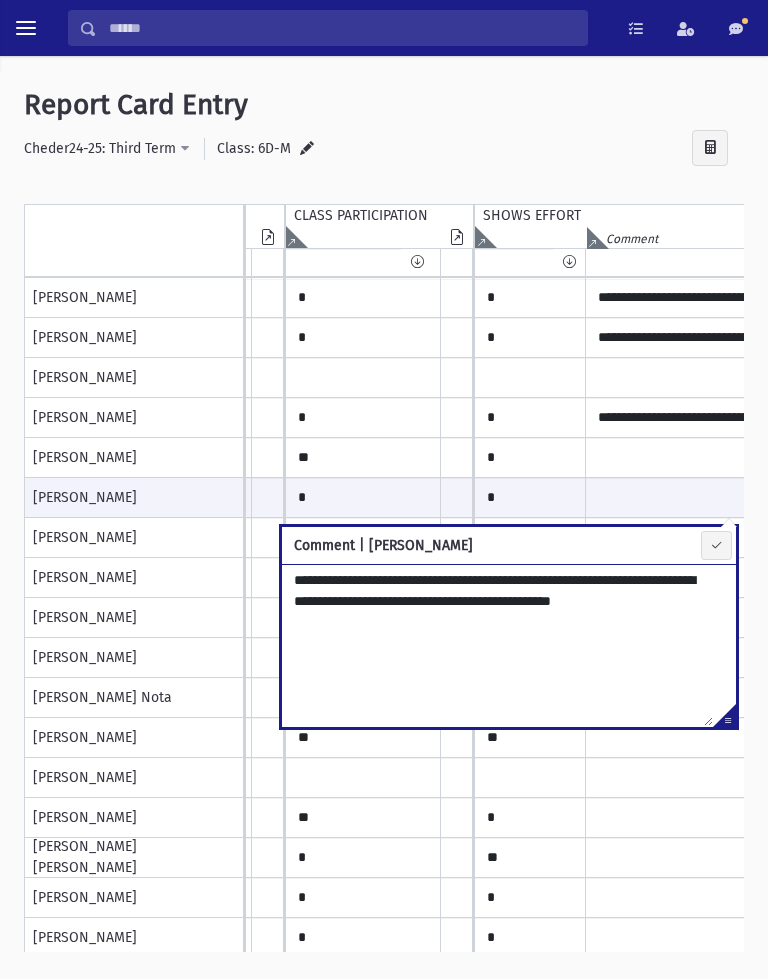 type on "**********" 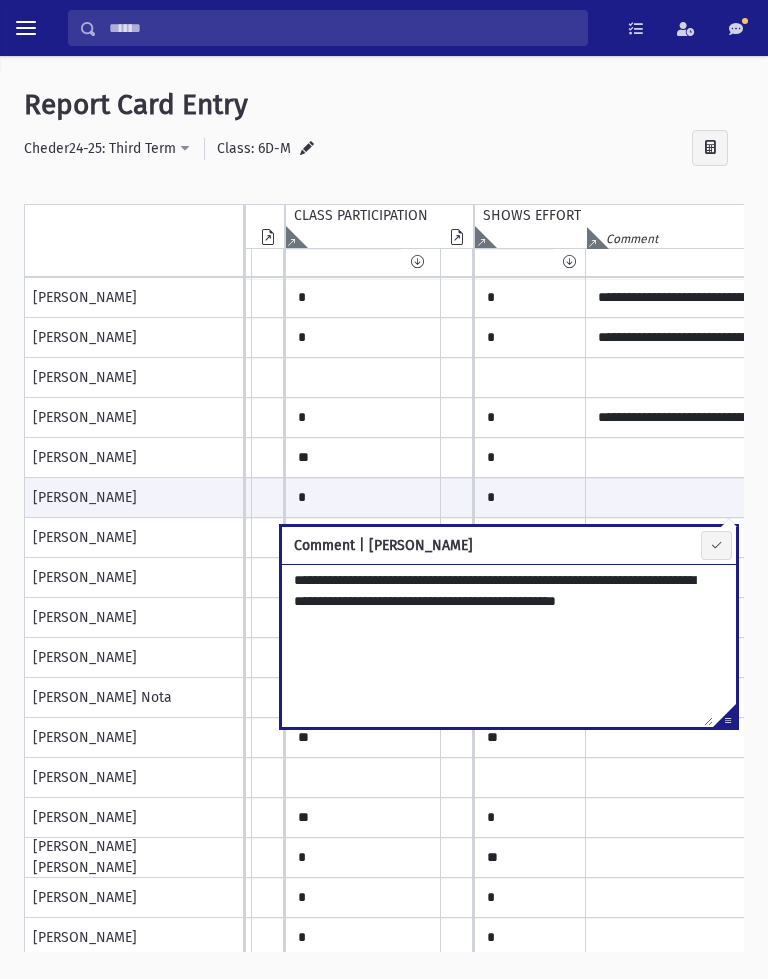 click at bounding box center [716, 545] 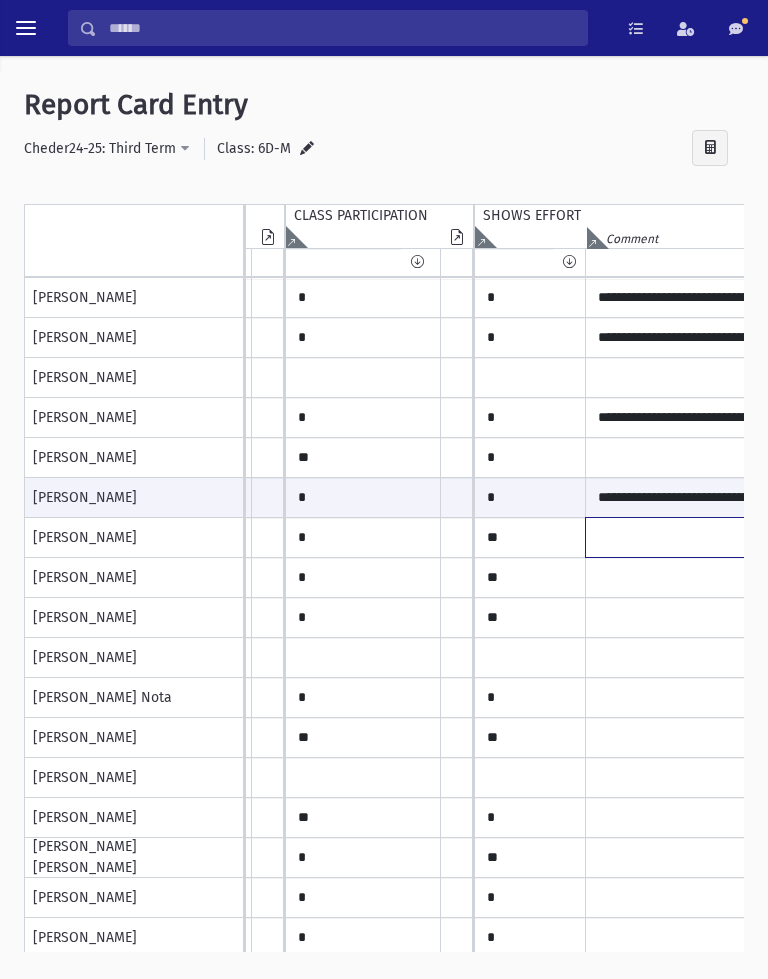 click at bounding box center (816, 298) 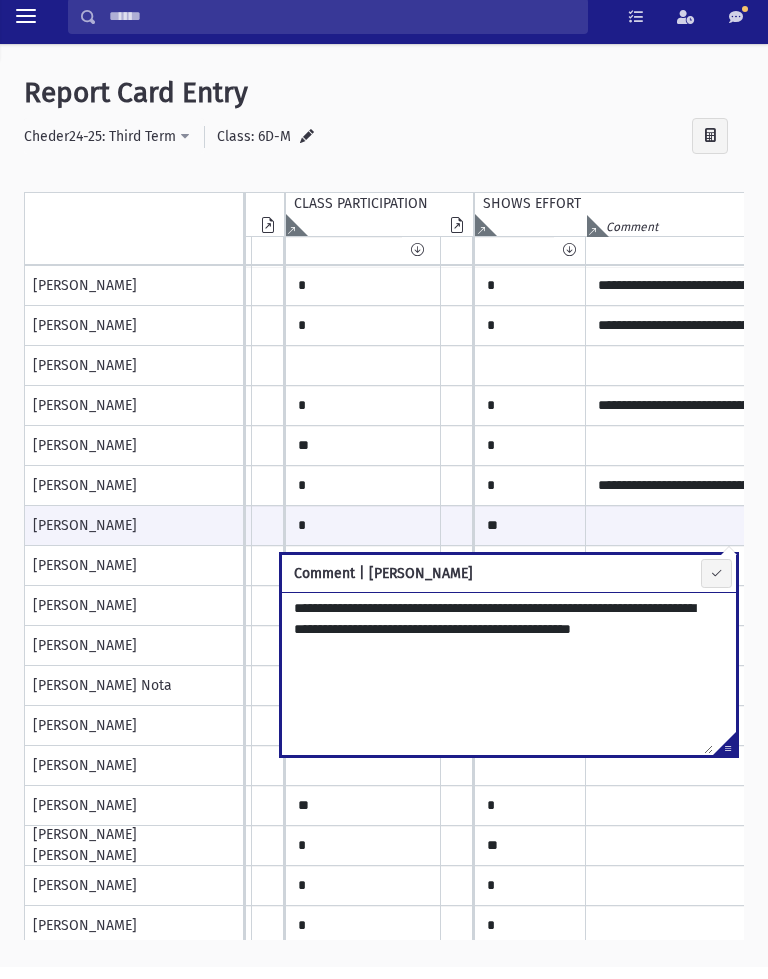 type on "**********" 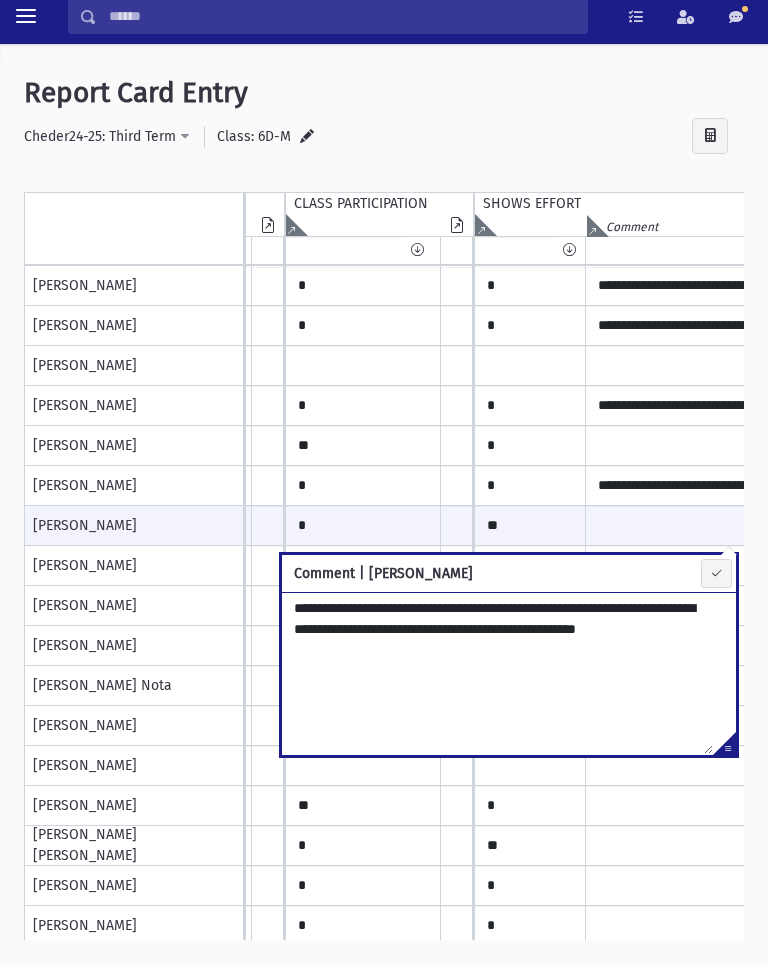 click at bounding box center [716, 585] 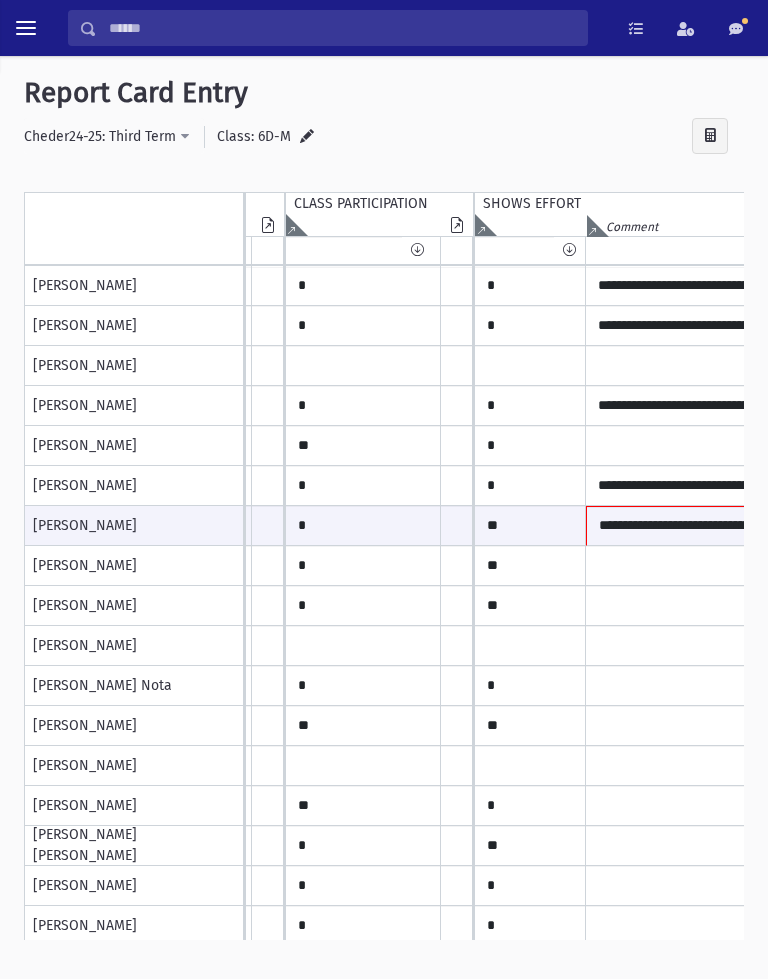 scroll, scrollTop: 0, scrollLeft: 0, axis: both 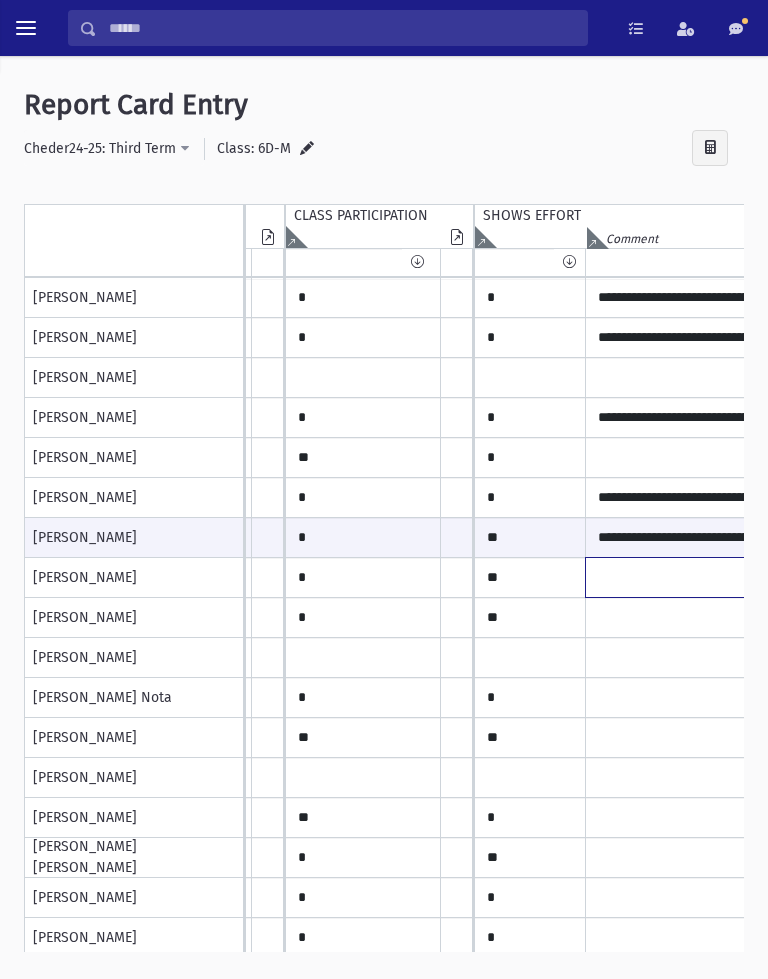click at bounding box center (816, 298) 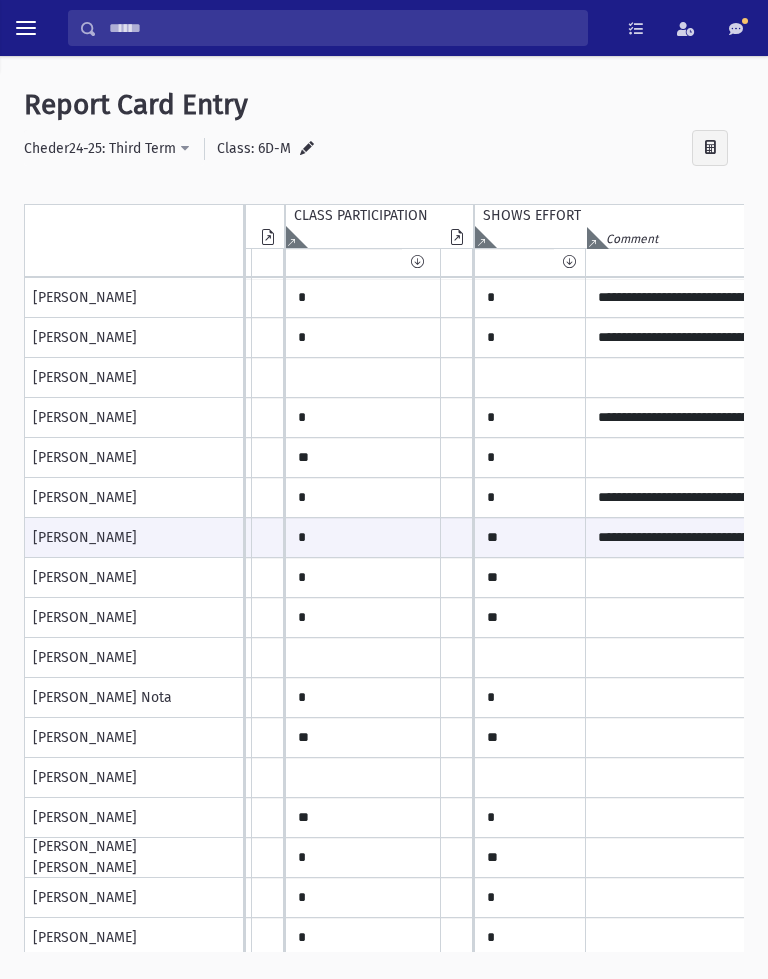 scroll, scrollTop: 12, scrollLeft: 0, axis: vertical 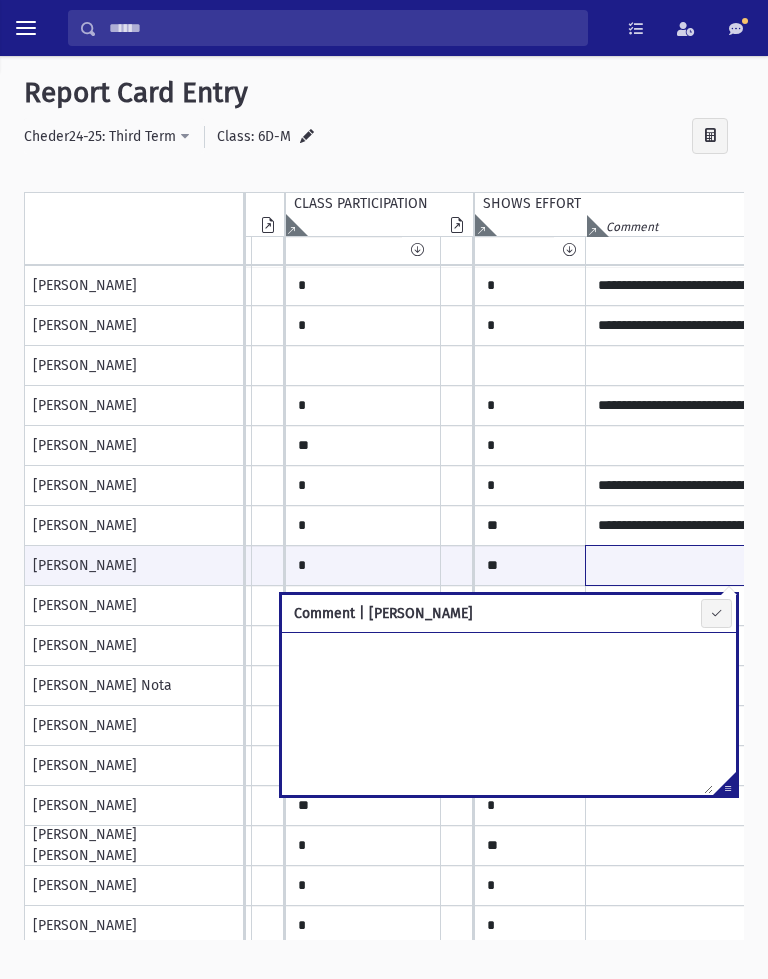click at bounding box center (816, 565) 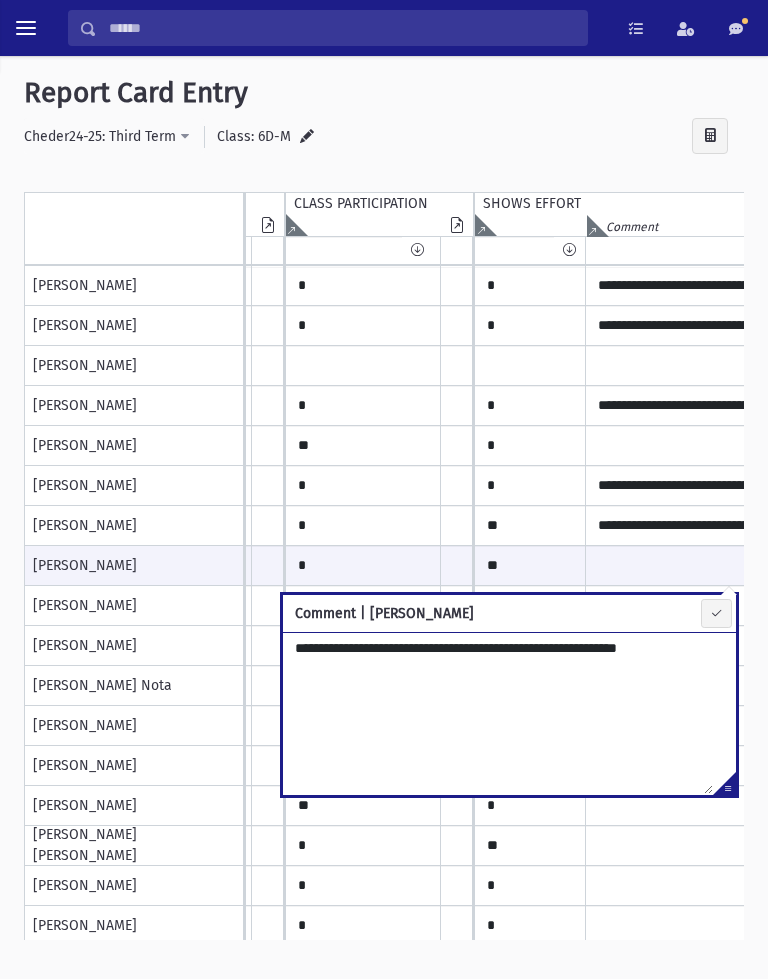 scroll, scrollTop: 0, scrollLeft: 0, axis: both 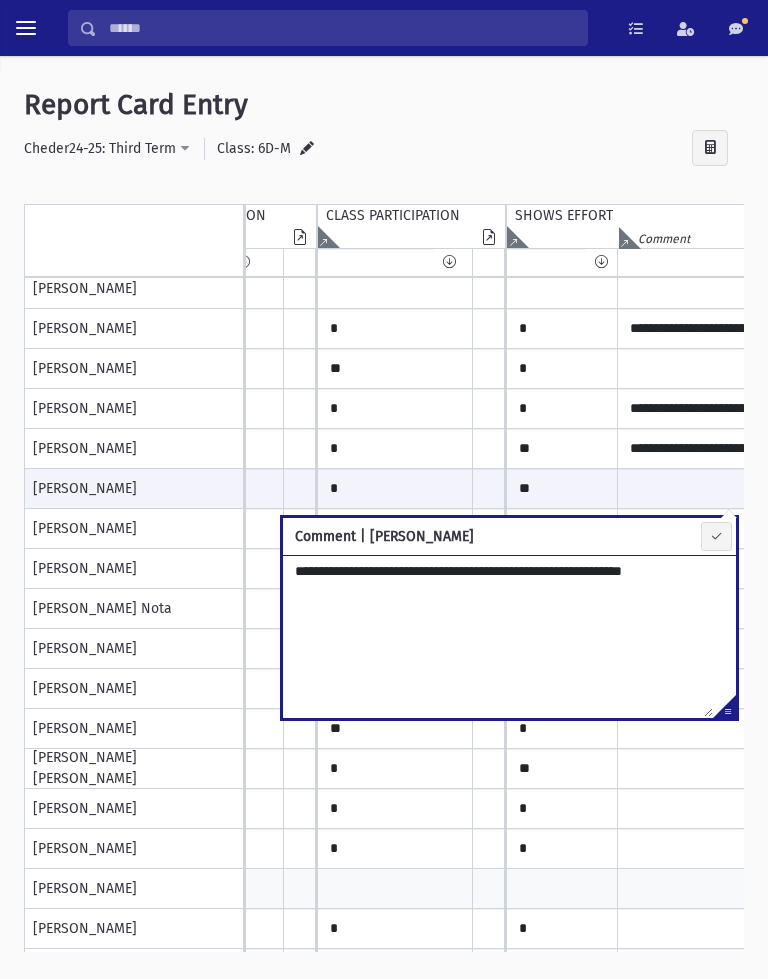 click on "**********" at bounding box center [498, 636] 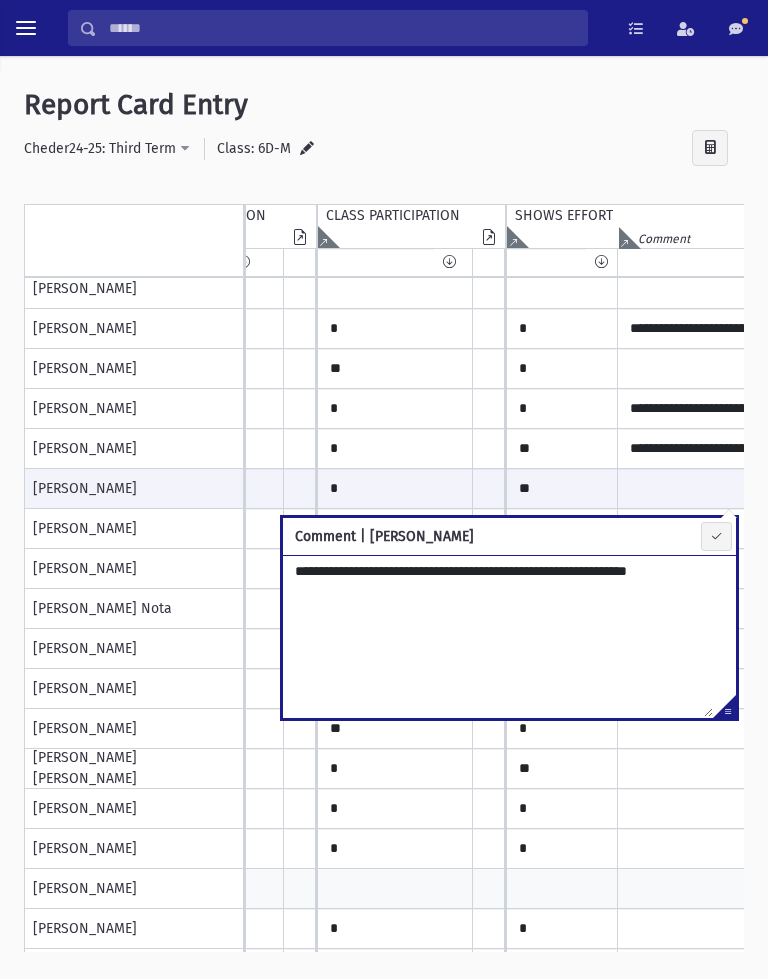 click on "**********" at bounding box center [498, 636] 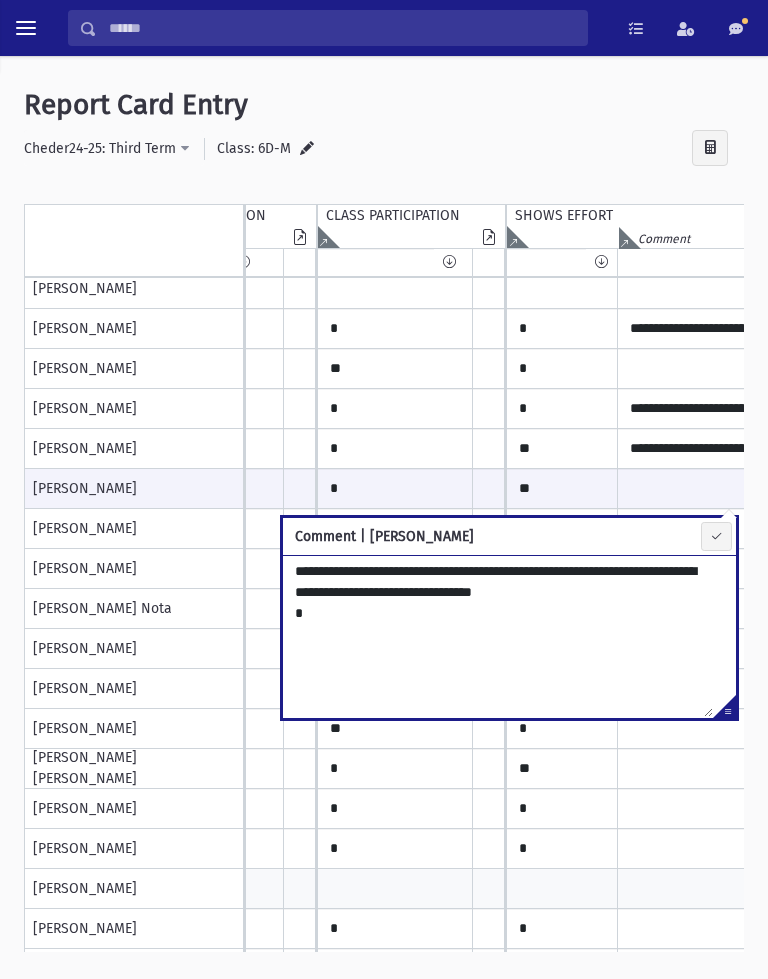 click on "**********" at bounding box center (498, 636) 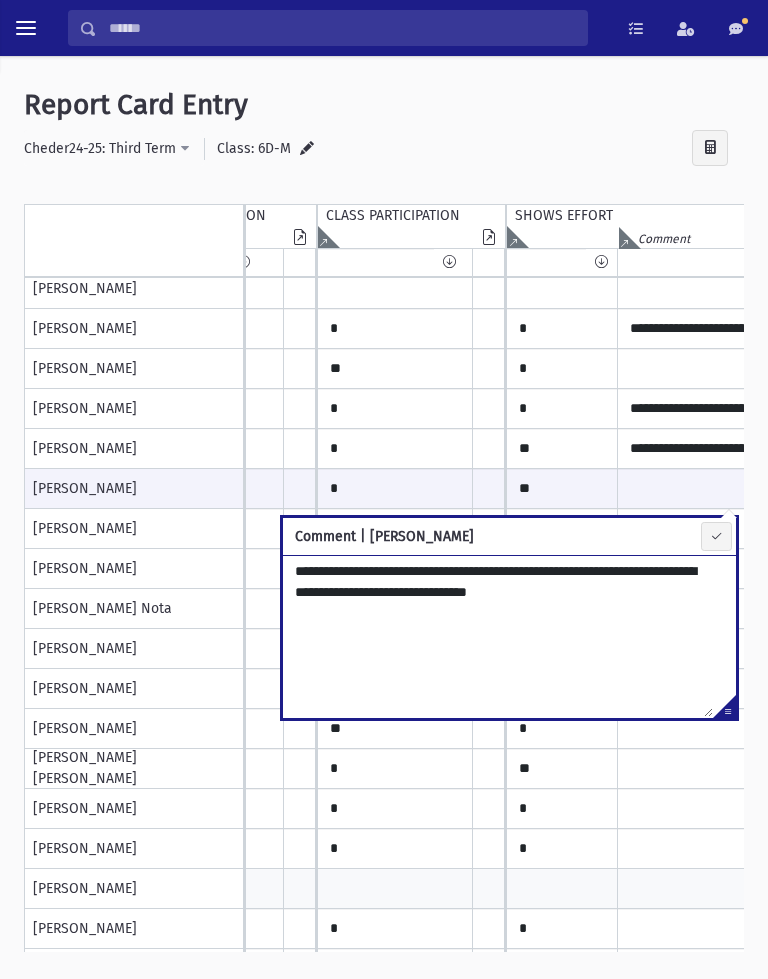 type on "**********" 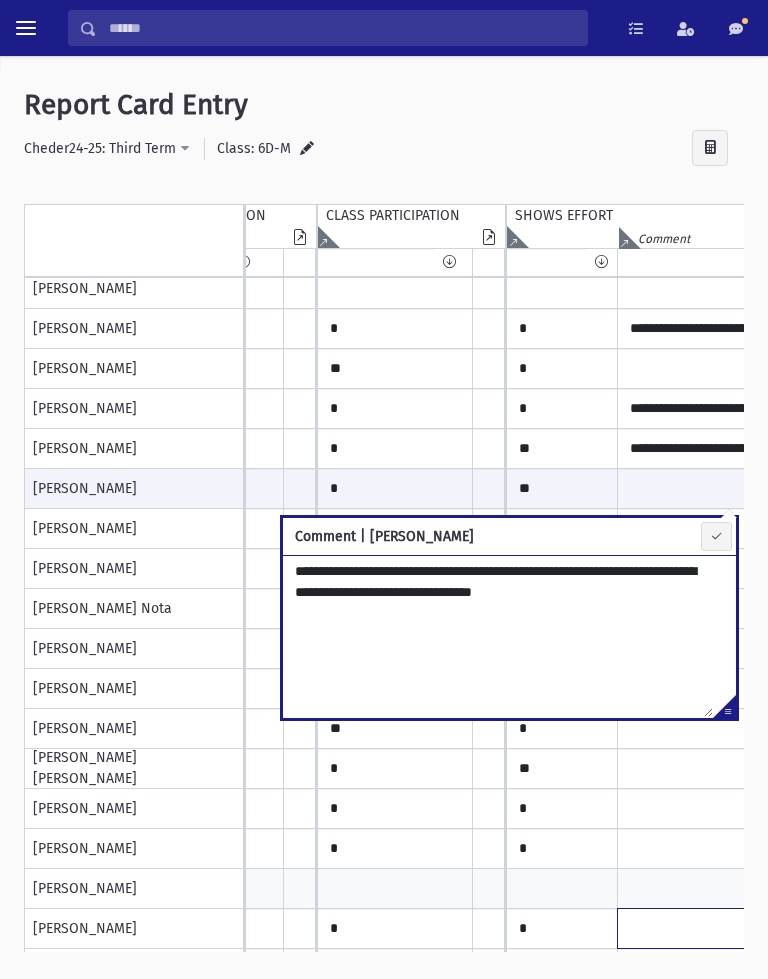 click at bounding box center [848, 209] 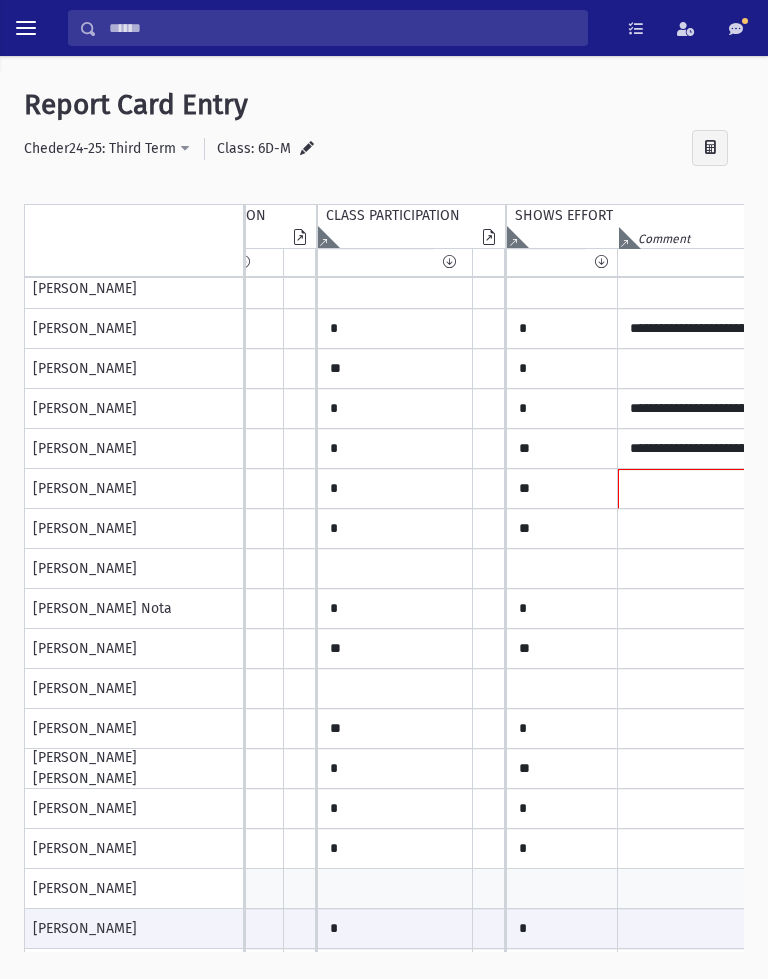 type on "**********" 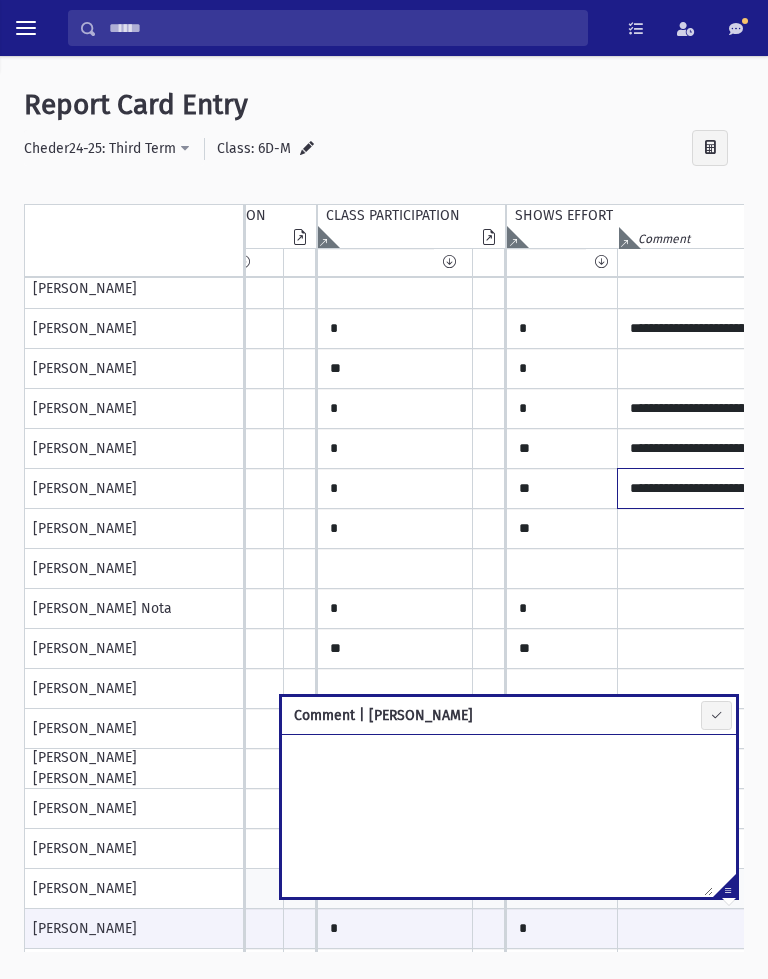 click on "**********" at bounding box center (848, 488) 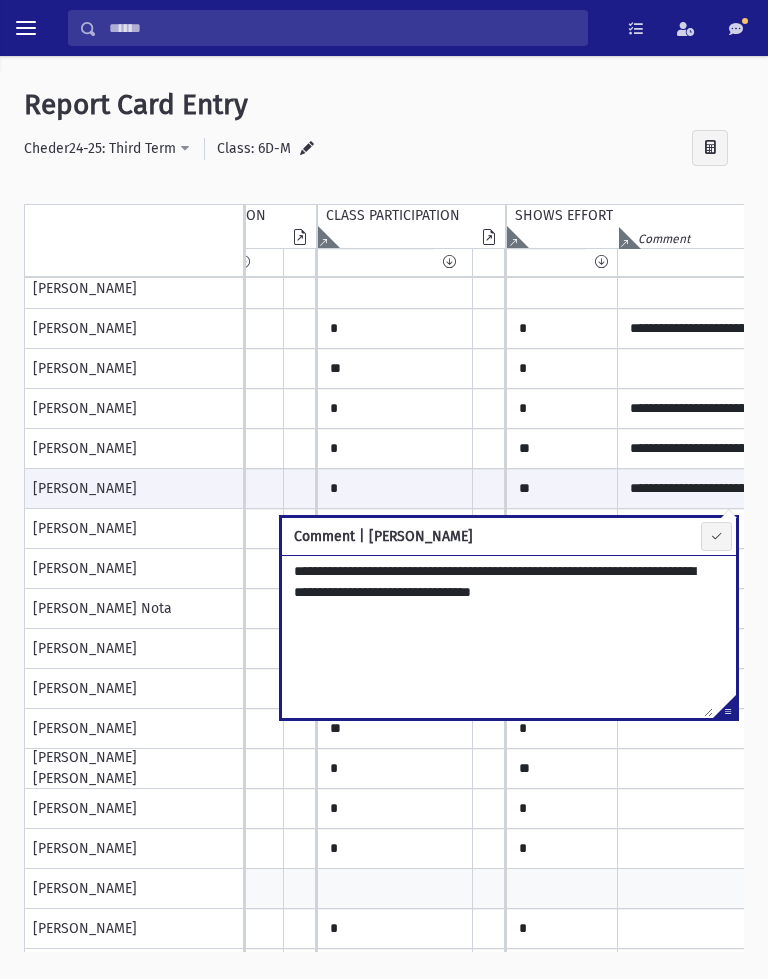 click at bounding box center (716, 536) 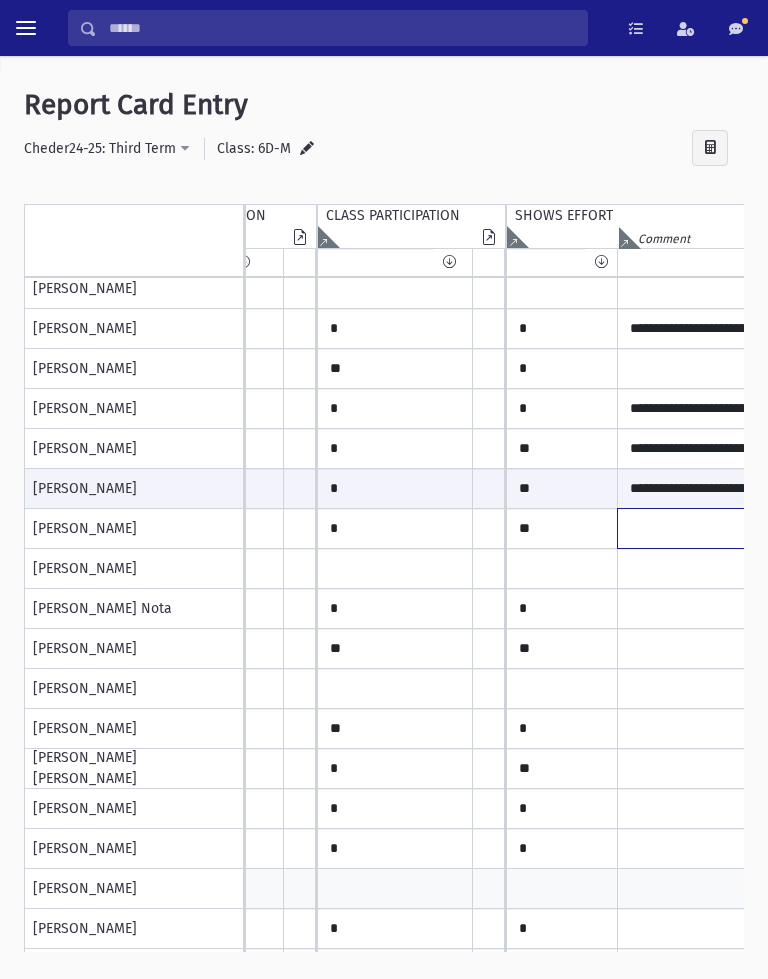 click at bounding box center (848, 209) 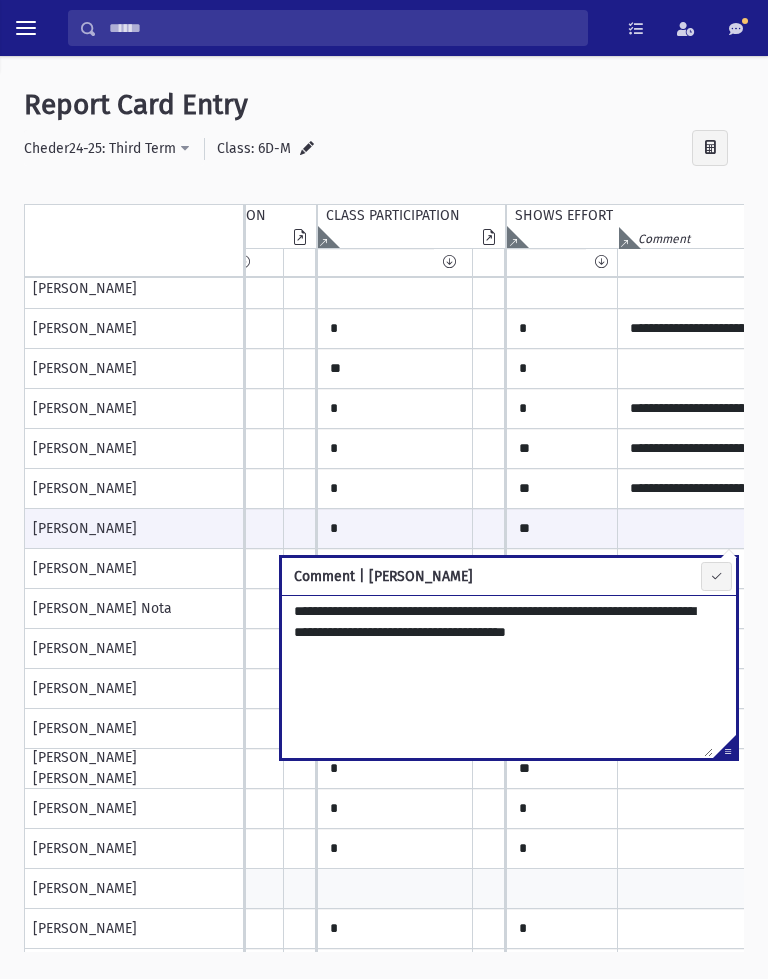 type on "**********" 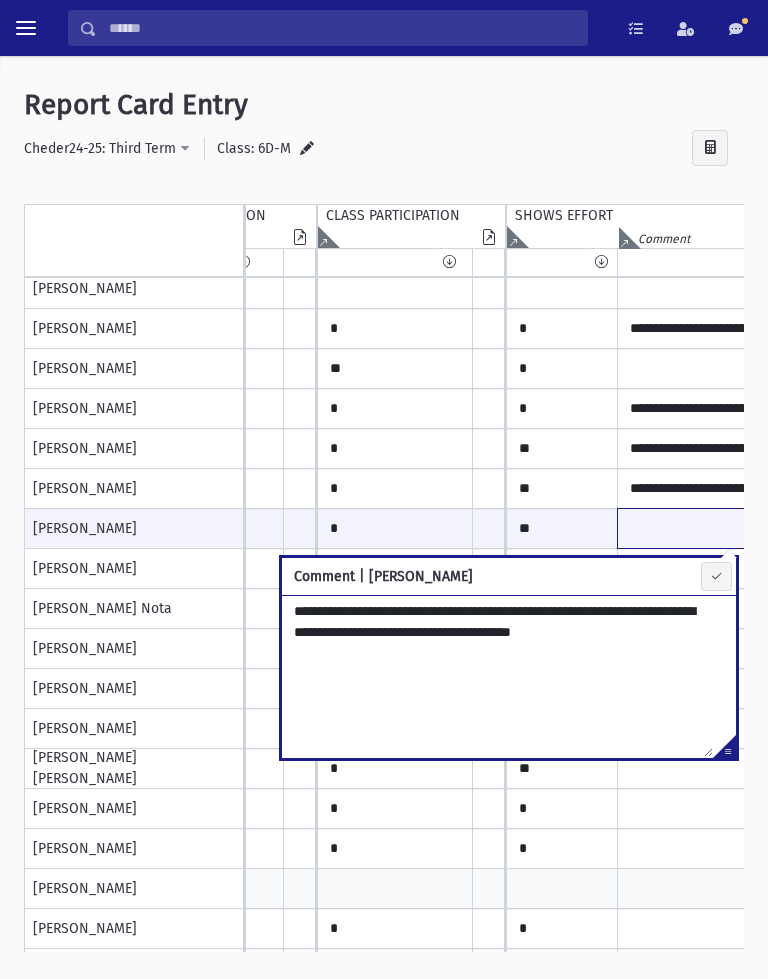 click at bounding box center (848, 528) 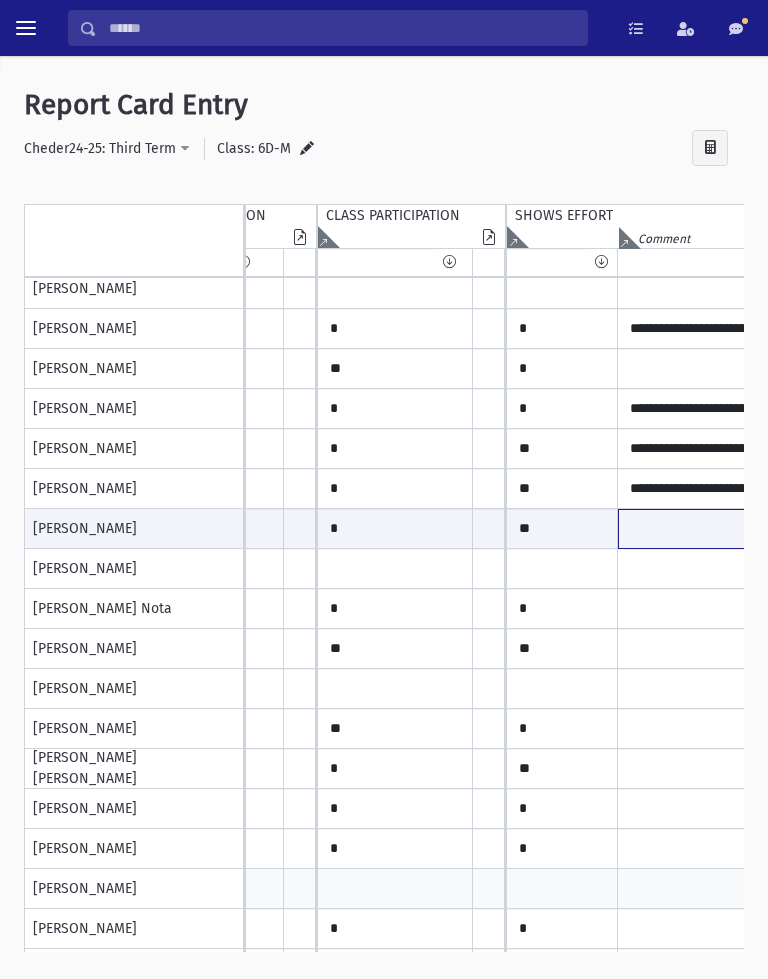type on "**********" 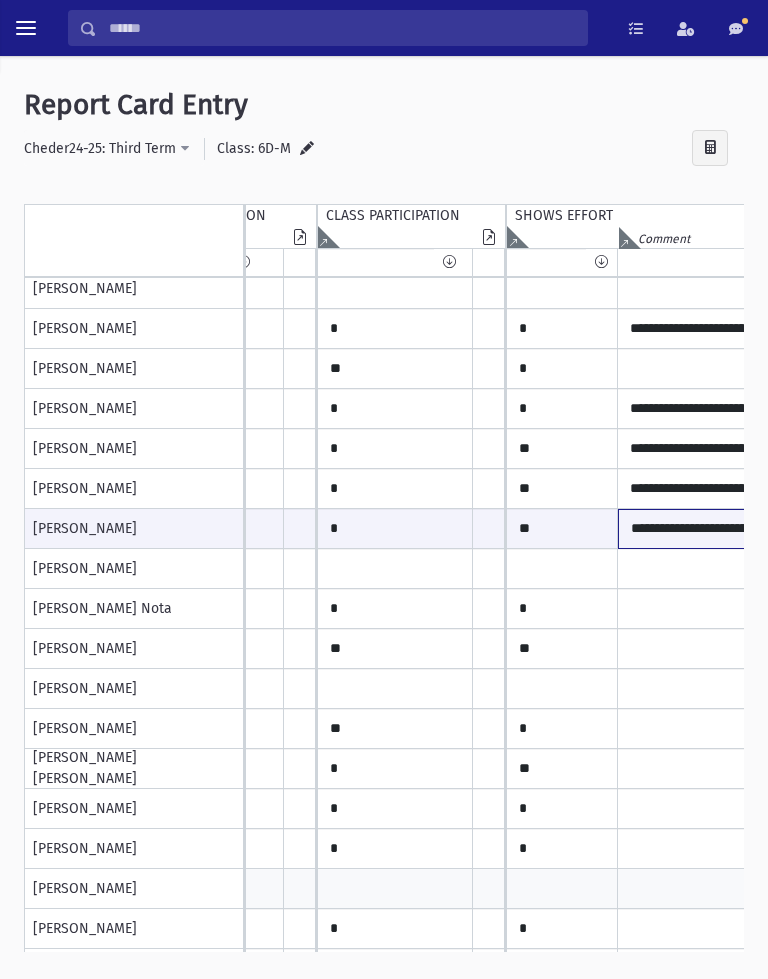 scroll, scrollTop: 89, scrollLeft: 2210, axis: both 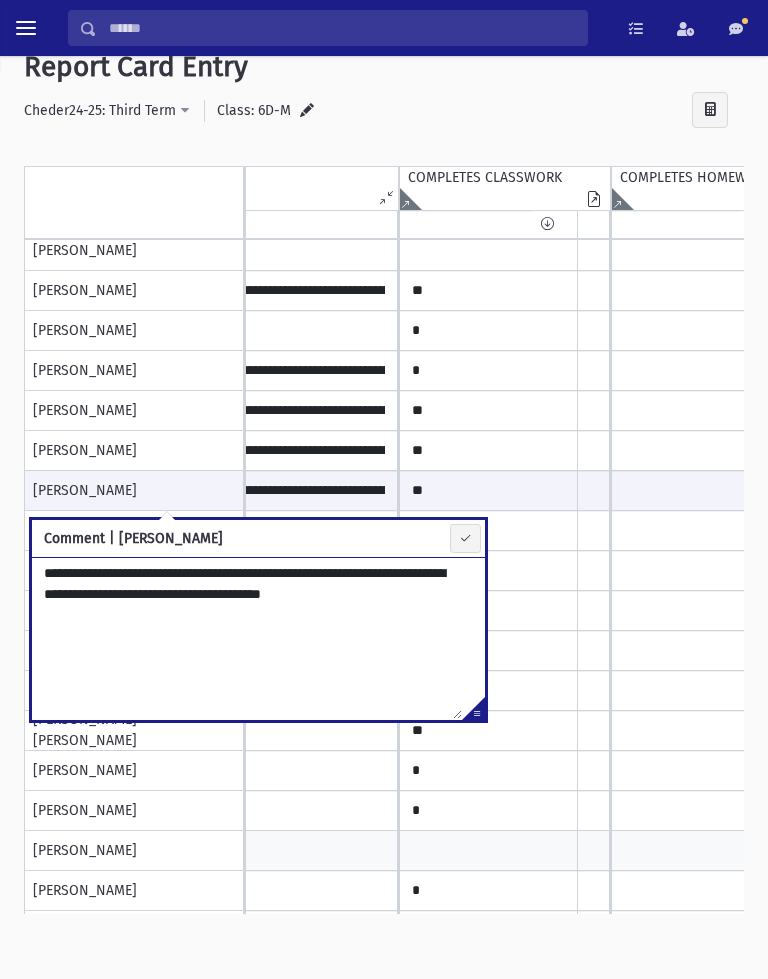 click at bounding box center [465, 538] 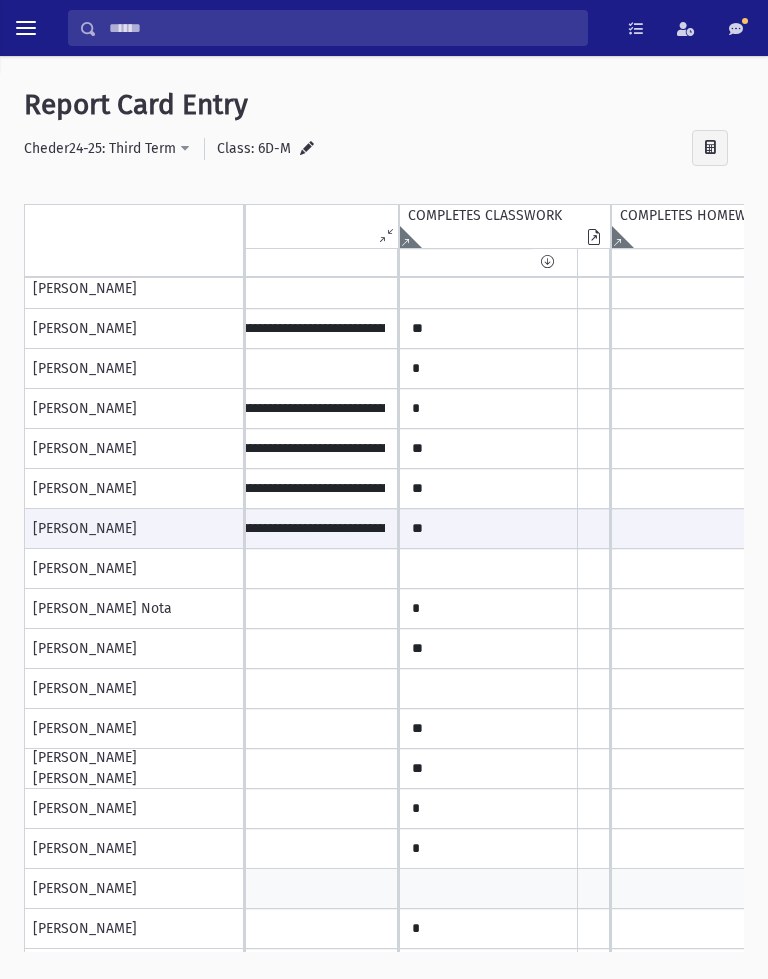 scroll, scrollTop: 80, scrollLeft: 2054, axis: both 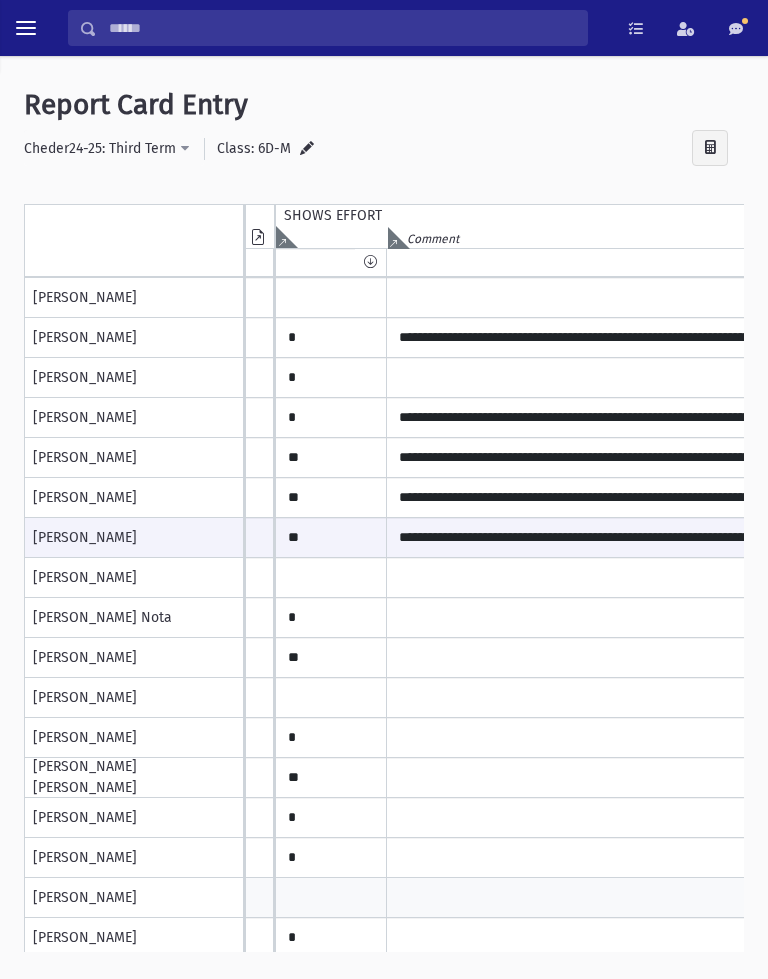 click on "[PERSON_NAME] Nota" at bounding box center [134, 618] 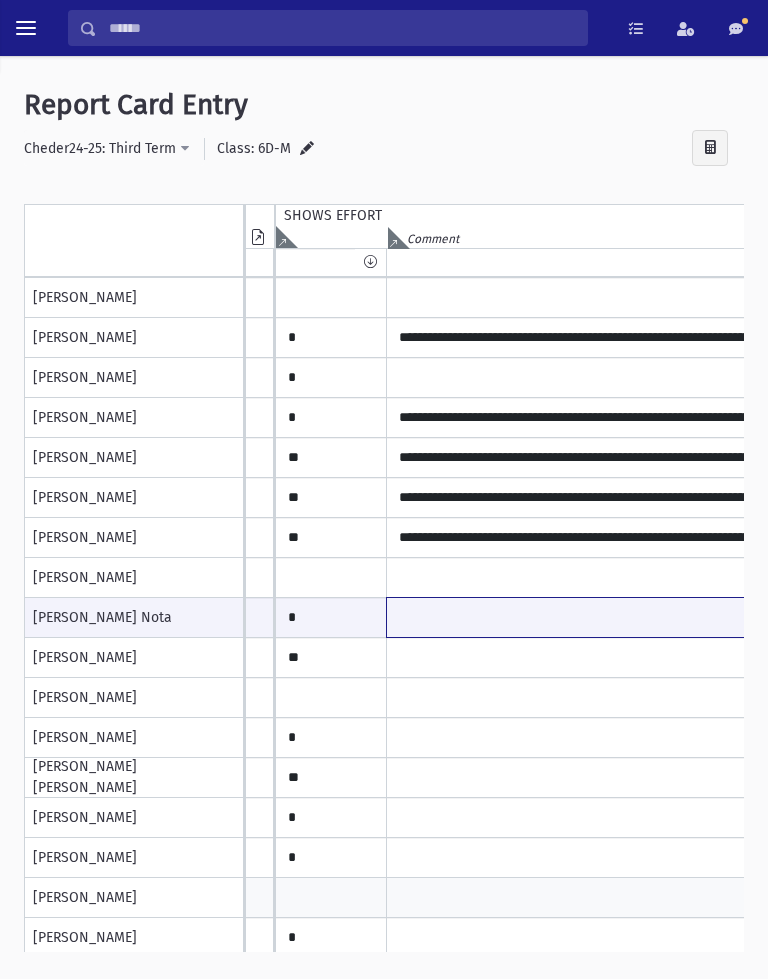 click at bounding box center [617, 617] 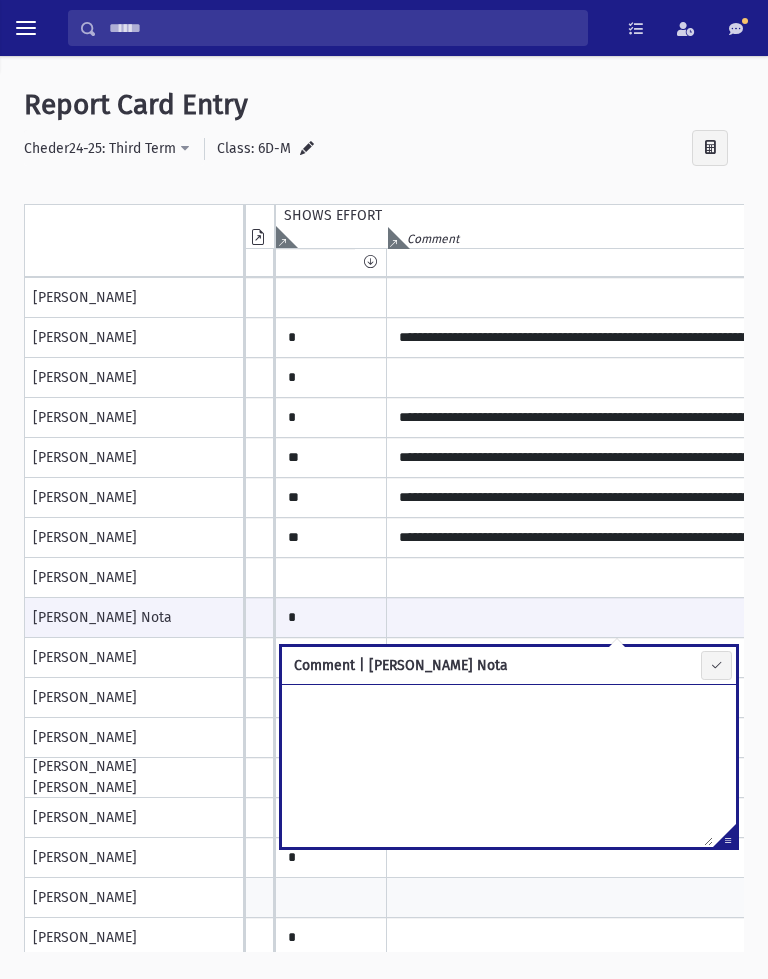 scroll, scrollTop: 38, scrollLeft: 0, axis: vertical 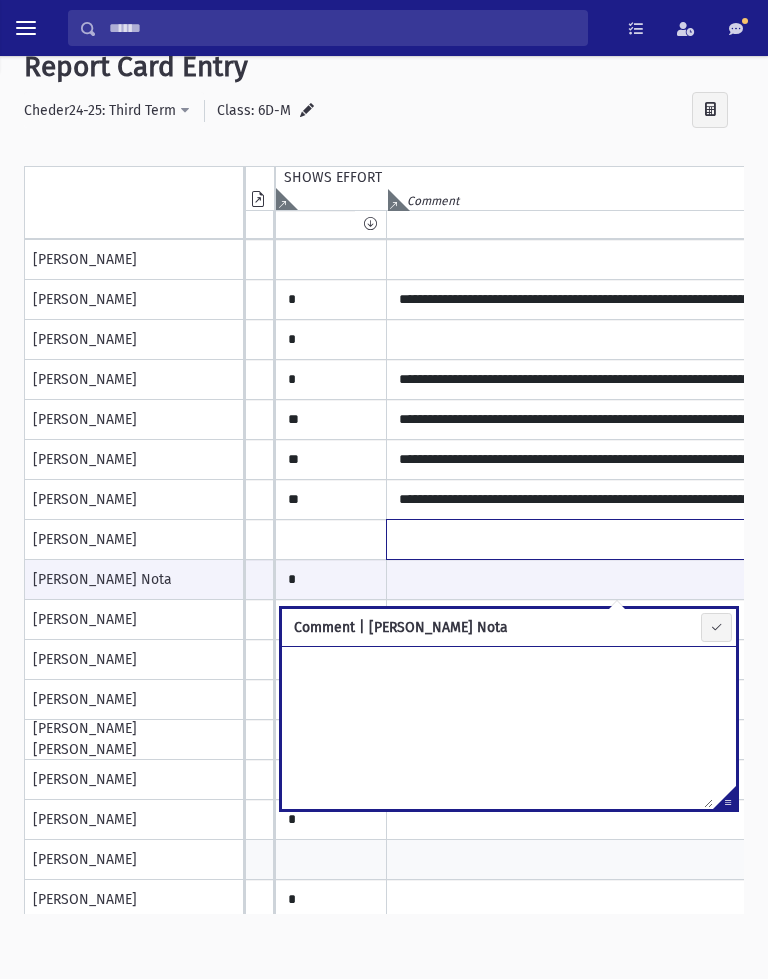 click at bounding box center [617, 180] 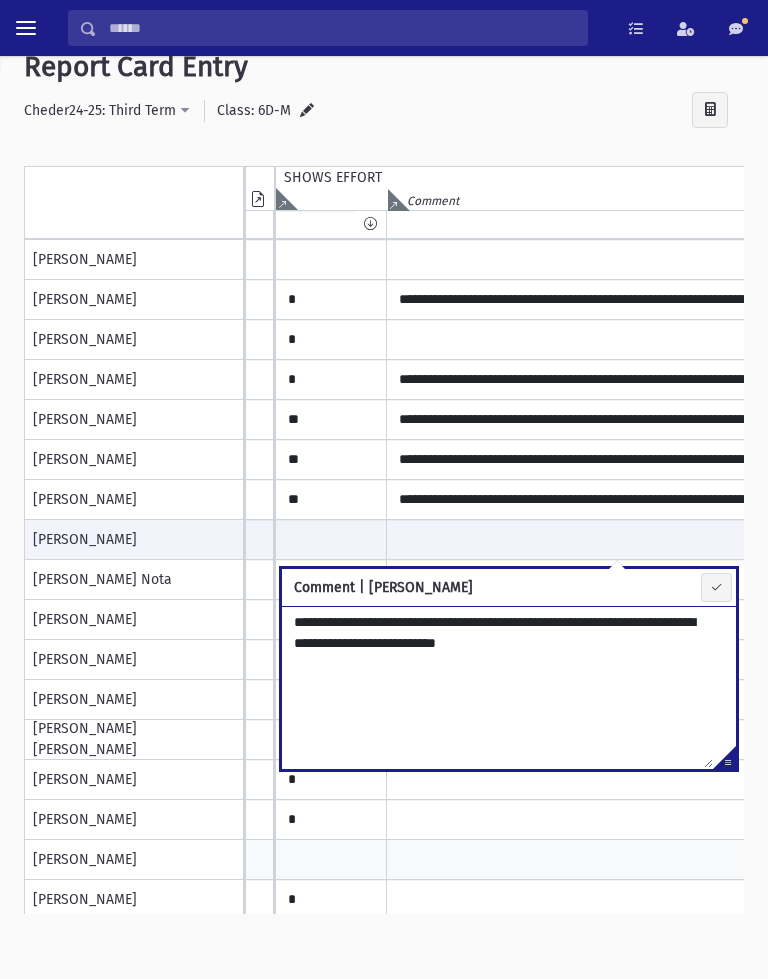 type on "**********" 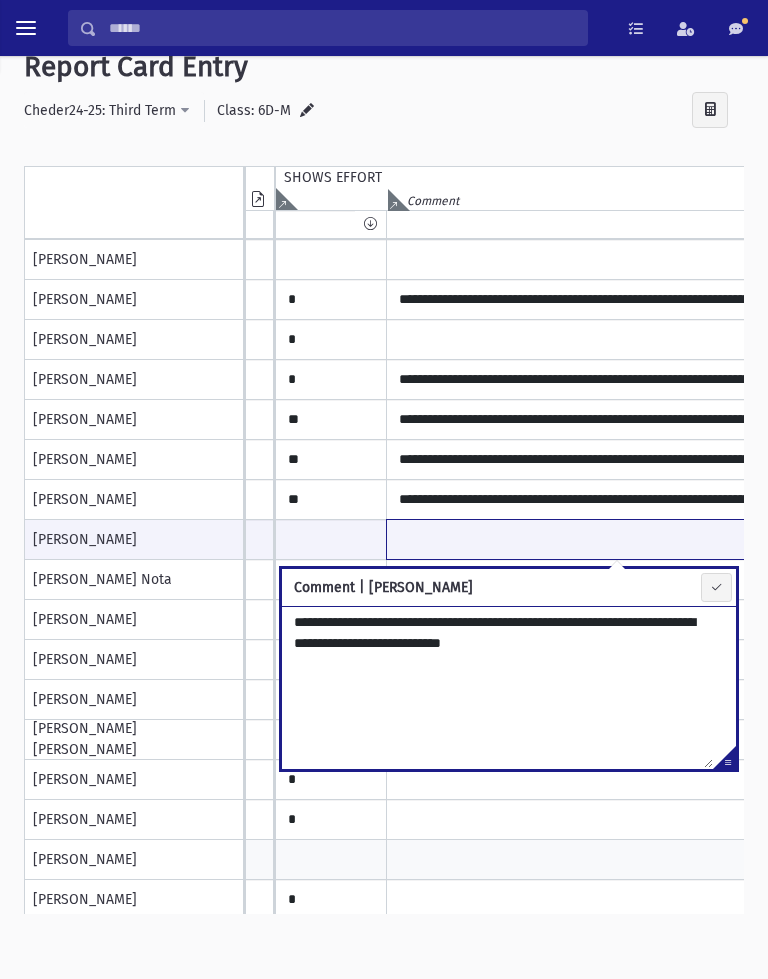 click at bounding box center [617, 539] 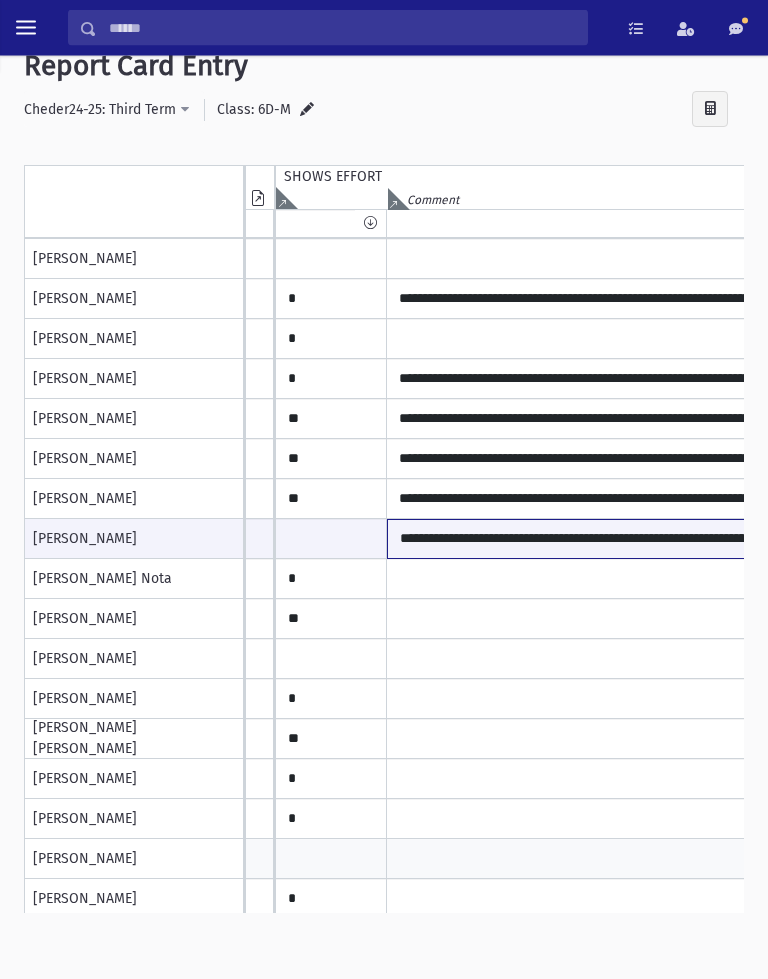 scroll, scrollTop: 80, scrollLeft: 2211, axis: both 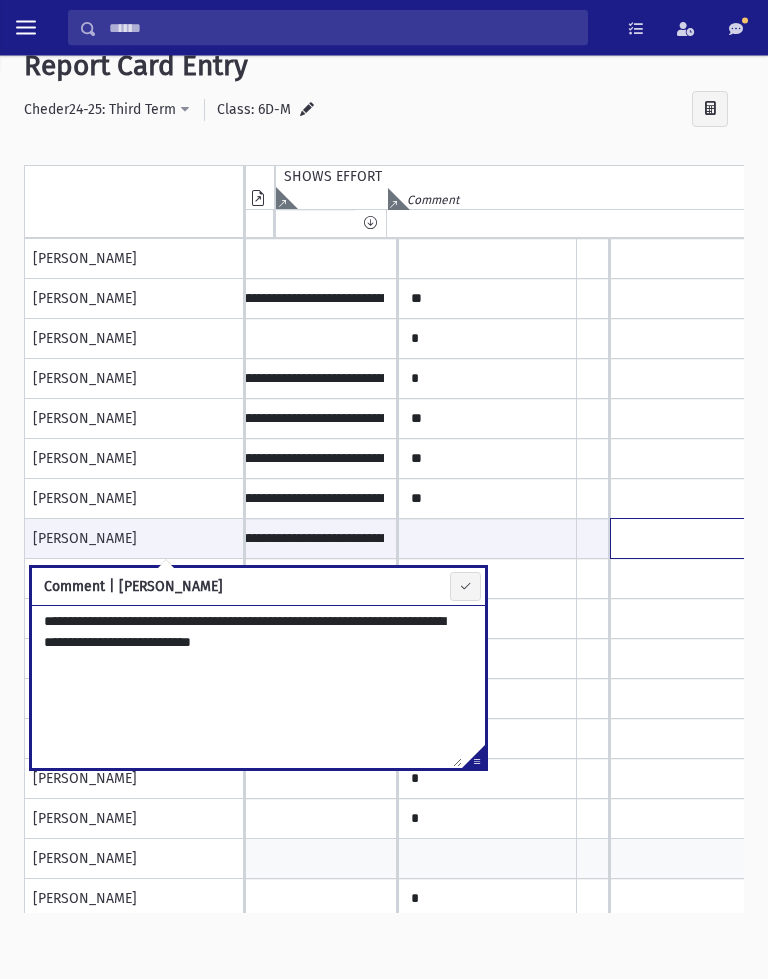 click at bounding box center [-1919, 539] 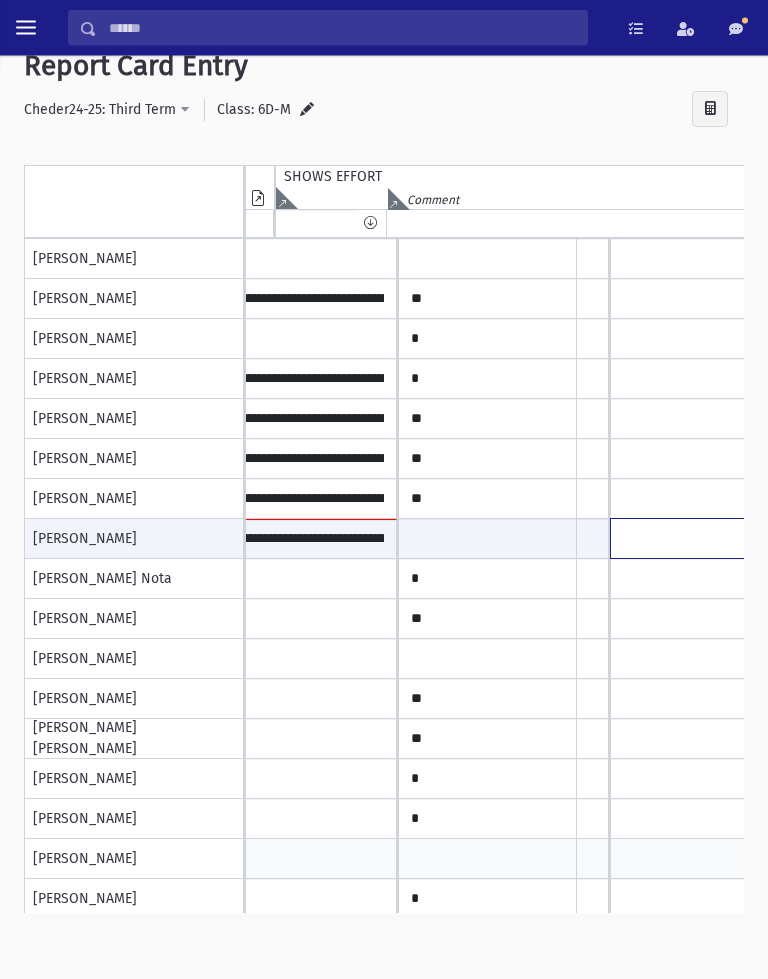 scroll, scrollTop: 0, scrollLeft: 2211, axis: horizontal 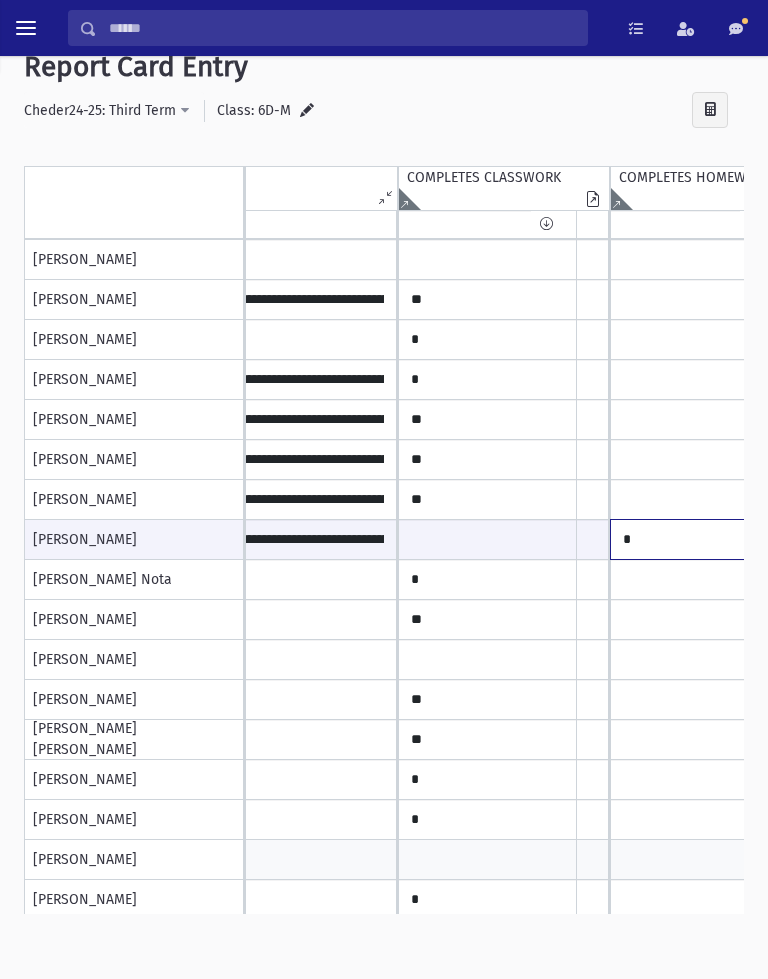 type on "*" 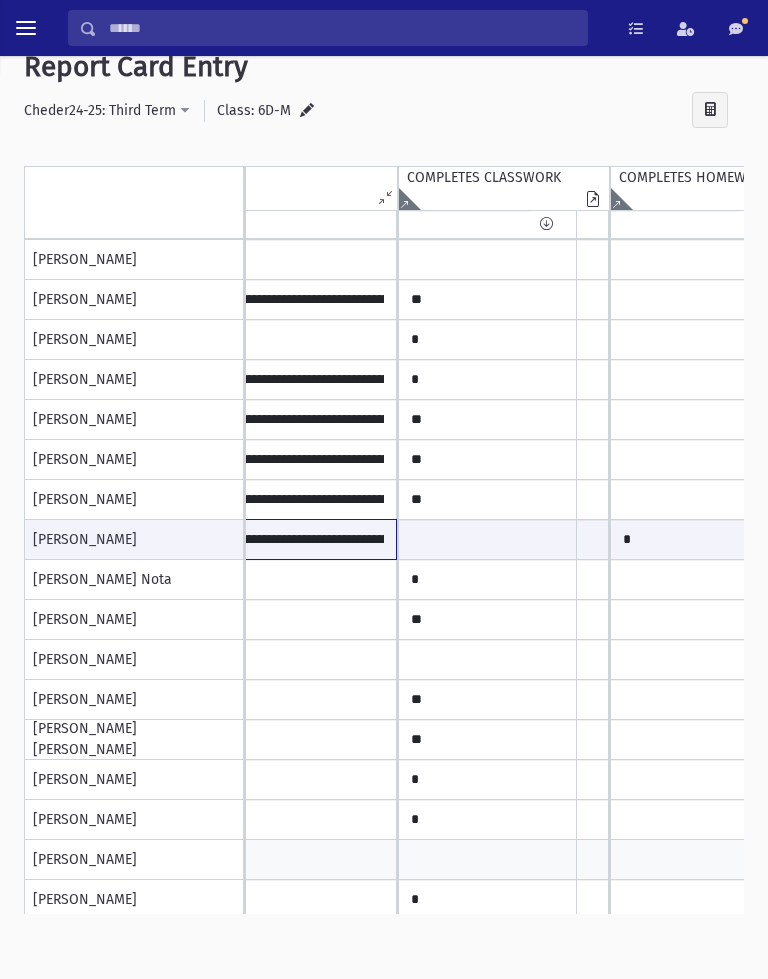 click on "**********" at bounding box center [166, 539] 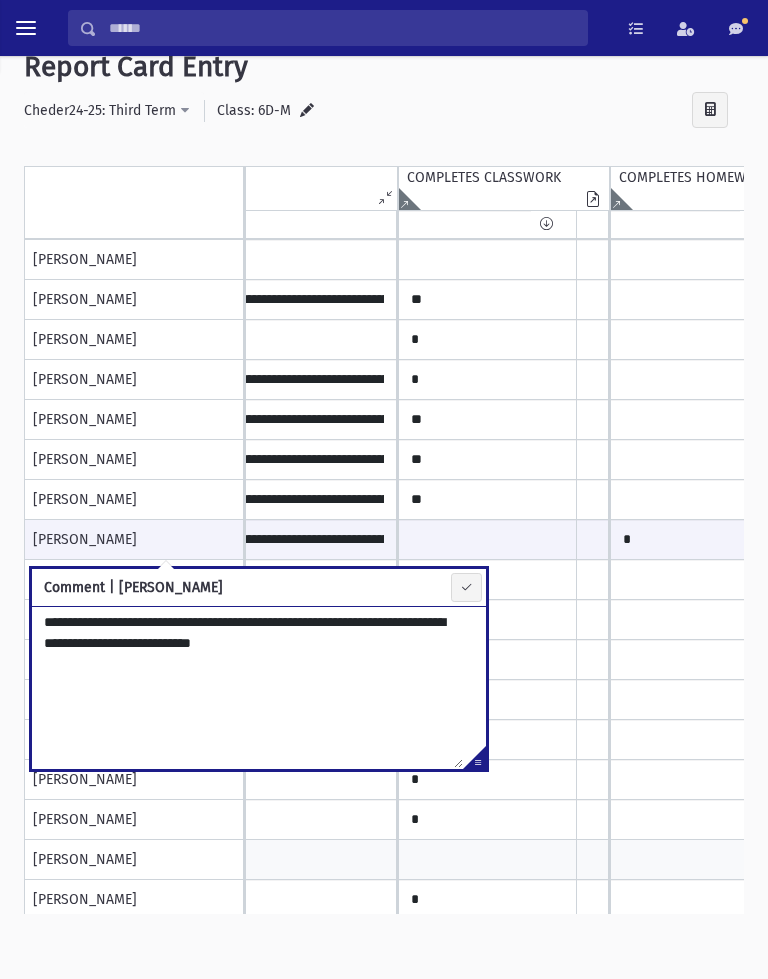 click on "**********" at bounding box center [247, 687] 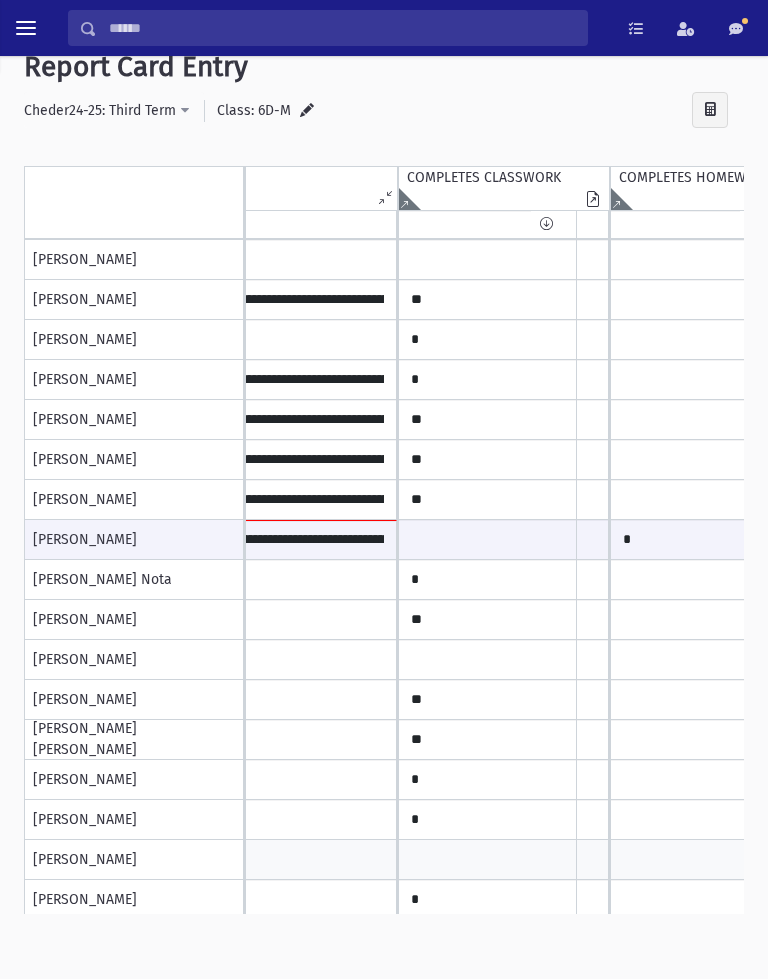 scroll, scrollTop: 0, scrollLeft: 0, axis: both 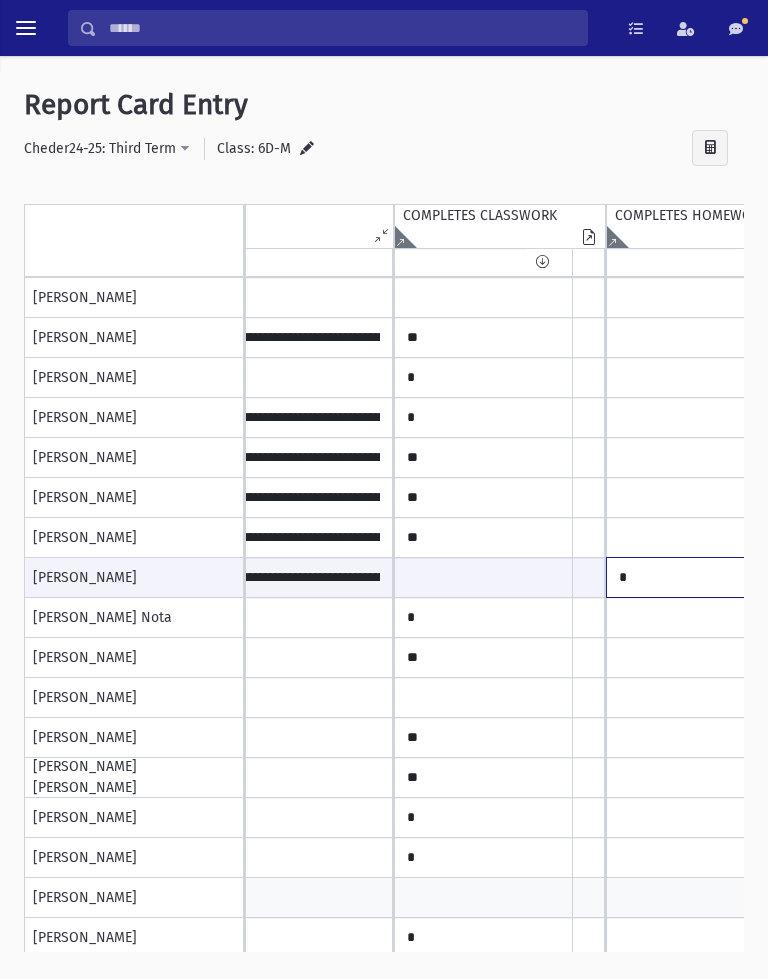 click on "*" at bounding box center [-1923, 577] 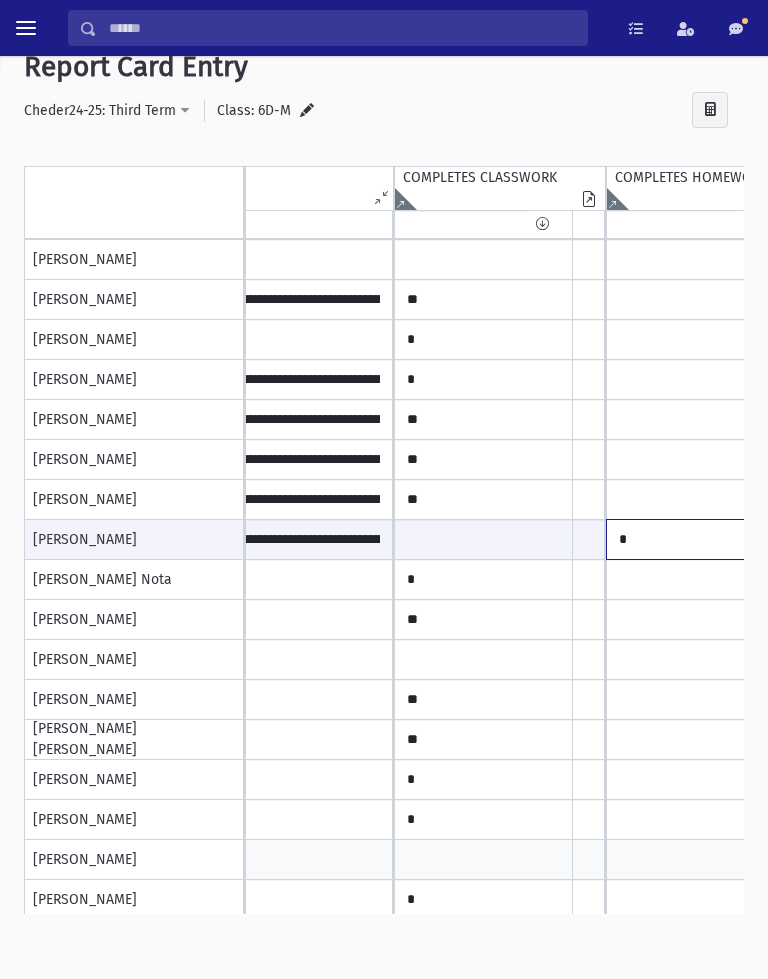 click on "*" at bounding box center (-1923, 539) 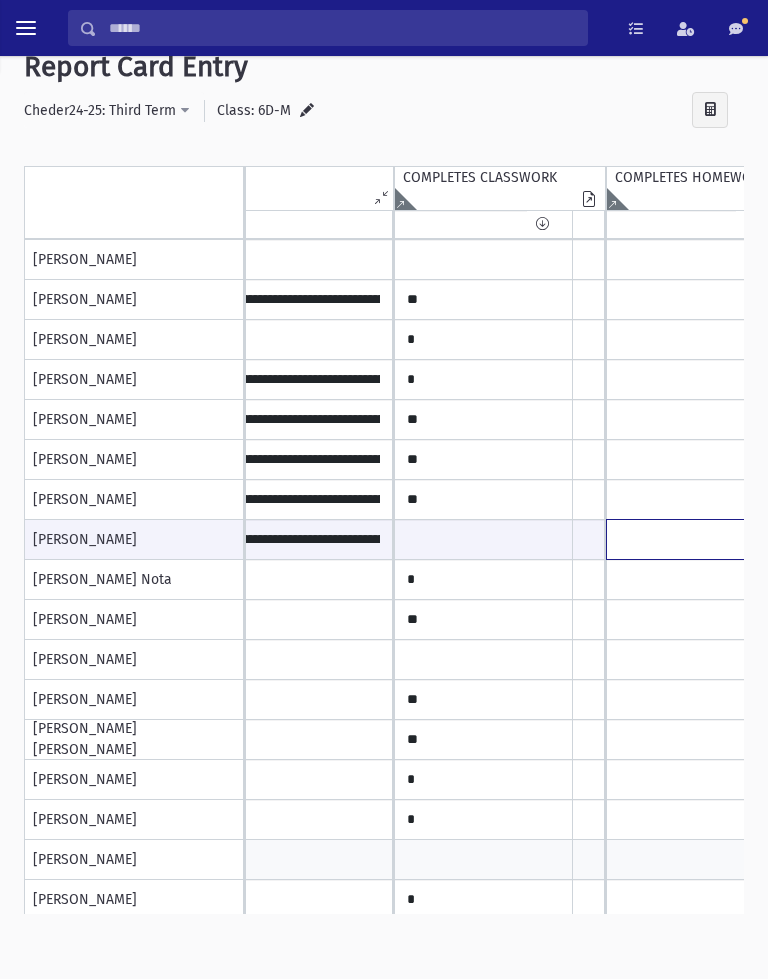 type 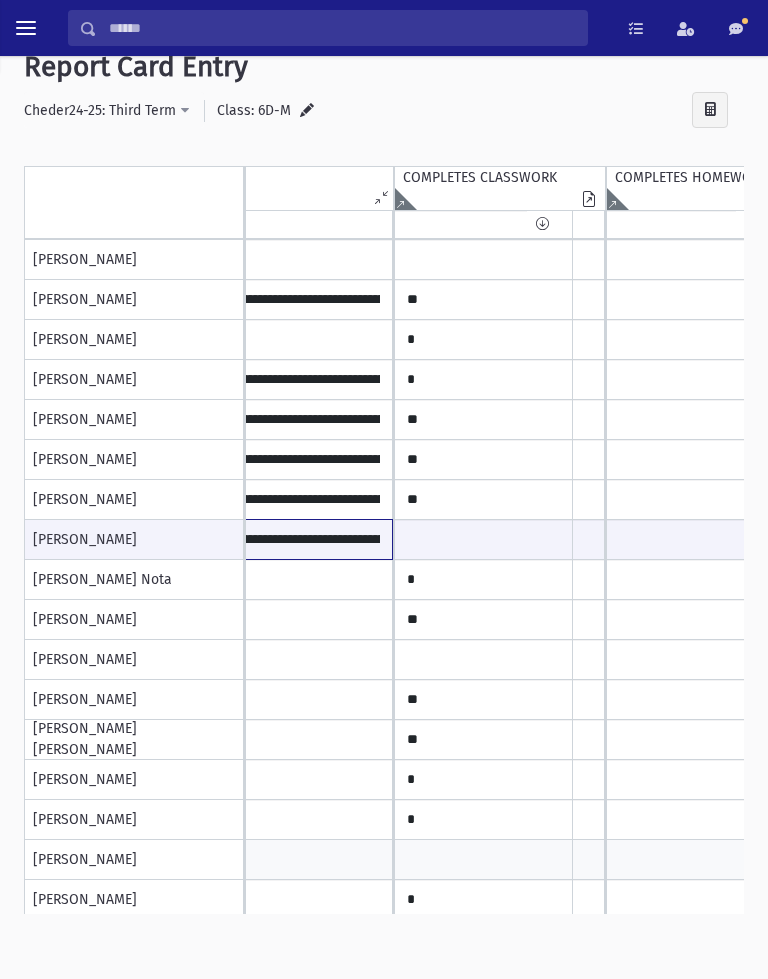 click on "**********" at bounding box center [162, 539] 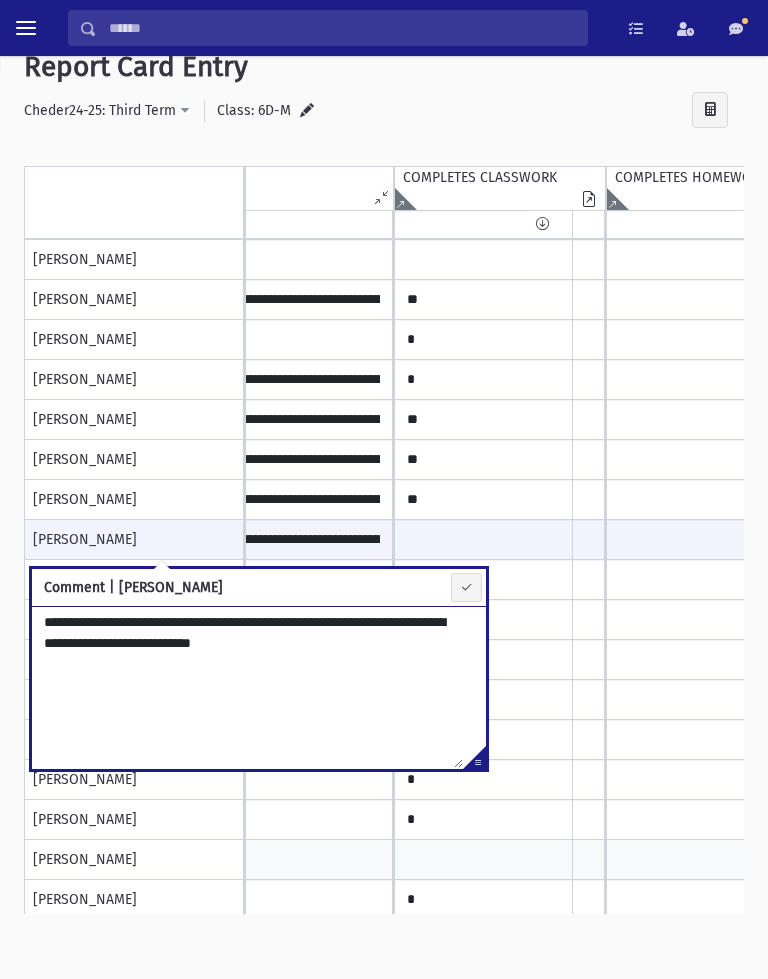scroll, scrollTop: 0, scrollLeft: 0, axis: both 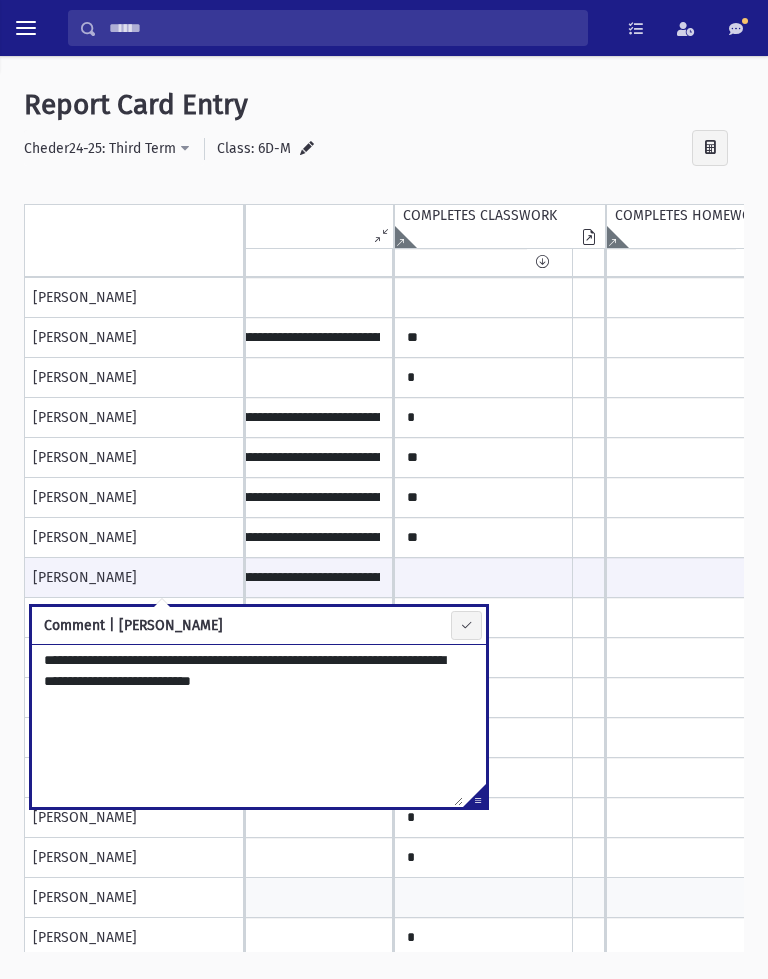 click on "**********" at bounding box center [247, 725] 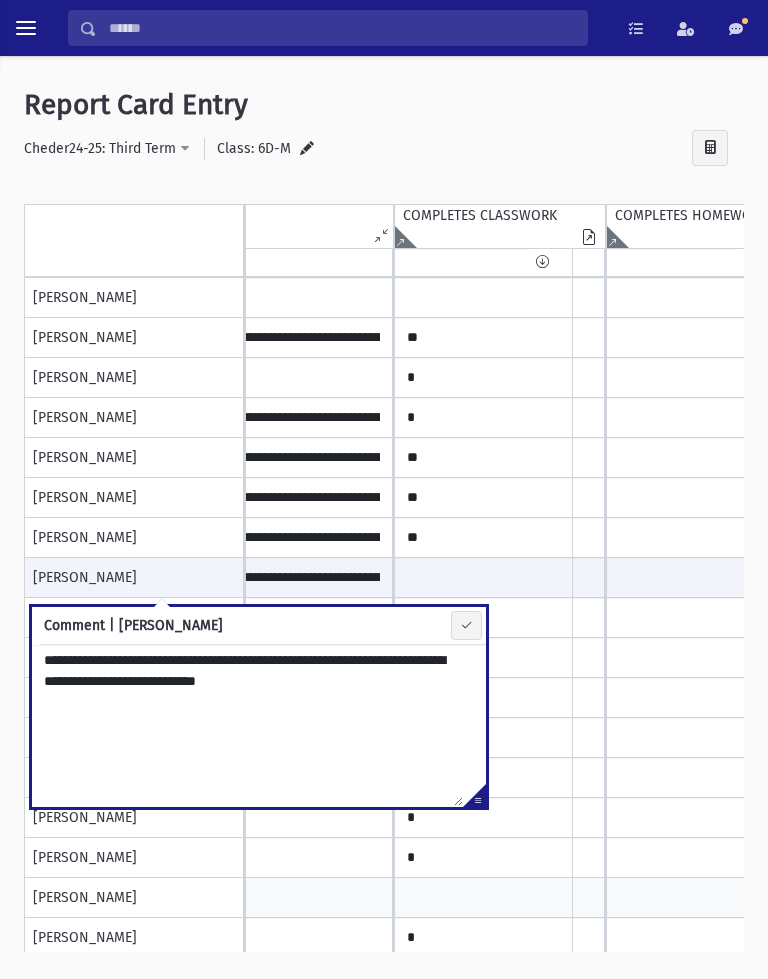 click on "**********" at bounding box center (247, 725) 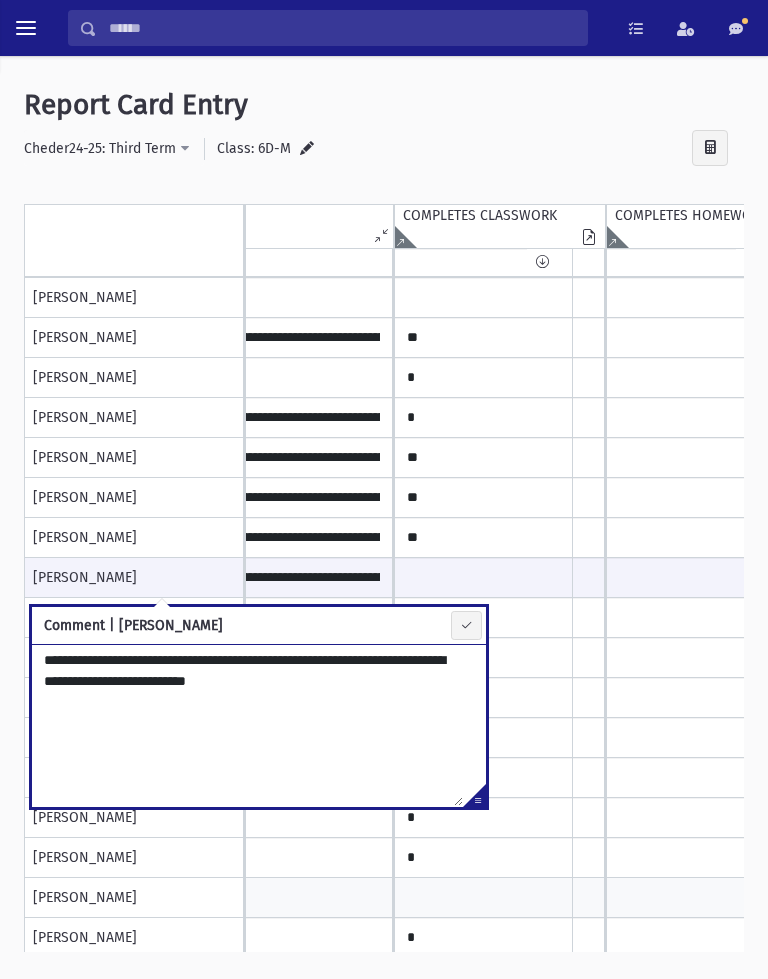 type on "**********" 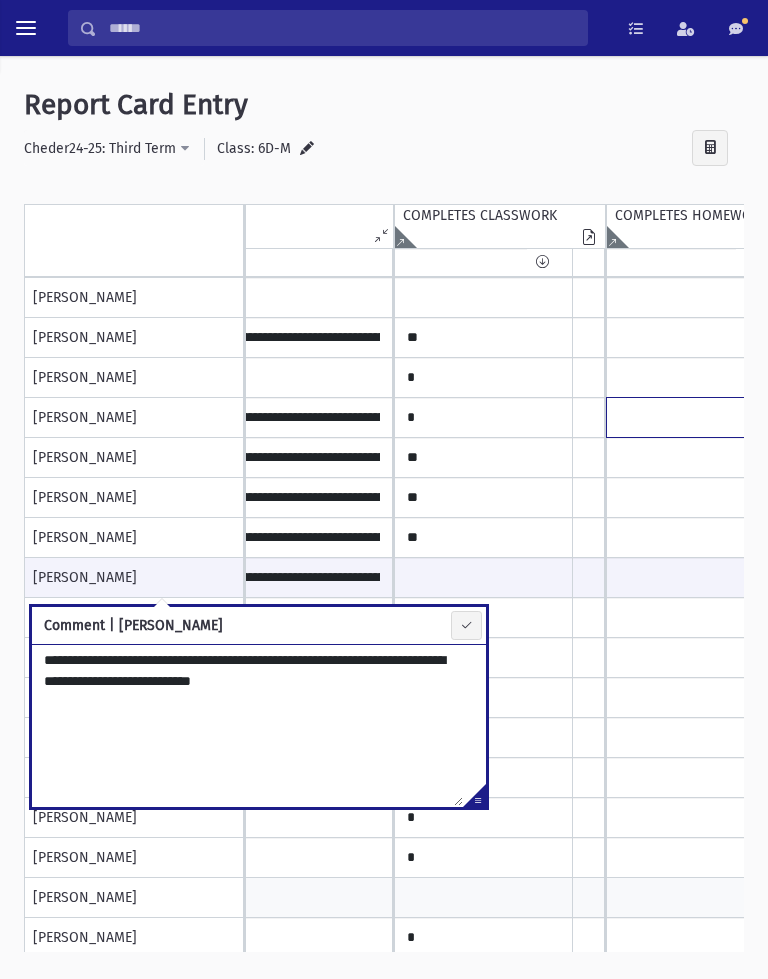 click at bounding box center (-1923, 218) 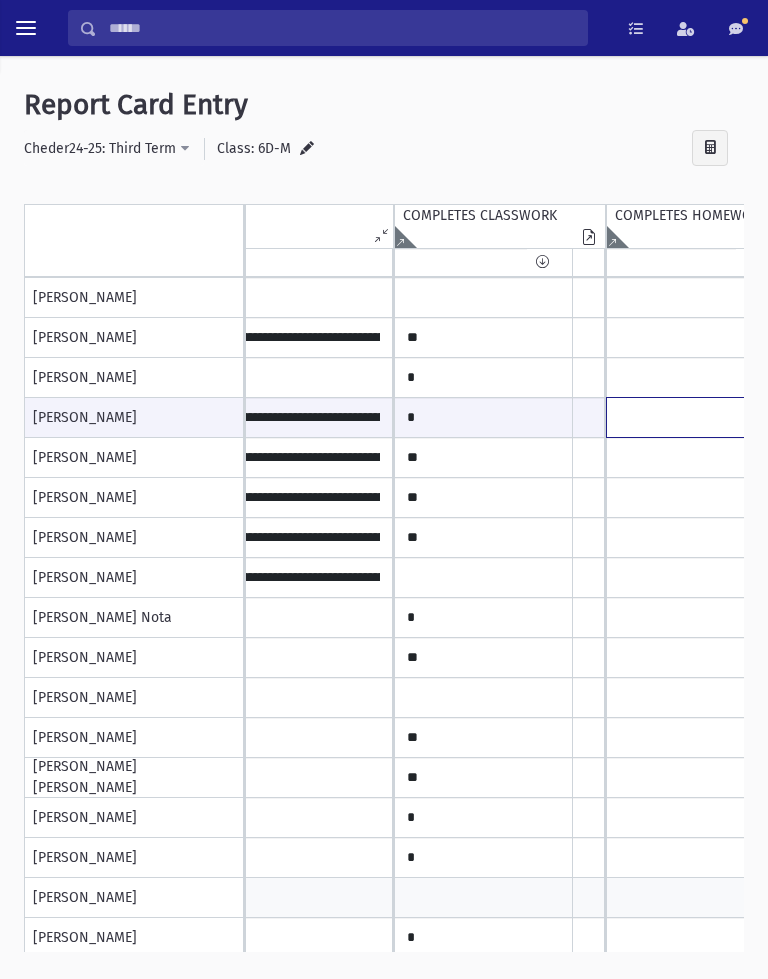 scroll, scrollTop: 110, scrollLeft: 2209, axis: both 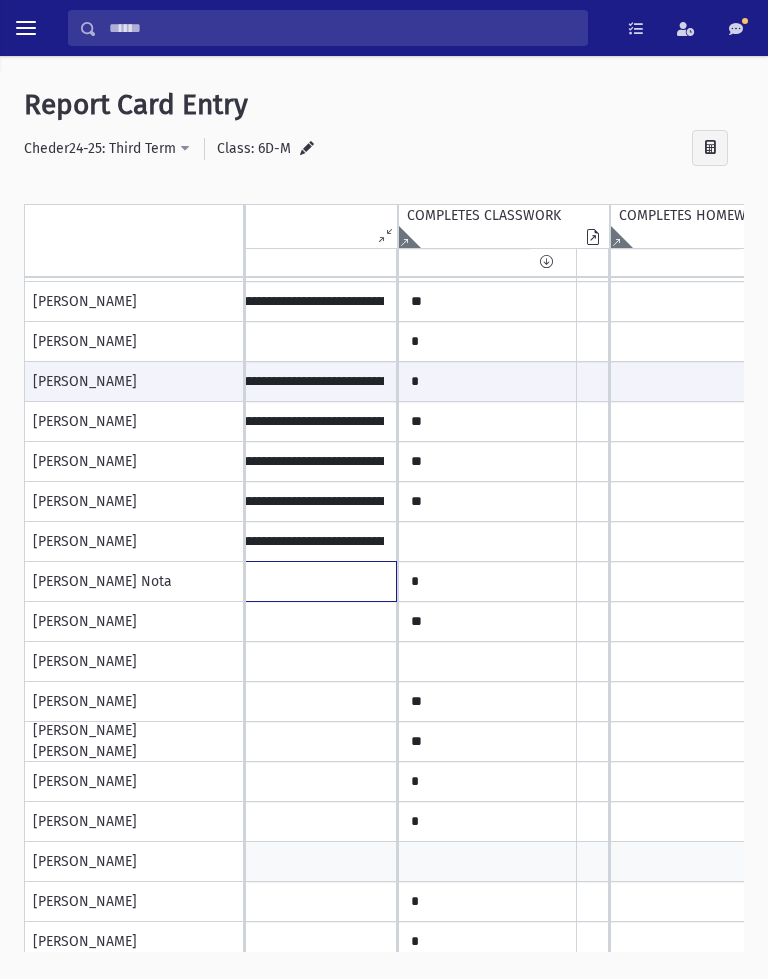click at bounding box center (166, 581) 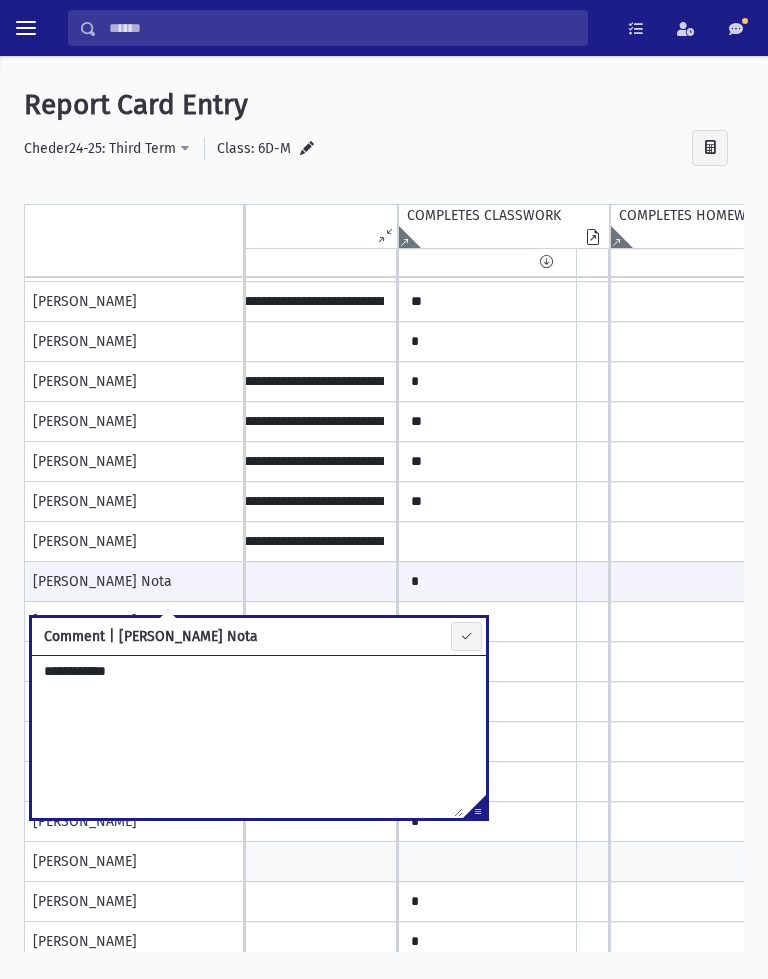 scroll, scrollTop: 109, scrollLeft: 2209, axis: both 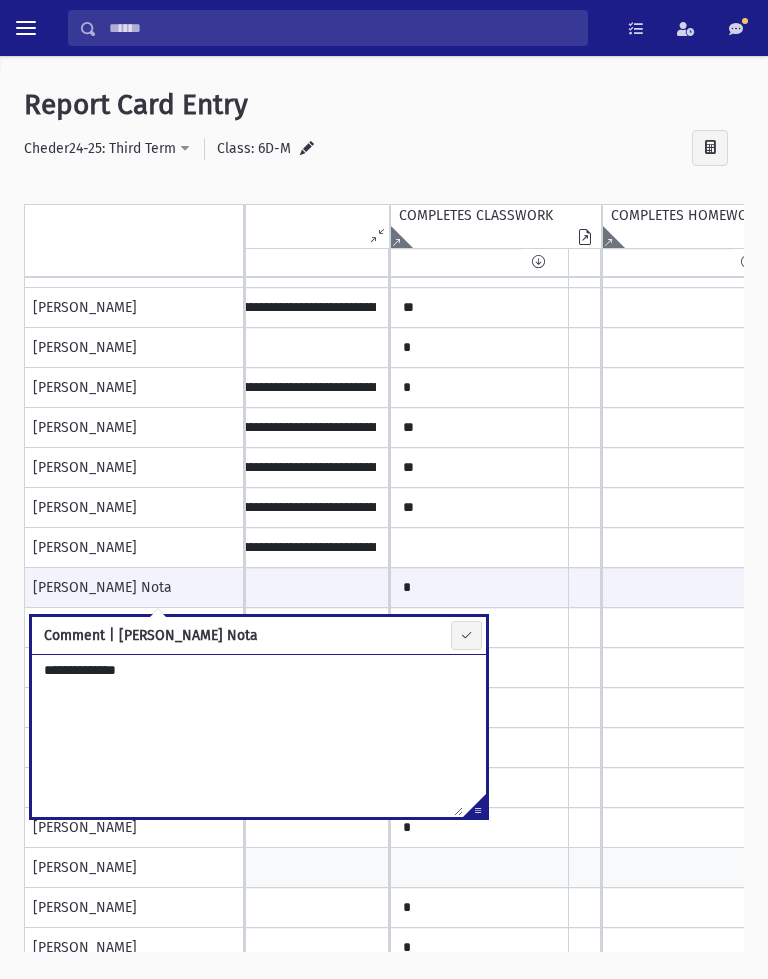 click on "**********" at bounding box center [247, 735] 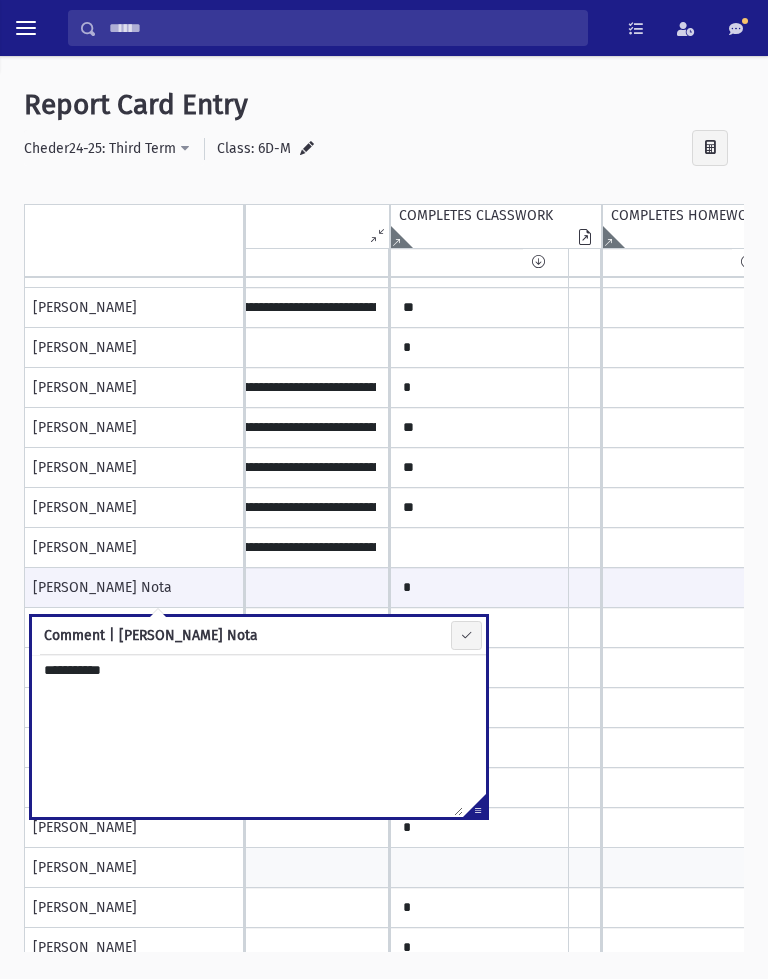 click on "**********" at bounding box center (247, 735) 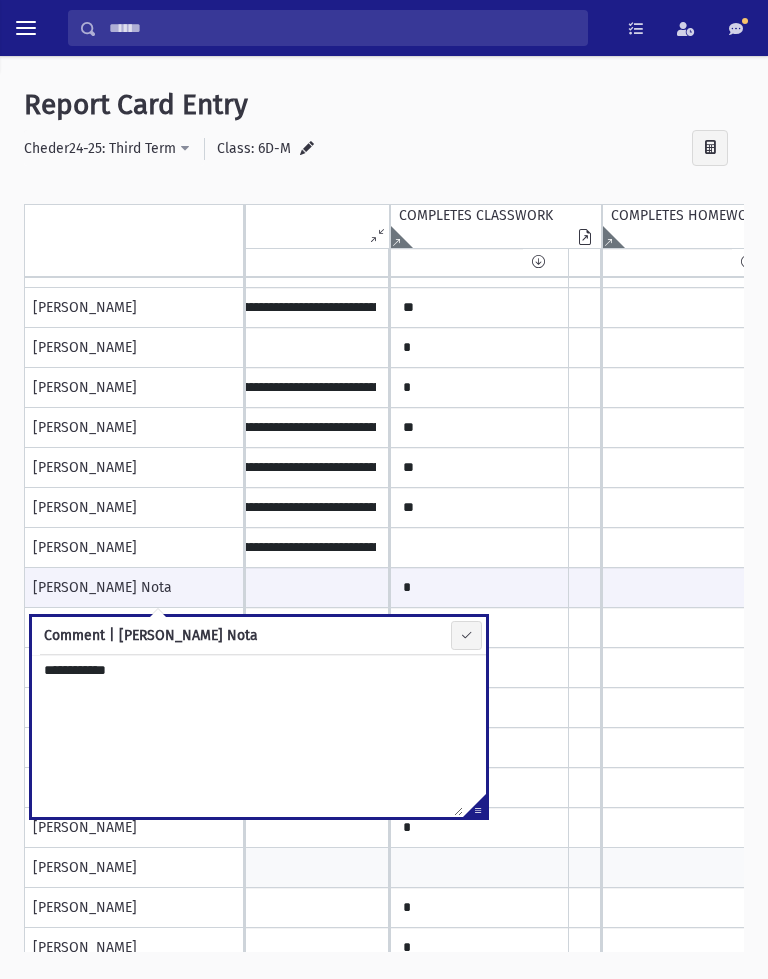 click on "**********" at bounding box center (247, 735) 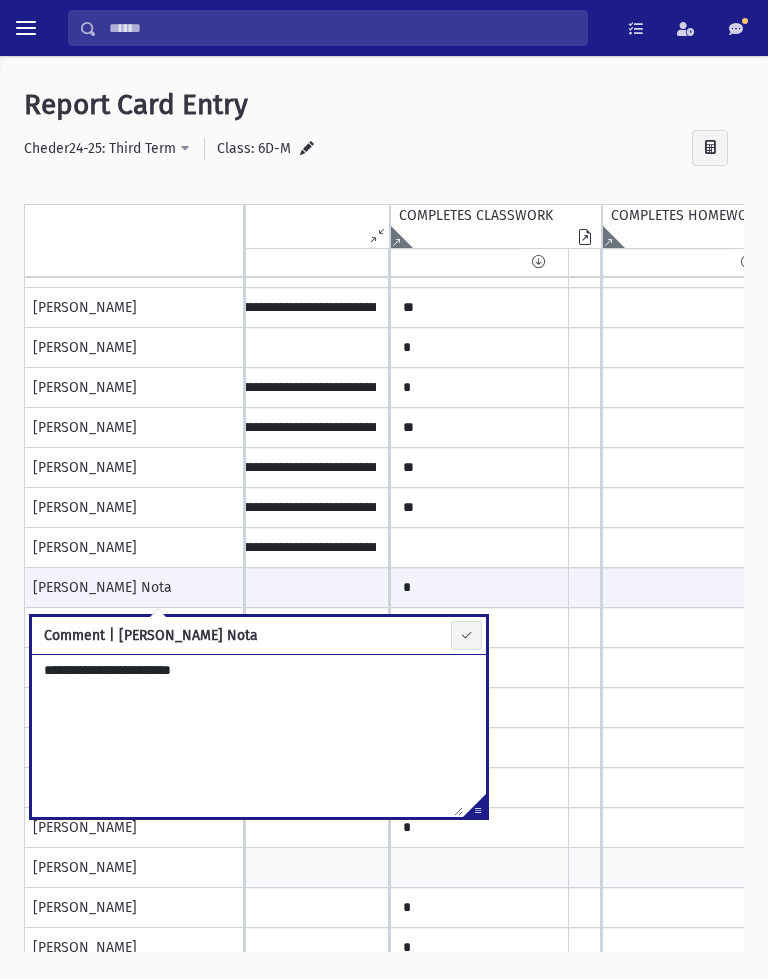 scroll, scrollTop: 0, scrollLeft: 0, axis: both 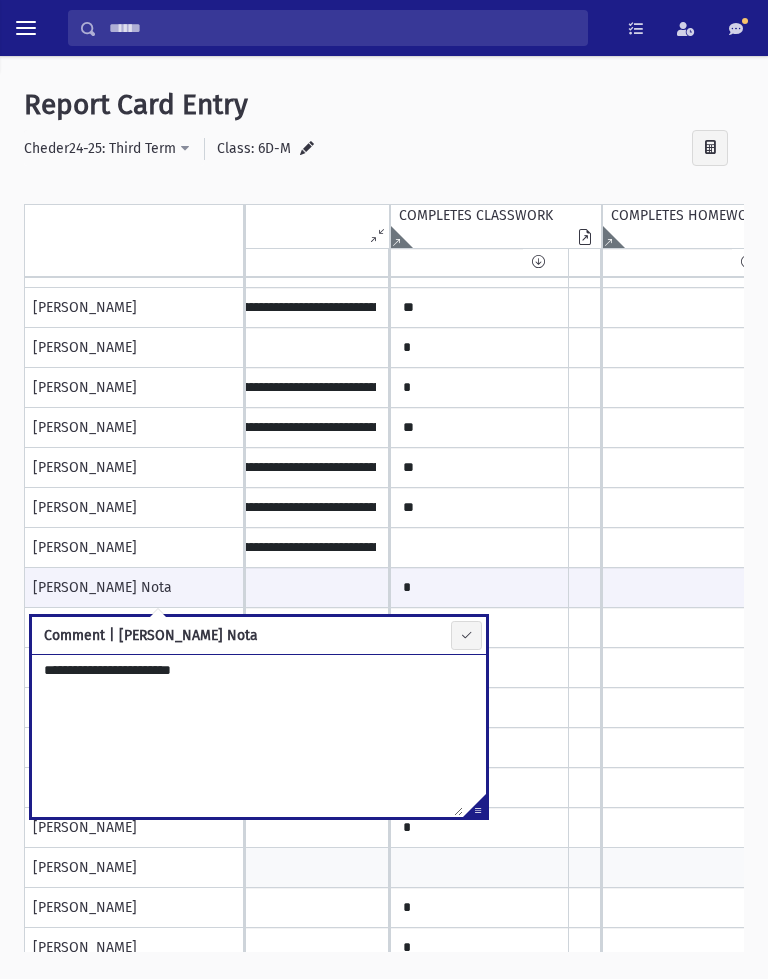 click on "**********" at bounding box center (247, 735) 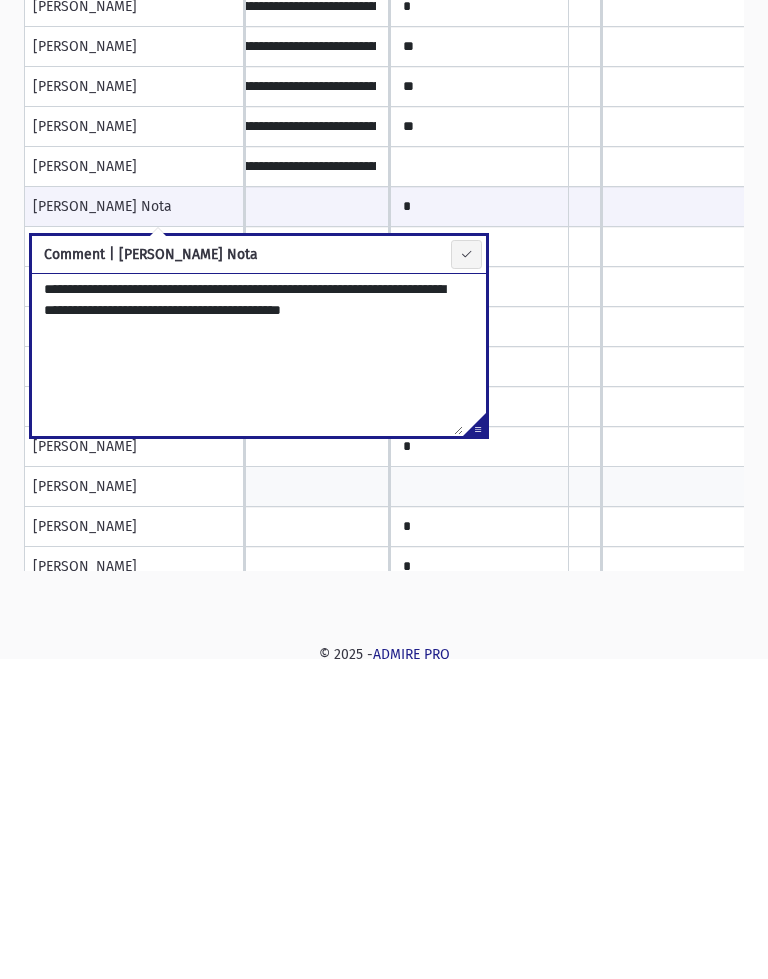 scroll, scrollTop: 0, scrollLeft: 0, axis: both 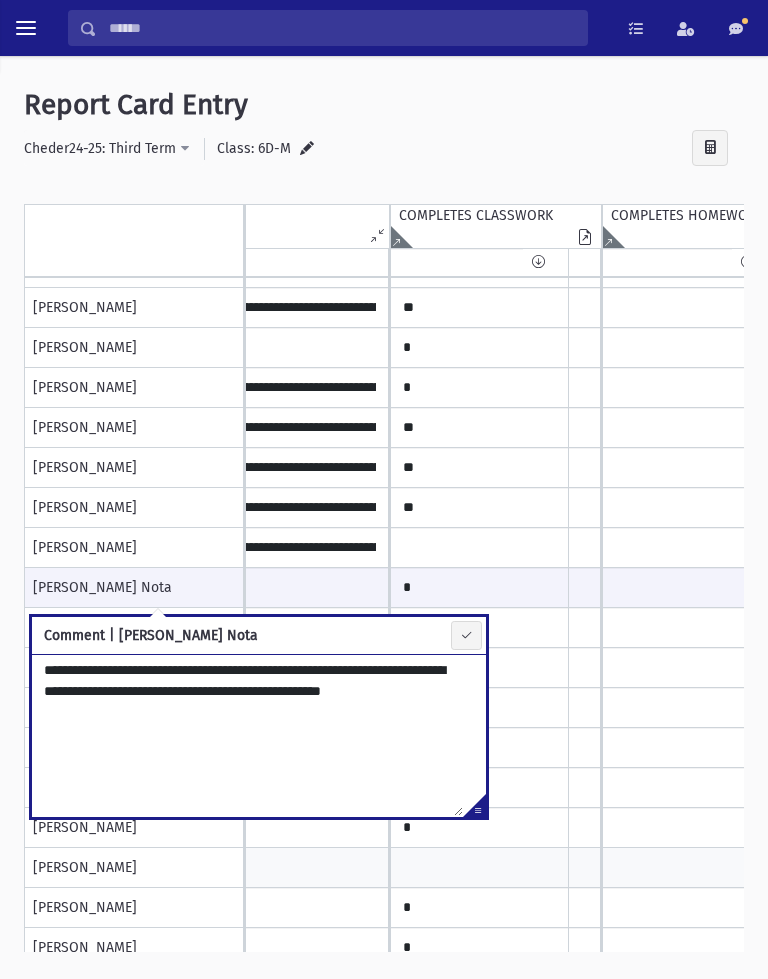 click on "**********" at bounding box center (247, 735) 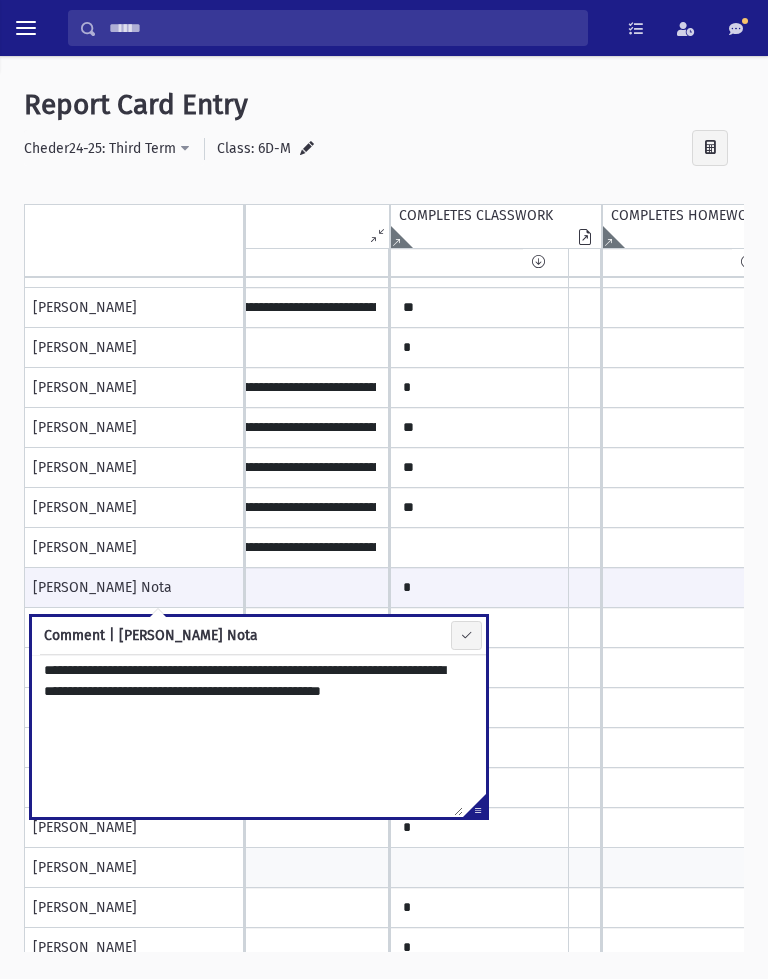 click on "**********" at bounding box center [247, 735] 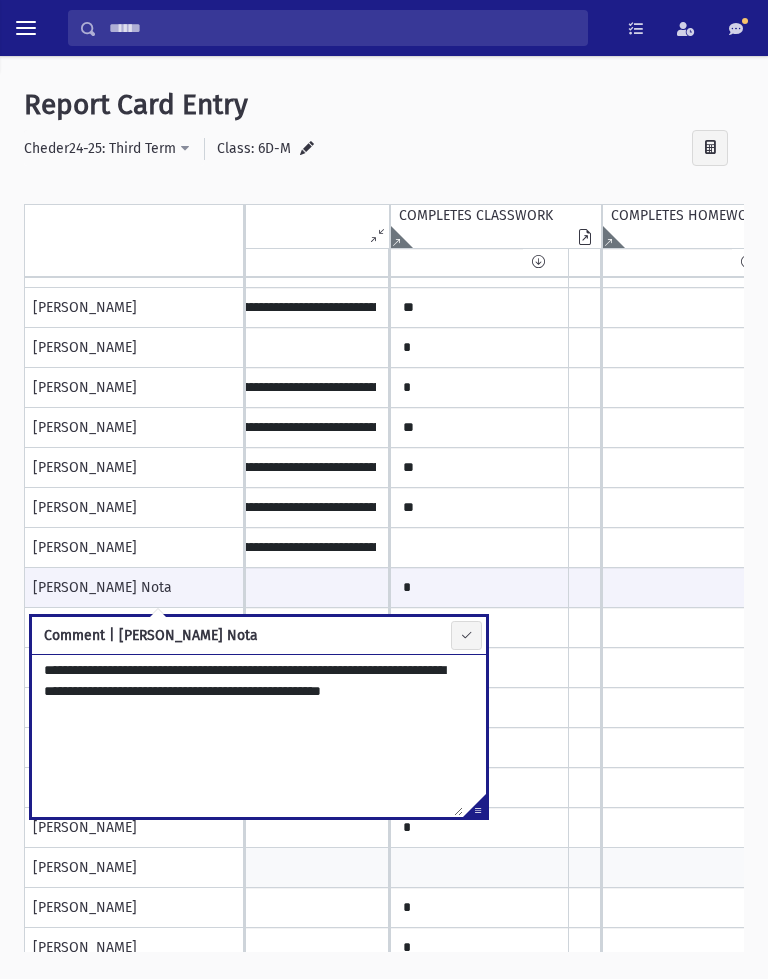 click on "**********" at bounding box center (247, 735) 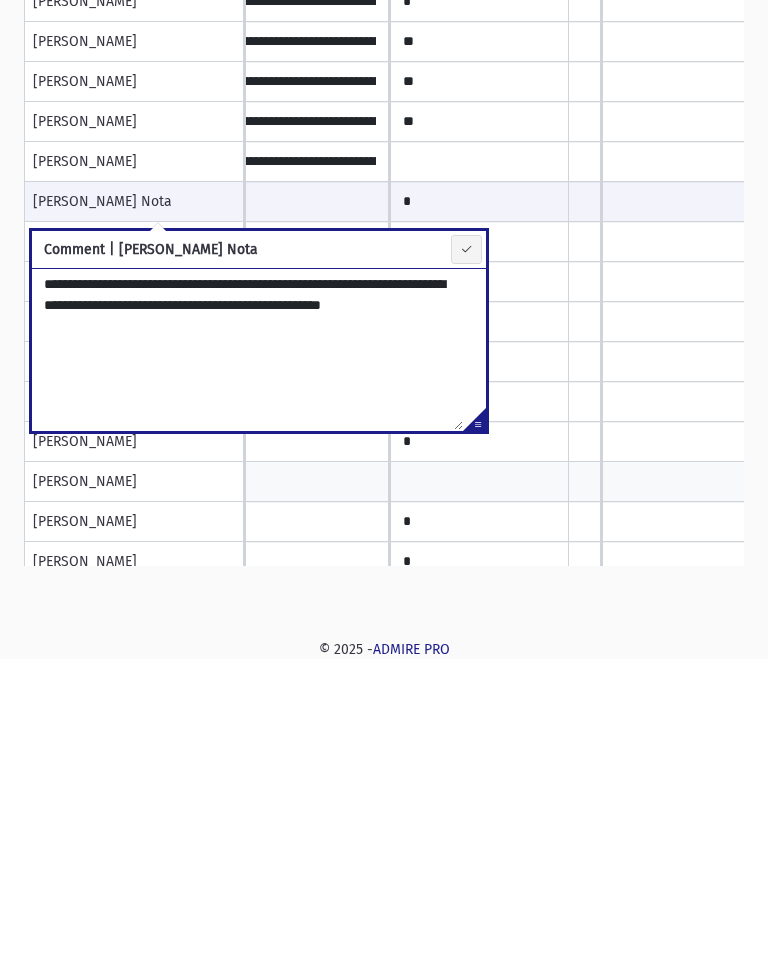scroll, scrollTop: 0, scrollLeft: 0, axis: both 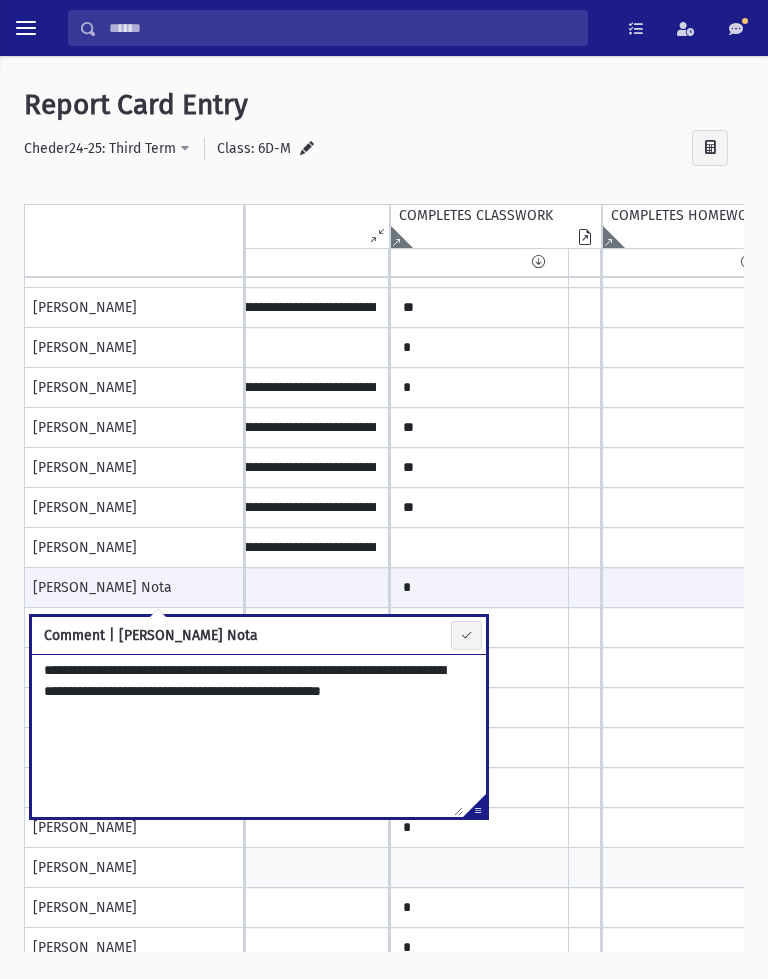 click on "**********" at bounding box center (247, 735) 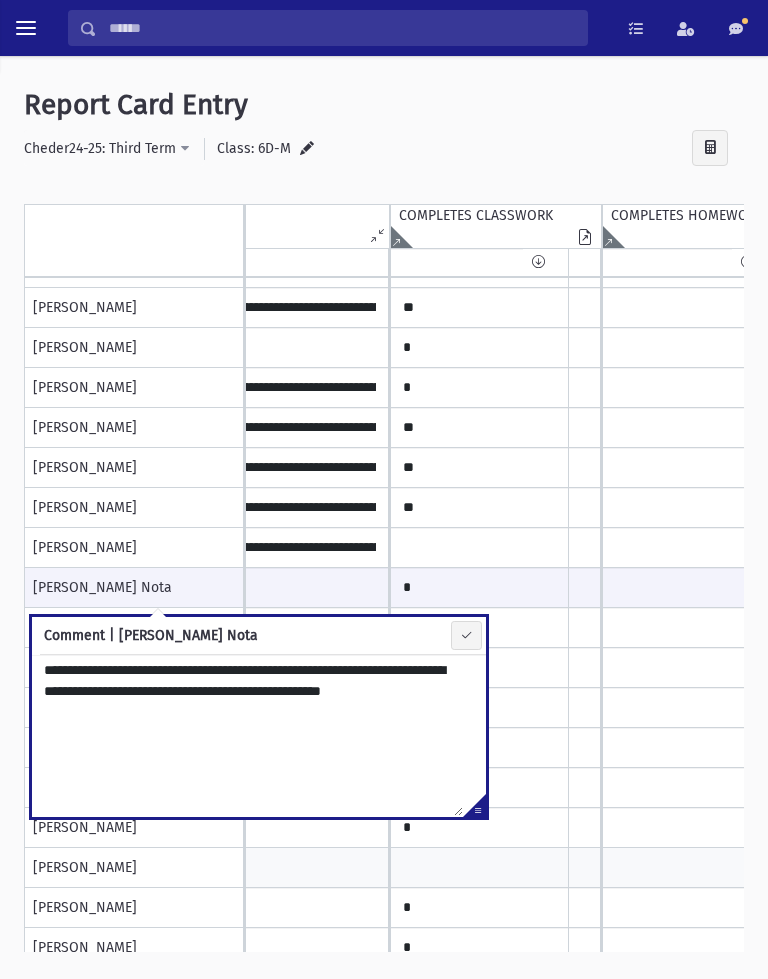 click on "**********" at bounding box center [247, 735] 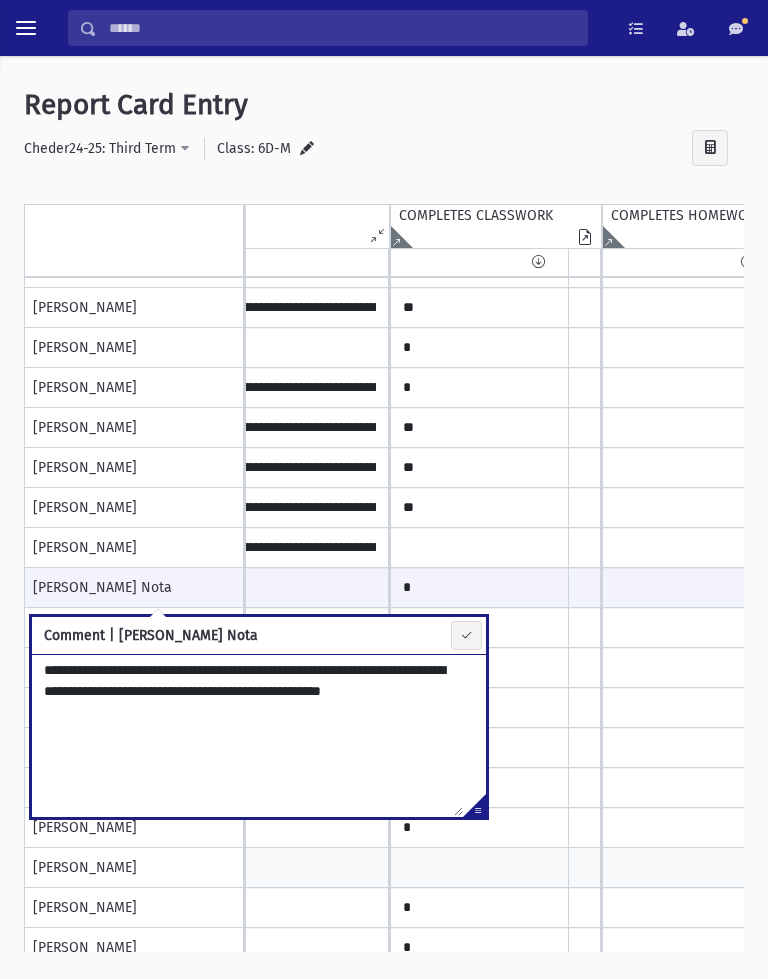 click on "**********" at bounding box center [247, 735] 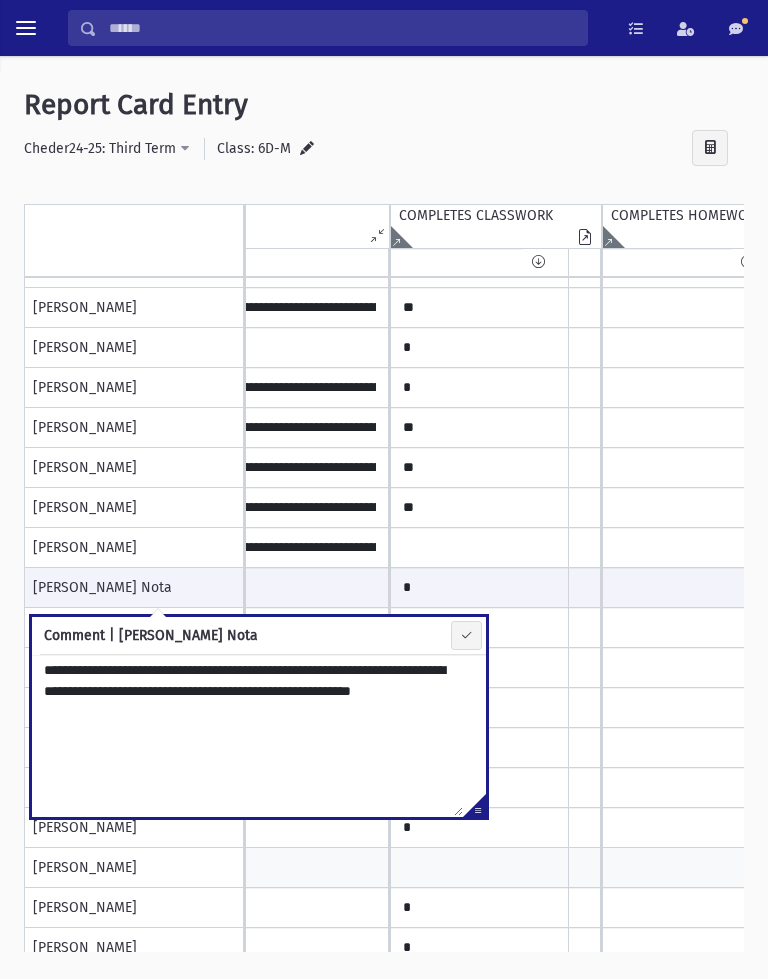 click on "**********" at bounding box center (247, 735) 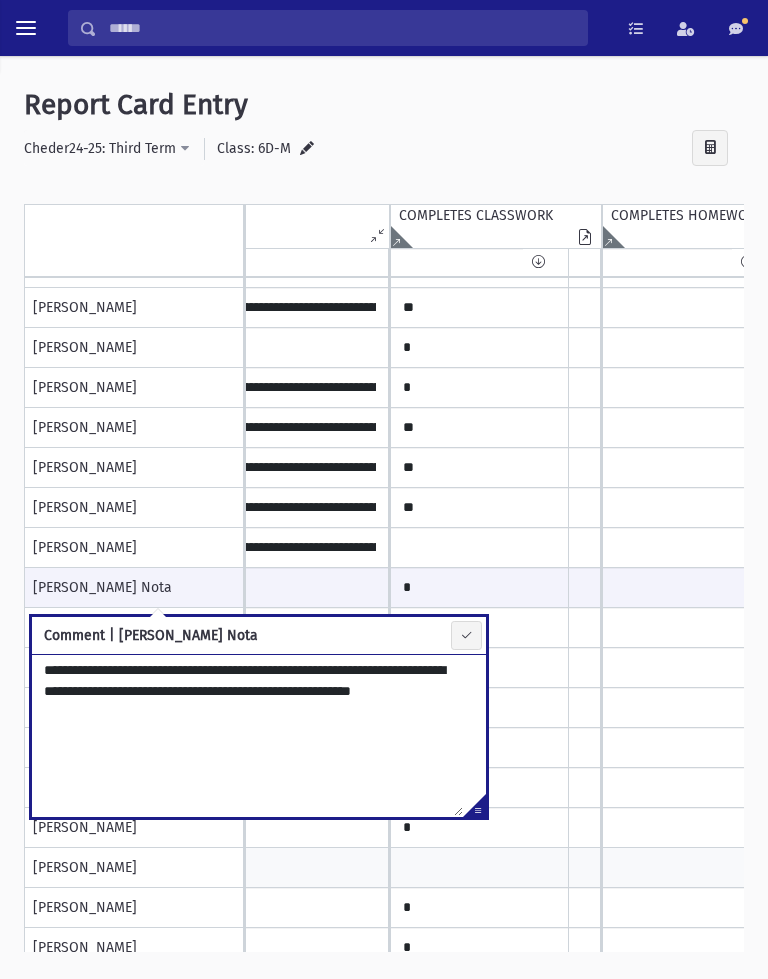 click on "**********" at bounding box center [247, 735] 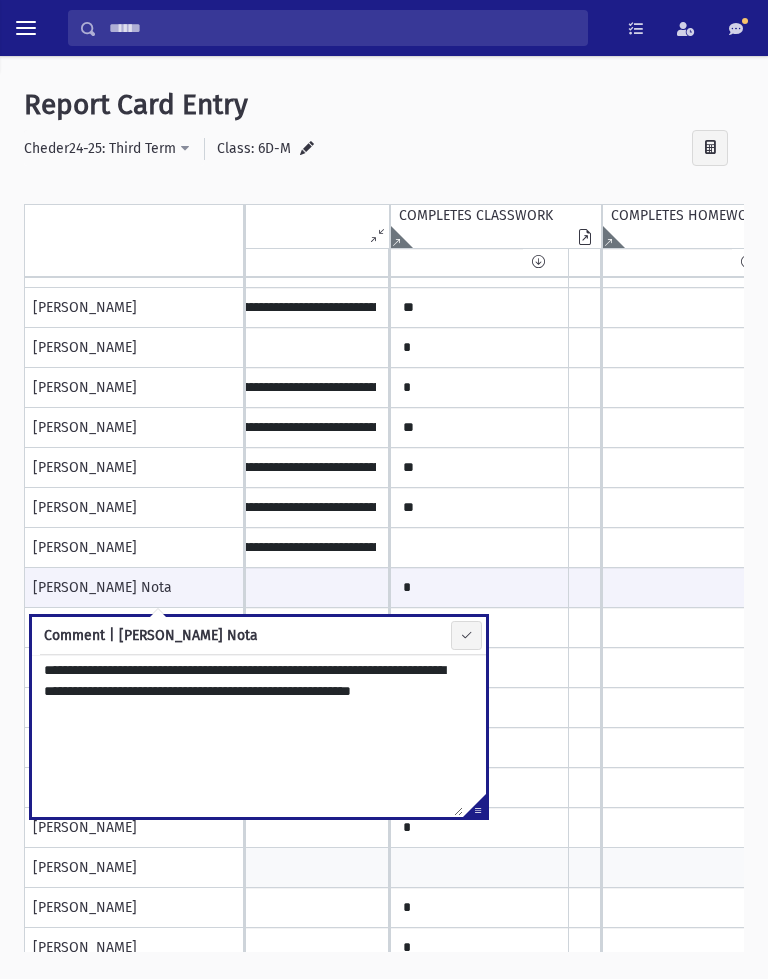 click at bounding box center [466, 635] 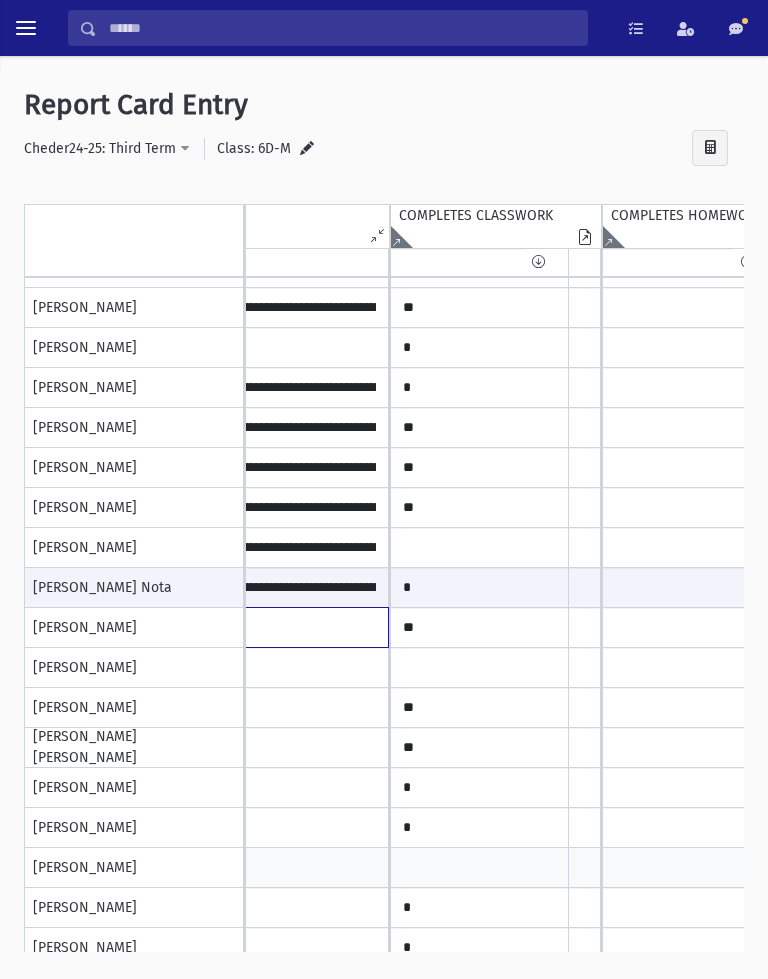 click at bounding box center (158, 188) 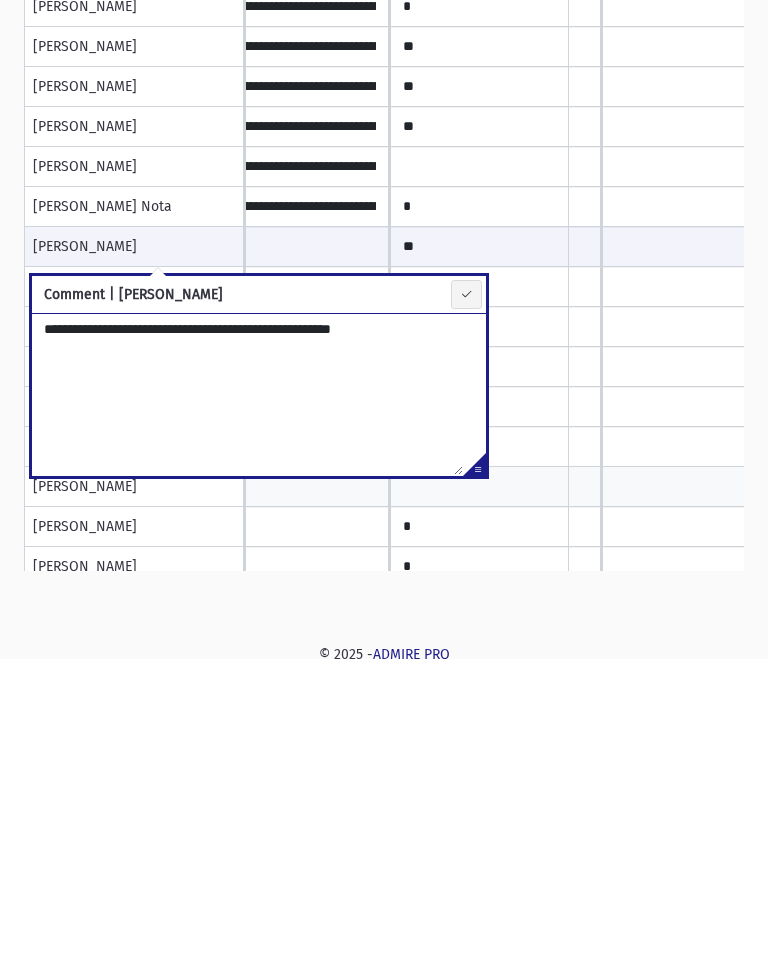scroll, scrollTop: 0, scrollLeft: 0, axis: both 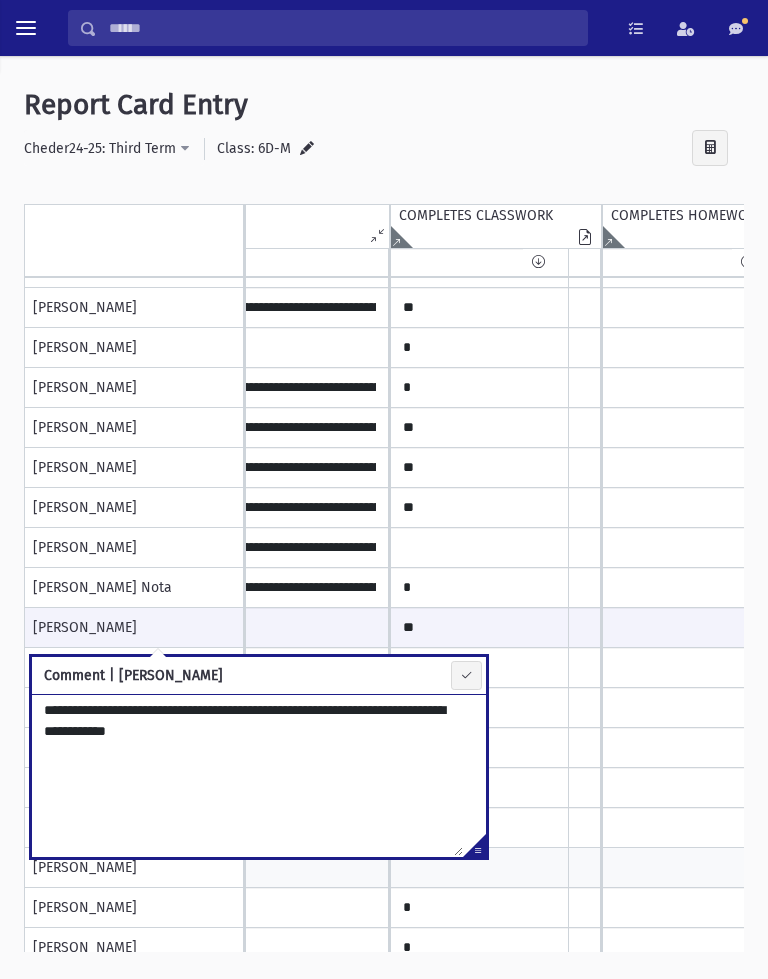 click on "**********" at bounding box center (247, 775) 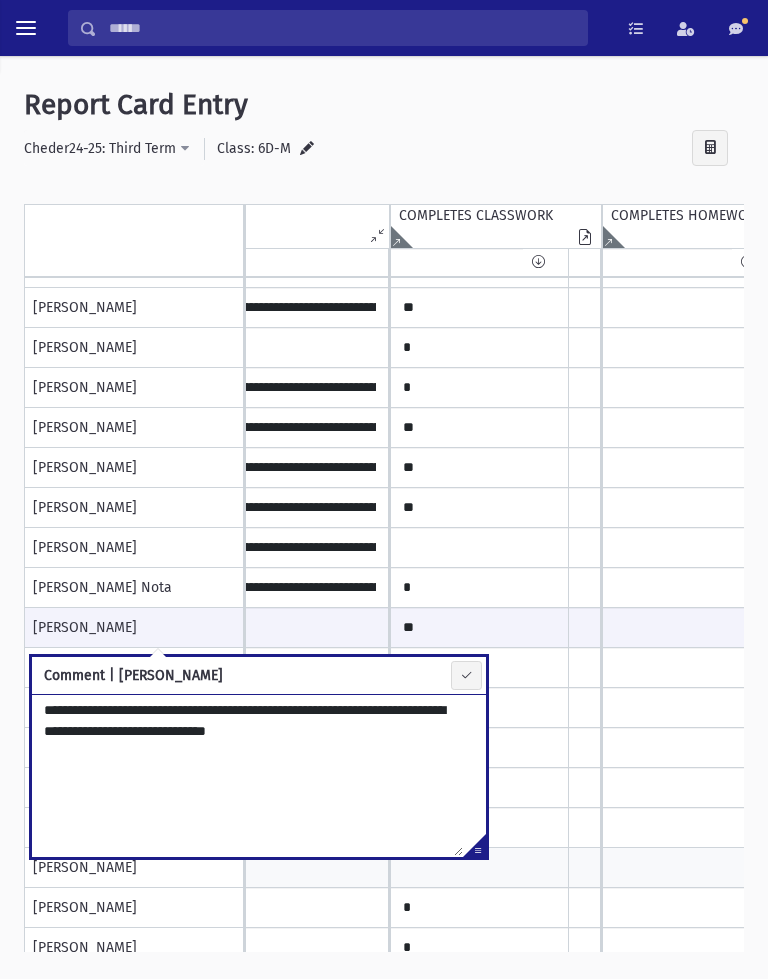 type on "**********" 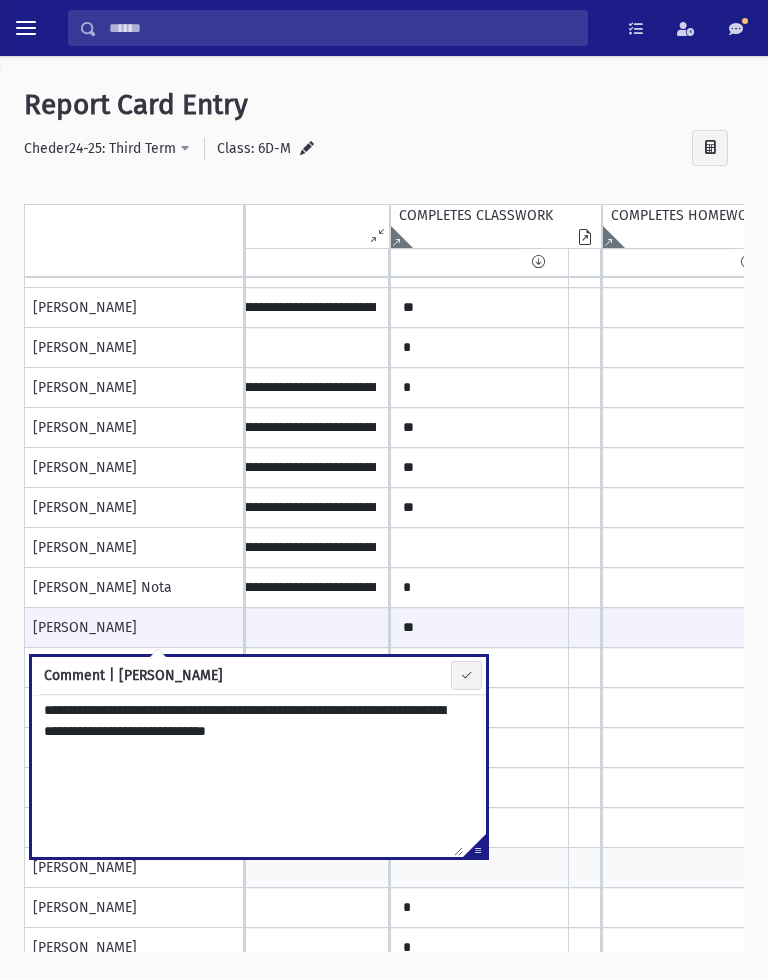 click at bounding box center [466, 675] 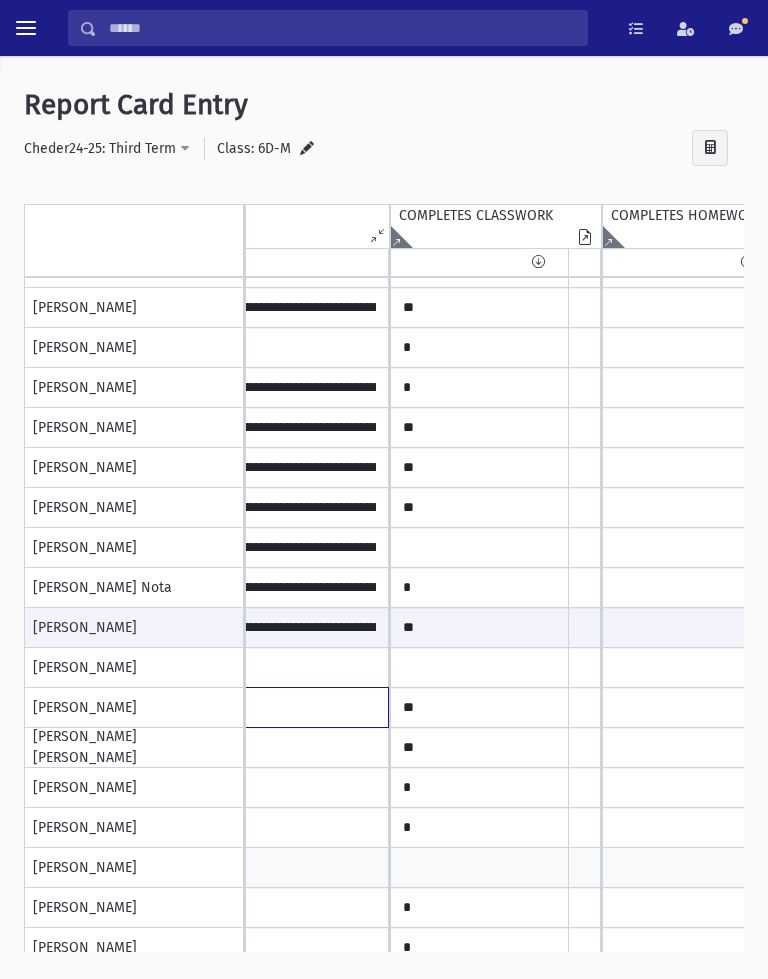 click at bounding box center (158, 188) 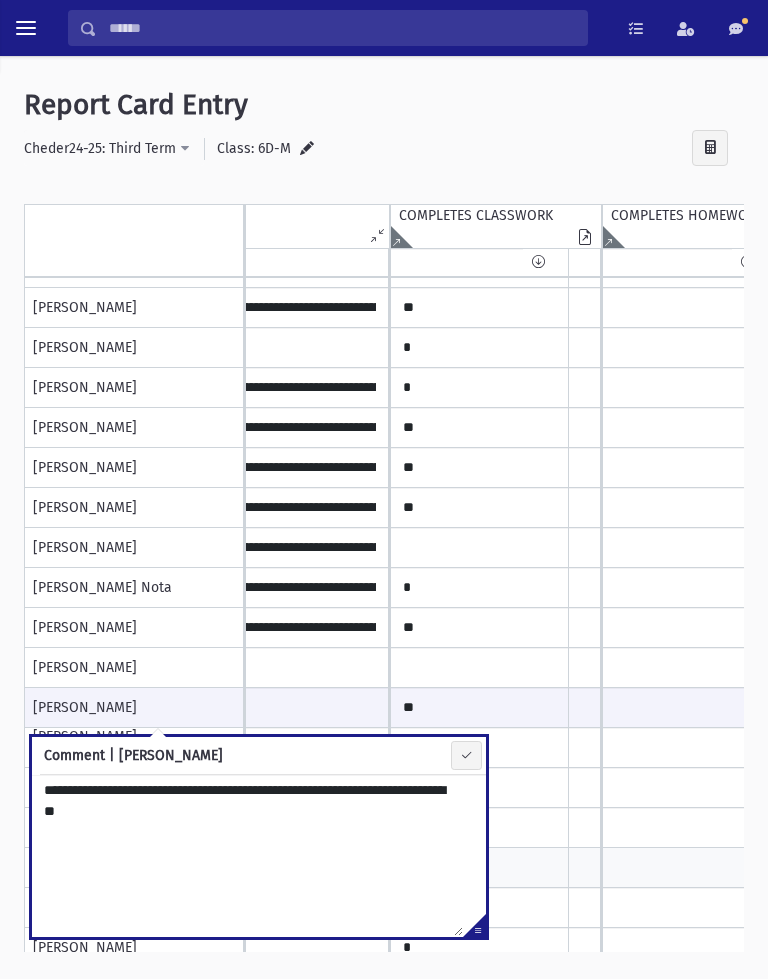 click on "**********" at bounding box center [247, 855] 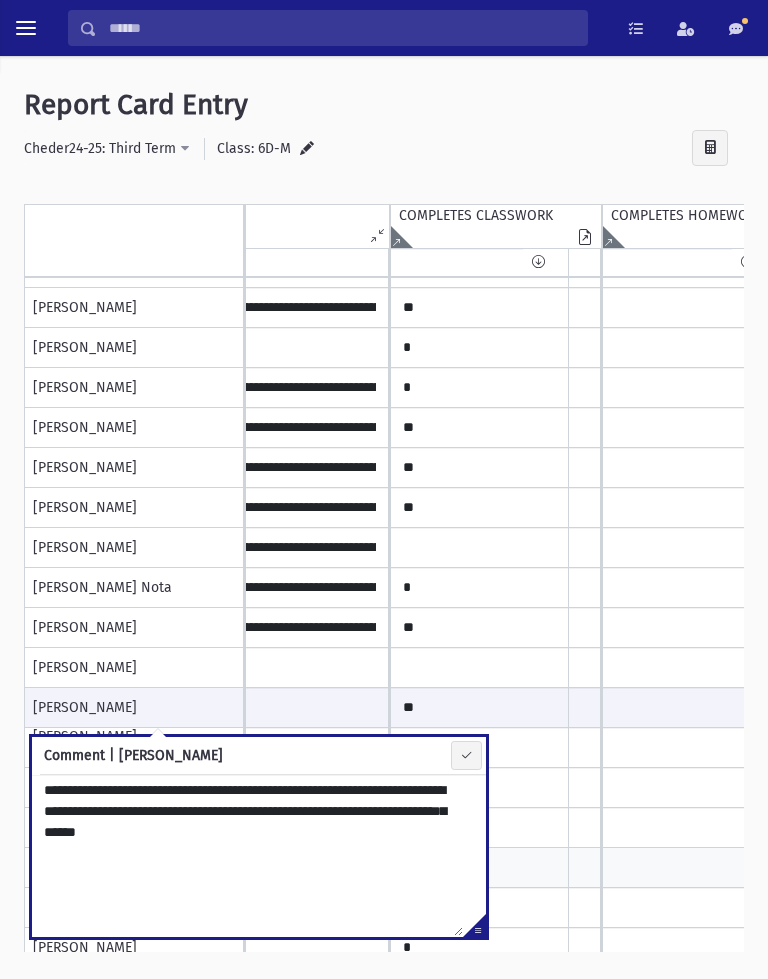 click on "**********" at bounding box center [247, 855] 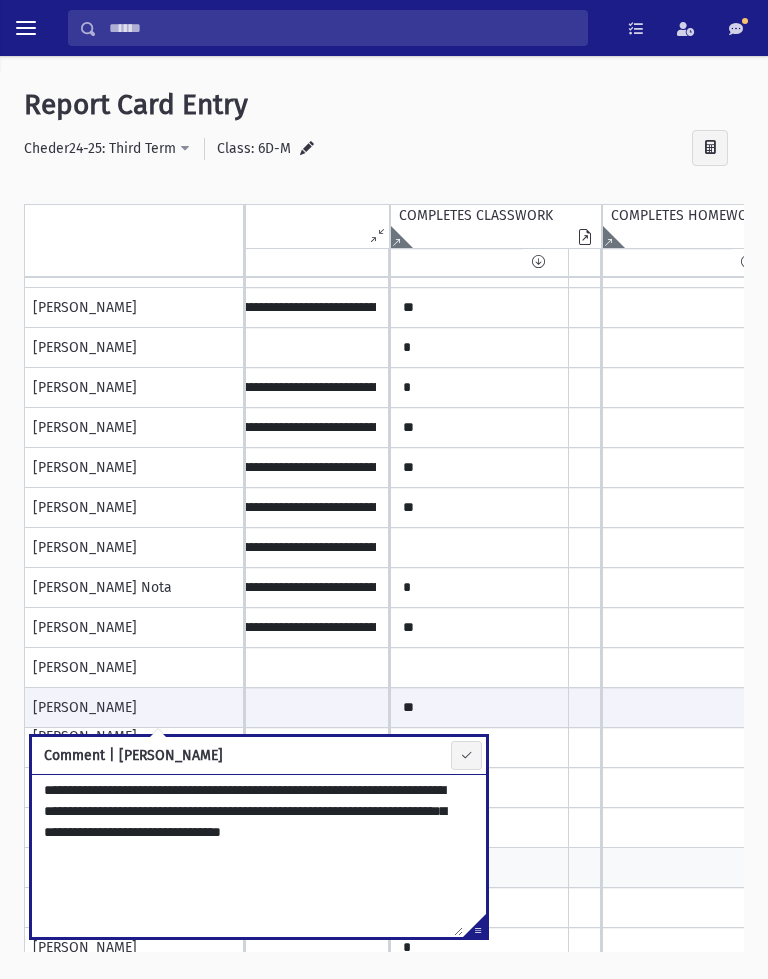 type on "**********" 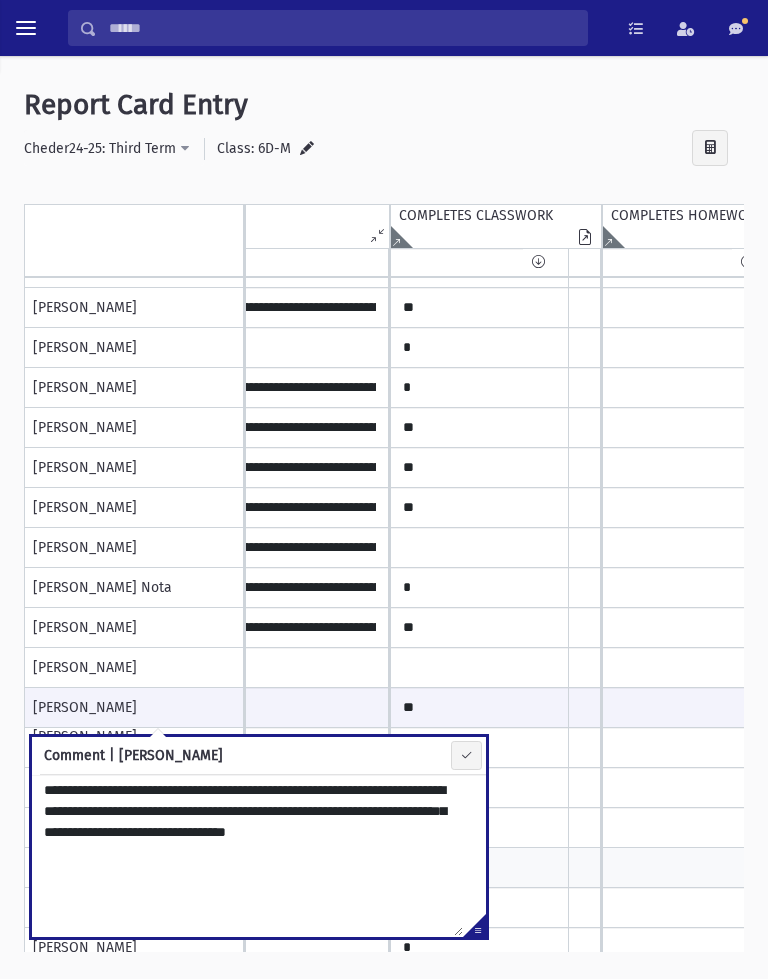 click at bounding box center (466, 755) 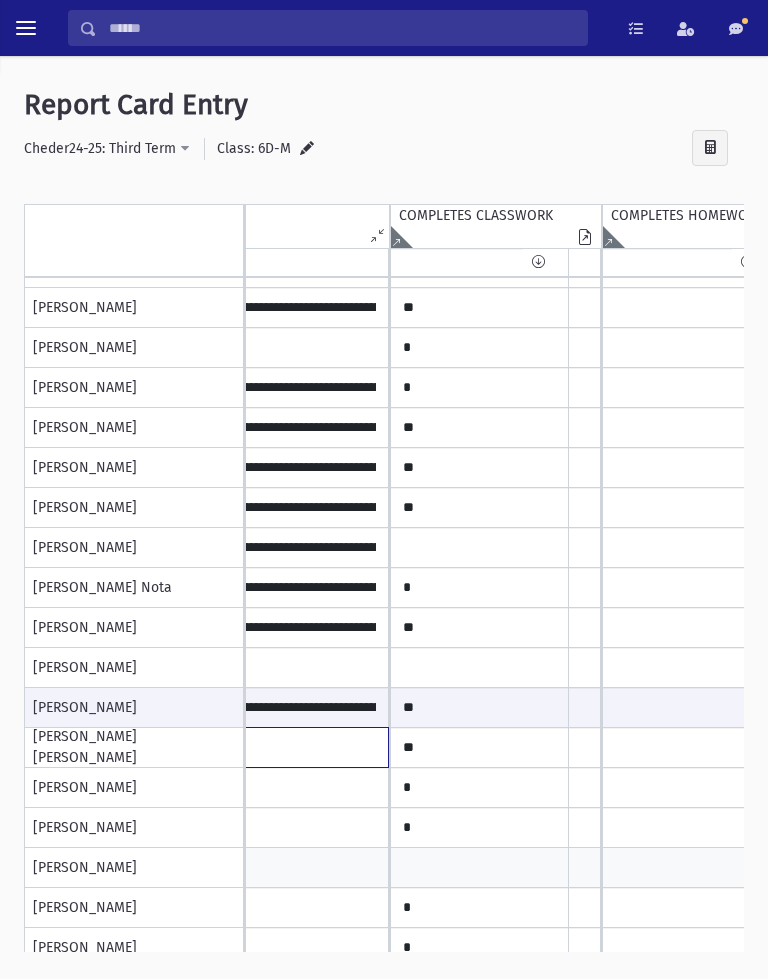 click at bounding box center (158, 188) 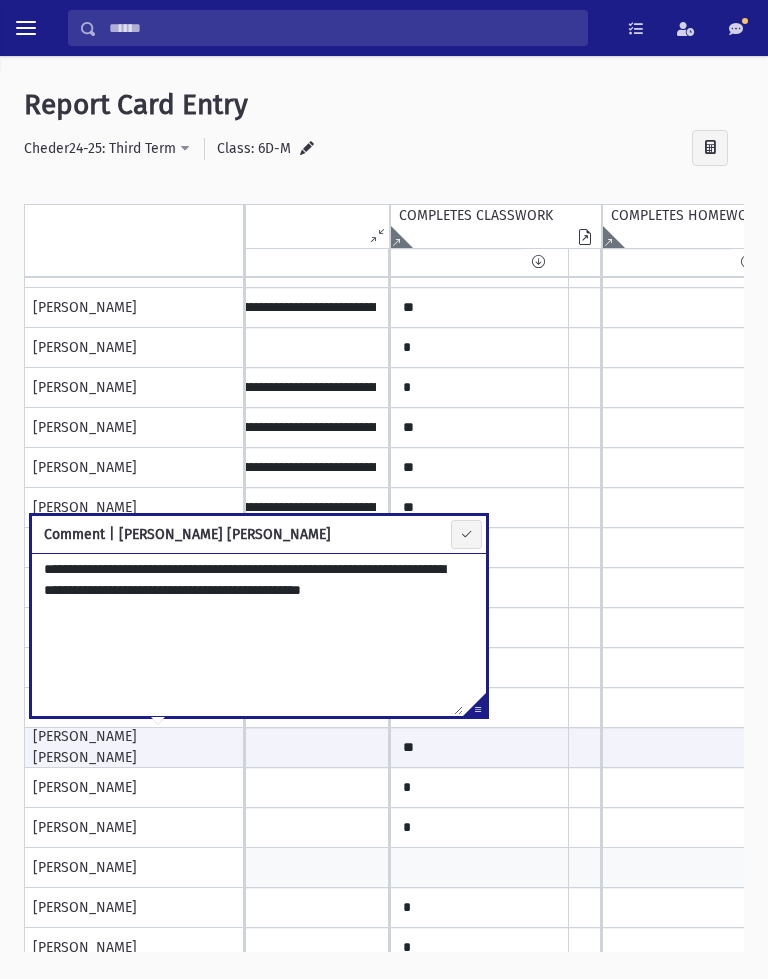 type on "**********" 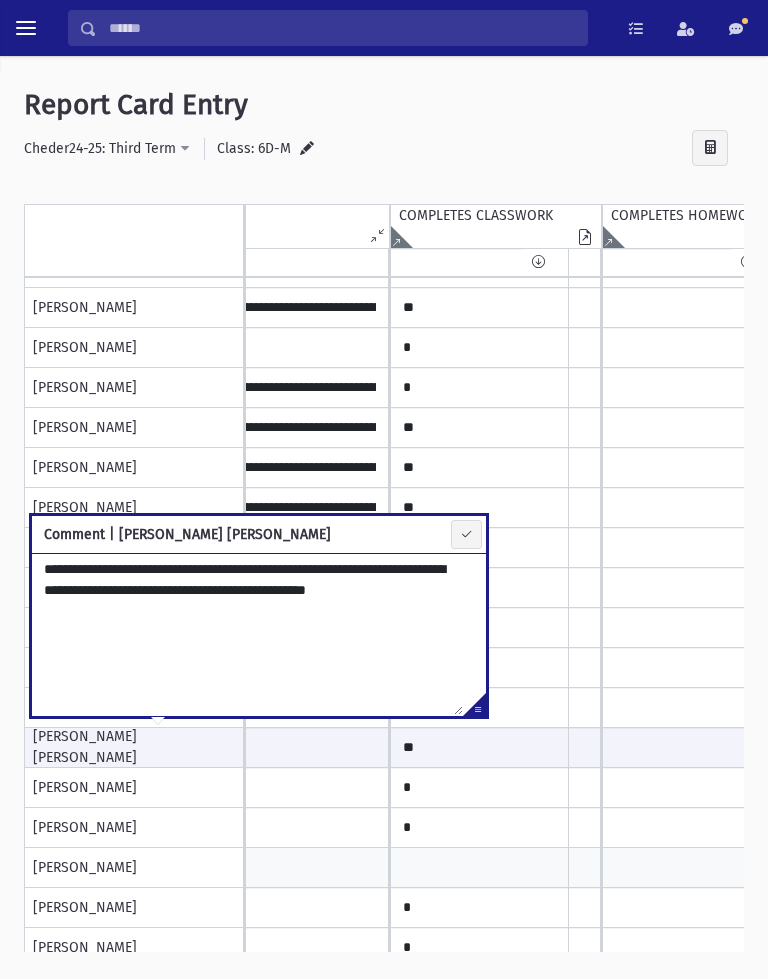 click at bounding box center [466, 534] 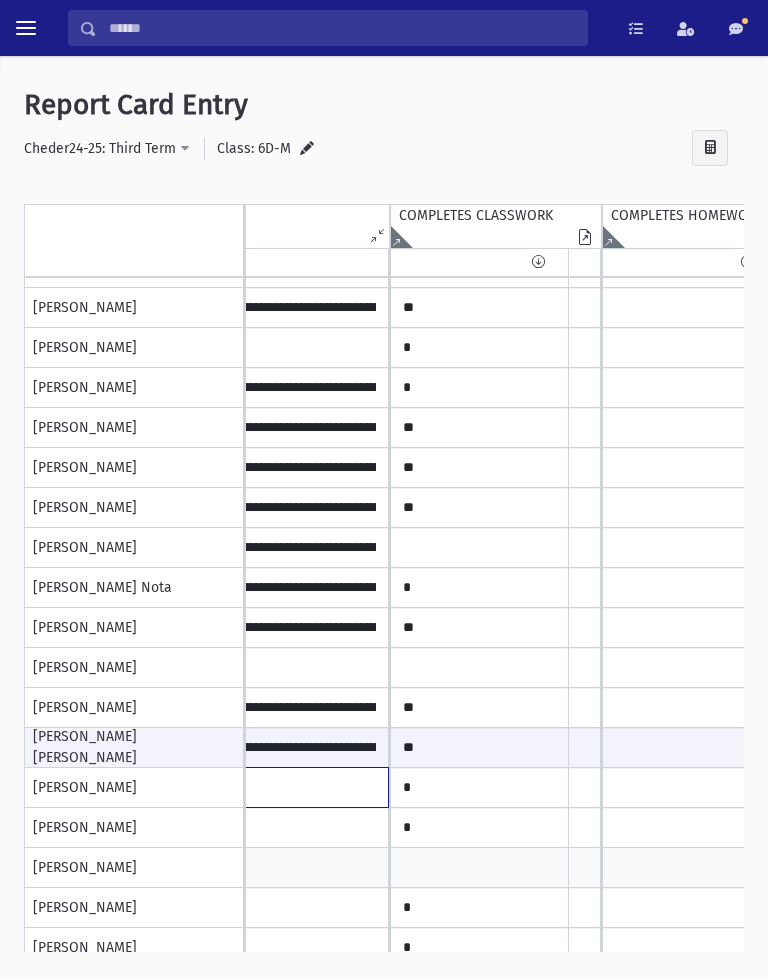 click at bounding box center (158, 188) 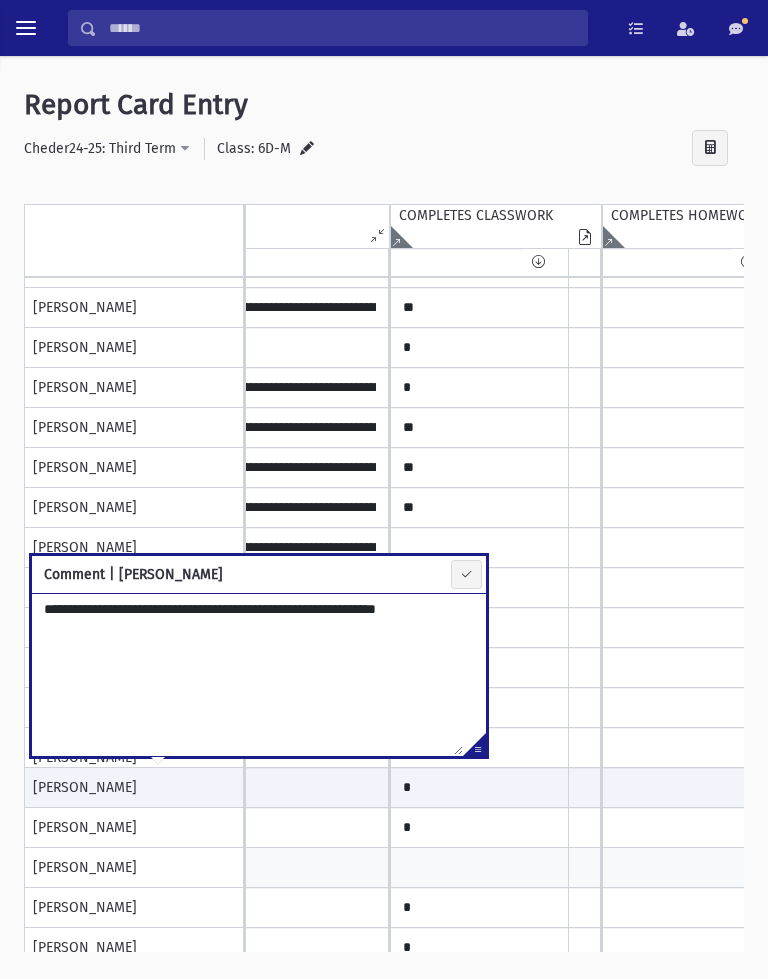type on "**********" 